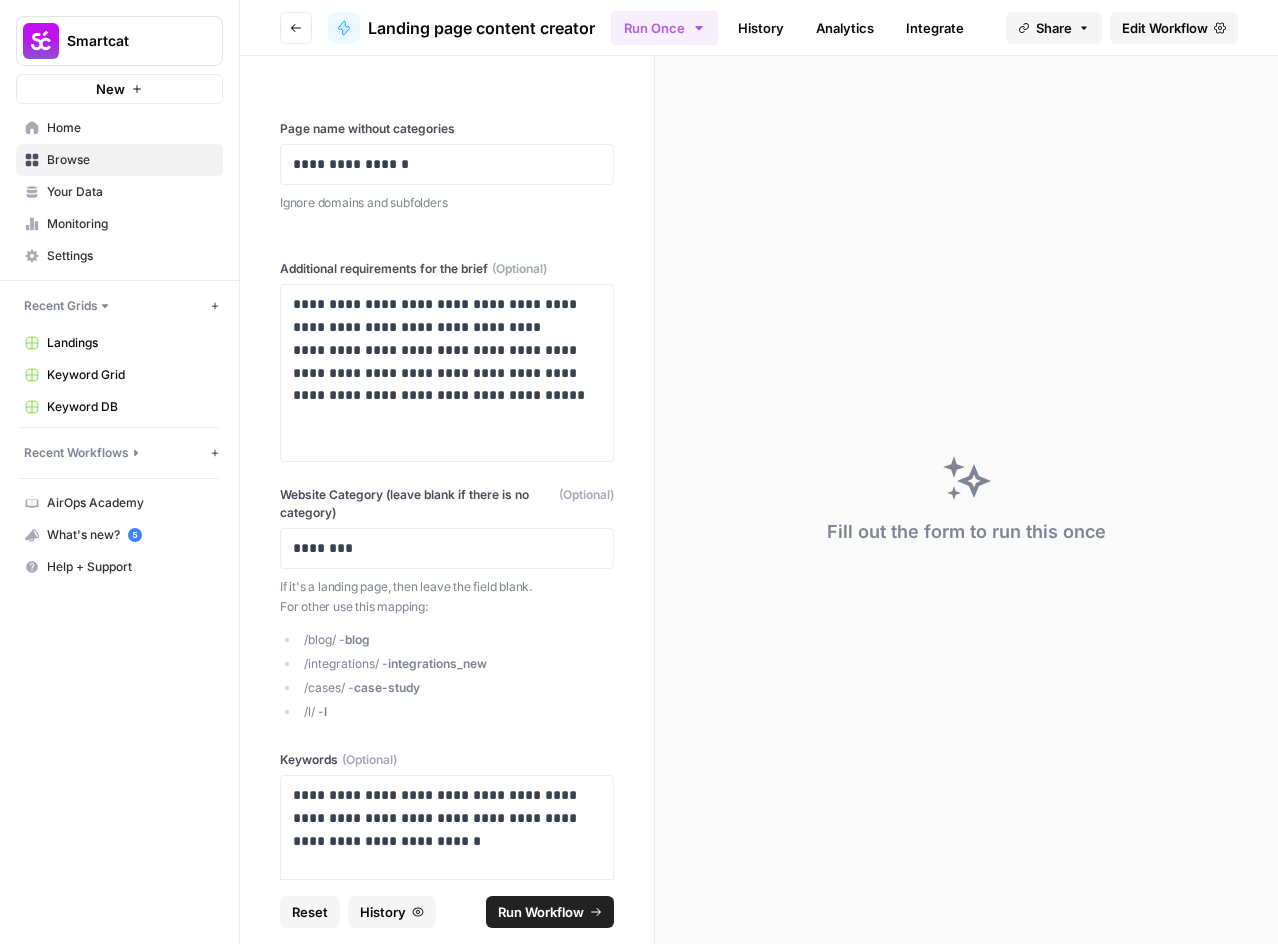 scroll, scrollTop: 0, scrollLeft: 0, axis: both 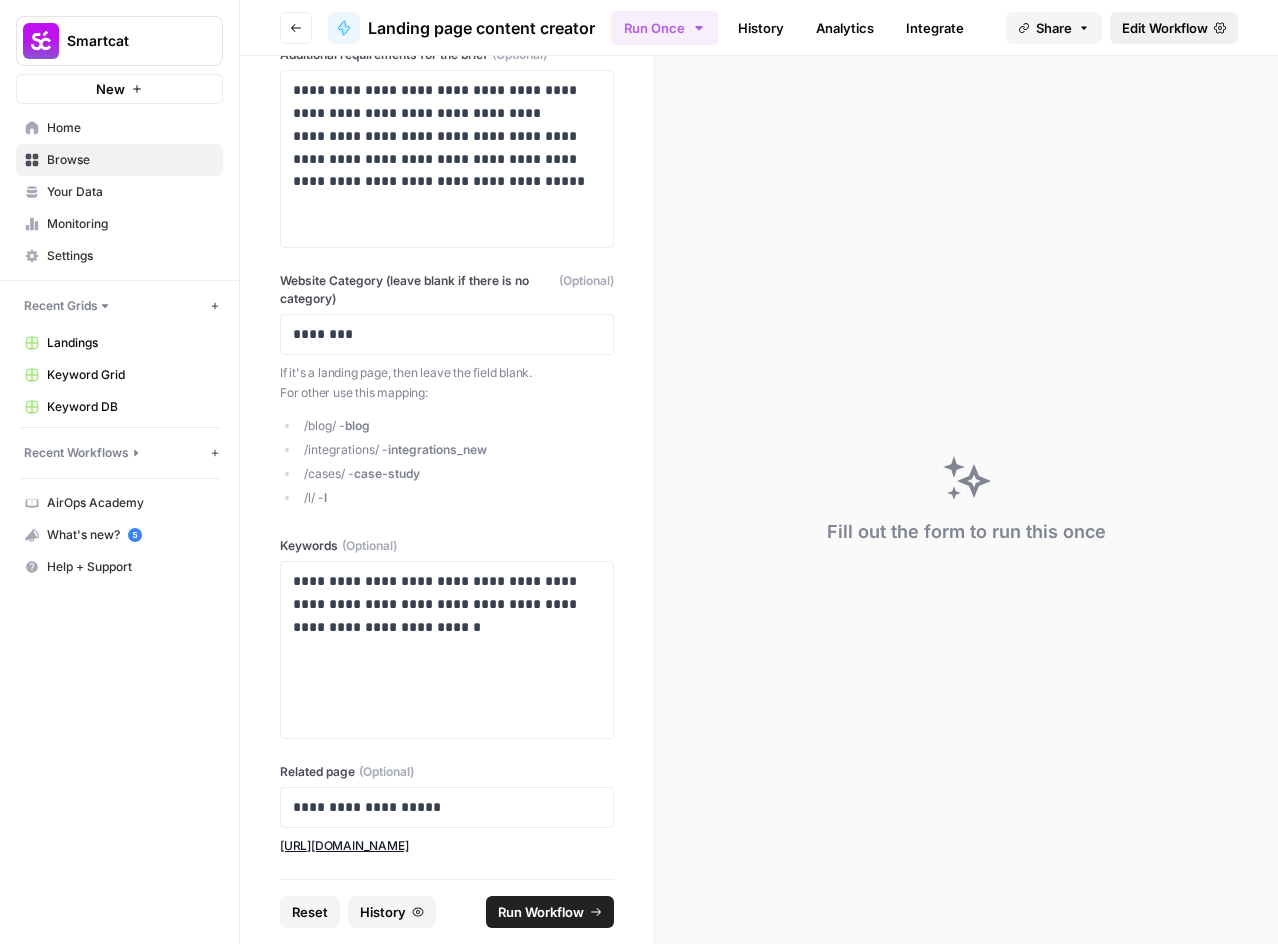 click on "Edit Workflow" at bounding box center (1165, 28) 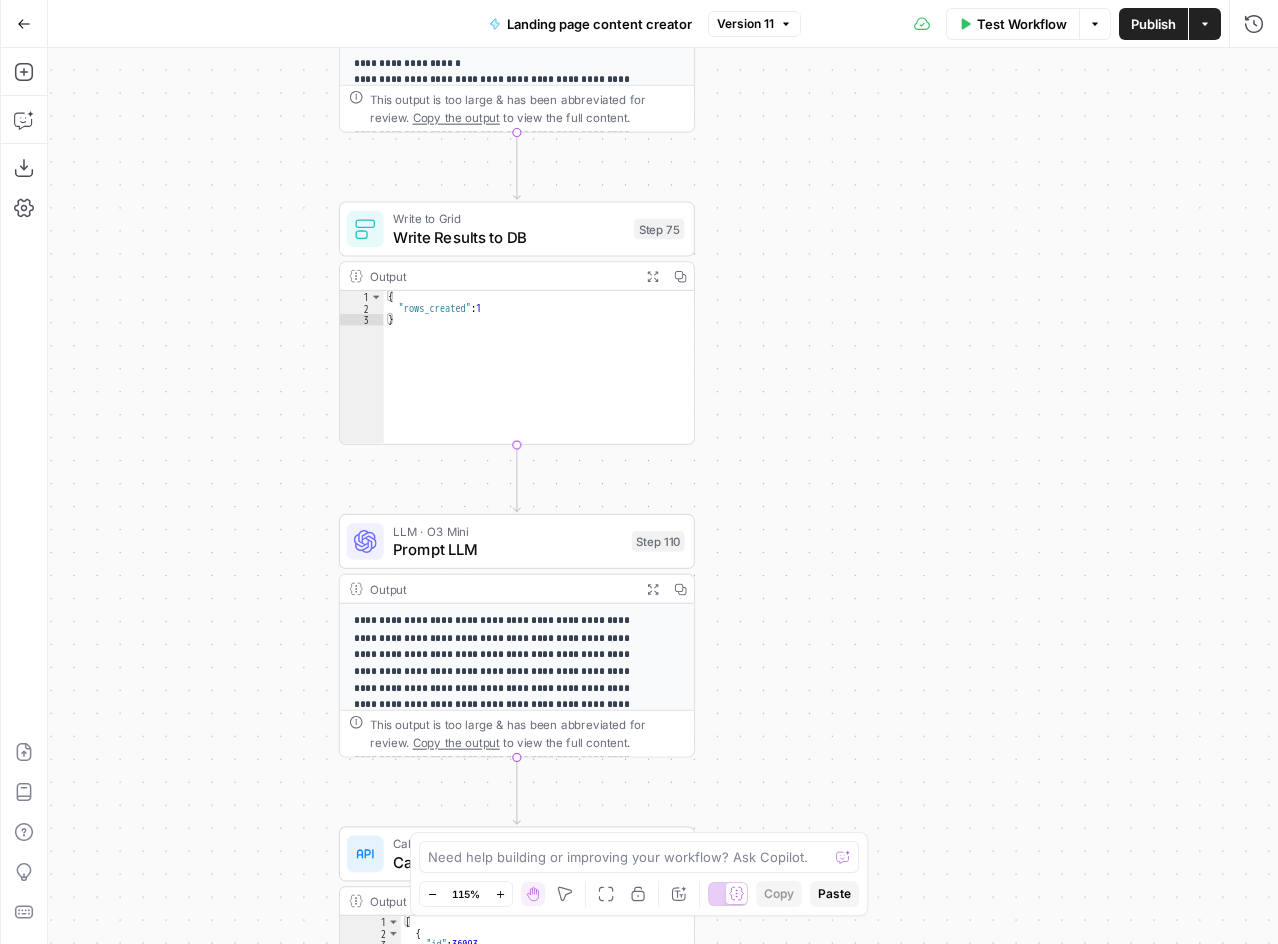 click on "Write Results to DB" at bounding box center (509, 237) 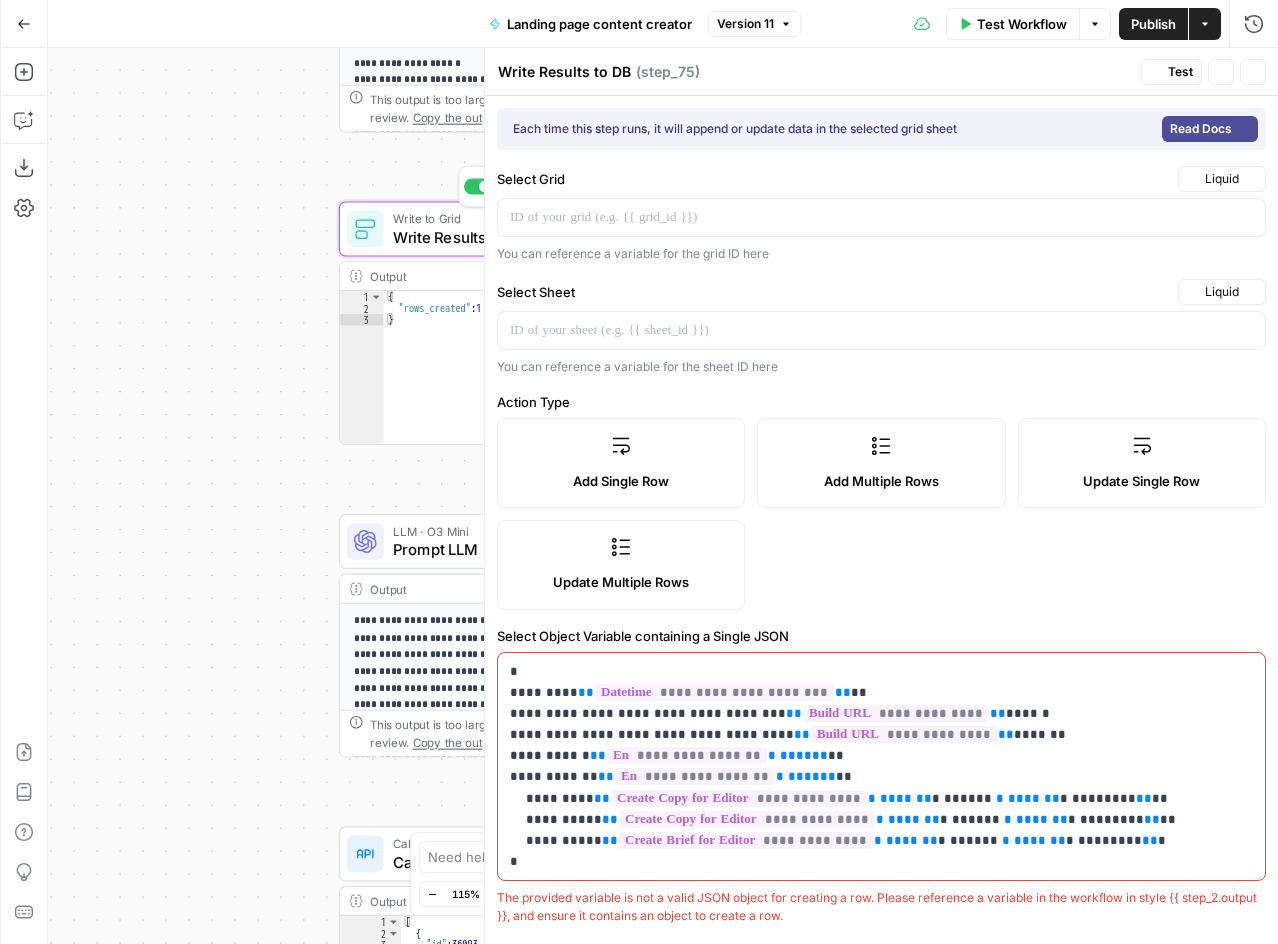 type on "Date" 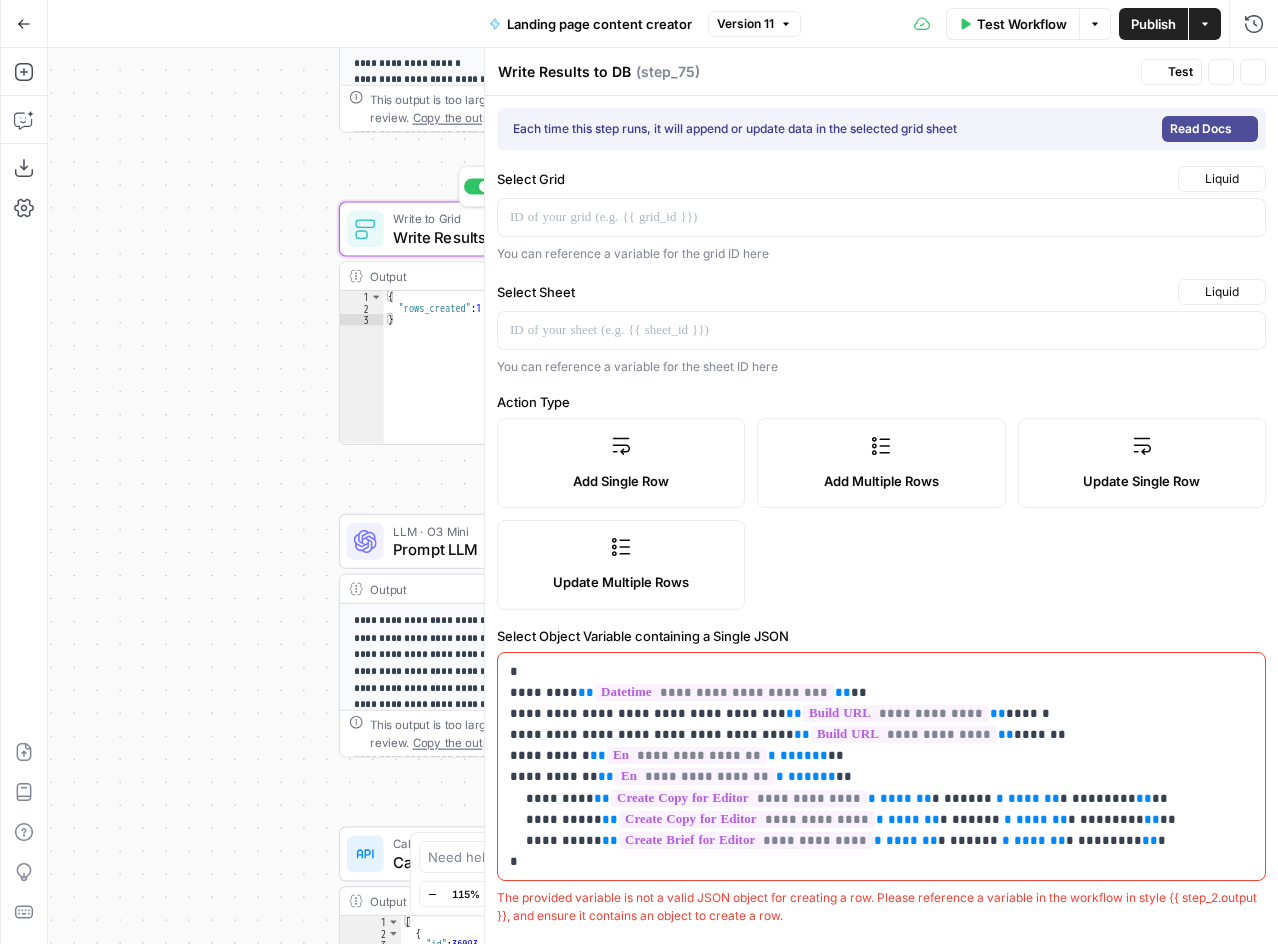 type on "Low MD Content" 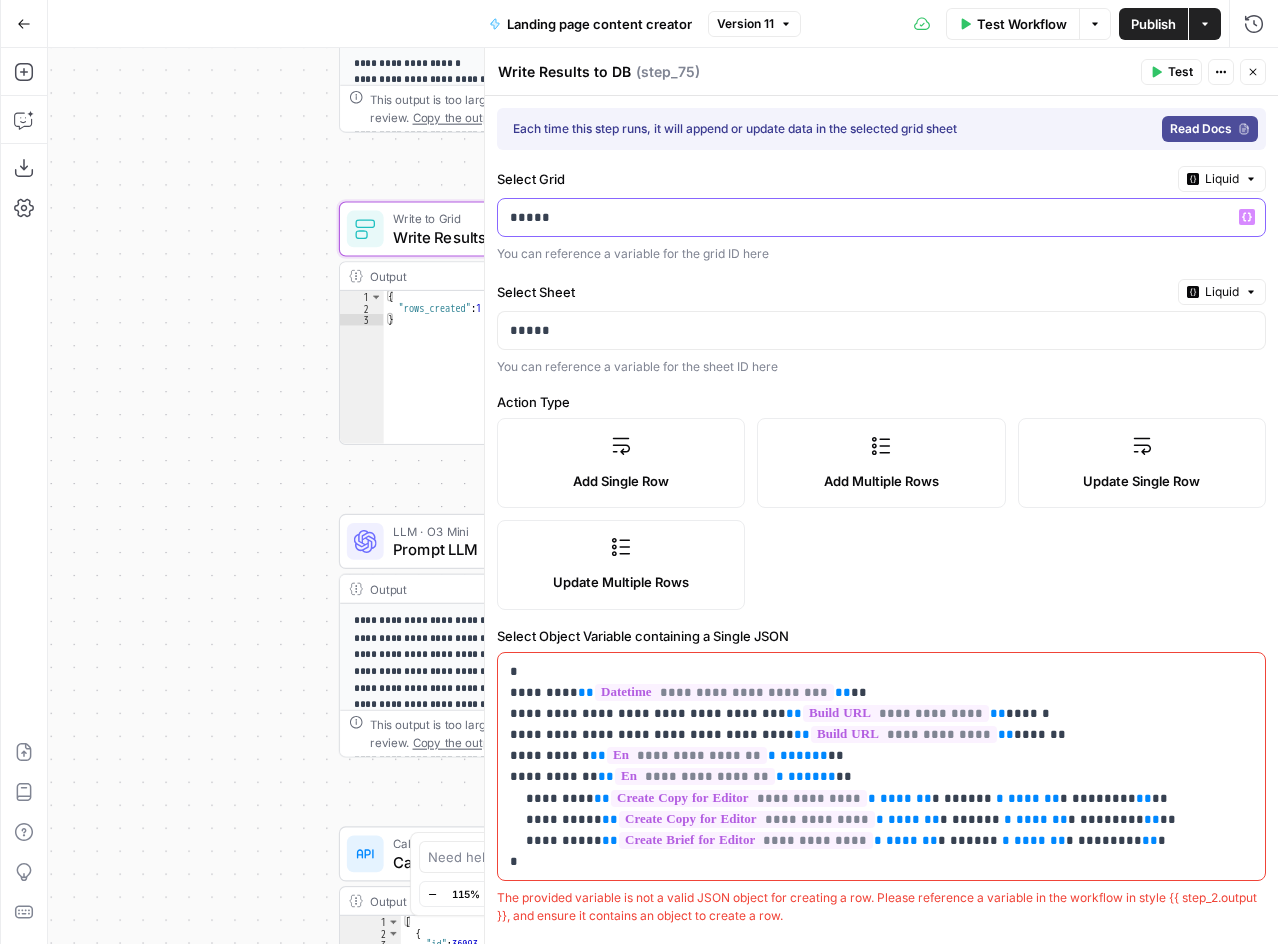 click on "*****" at bounding box center (858, 217) 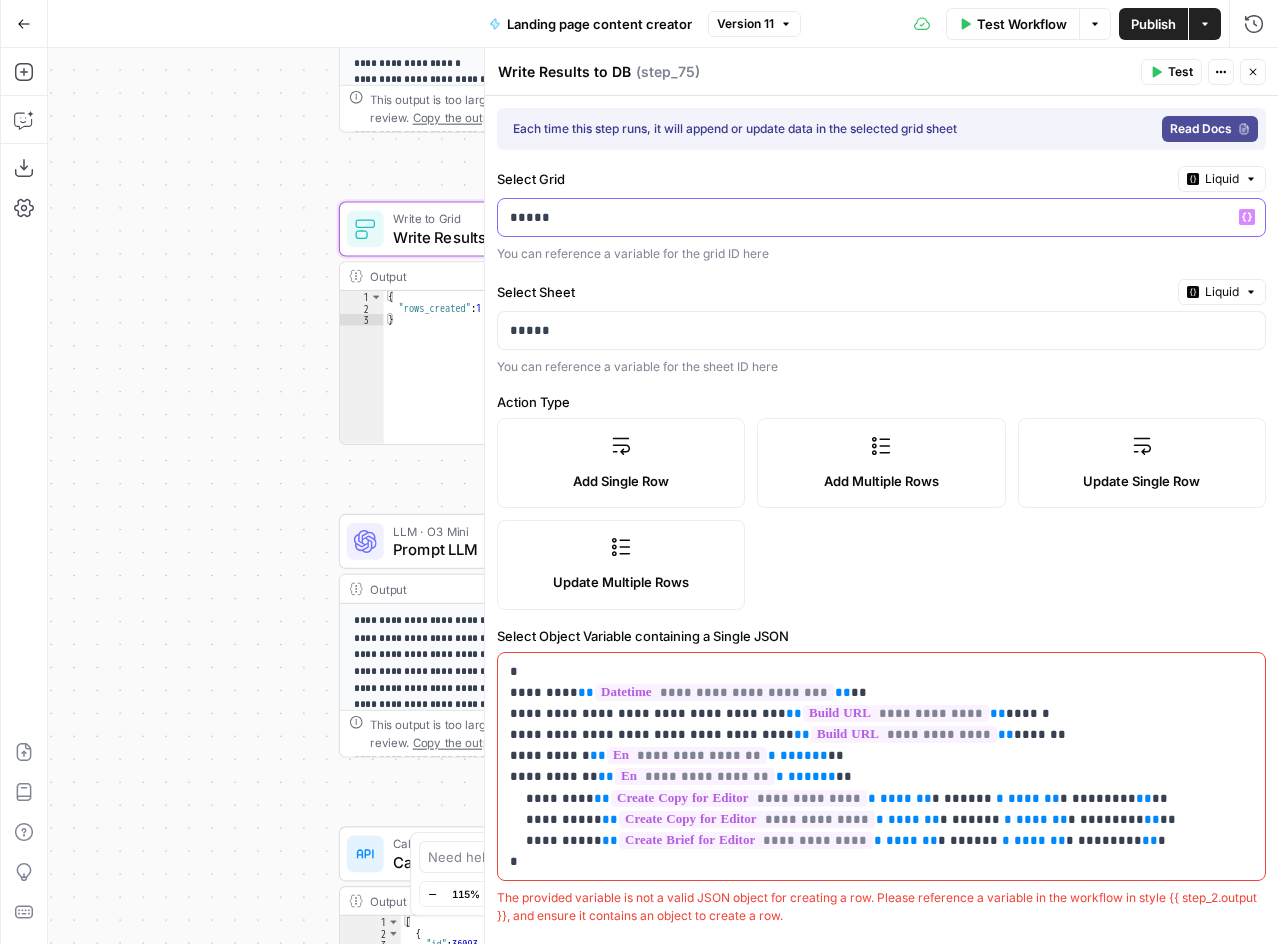click on "*****" at bounding box center (858, 217) 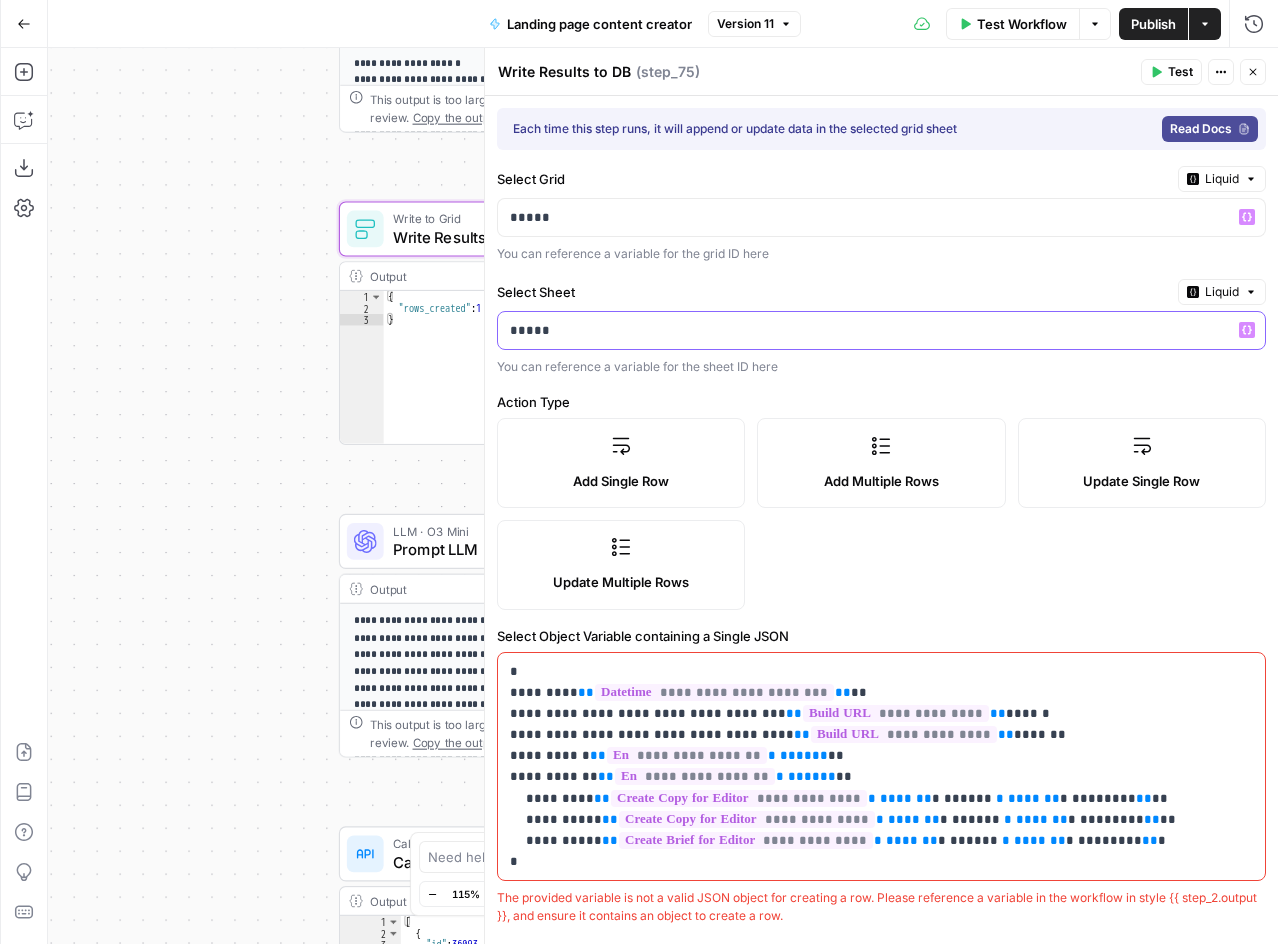 click on "*****" at bounding box center (865, 330) 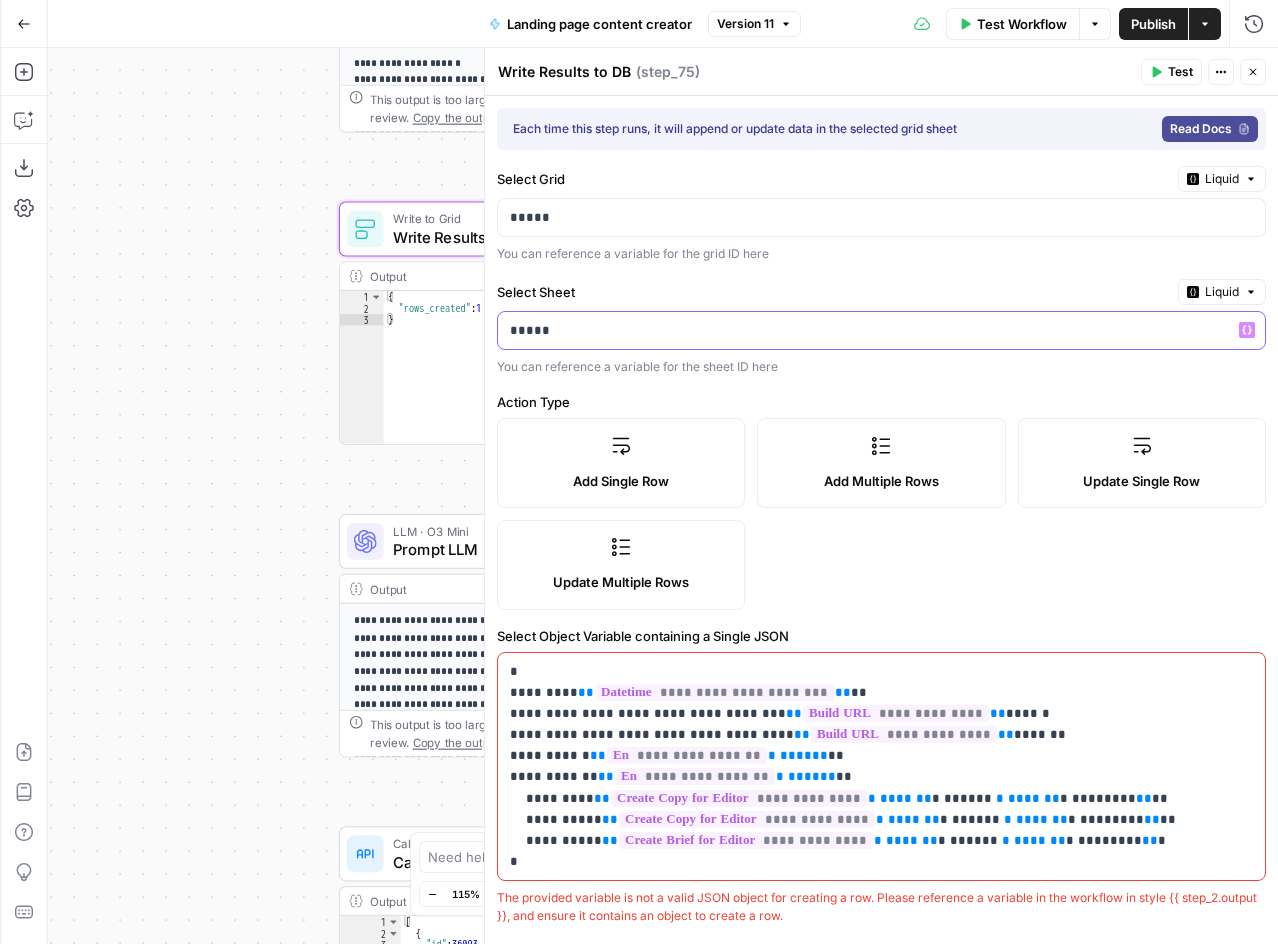 click on "*****" at bounding box center (865, 330) 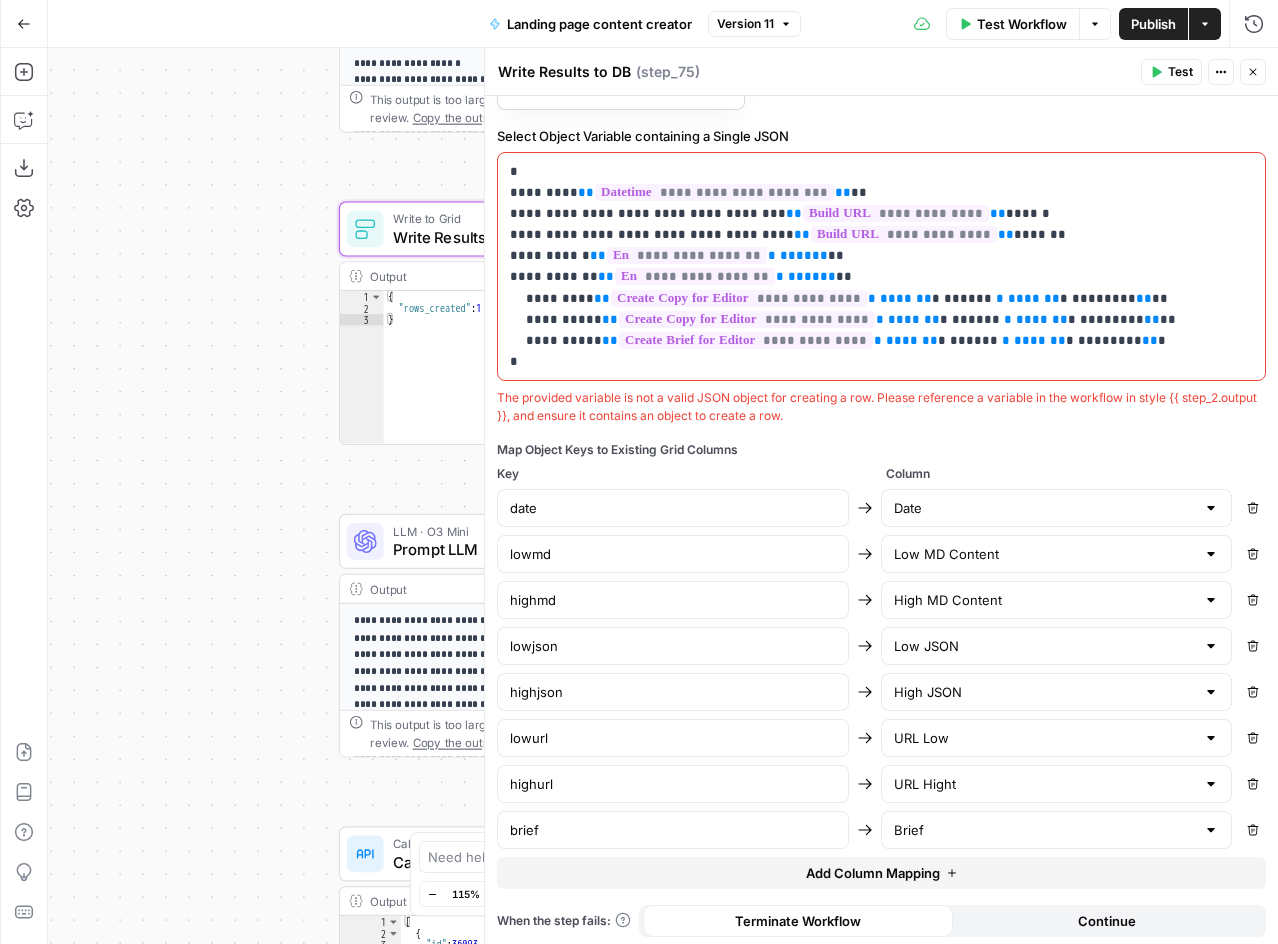 scroll, scrollTop: 505, scrollLeft: 0, axis: vertical 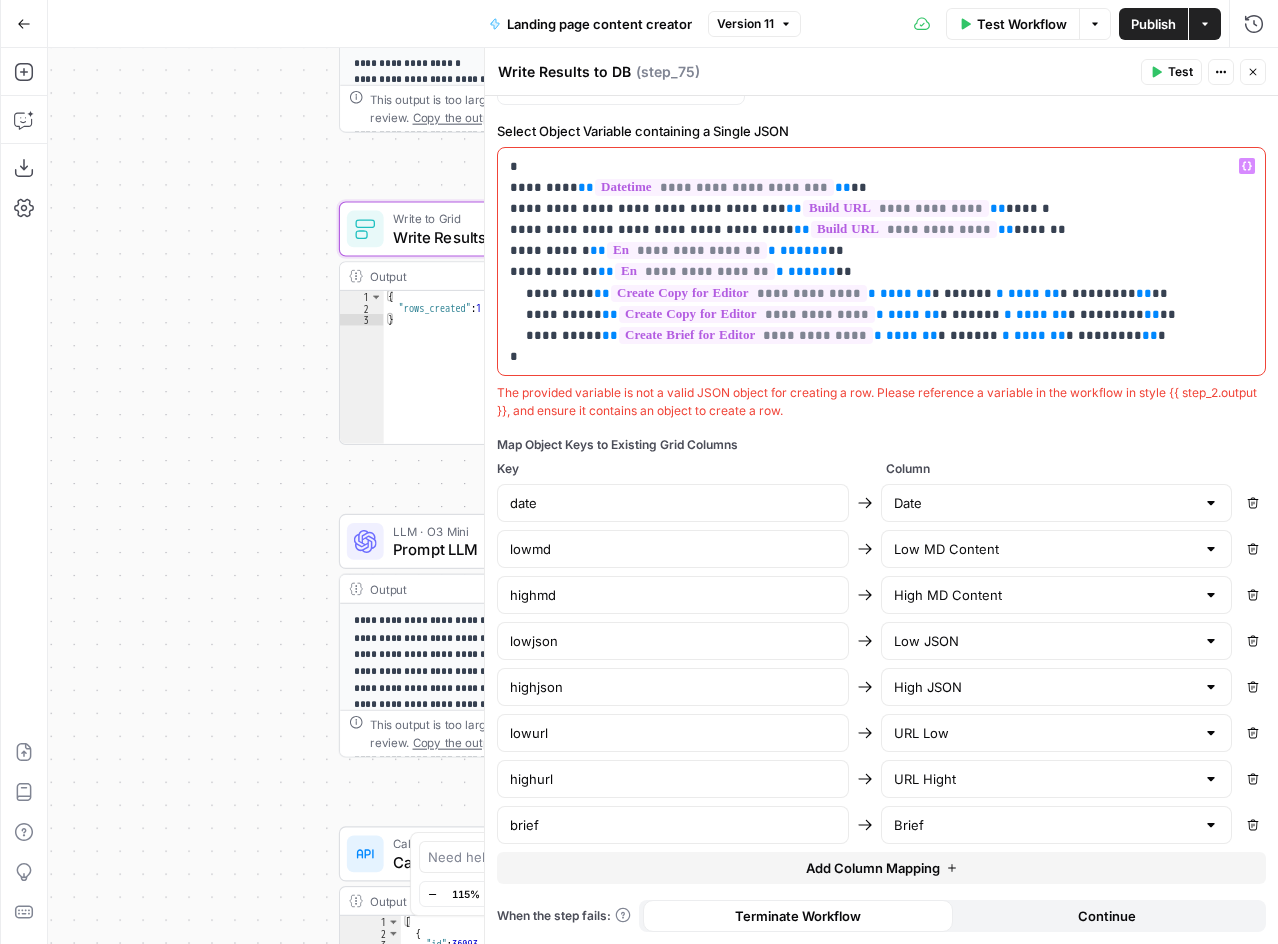 click on "**********" at bounding box center [874, 261] 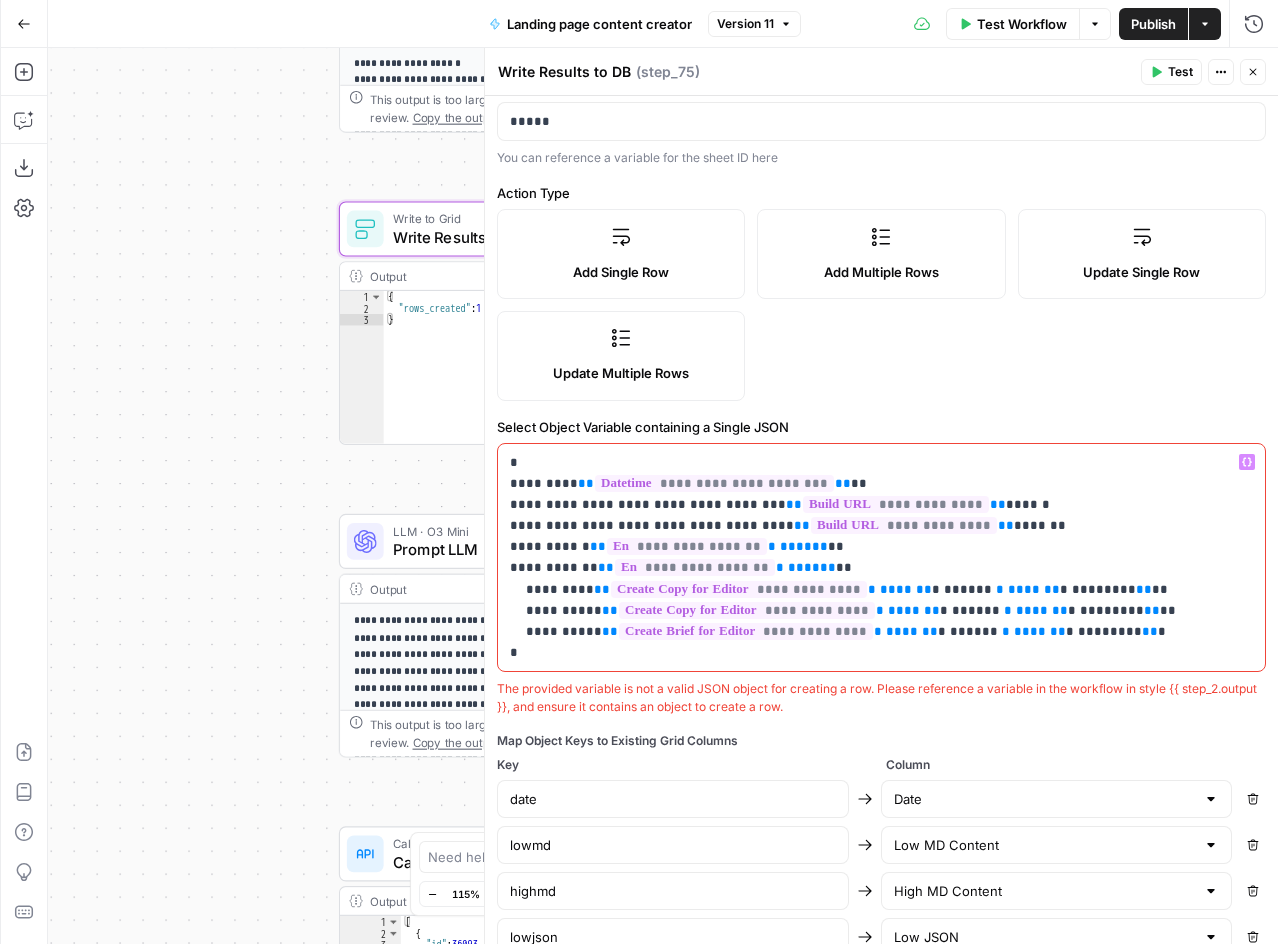 scroll, scrollTop: 205, scrollLeft: 0, axis: vertical 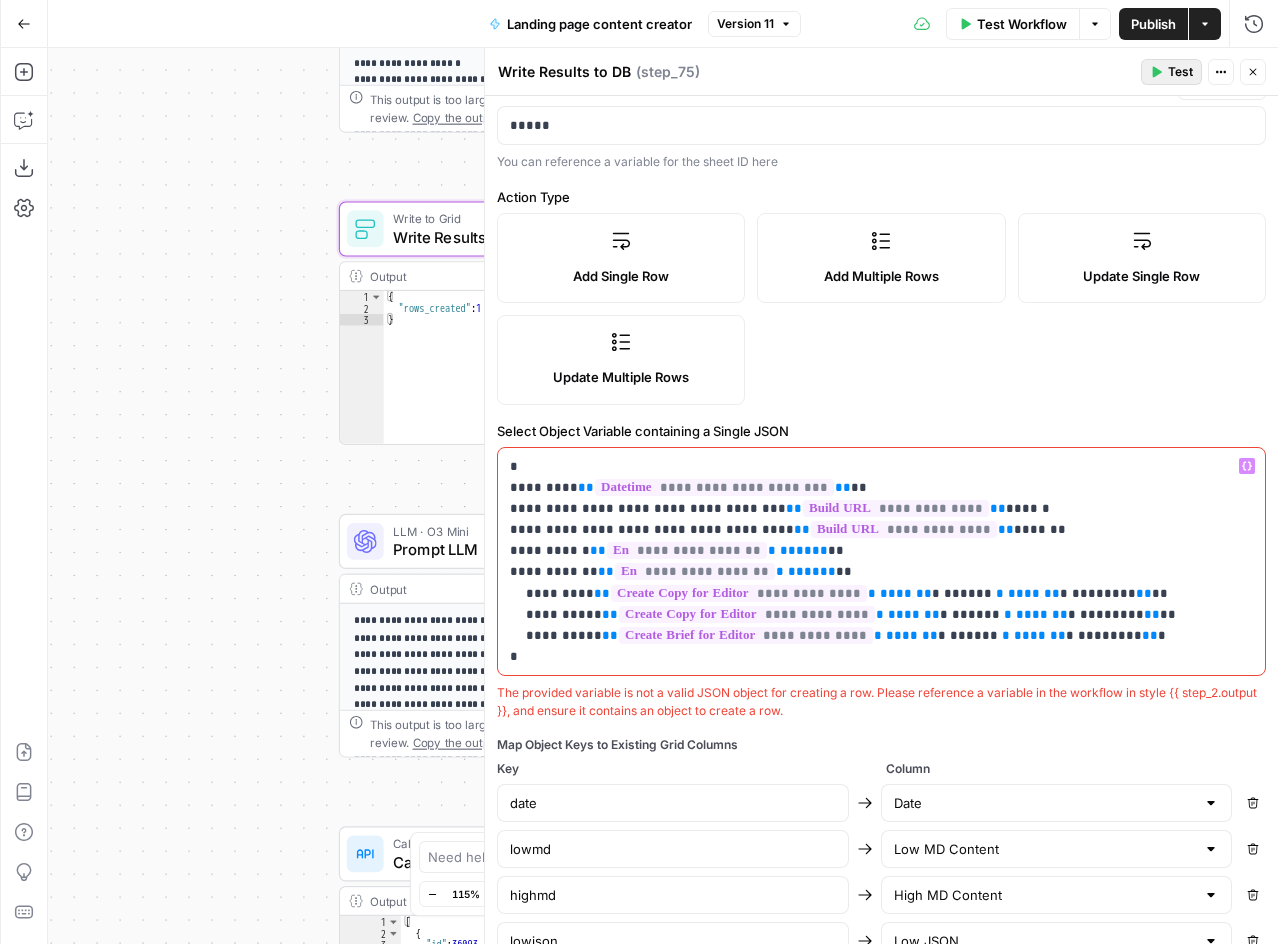click on "Test" at bounding box center (1180, 72) 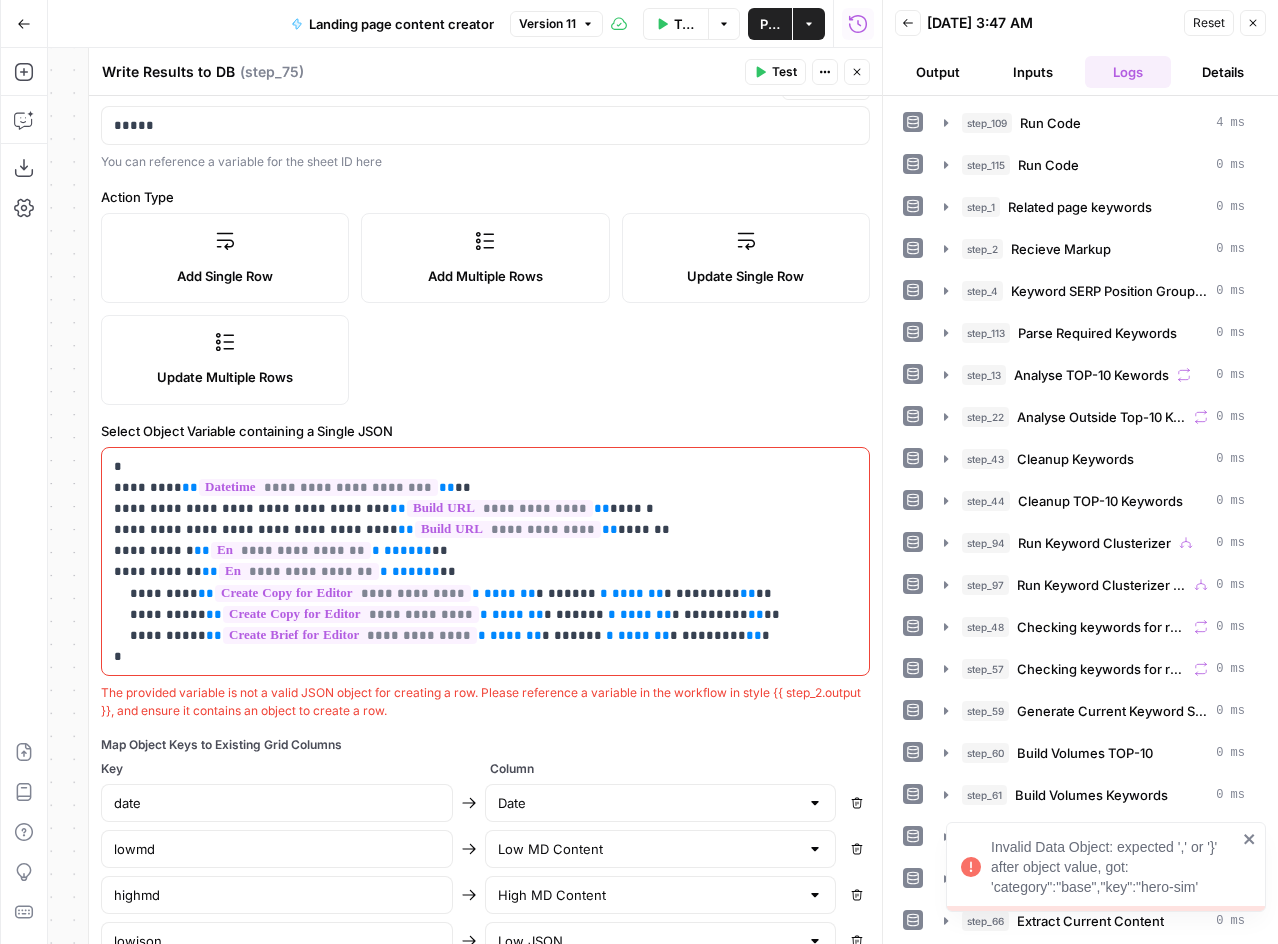 click on "Invalid Data Object: expected ',' or '}' after object value, got: 'category":"base","key":"hero-sim'" at bounding box center (1114, 867) 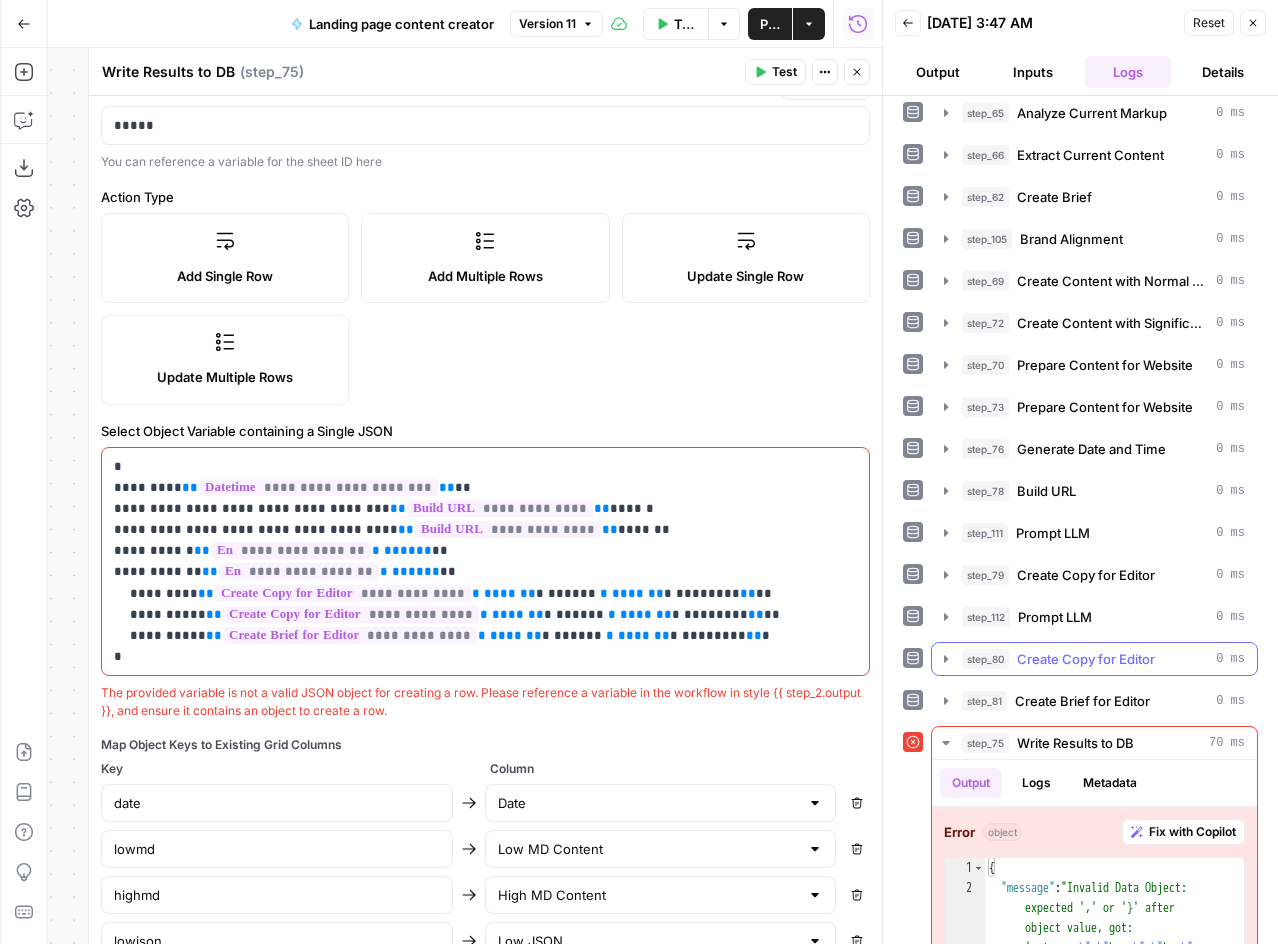 scroll, scrollTop: 862, scrollLeft: 0, axis: vertical 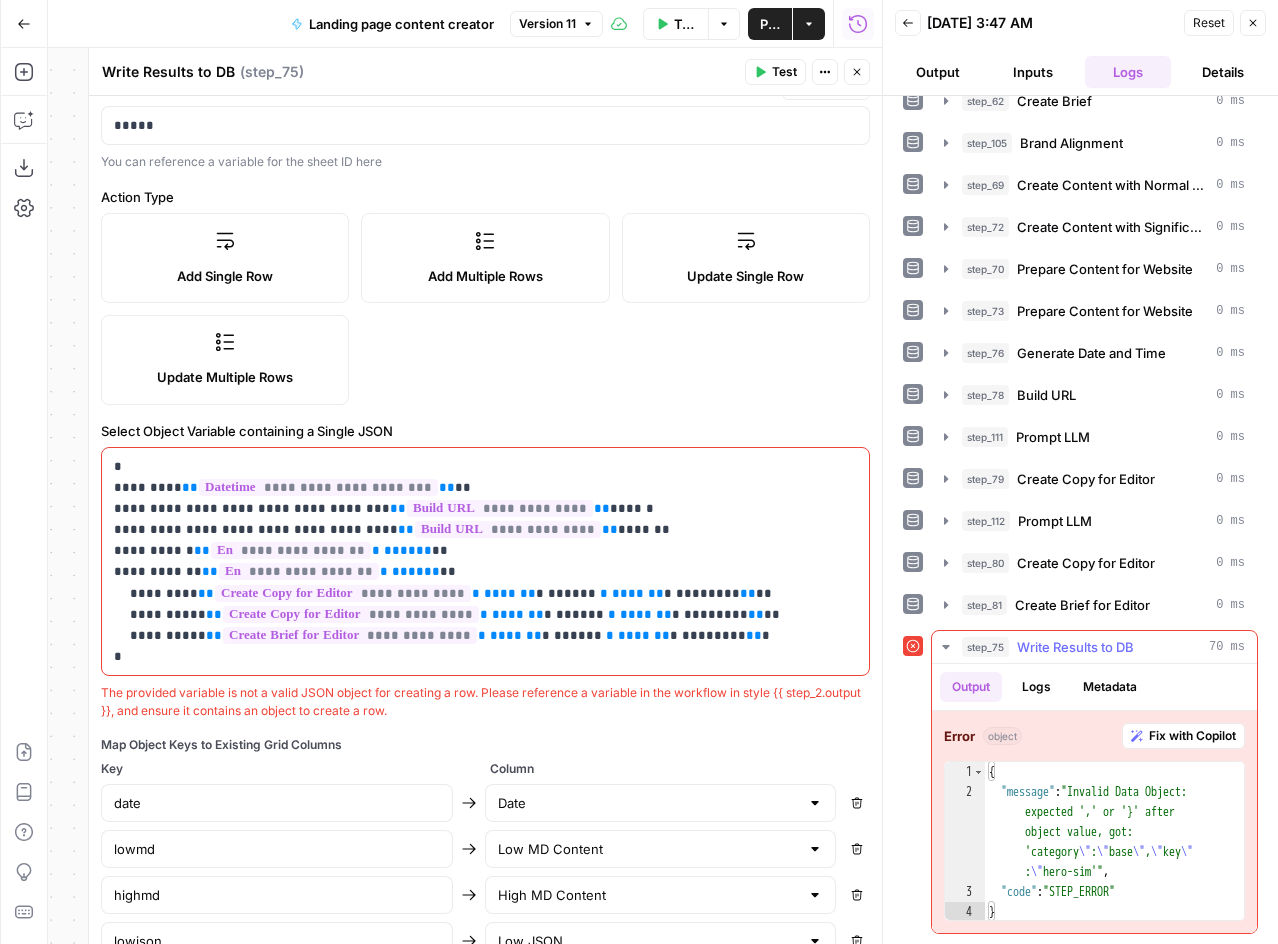 type on "**********" 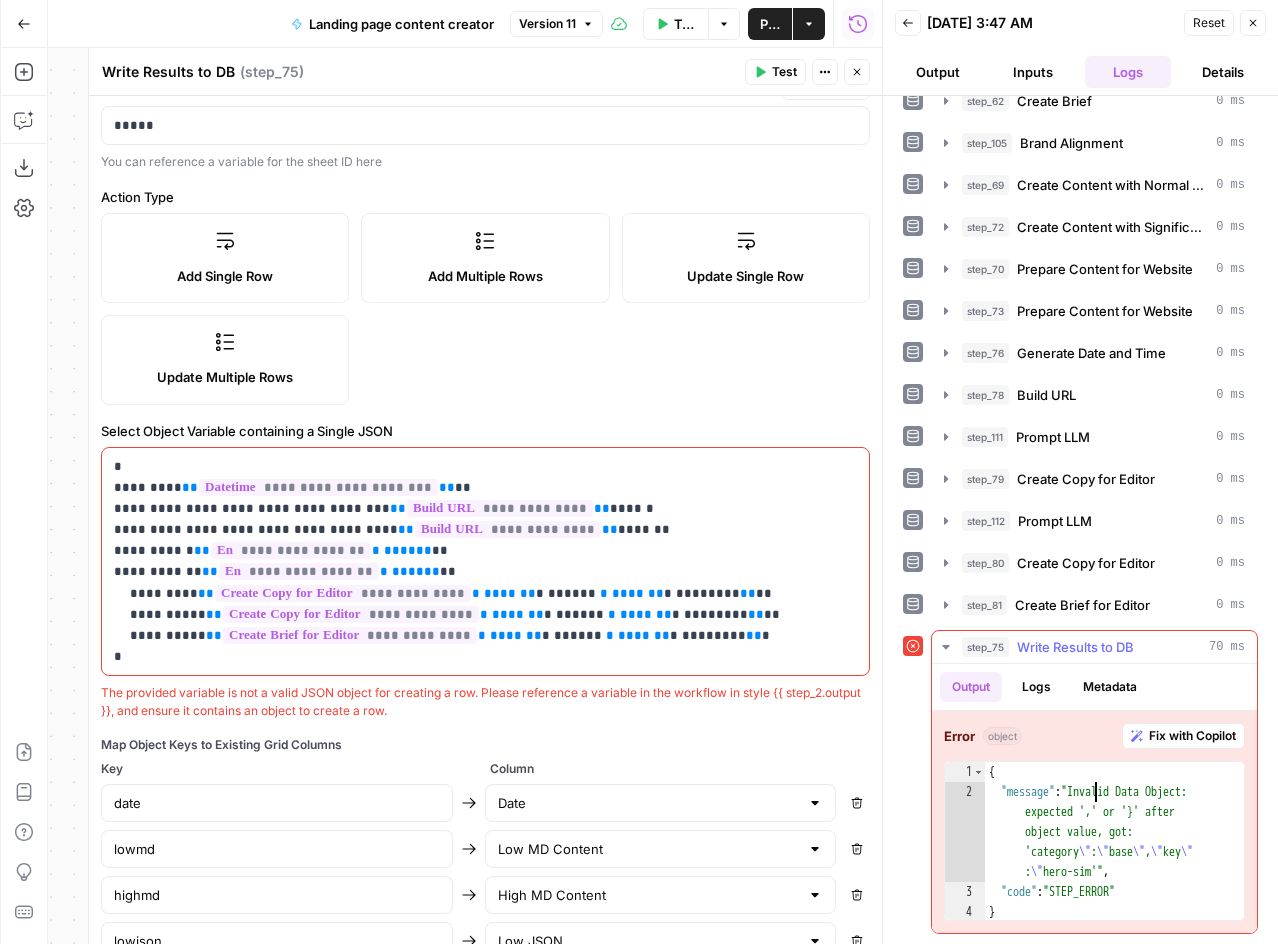click on "{    "message" :  "Invalid Data Object:         expected ',' or '}' after         object value, got:         'category \" : \" base \" , \" key \"        : \" hero-sim'" ,    "code" :  "STEP_ERROR" }" at bounding box center (1114, 862) 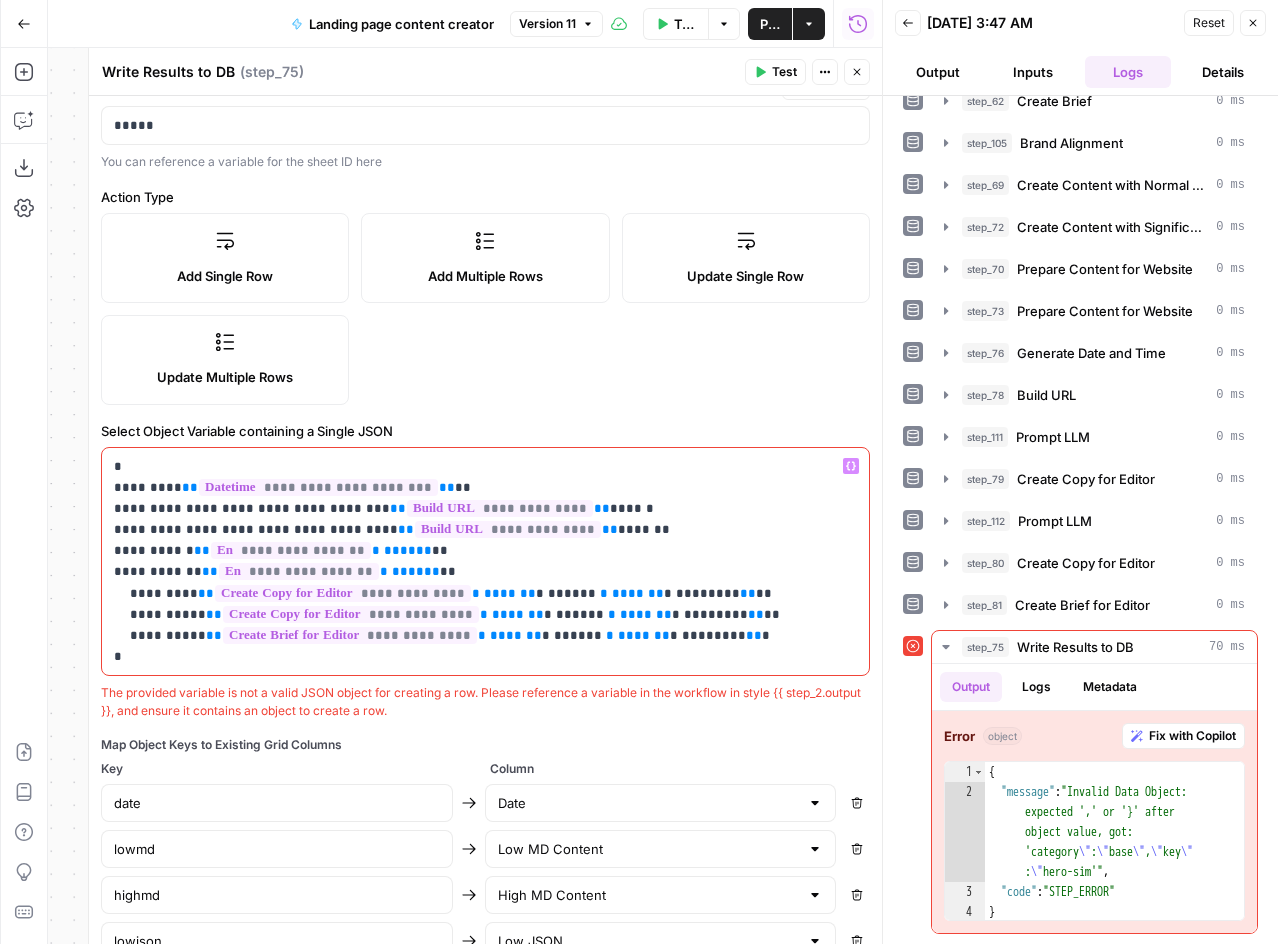 click on "**********" at bounding box center [478, 561] 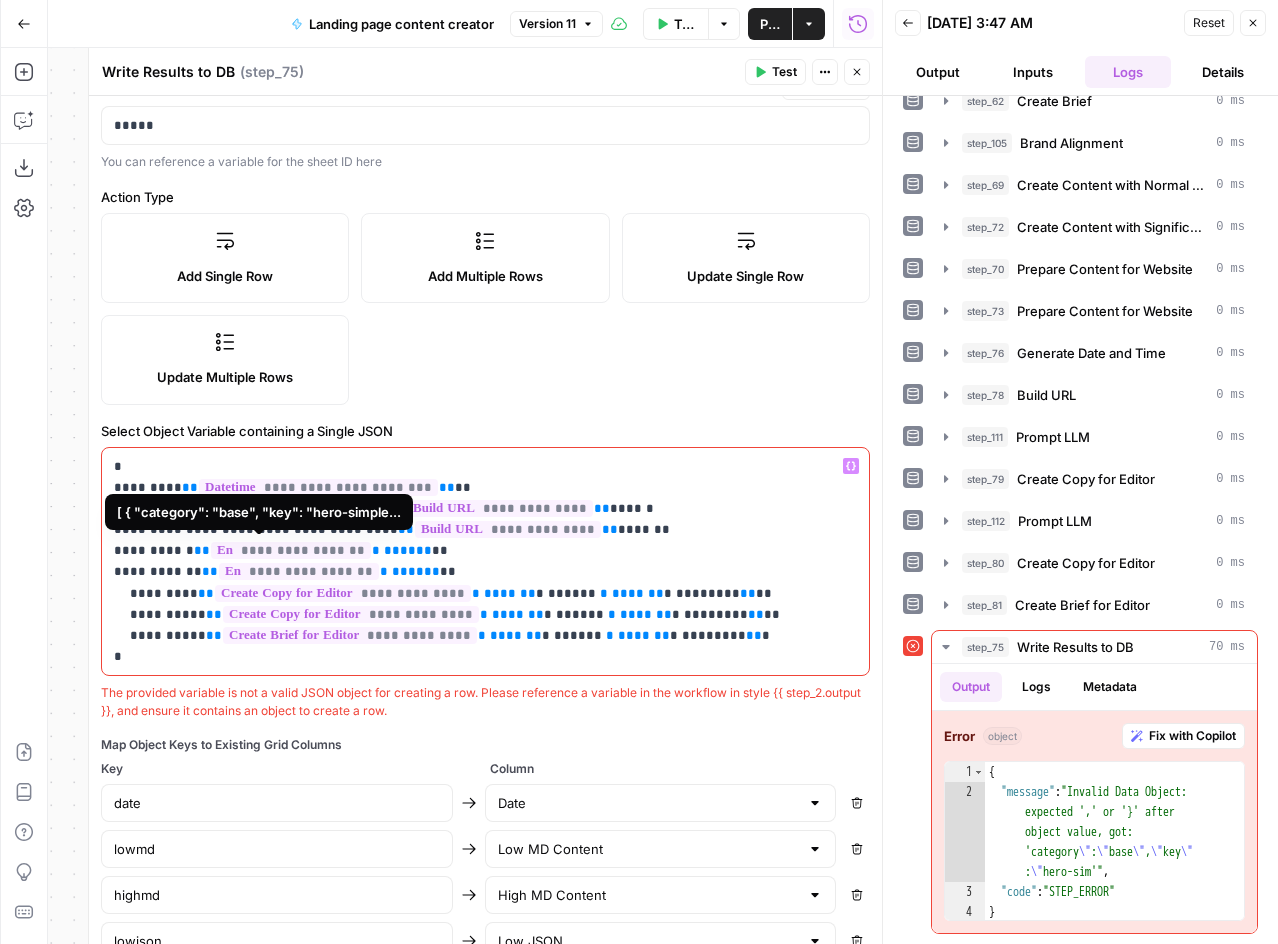type 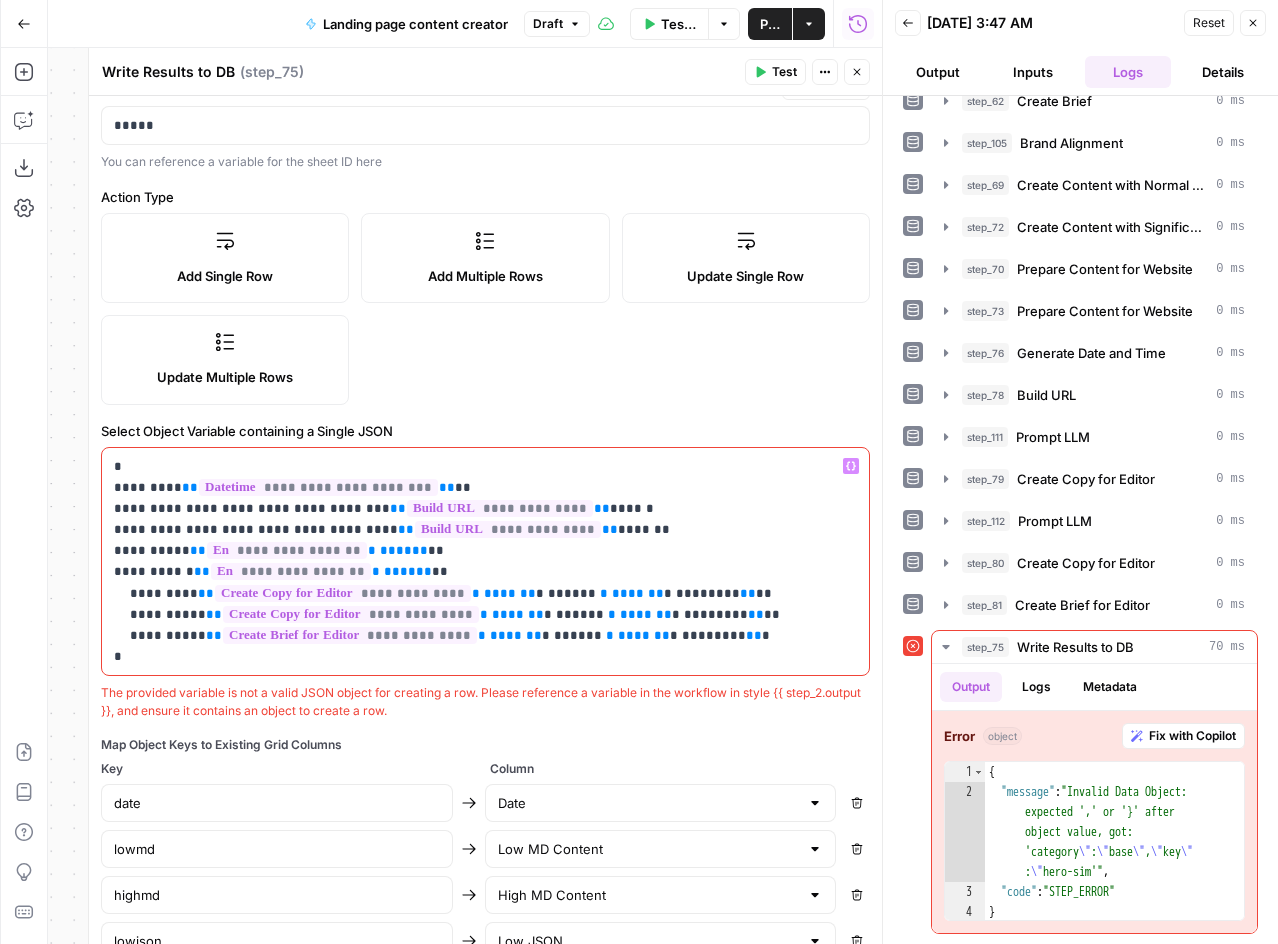 click on "**********" at bounding box center [478, 561] 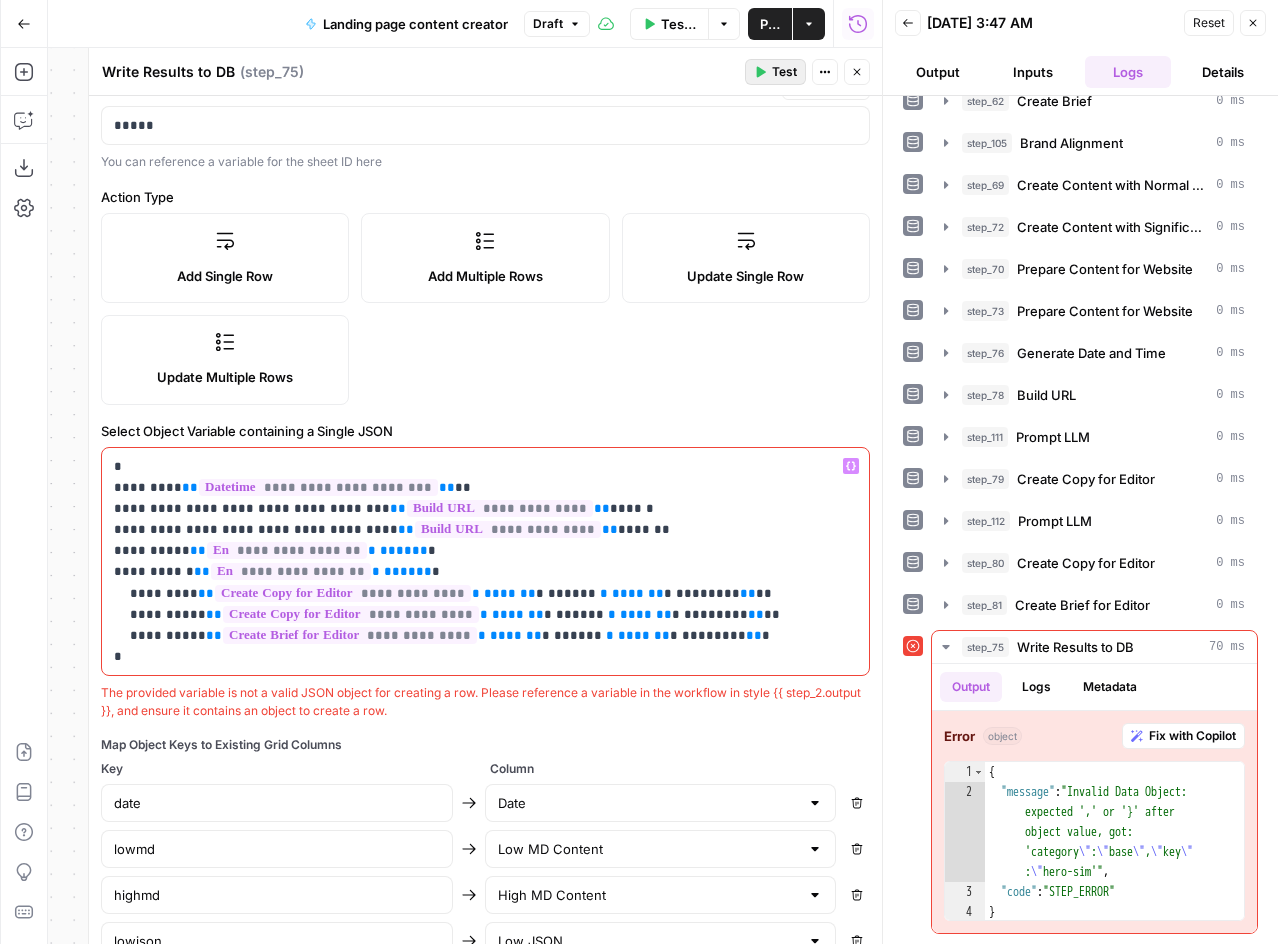 click on "Test" at bounding box center [784, 72] 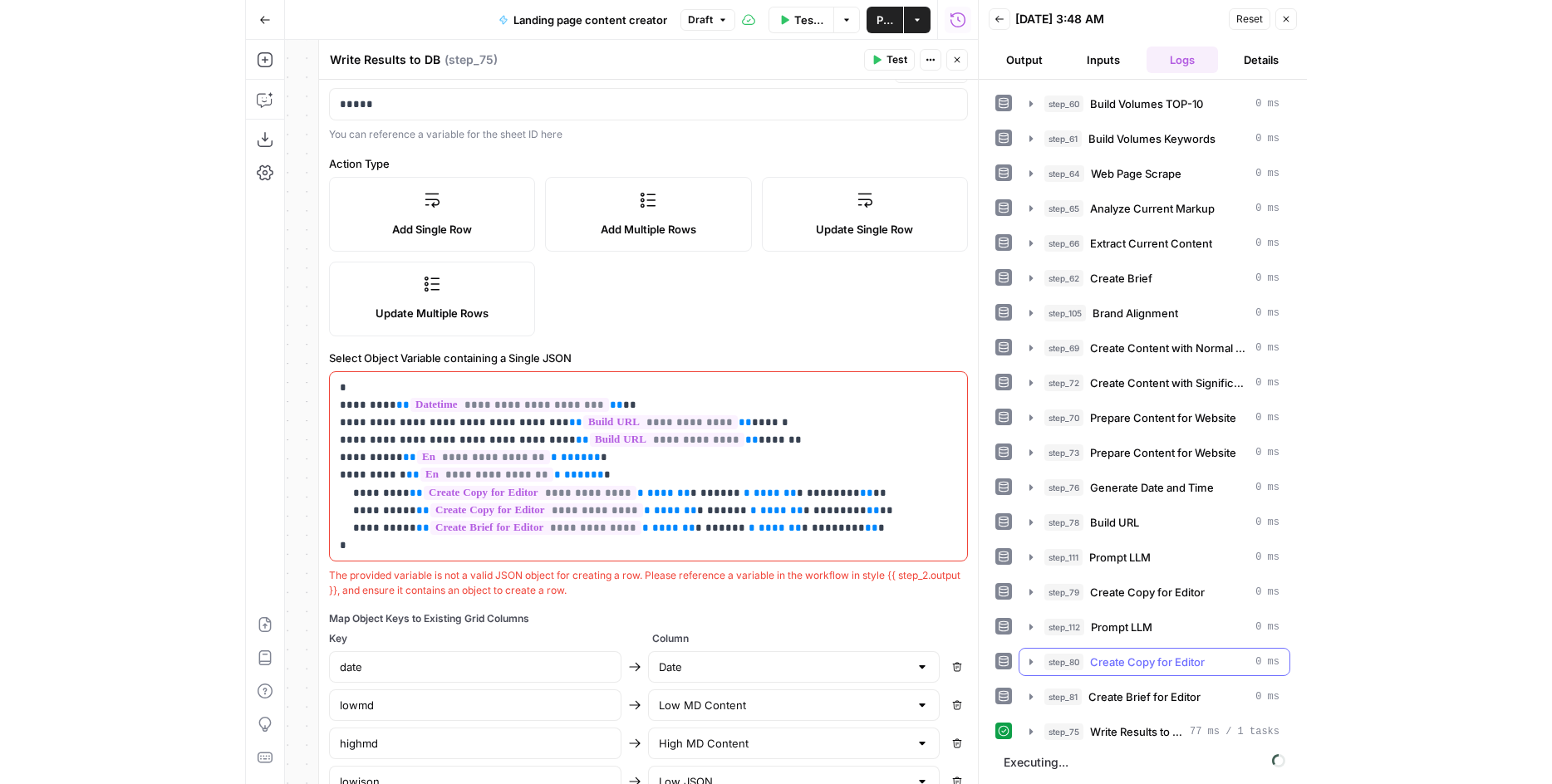 scroll, scrollTop: 492, scrollLeft: 0, axis: vertical 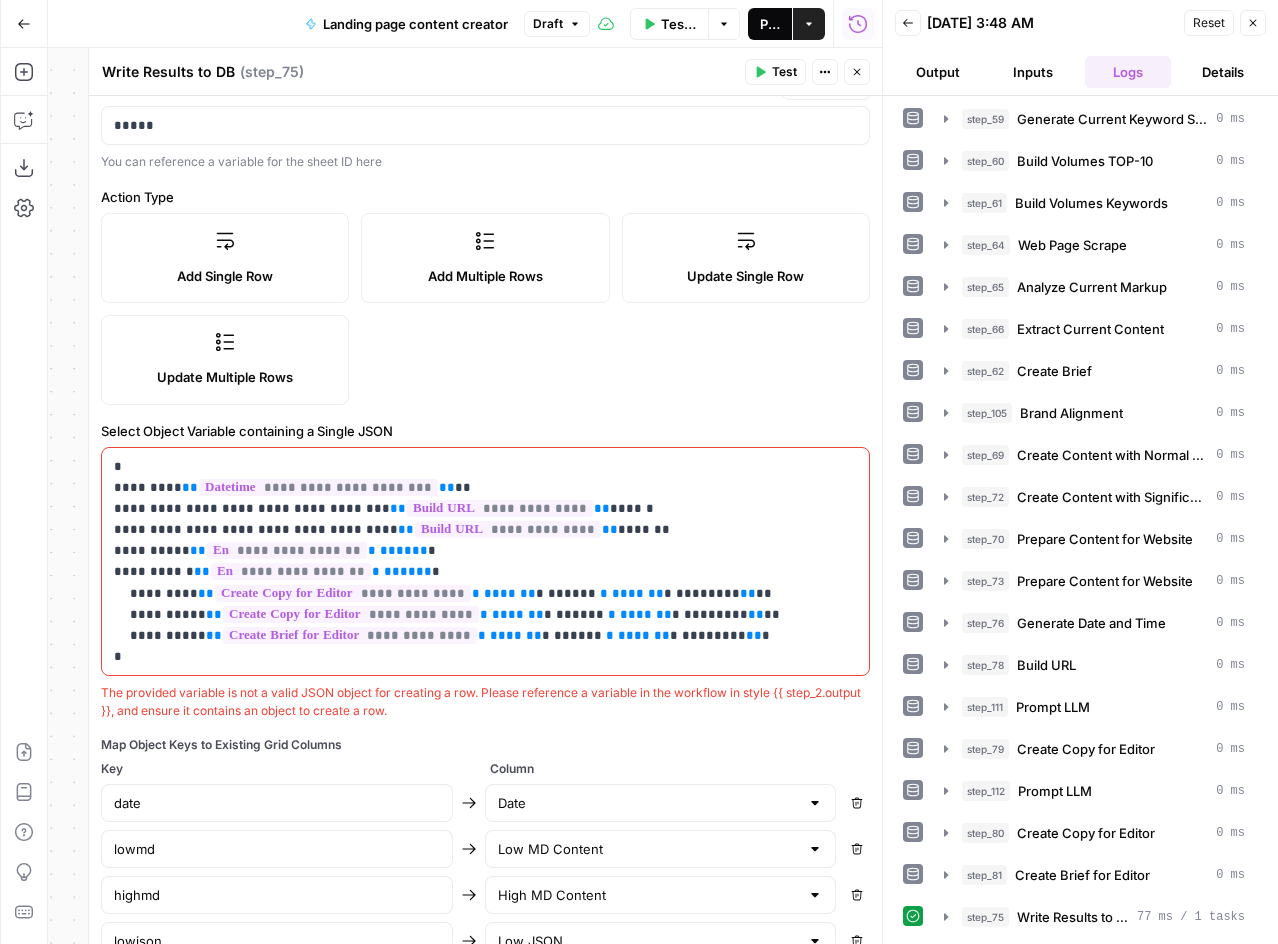 click on "Publish" at bounding box center (770, 24) 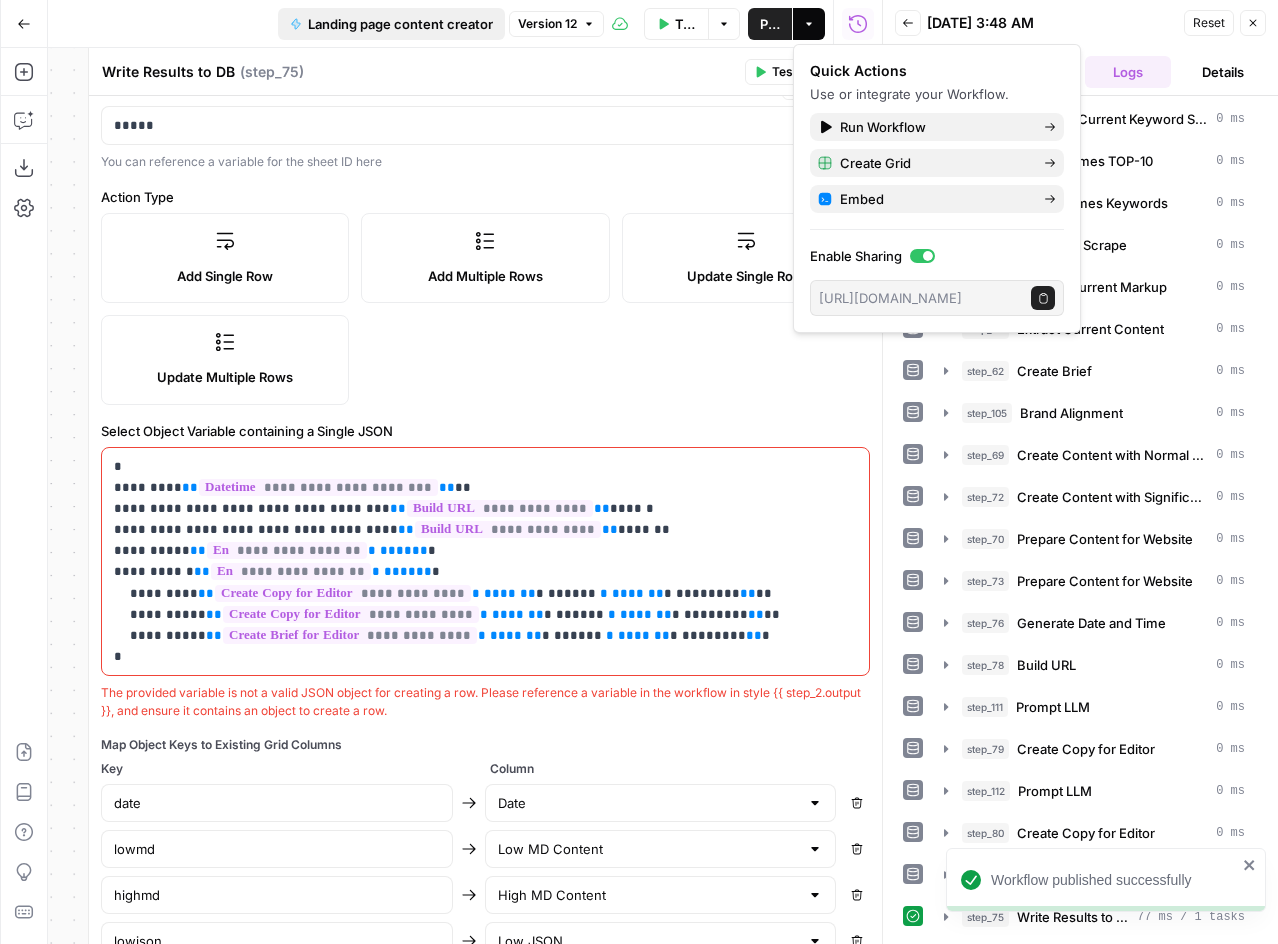 click on "Landing page content creator" at bounding box center [400, 24] 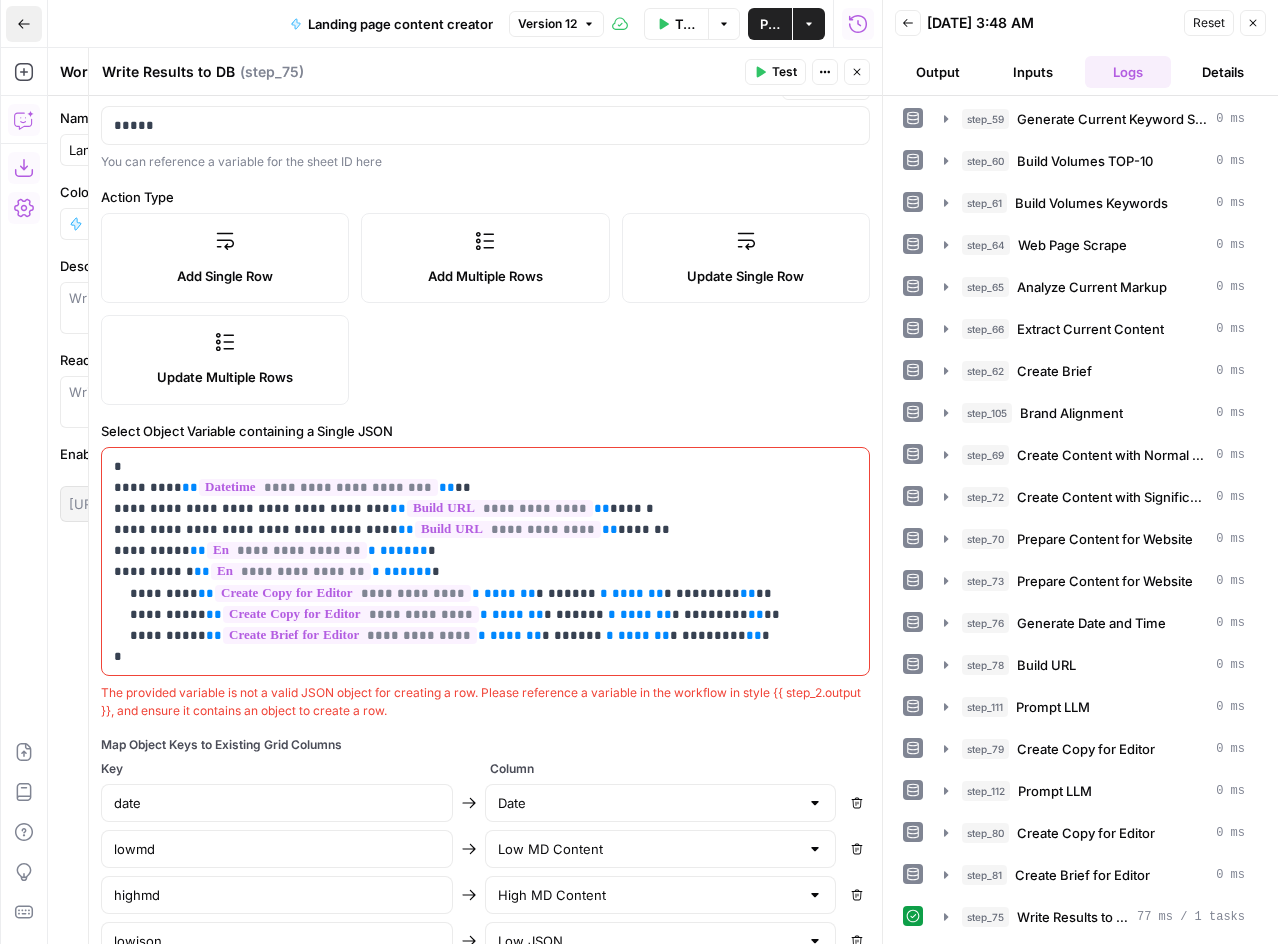click on "Go Back" at bounding box center [24, 24] 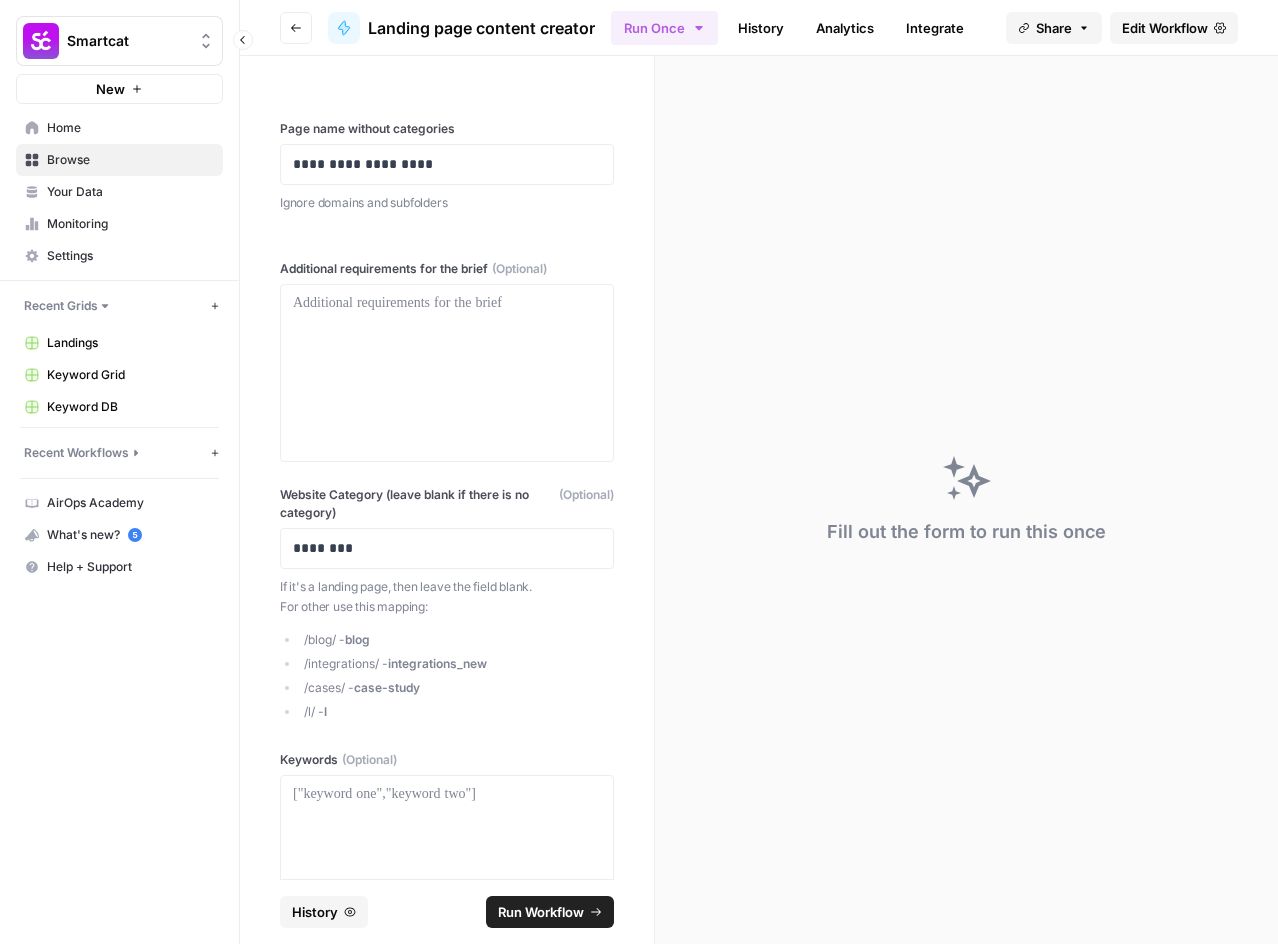click on "Smartcat New Home Browse Your Data Monitoring Settings Recent Grids New grid Landings Keyword Grid Keyword DB Recent Workflows New Workflow Landing page content creator Landing page content updater Write Informational Article Body AirOps Academy What's new?
5
Help + Support" at bounding box center [119, 472] 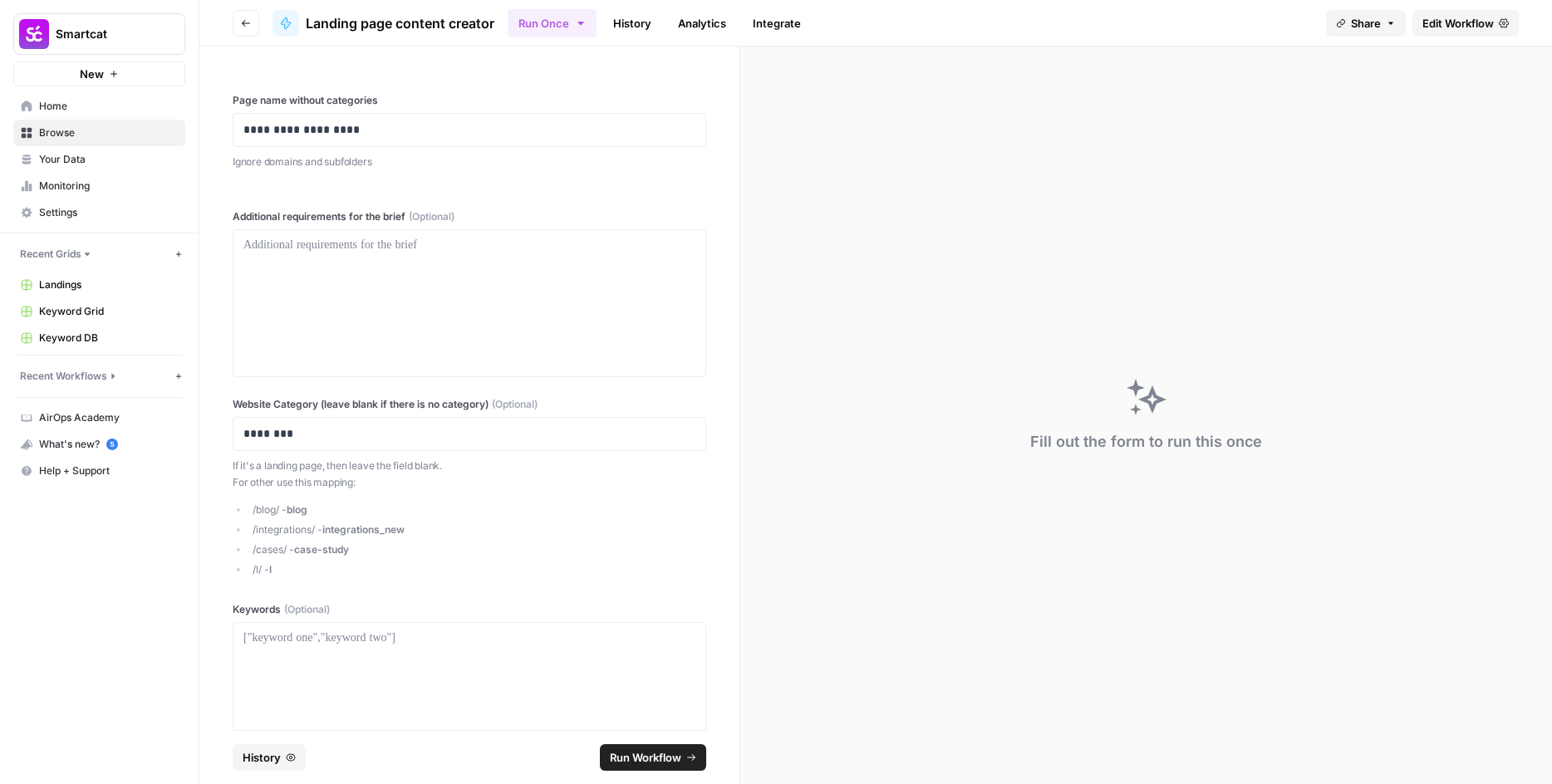 scroll, scrollTop: 0, scrollLeft: 0, axis: both 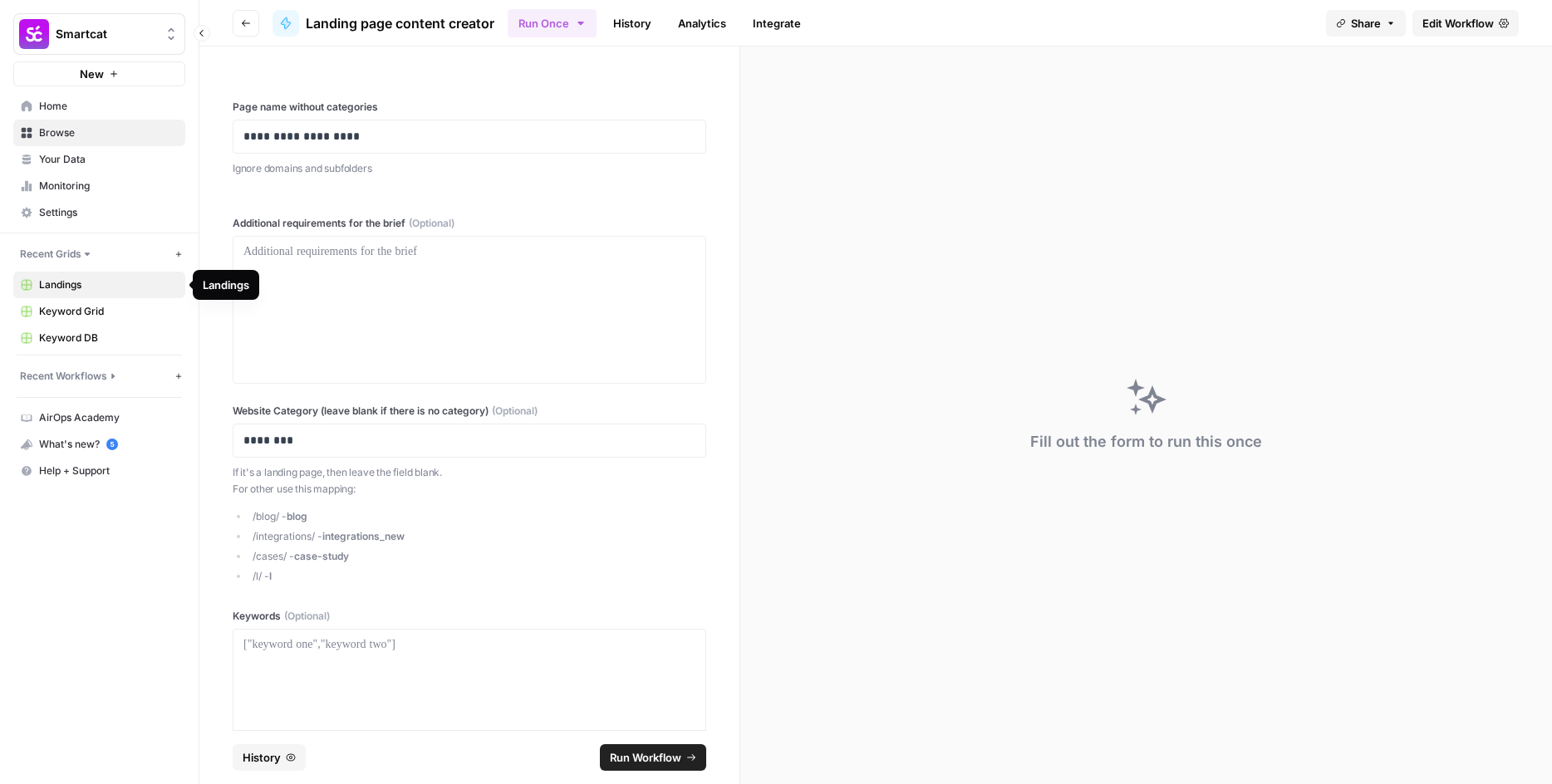click on "Landings" at bounding box center [108, 285] 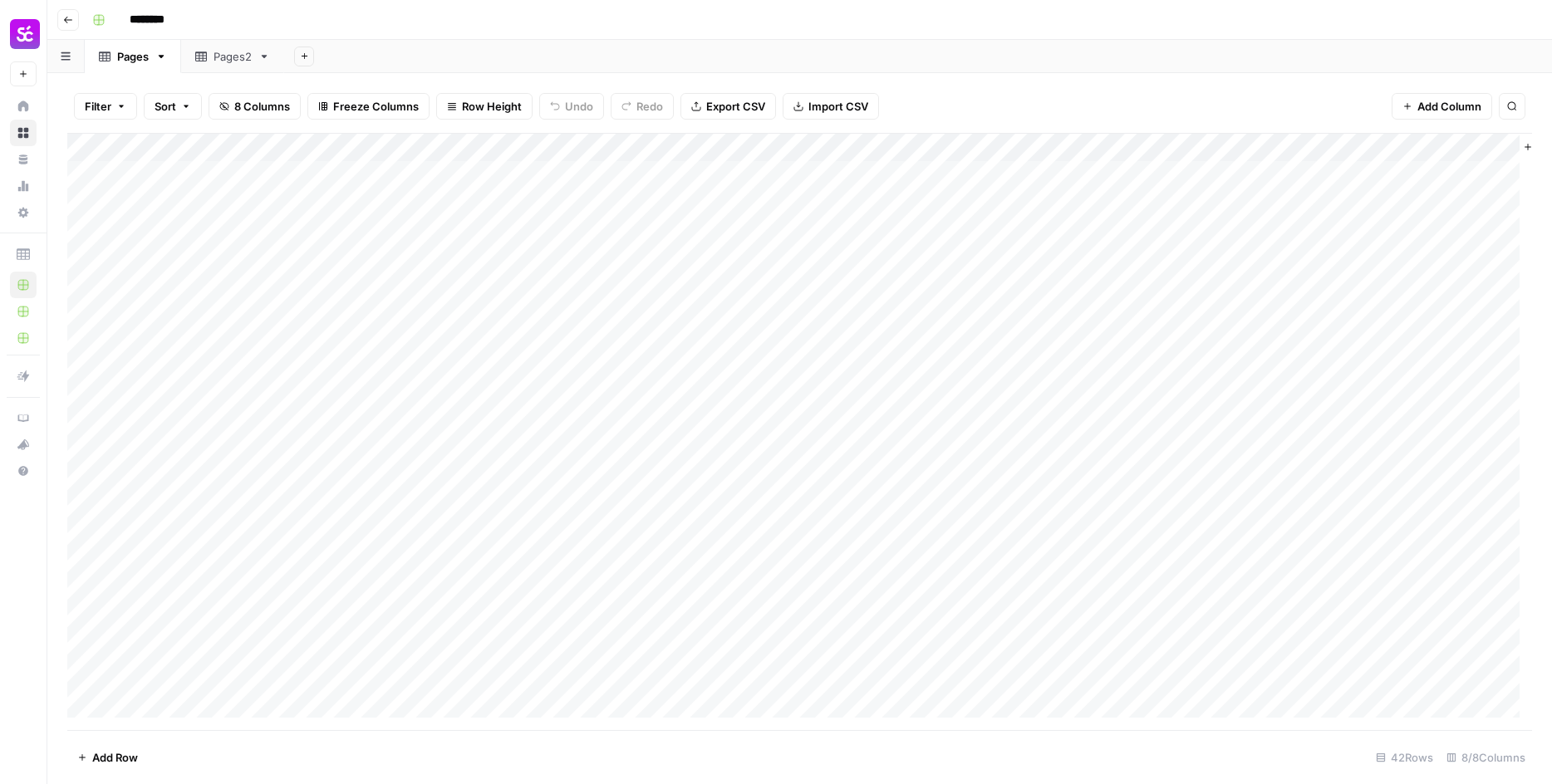 click on "Pages2" at bounding box center [233, 56] 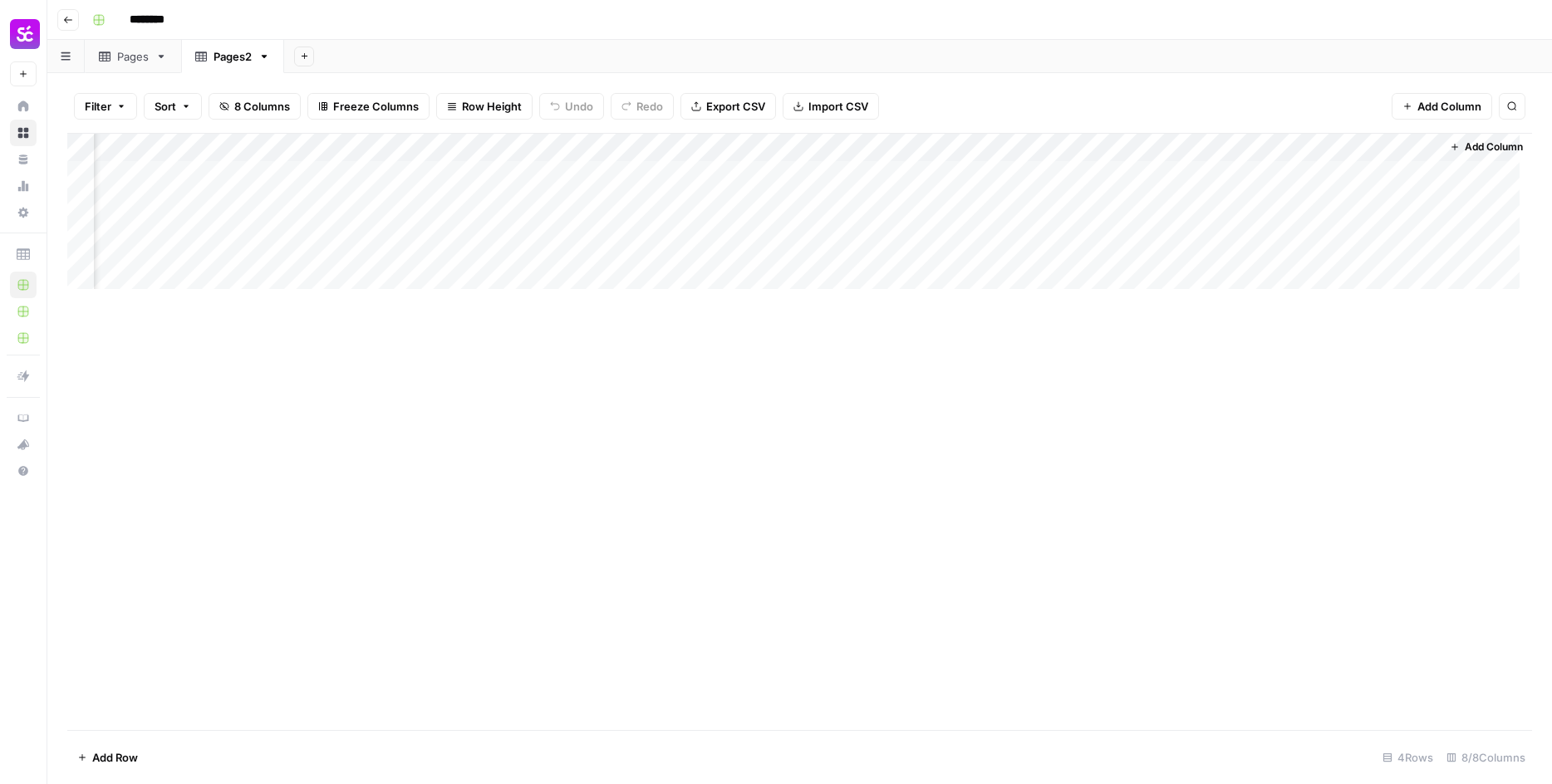 scroll, scrollTop: 0, scrollLeft: 0, axis: both 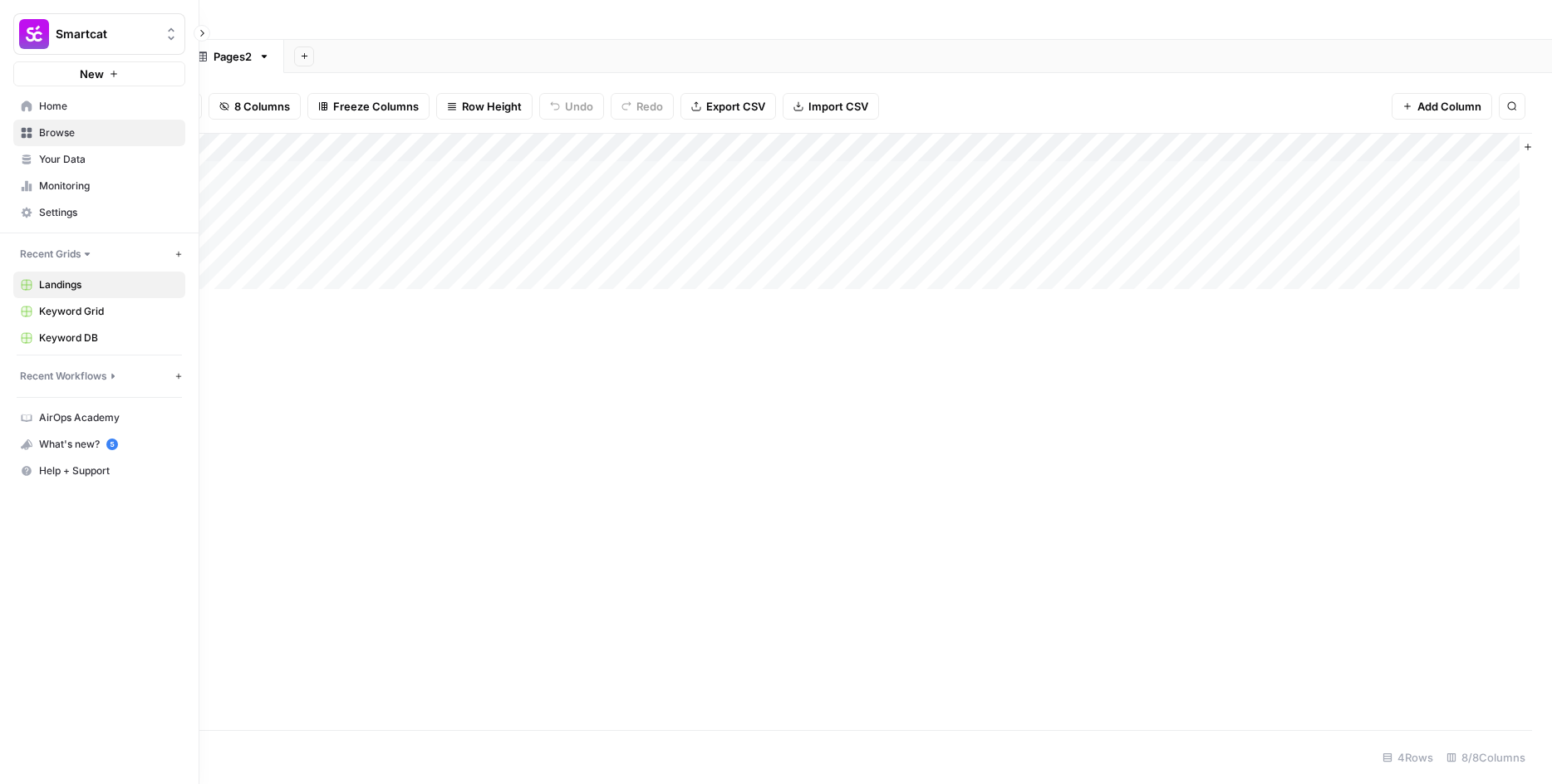 click on "Browse" at bounding box center [108, 133] 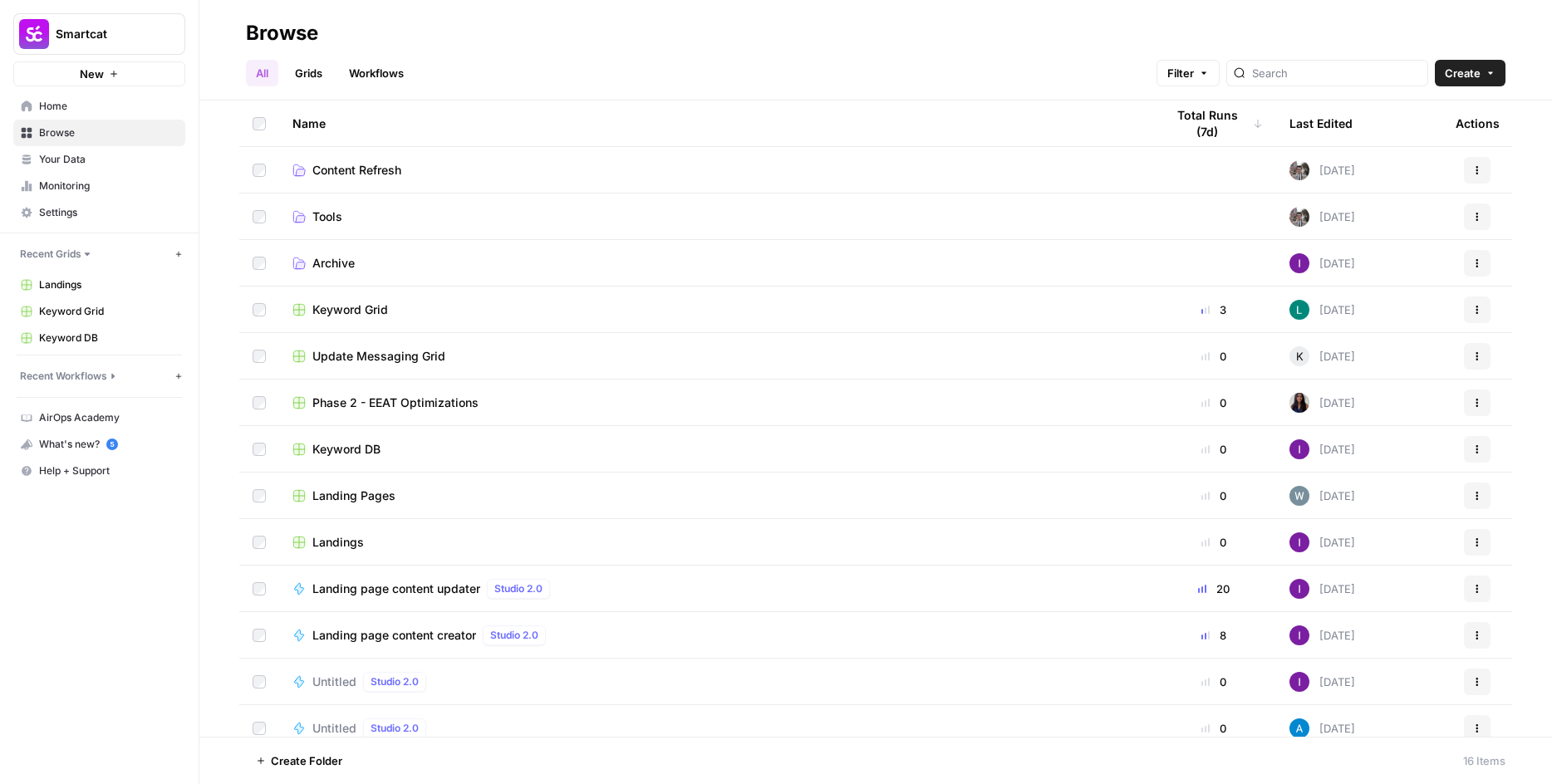 click on "Landing page content creator" at bounding box center (394, 635) 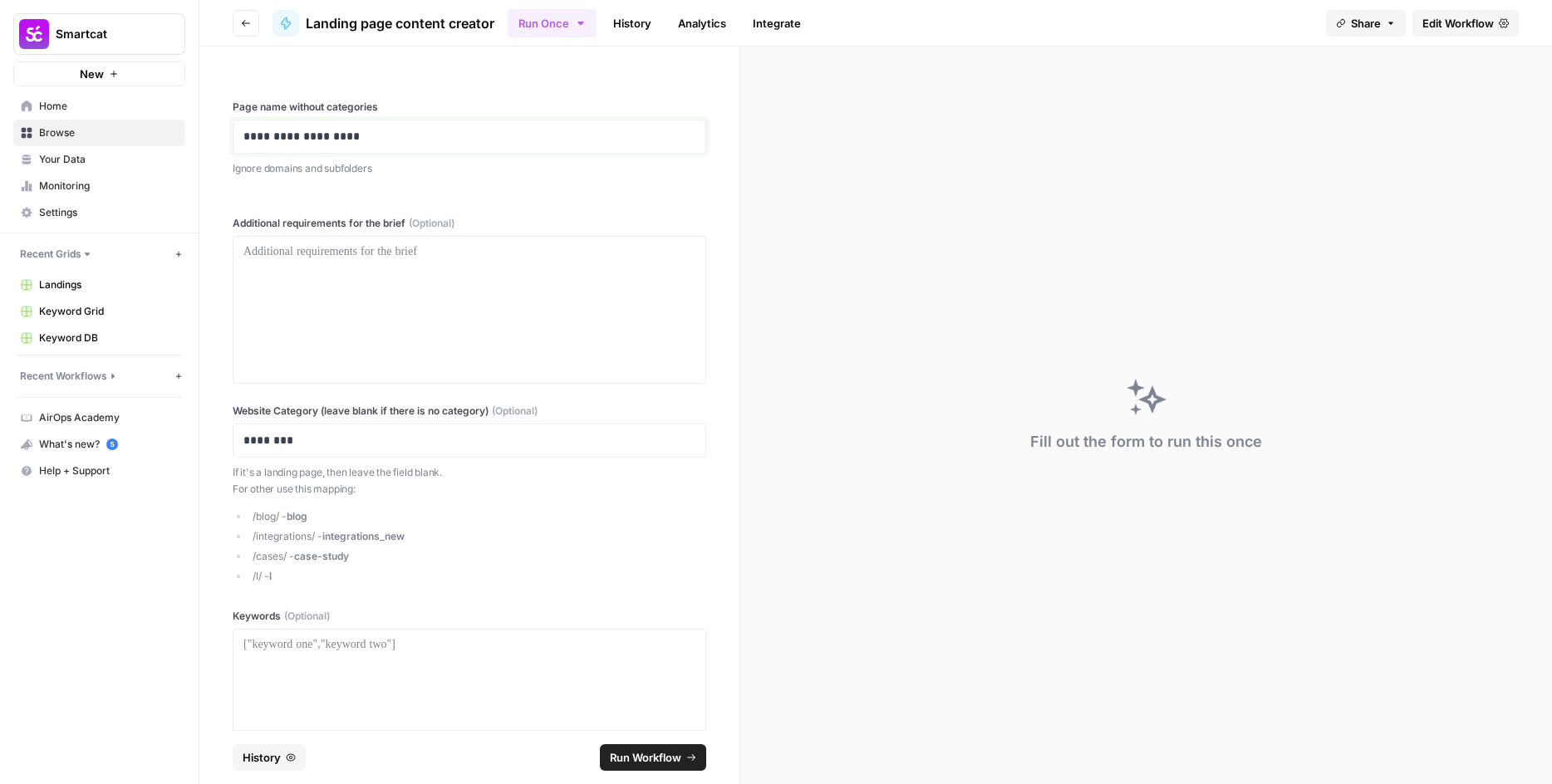 click on "**********" at bounding box center (463, 136) 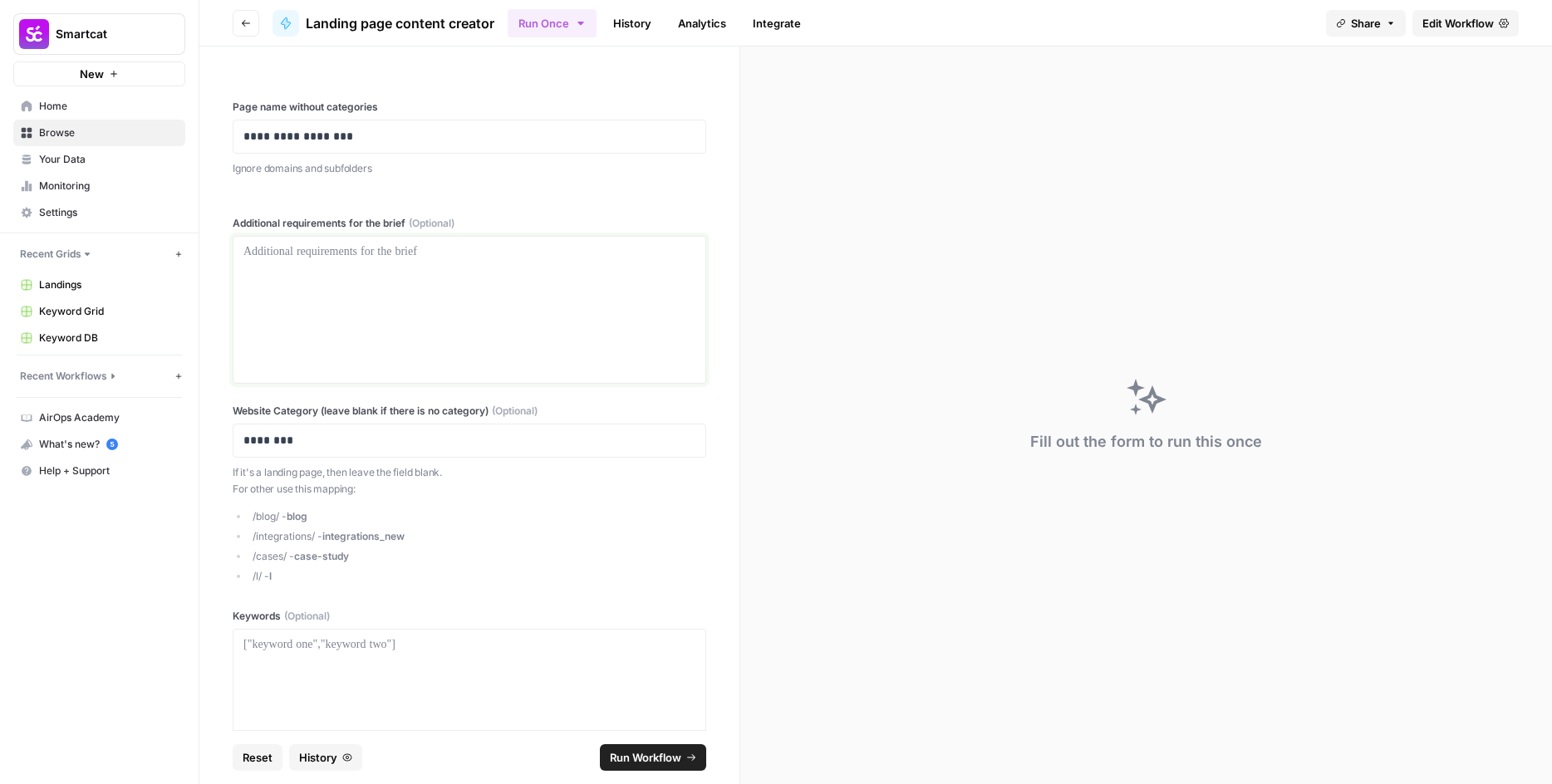 click at bounding box center (469, 310) 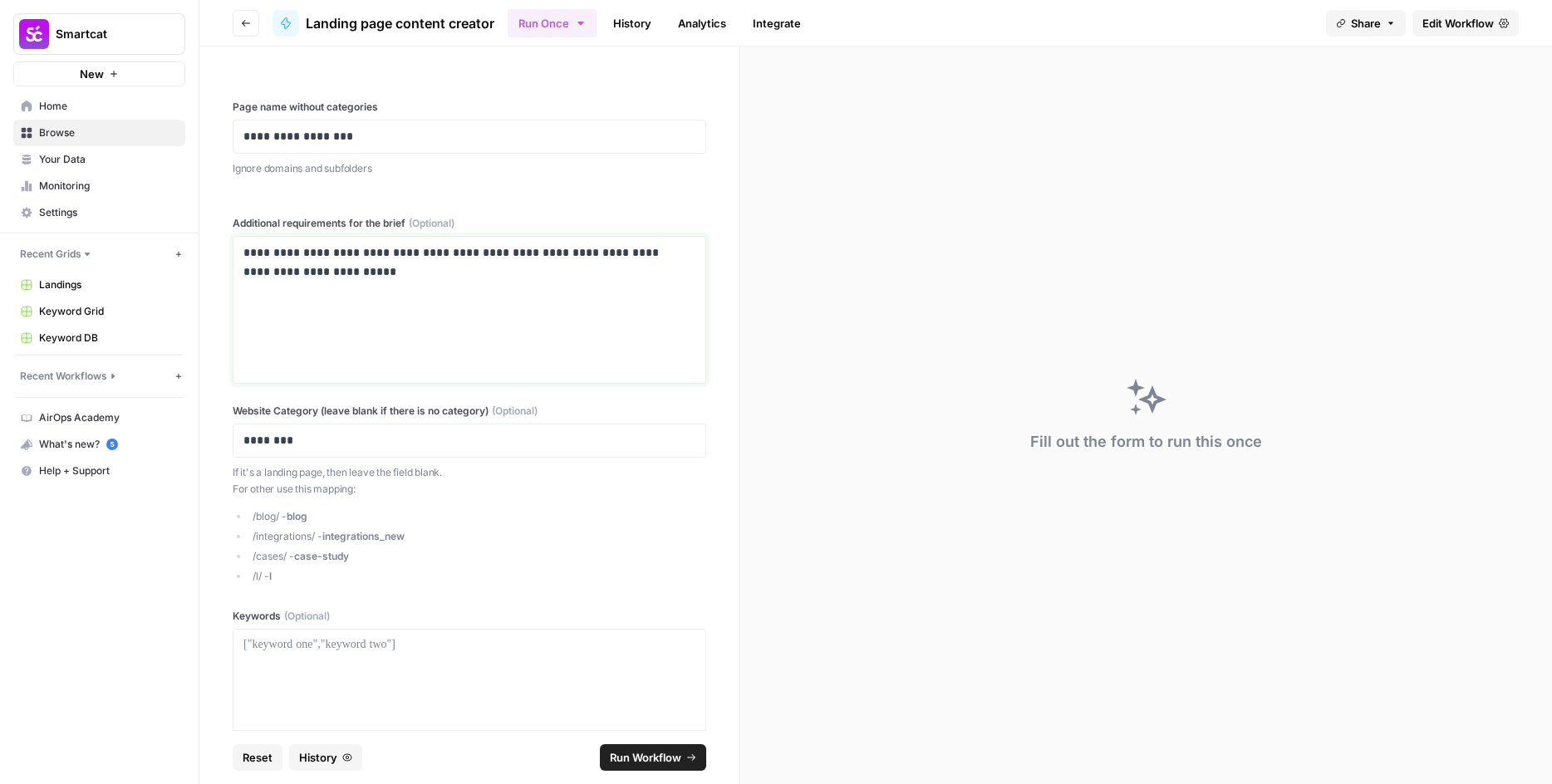 click on "**********" at bounding box center (463, 262) 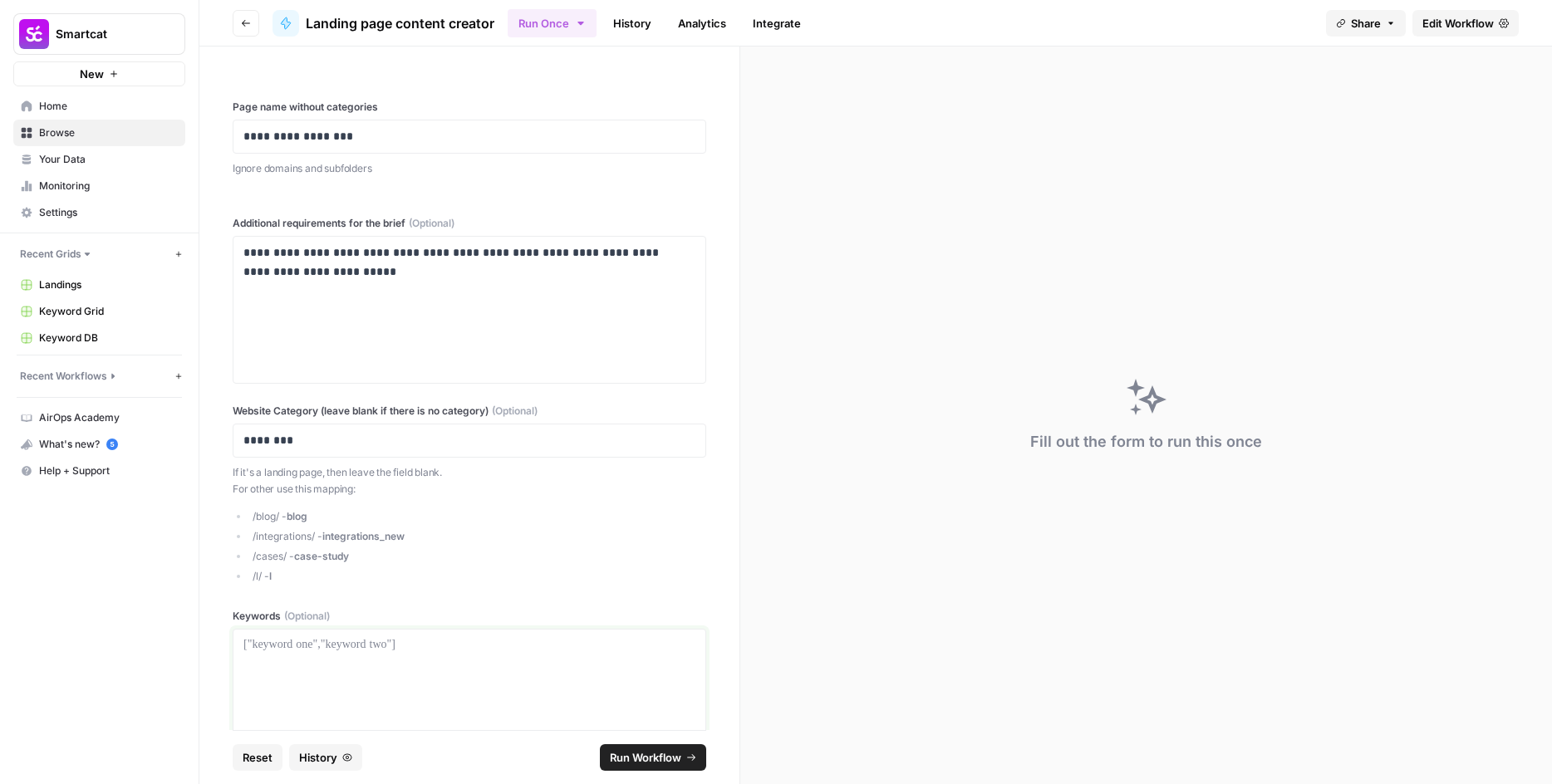 click at bounding box center (469, 703) 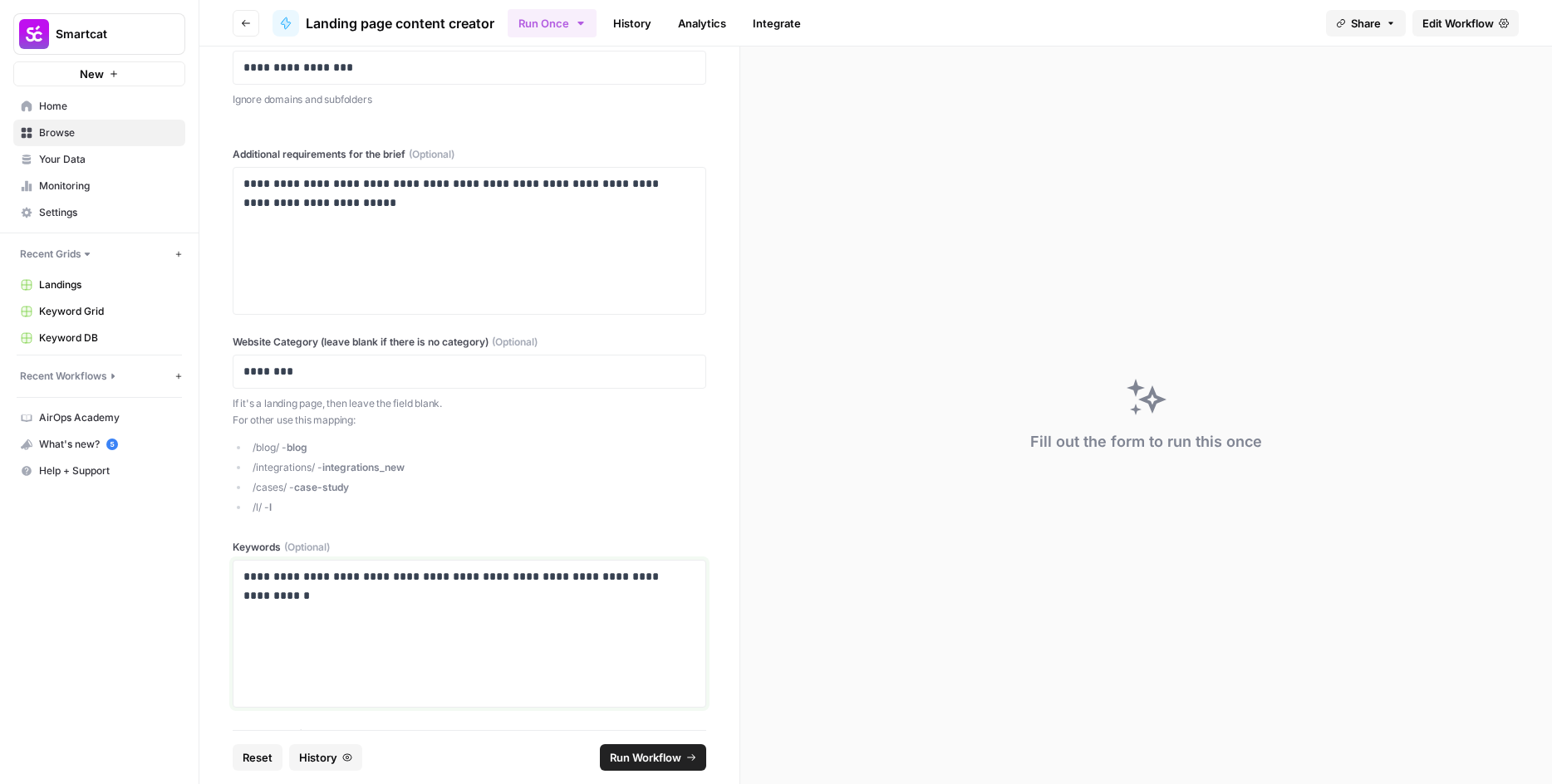 scroll, scrollTop: 163, scrollLeft: 0, axis: vertical 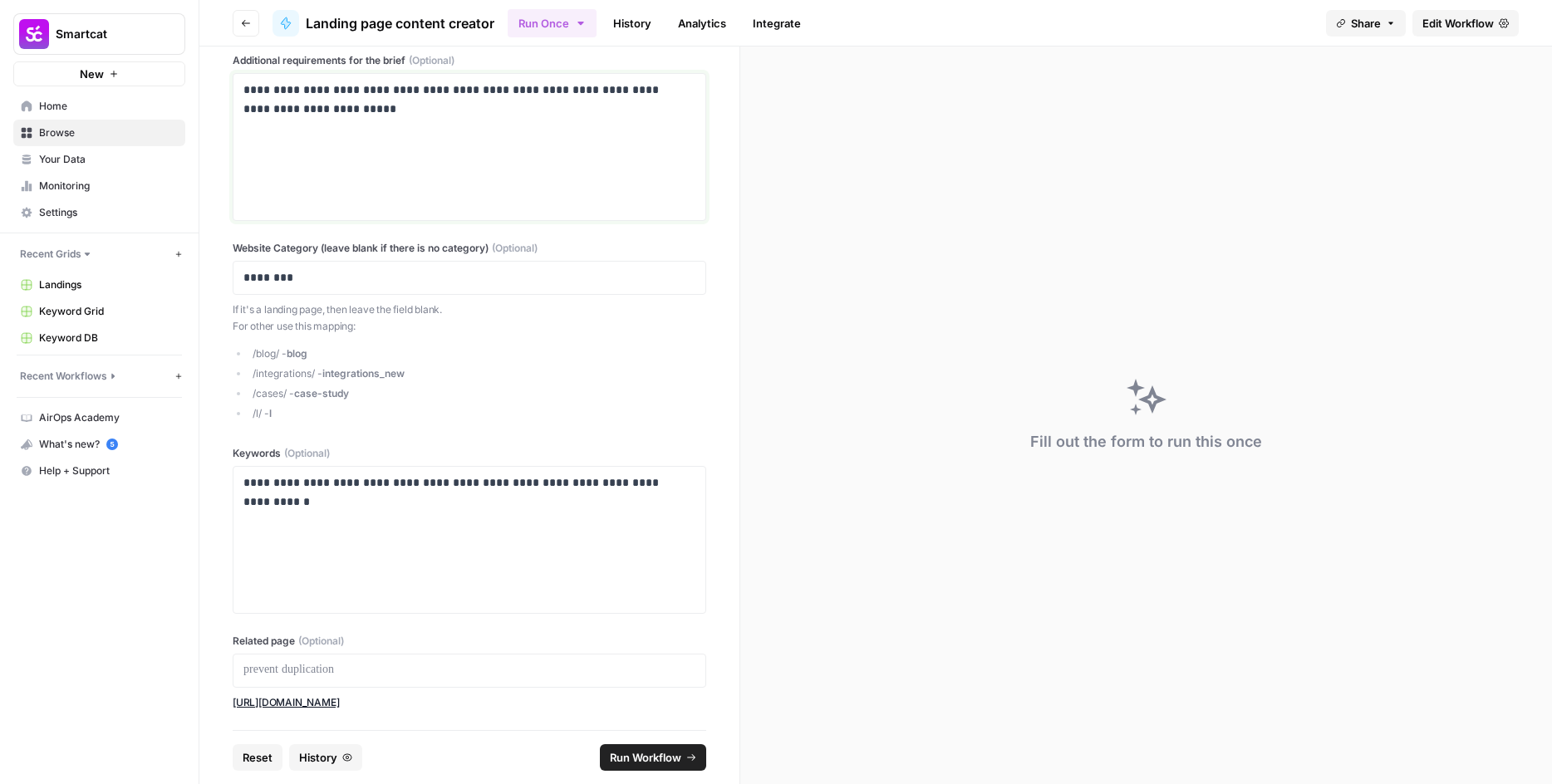 click on "**********" at bounding box center [469, 147] 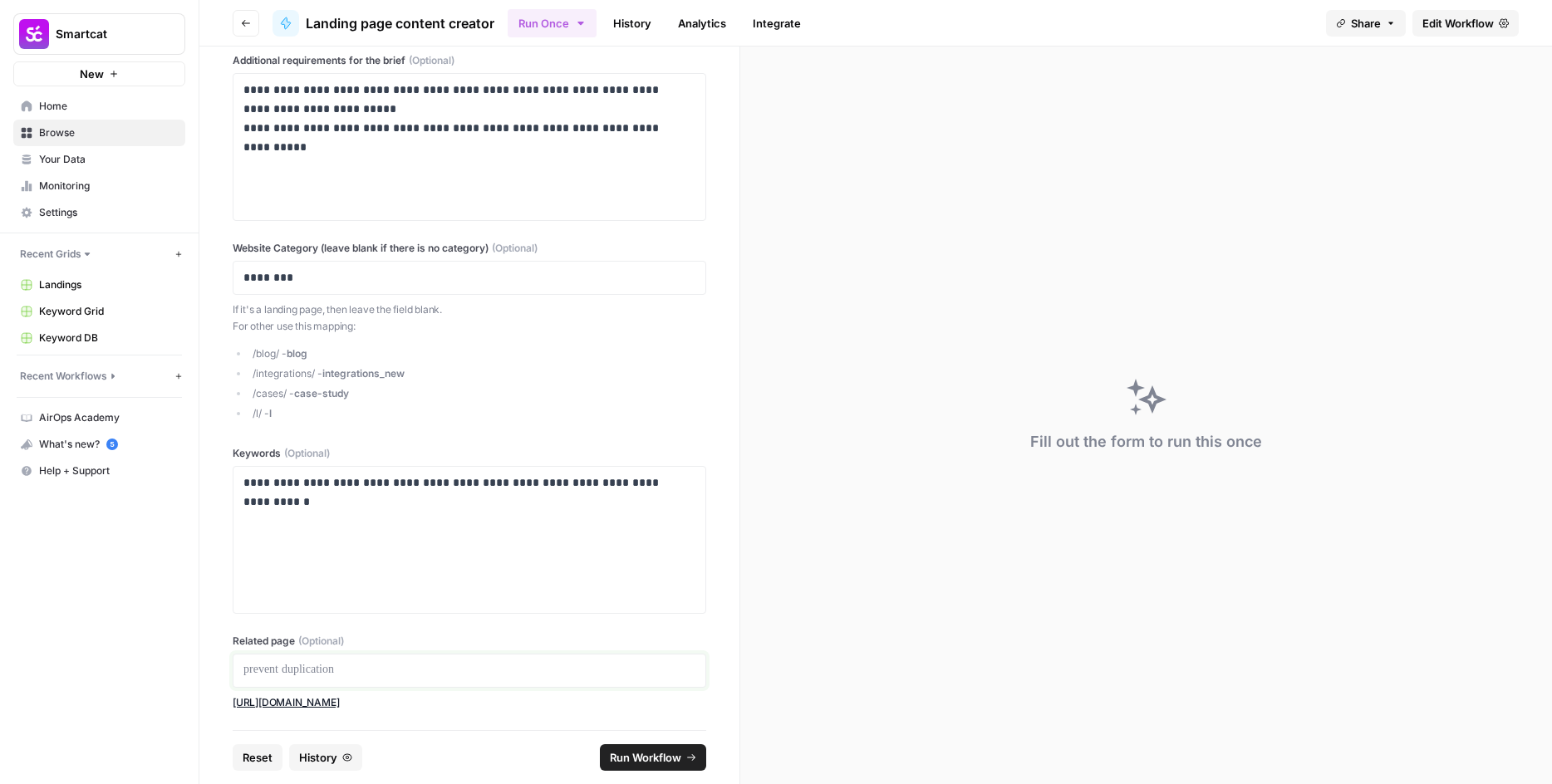 click at bounding box center (469, 670) 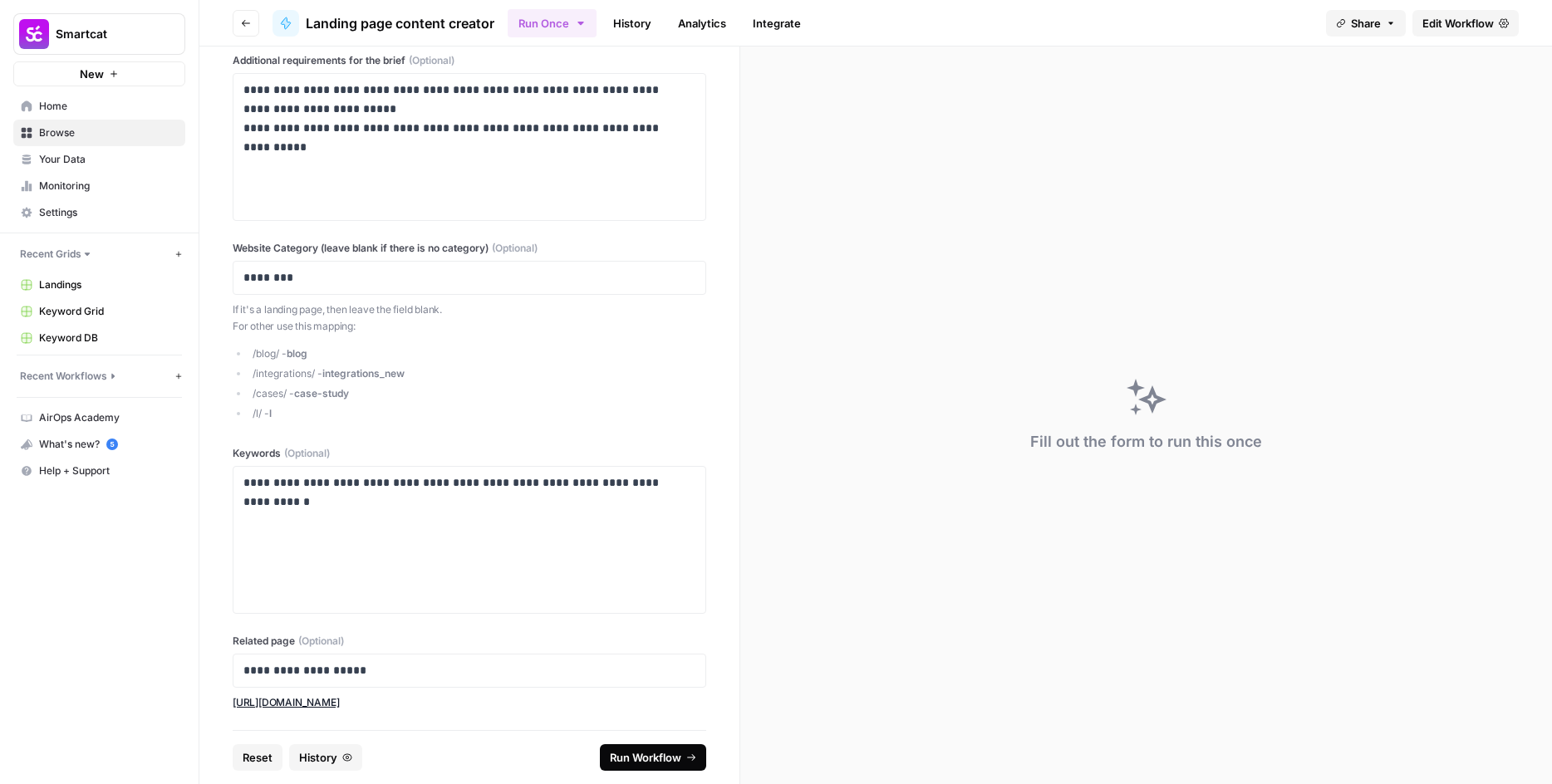 click on "Run Workflow" at bounding box center (646, 757) 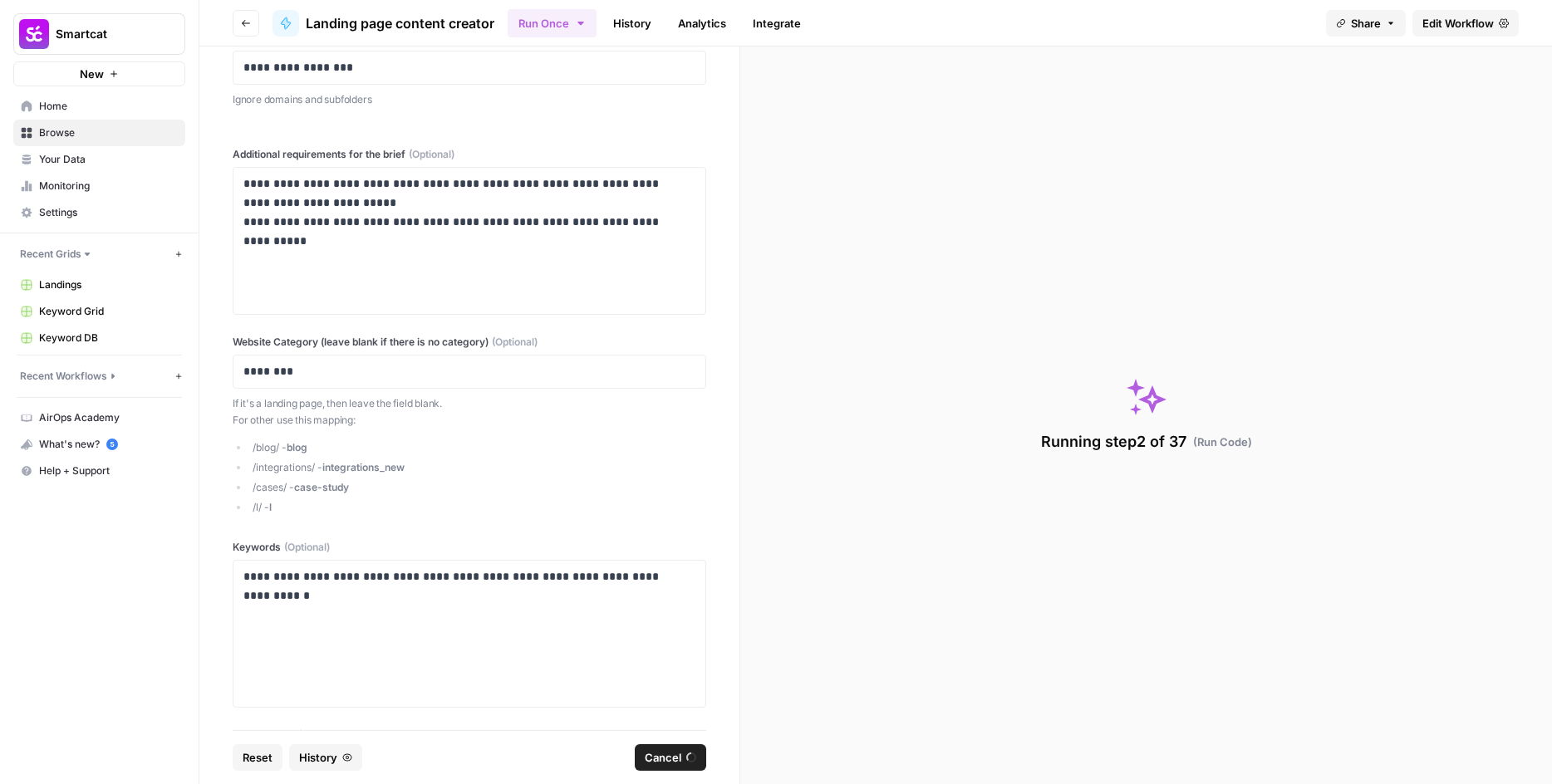 scroll, scrollTop: 163, scrollLeft: 0, axis: vertical 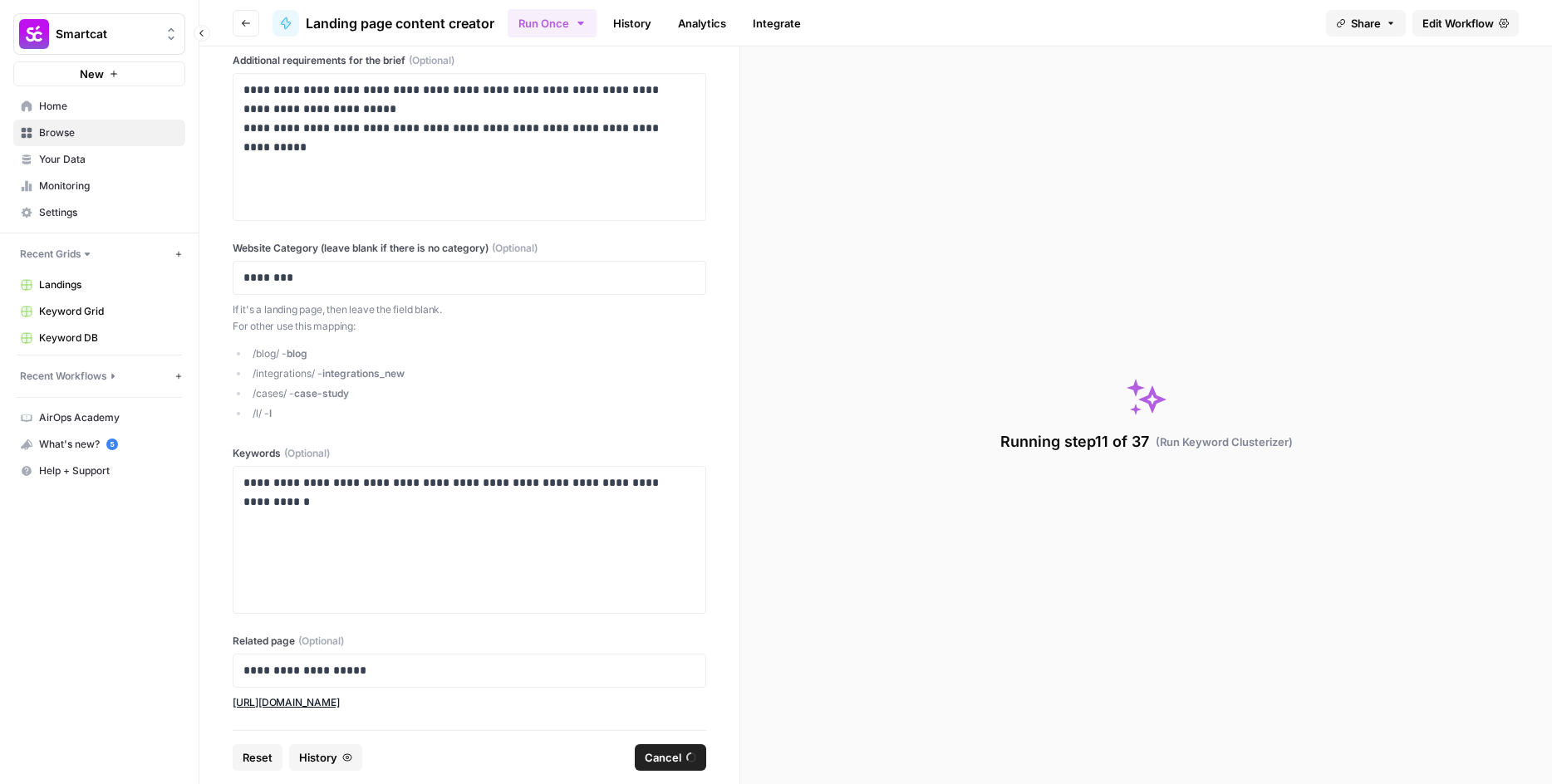 click on "Browse" at bounding box center [108, 133] 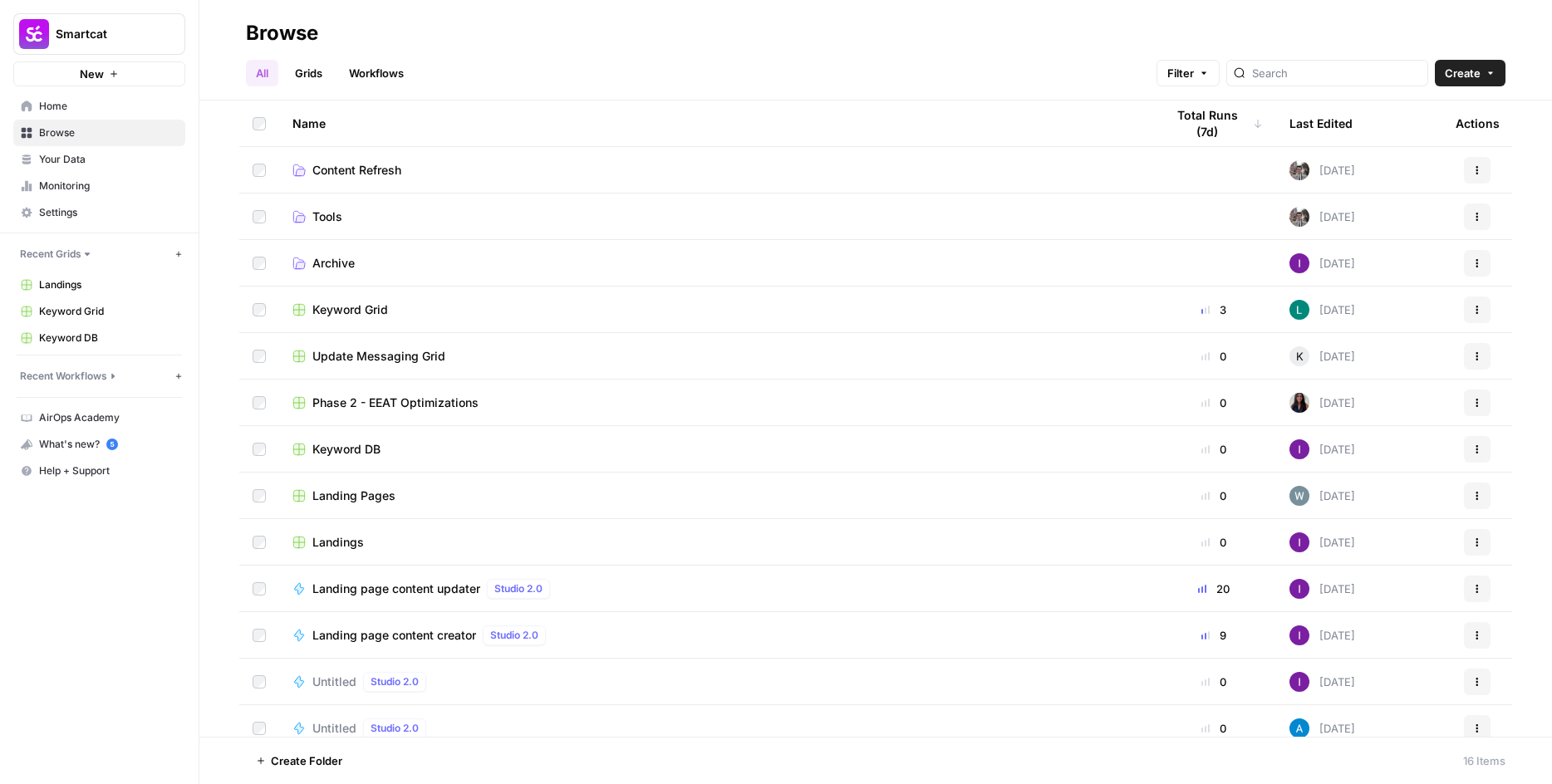click on "Landing page content creator" at bounding box center (394, 635) 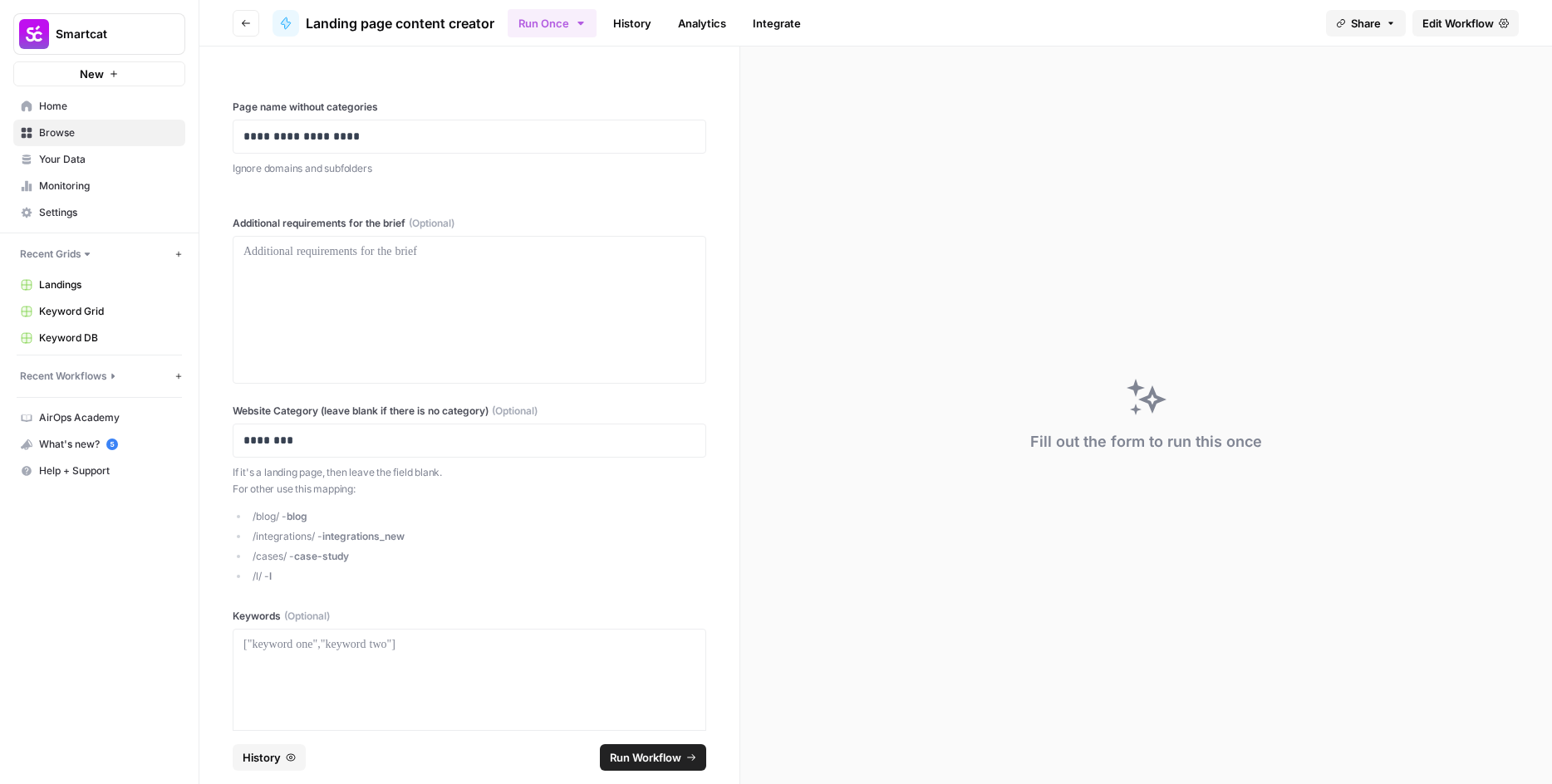 click on "**********" at bounding box center (469, 136) 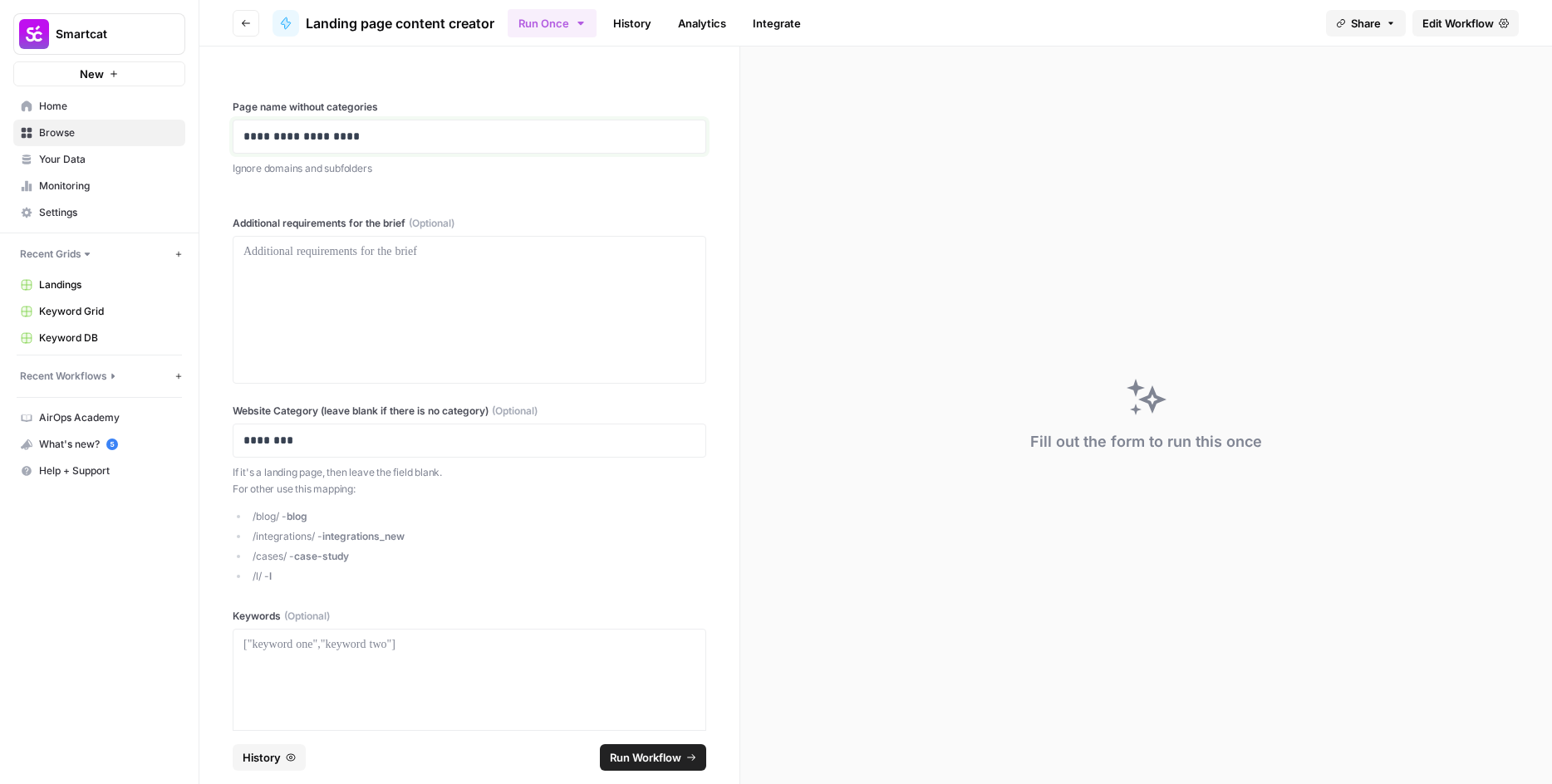 click on "**********" at bounding box center (463, 136) 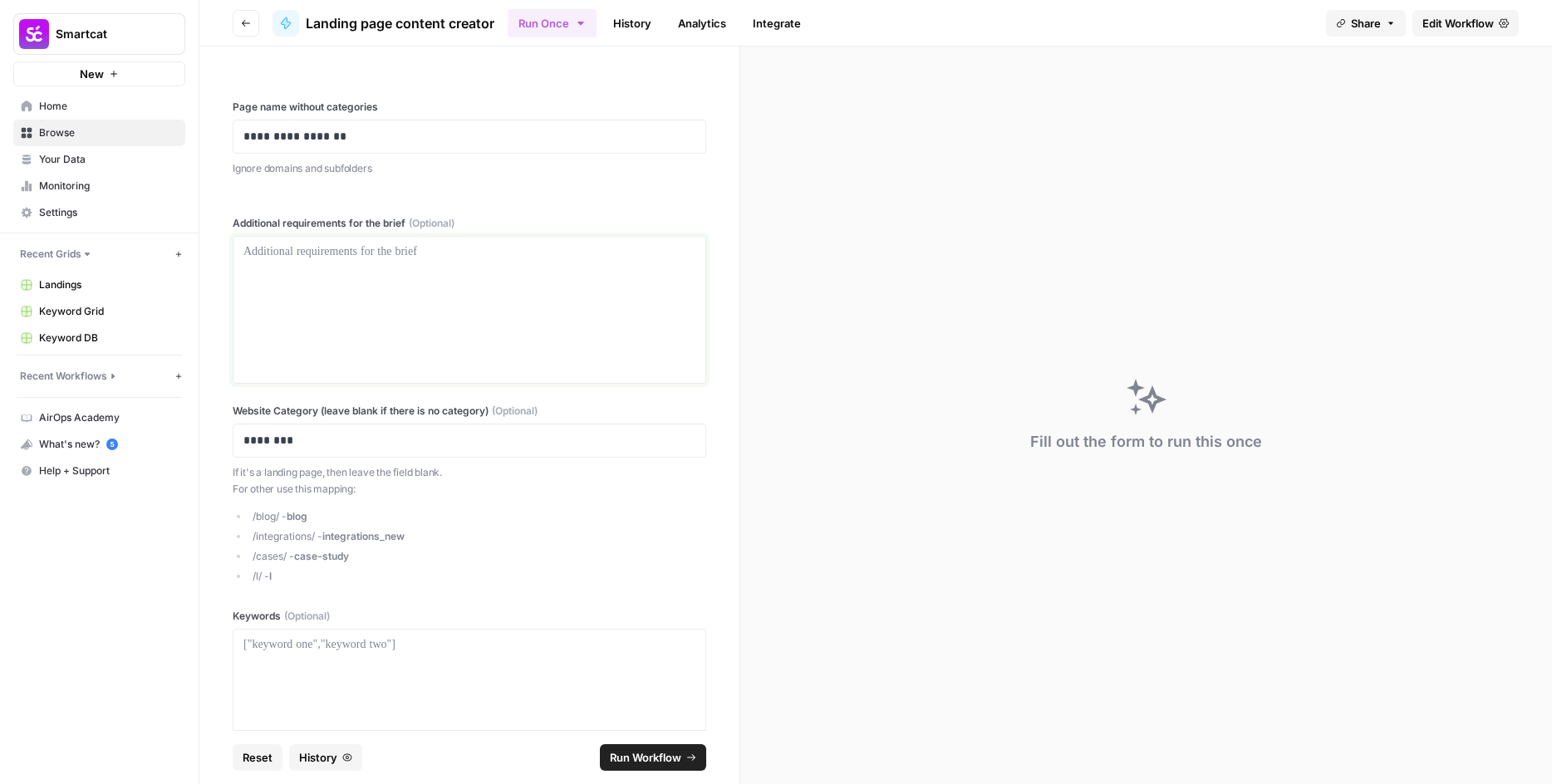 click at bounding box center [469, 310] 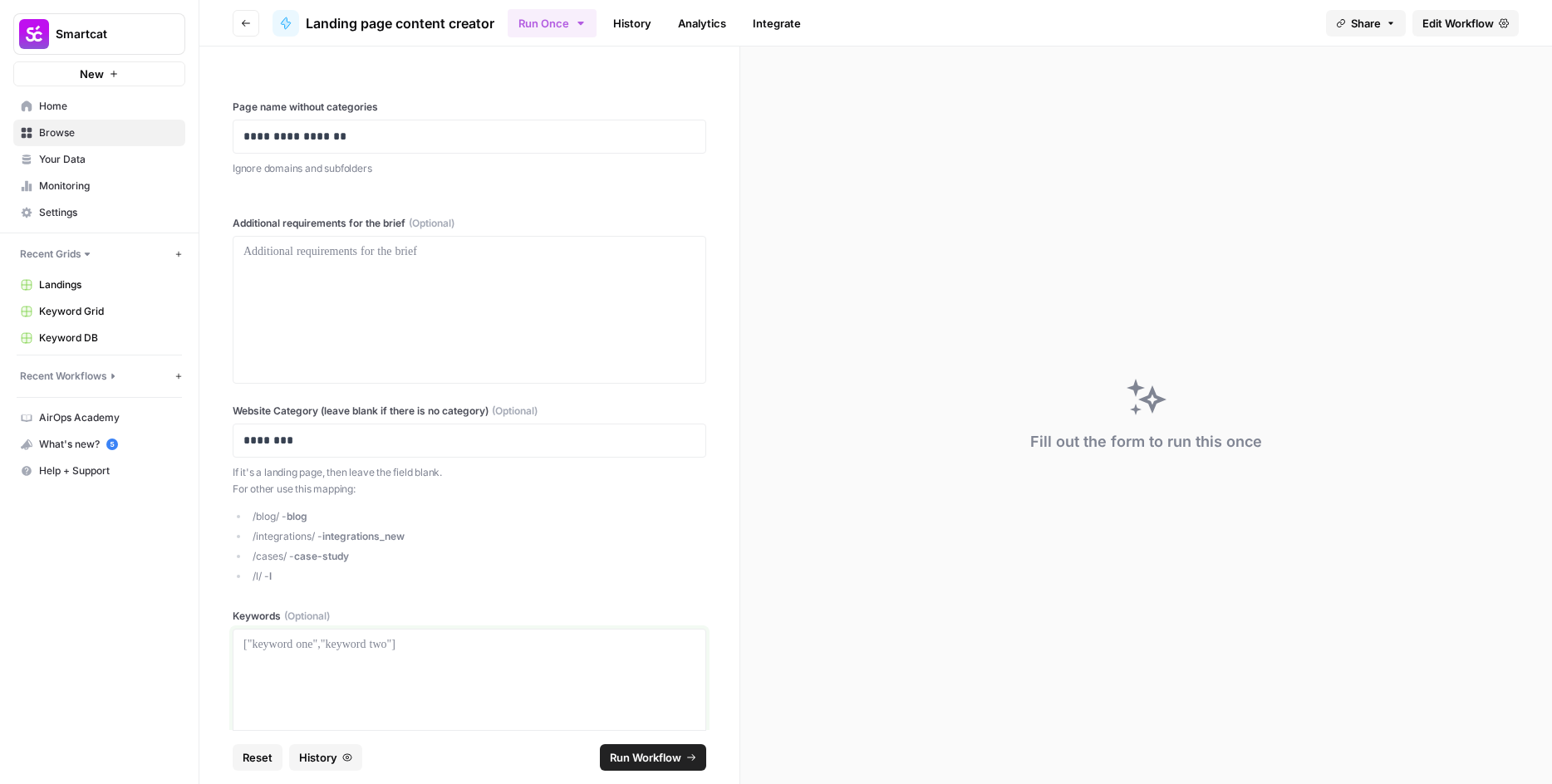 click at bounding box center (469, 703) 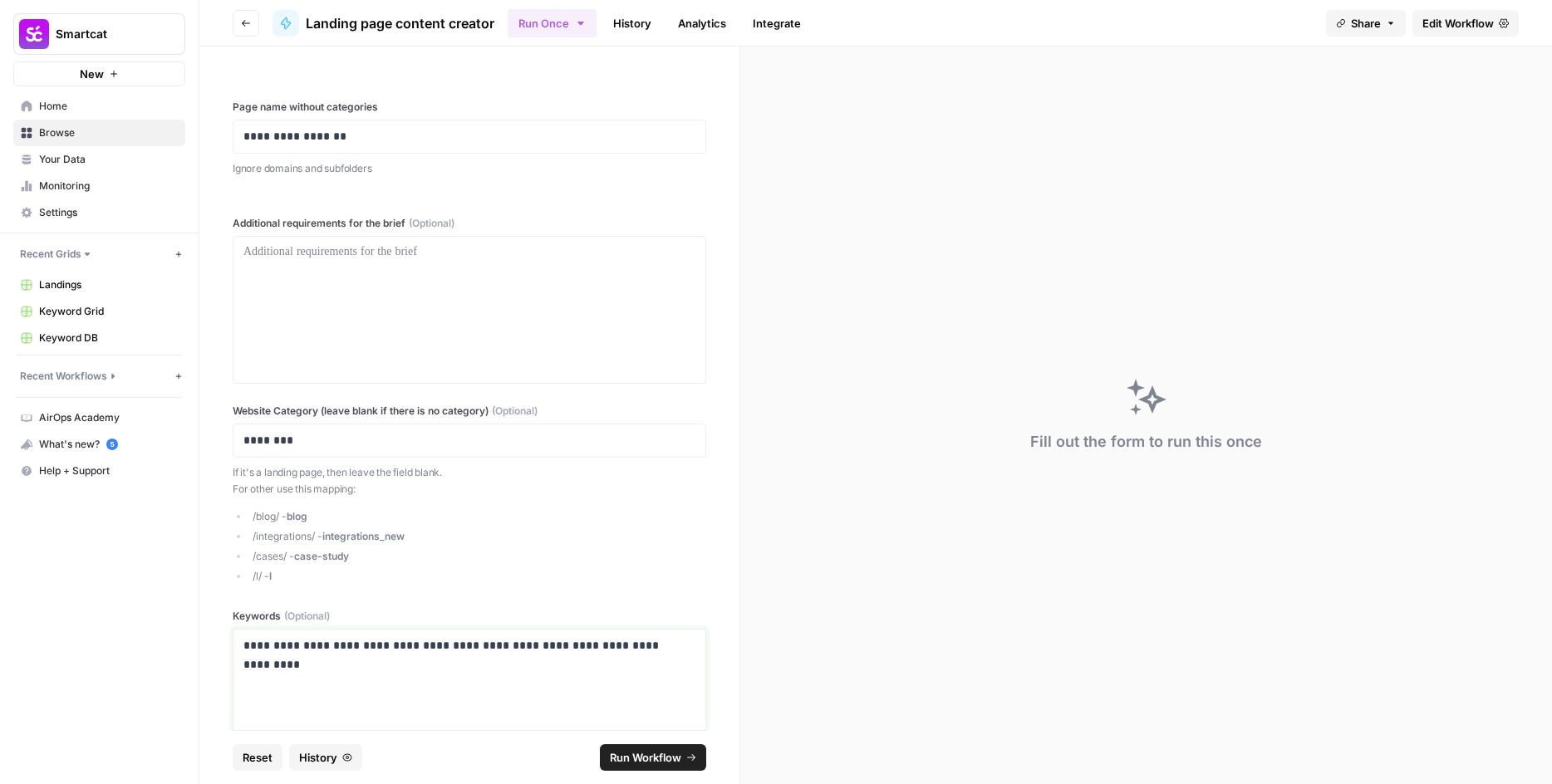 drag, startPoint x: 246, startPoint y: 646, endPoint x: 631, endPoint y: 652, distance: 385.04675 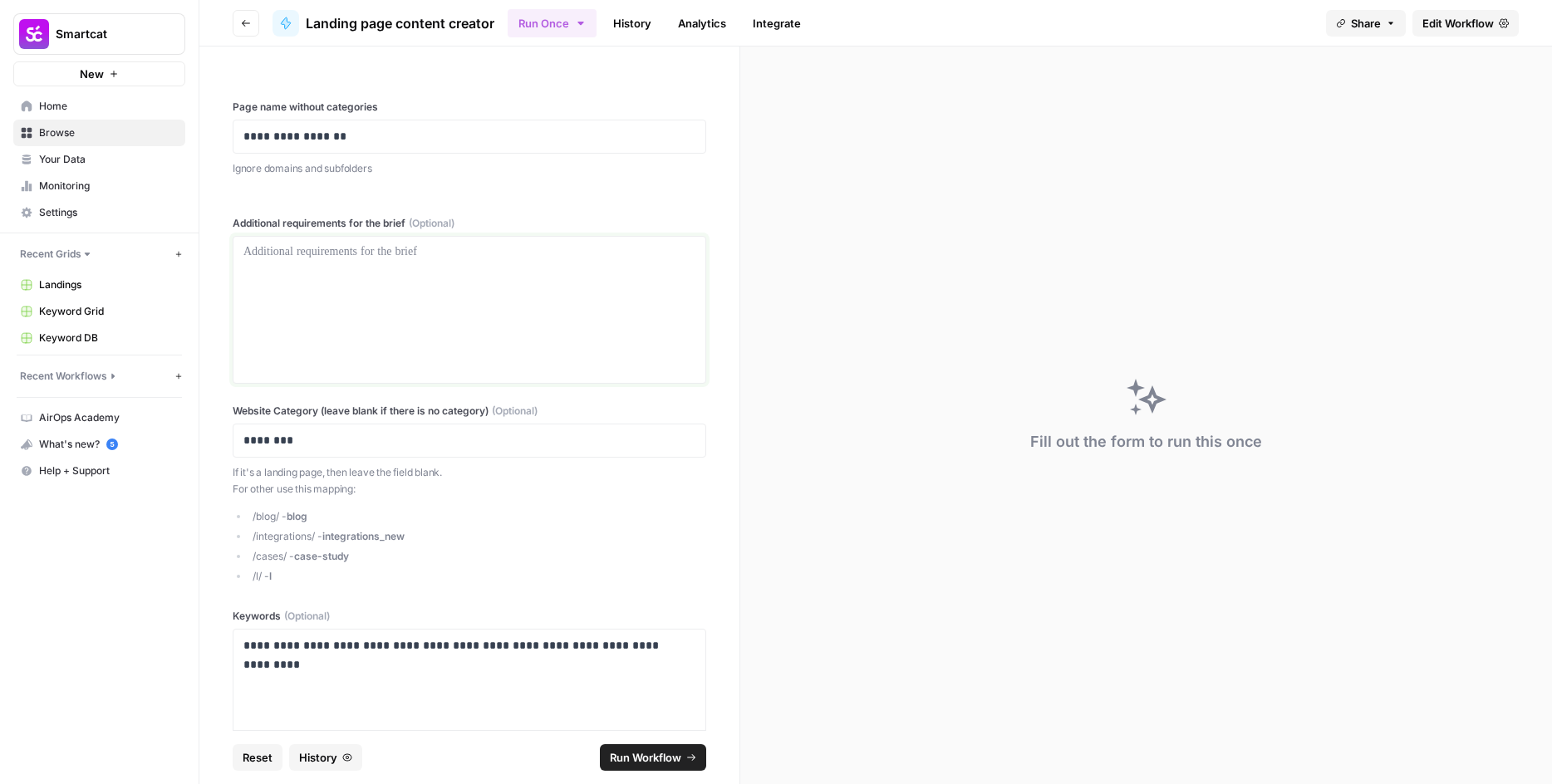 click at bounding box center [469, 310] 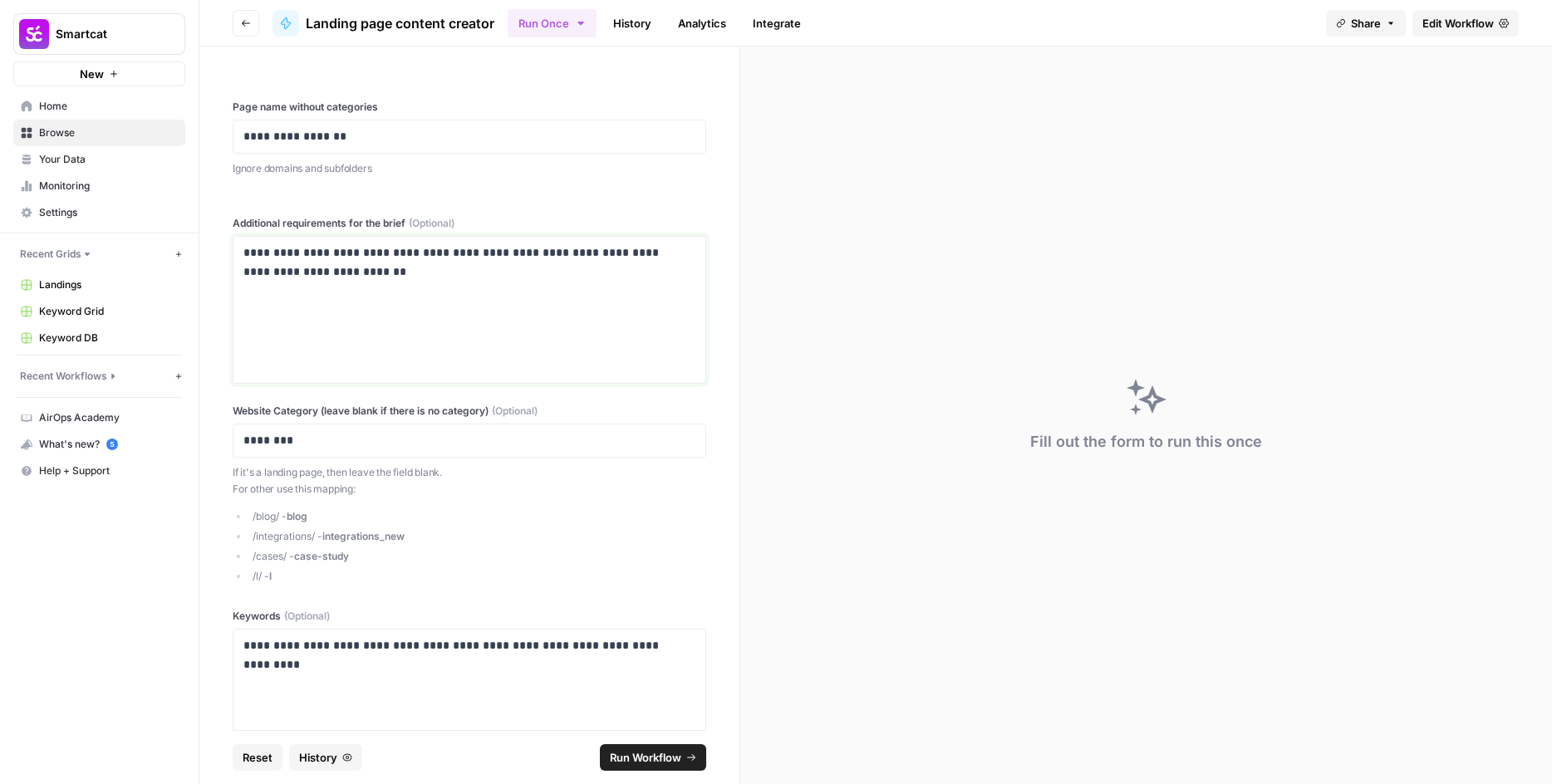 click on "**********" at bounding box center (463, 262) 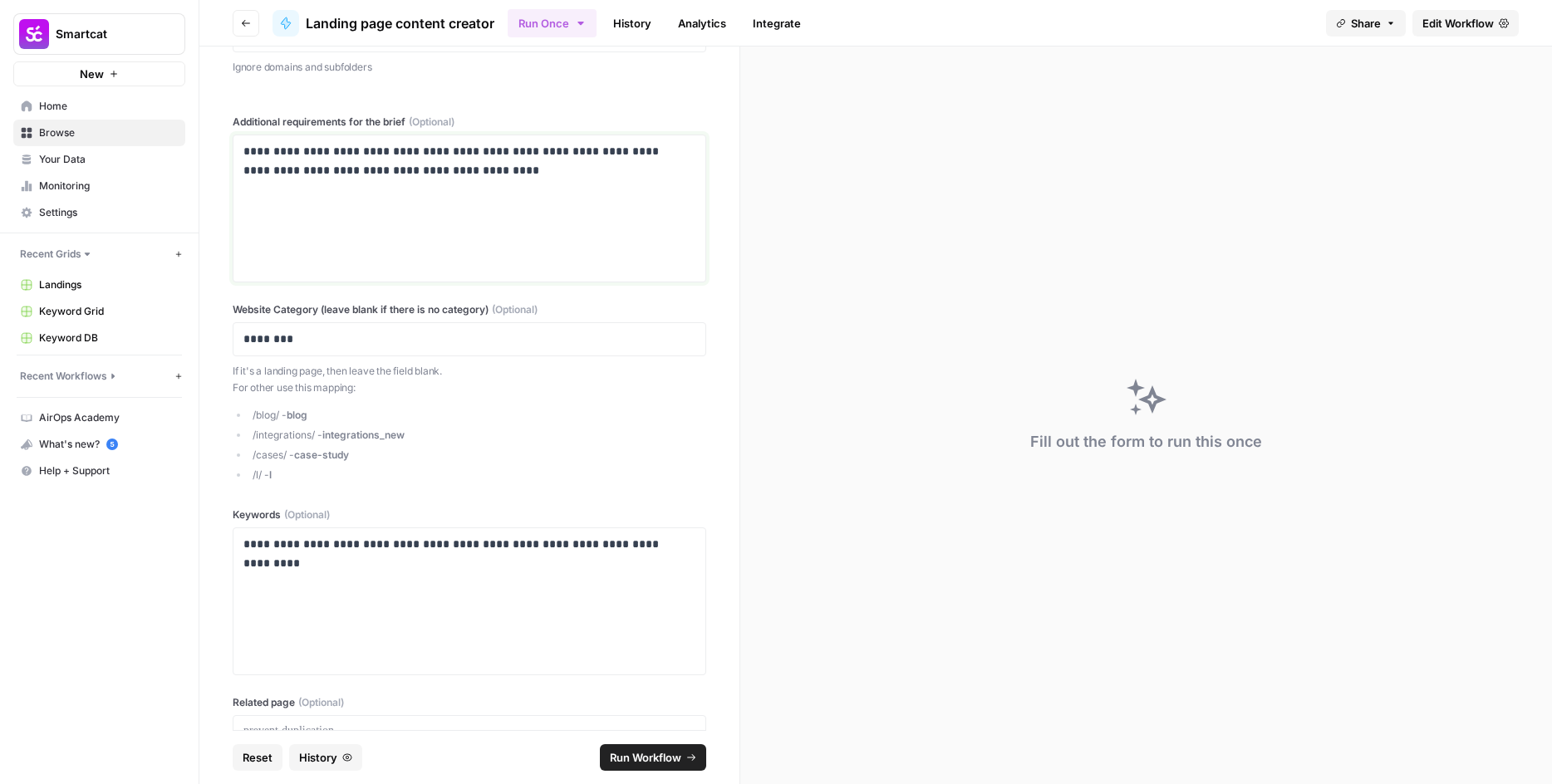 scroll, scrollTop: 163, scrollLeft: 0, axis: vertical 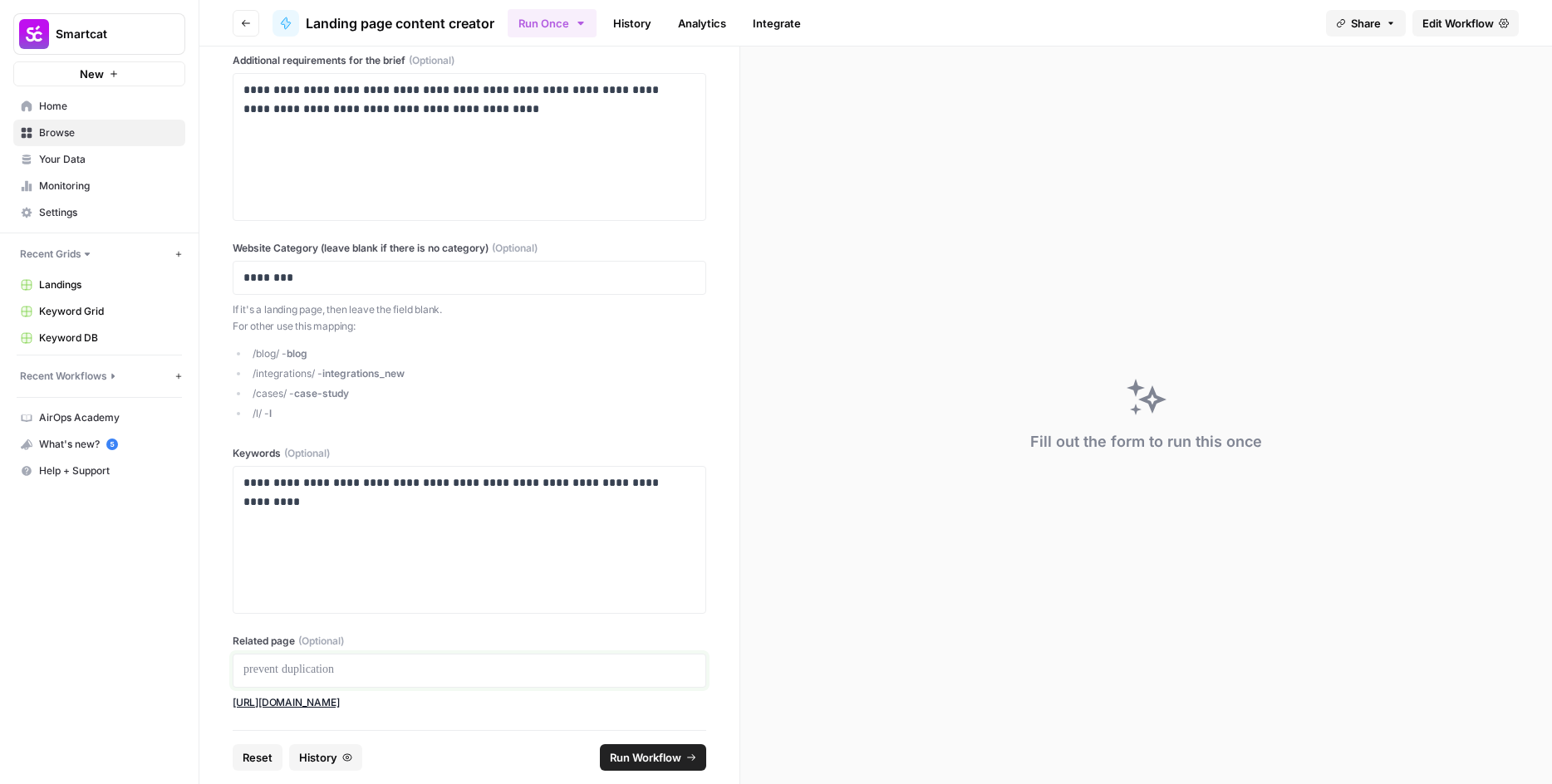 click at bounding box center (469, 670) 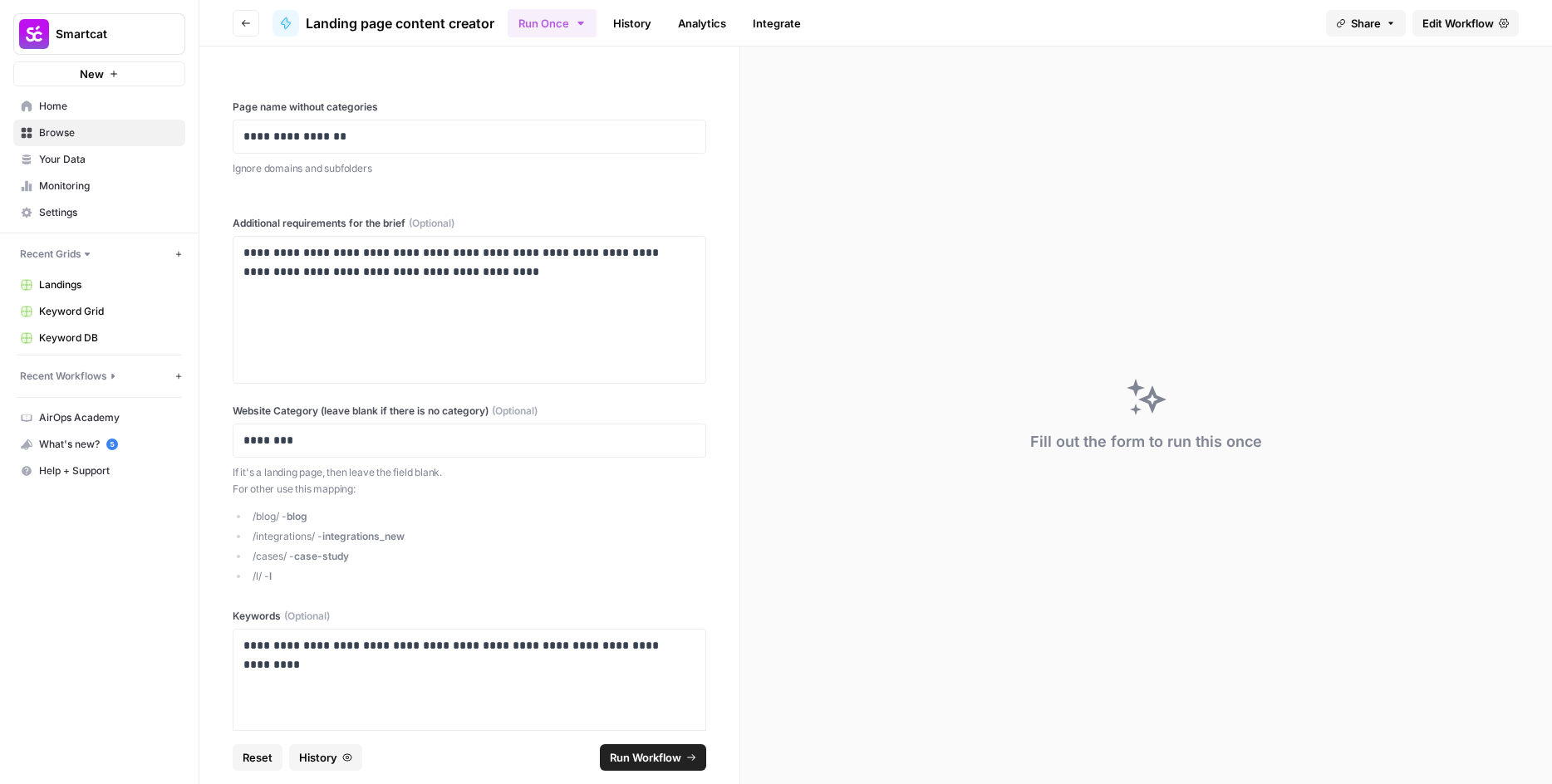 scroll, scrollTop: 163, scrollLeft: 0, axis: vertical 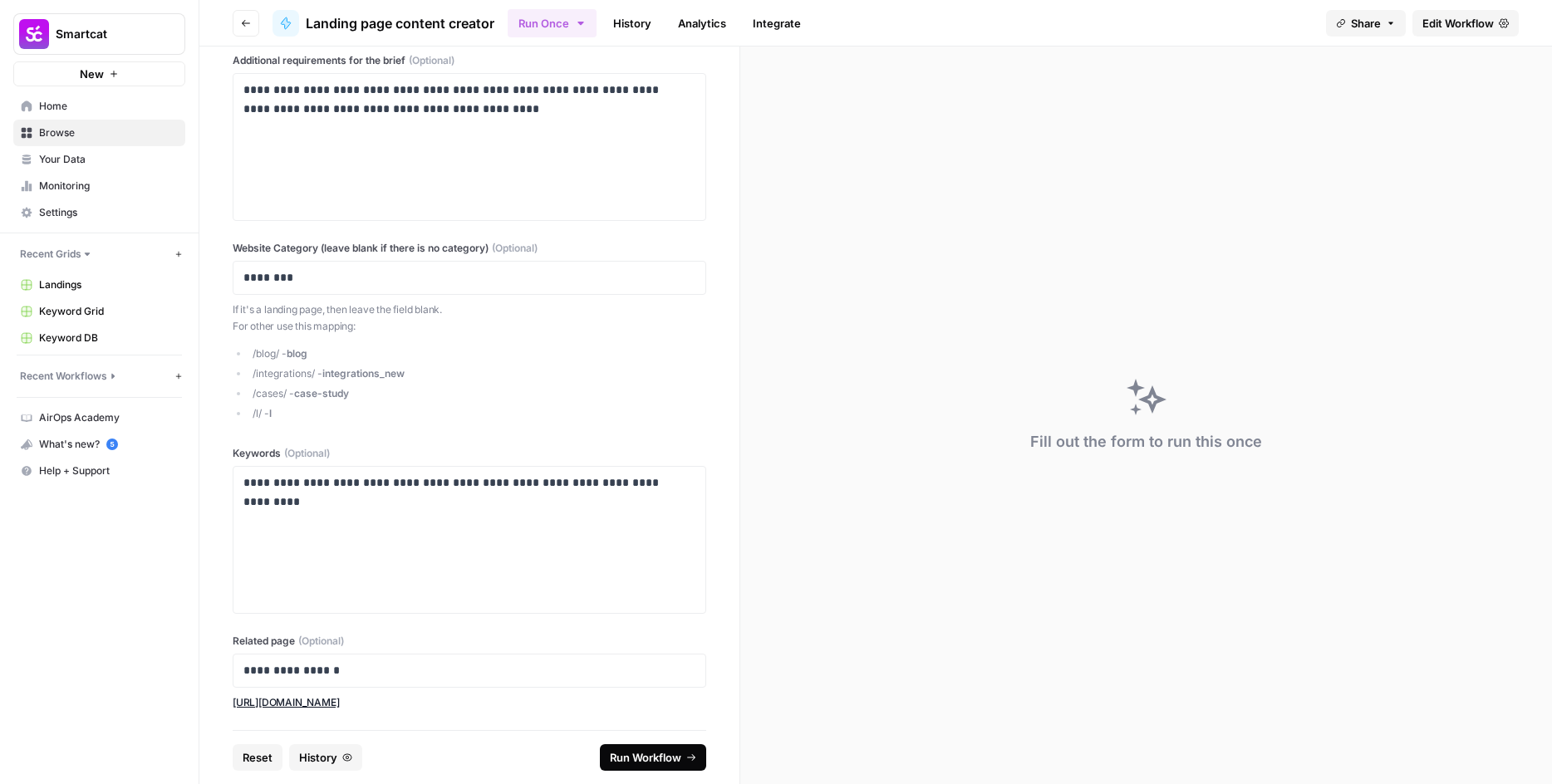 click on "Run Workflow" at bounding box center [646, 757] 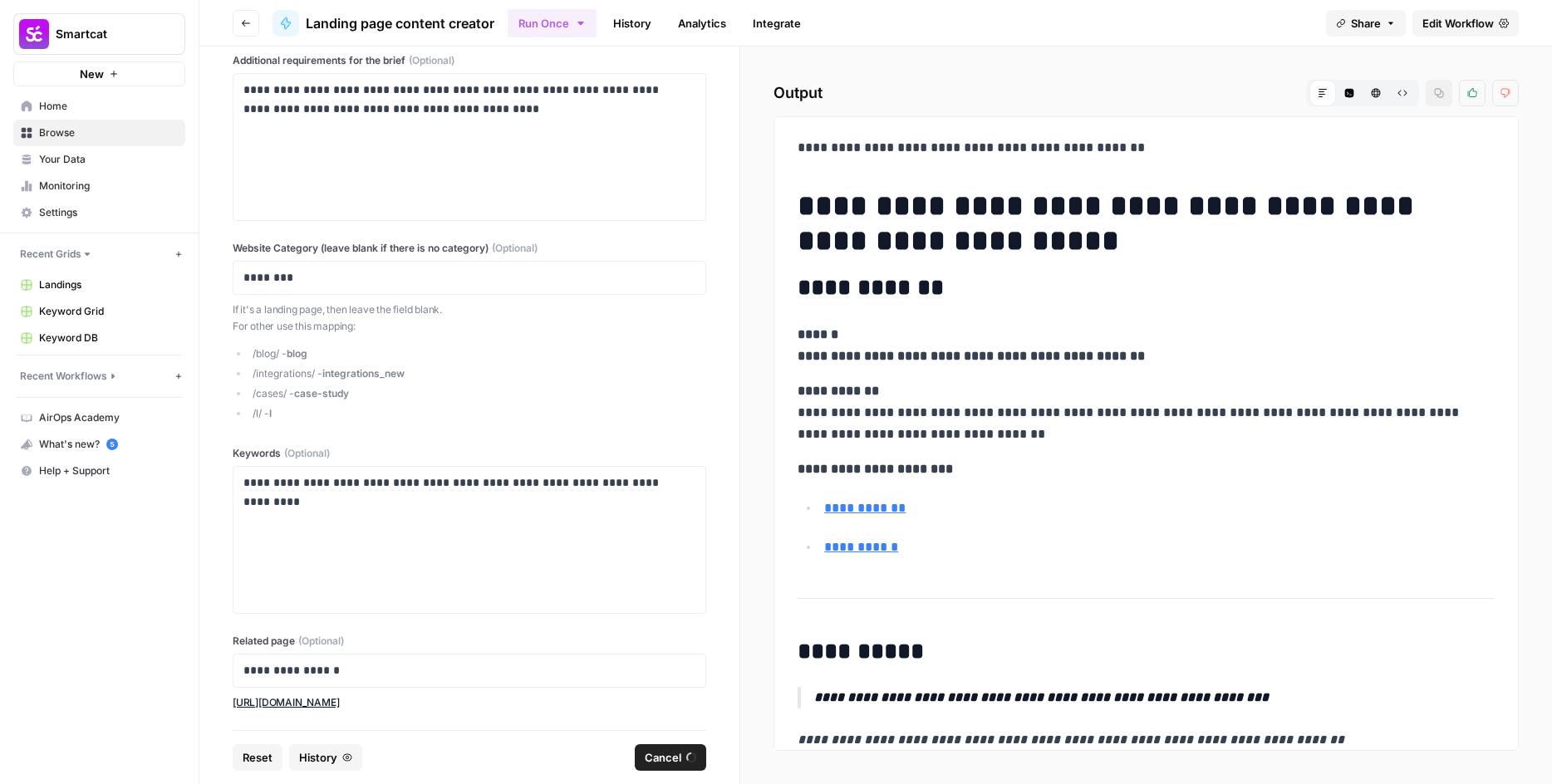 scroll, scrollTop: 0, scrollLeft: 0, axis: both 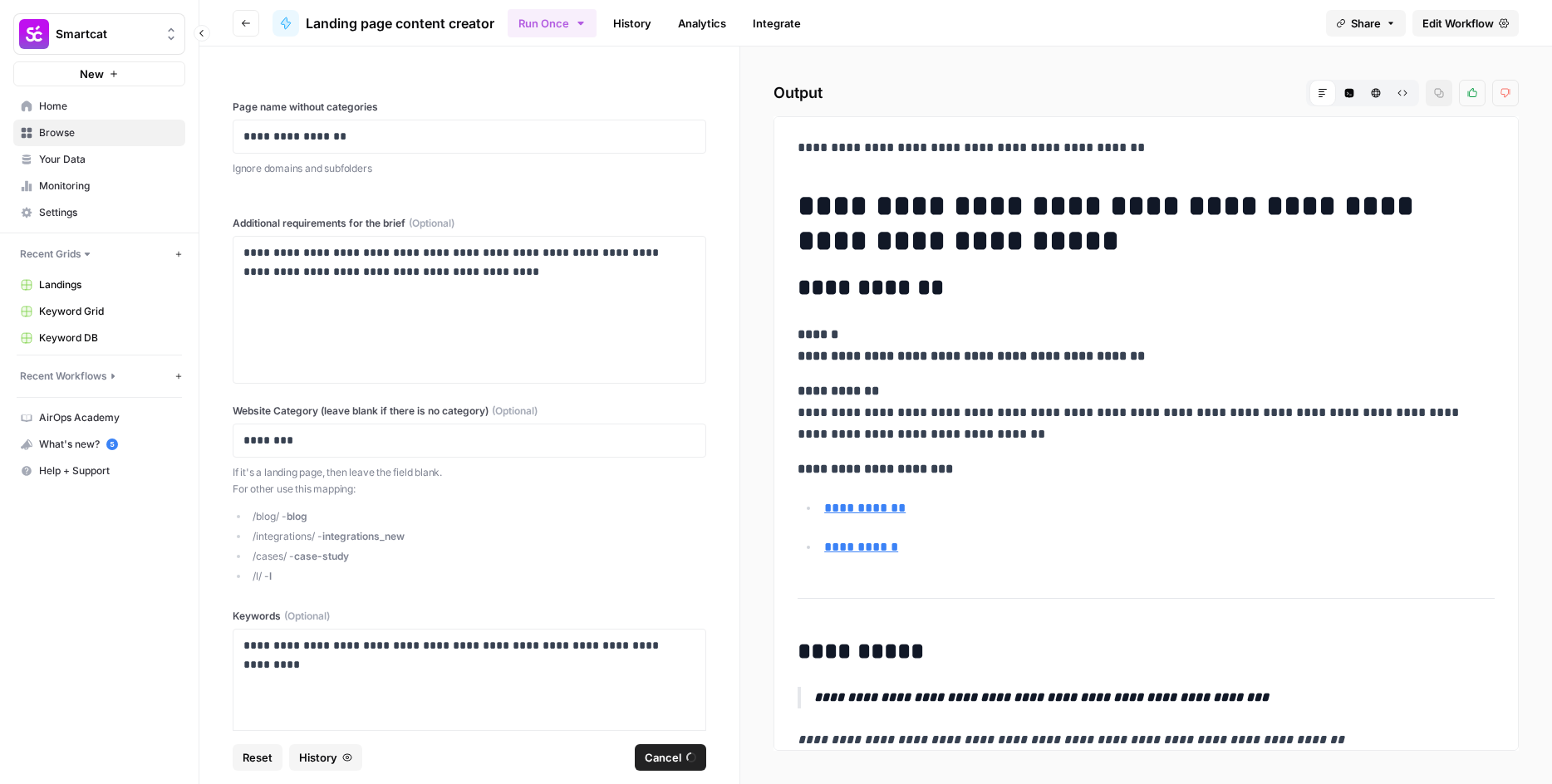 click on "Browse" at bounding box center (108, 133) 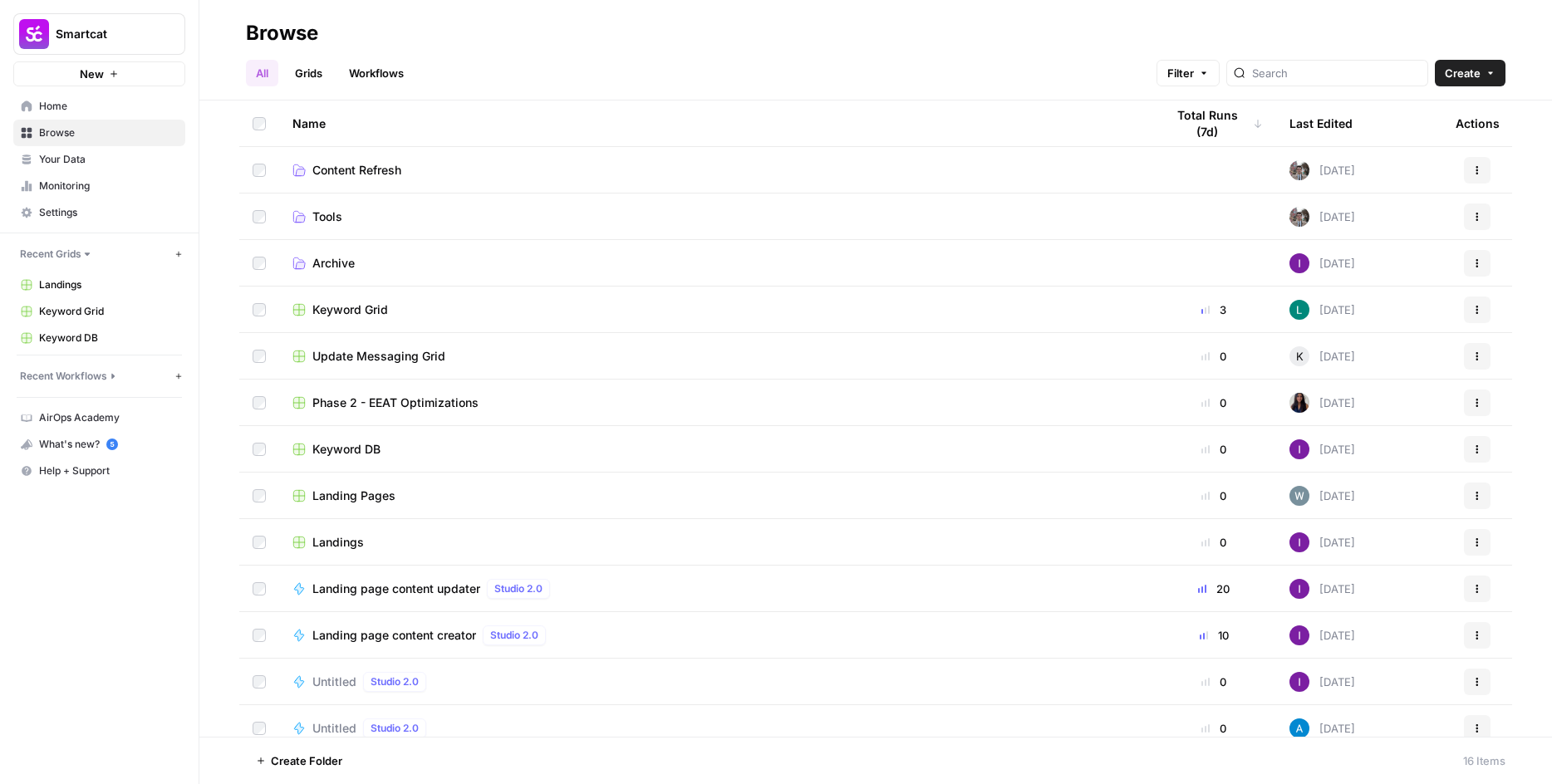 click on "Landing page content creator" at bounding box center (394, 635) 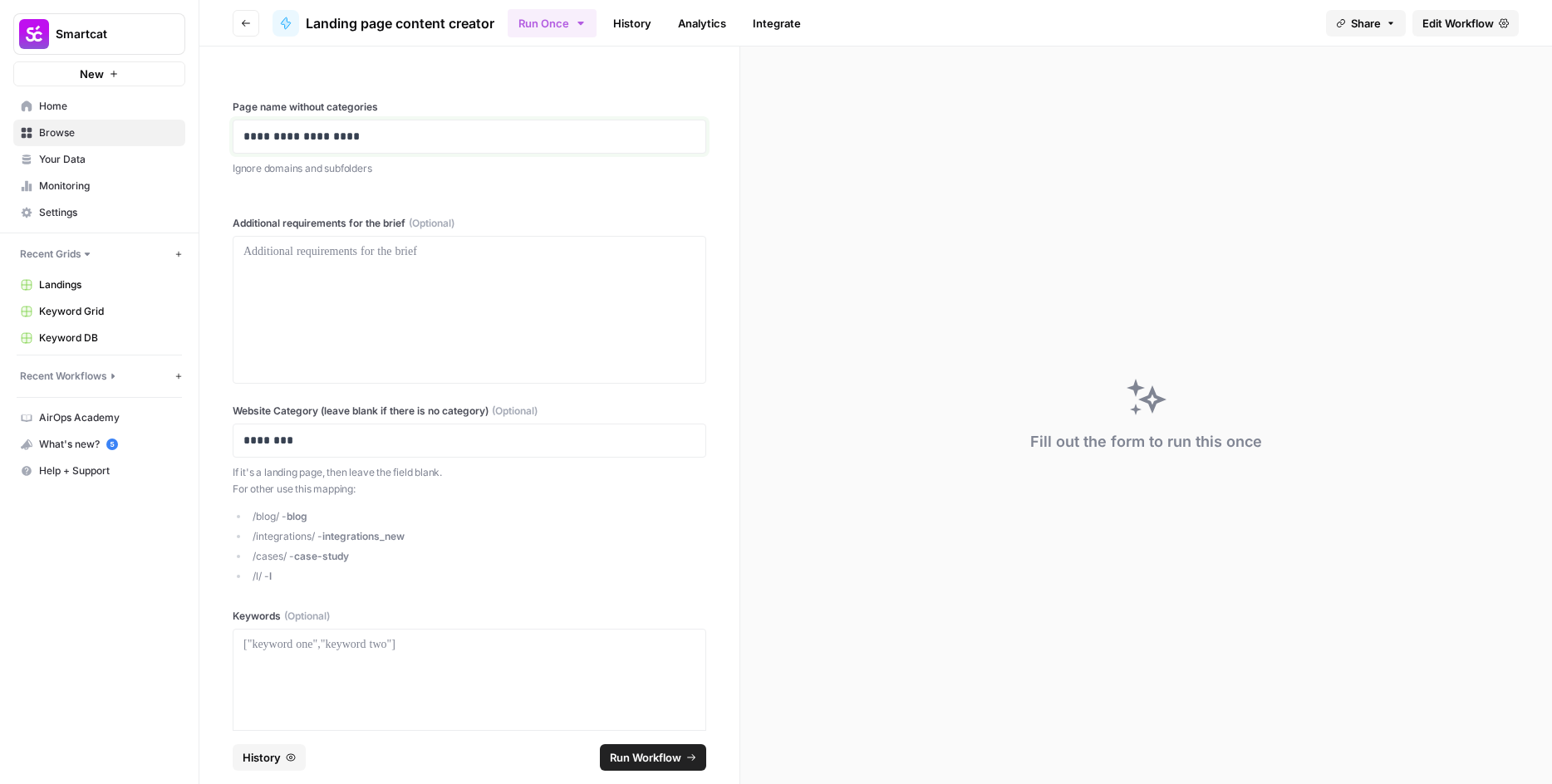 click on "**********" at bounding box center [463, 136] 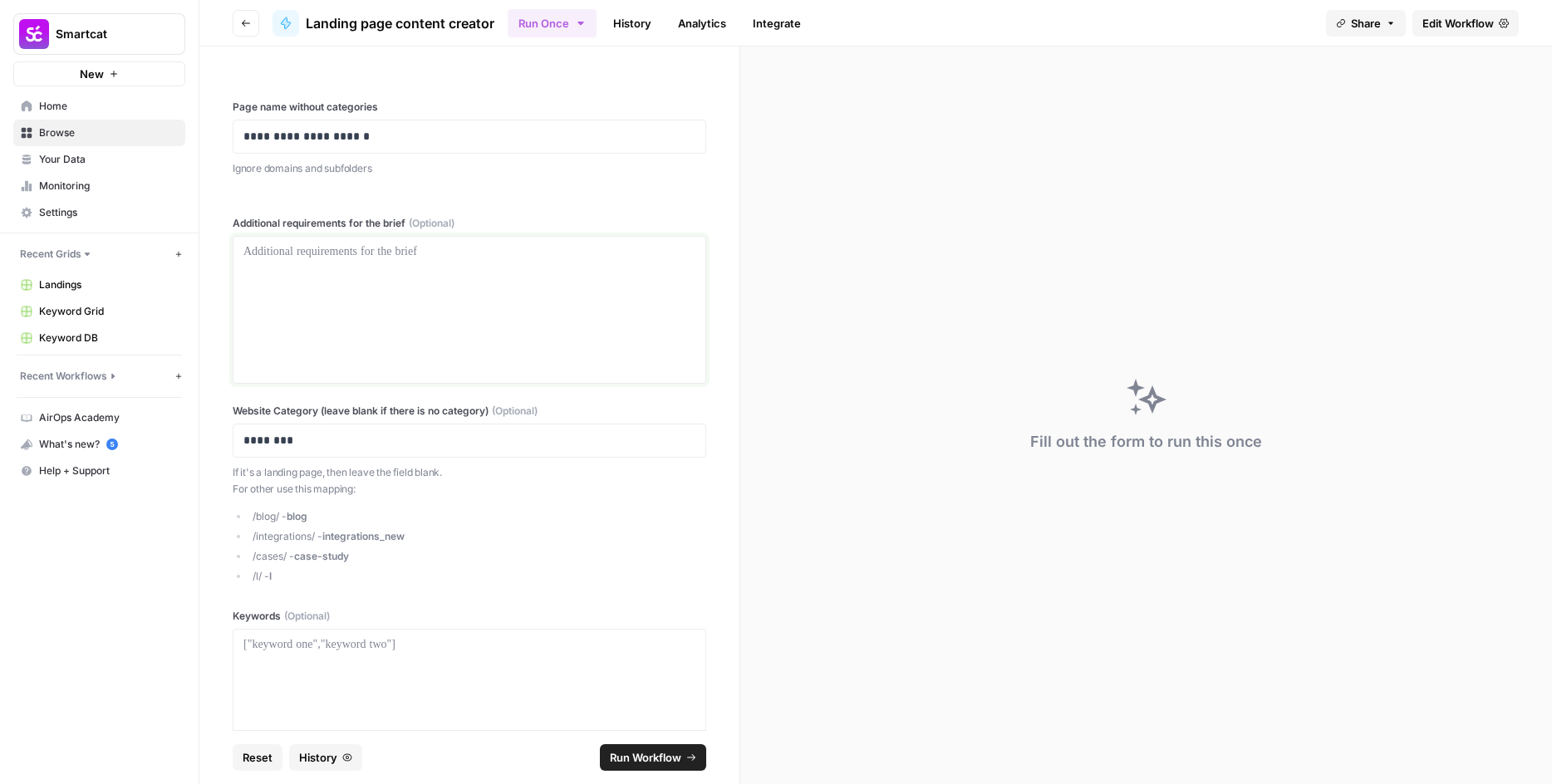 click at bounding box center [469, 310] 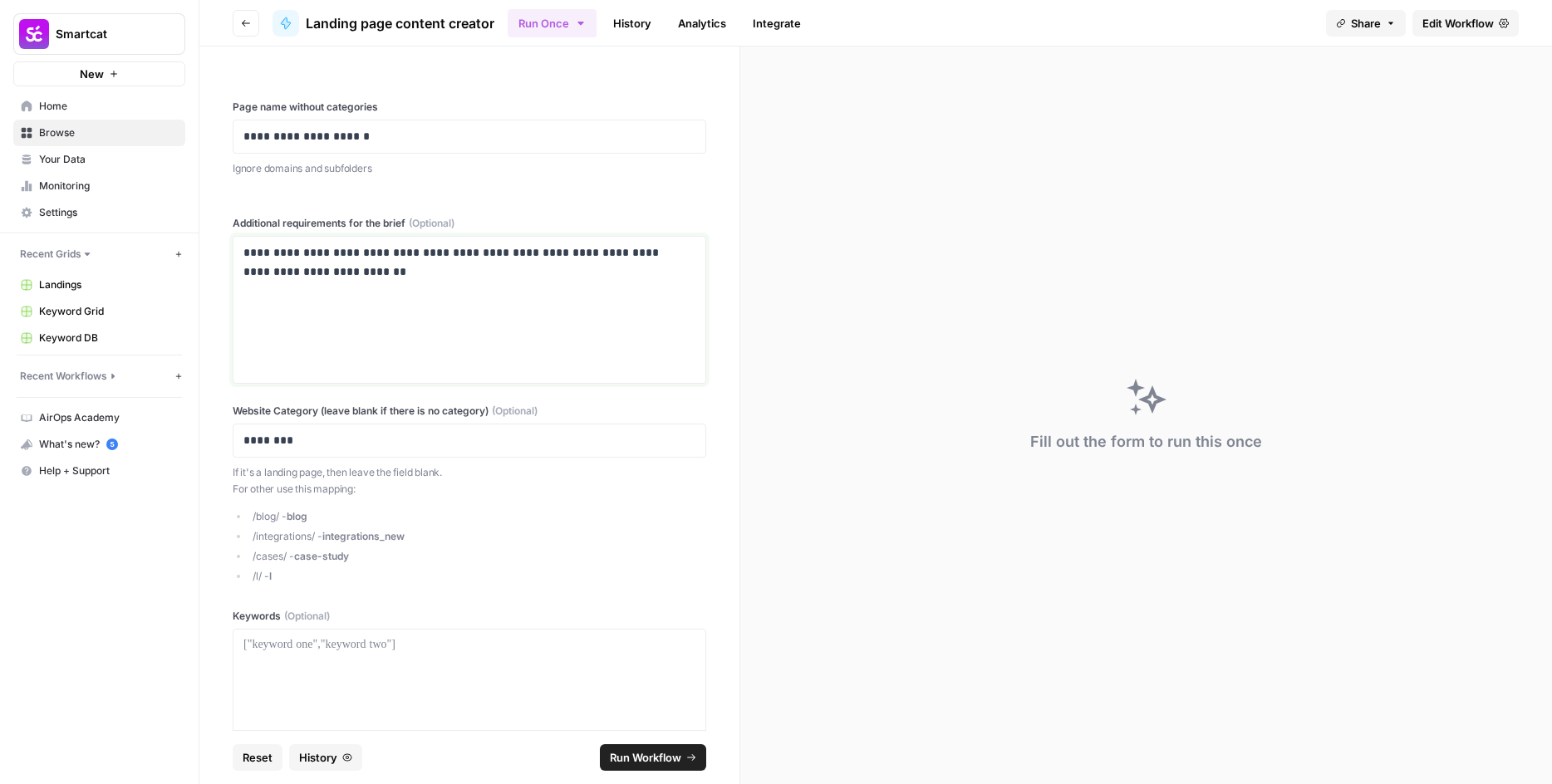 drag, startPoint x: 522, startPoint y: 252, endPoint x: 531, endPoint y: 256, distance: 9.8488578 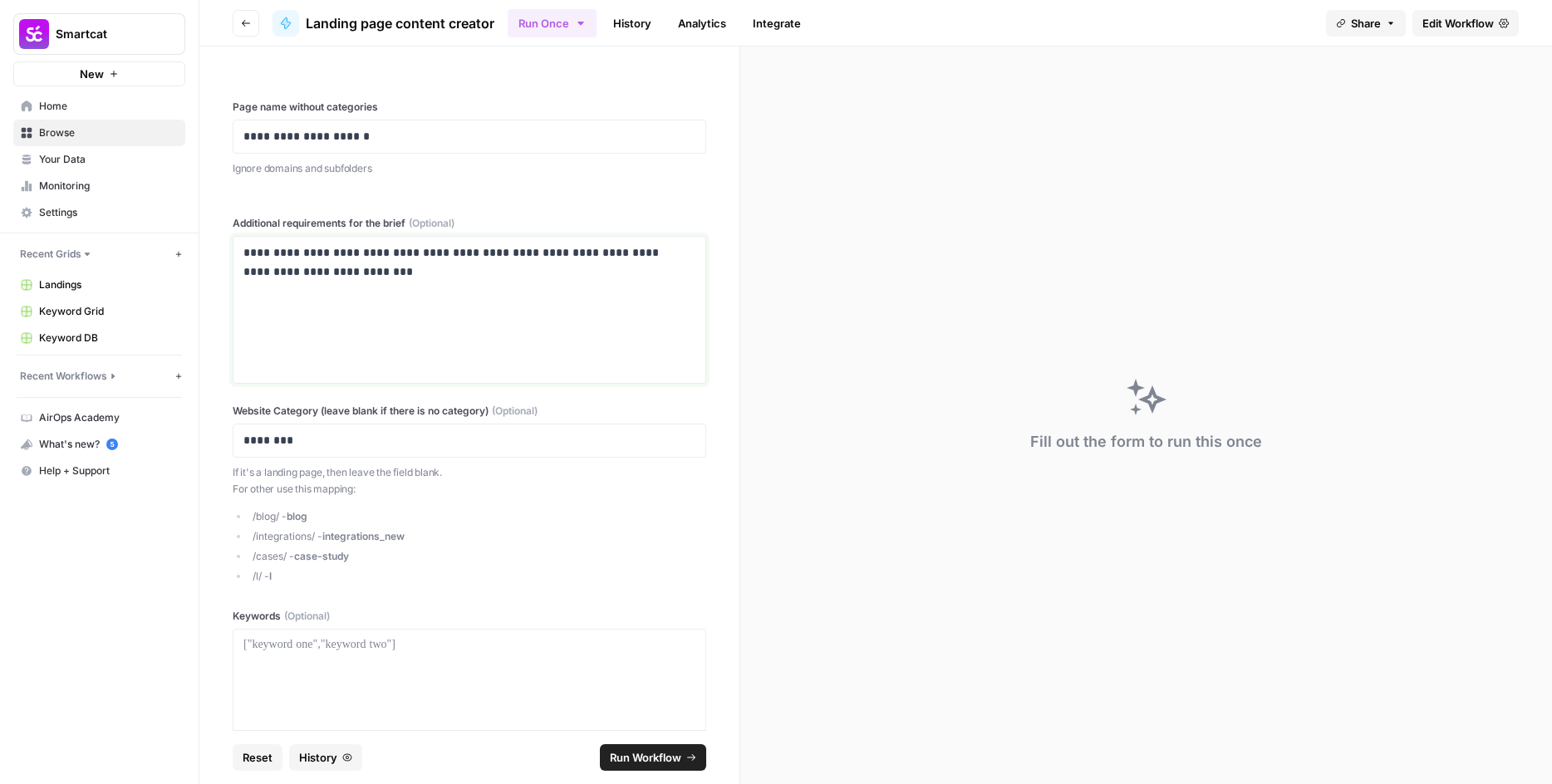 click on "**********" at bounding box center [463, 262] 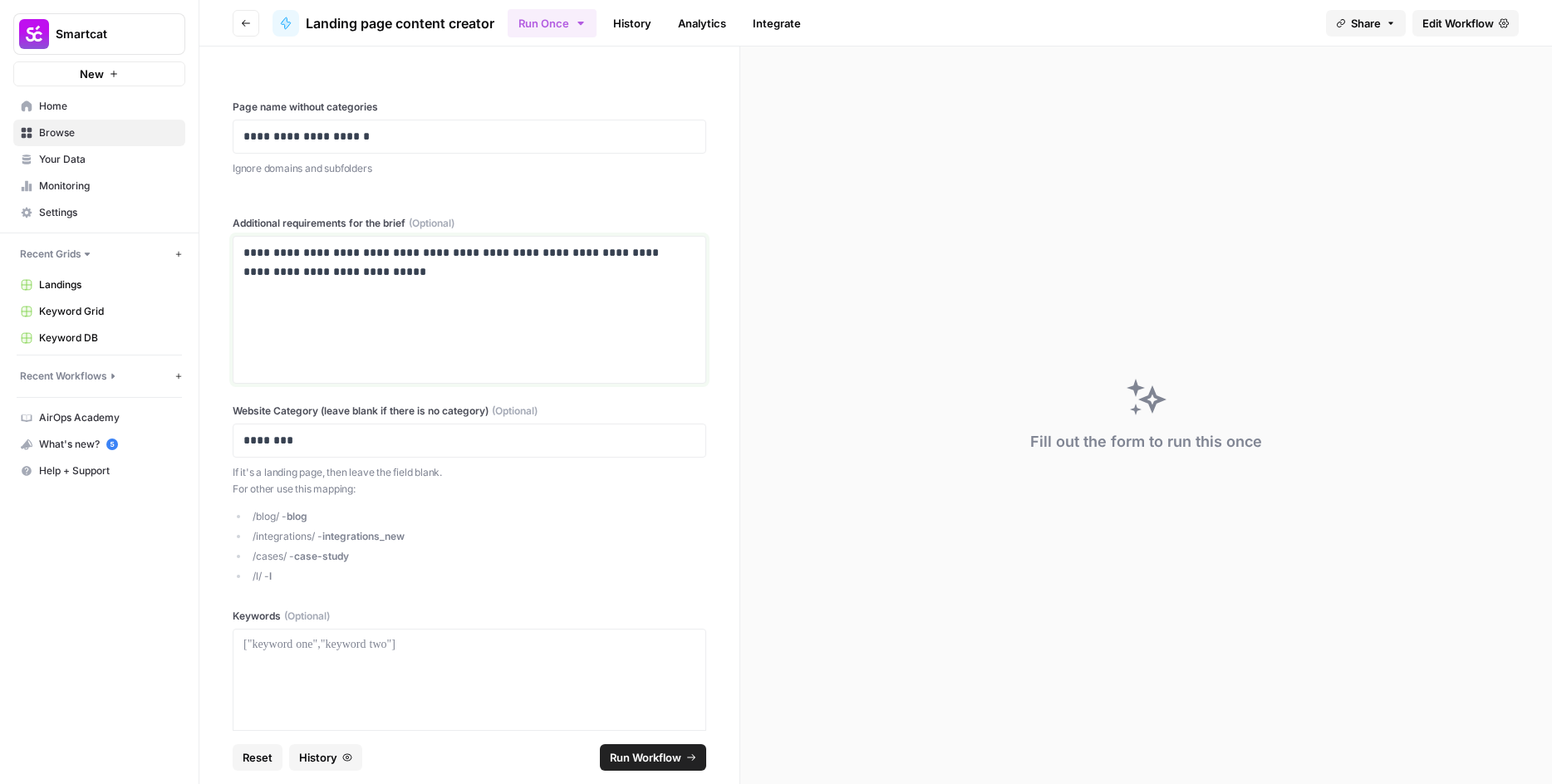 click on "**********" at bounding box center [469, 310] 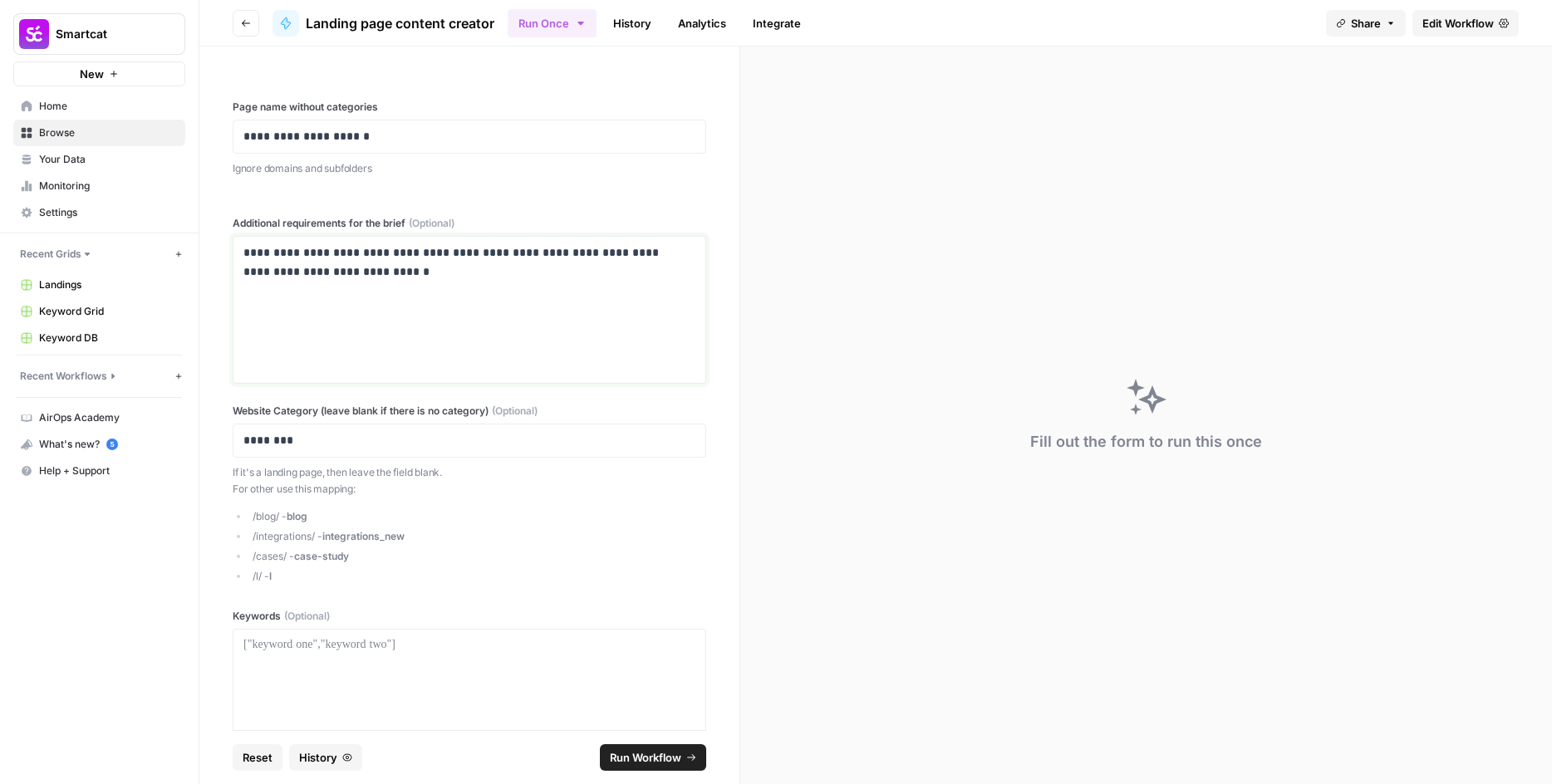 click on "**********" at bounding box center (463, 262) 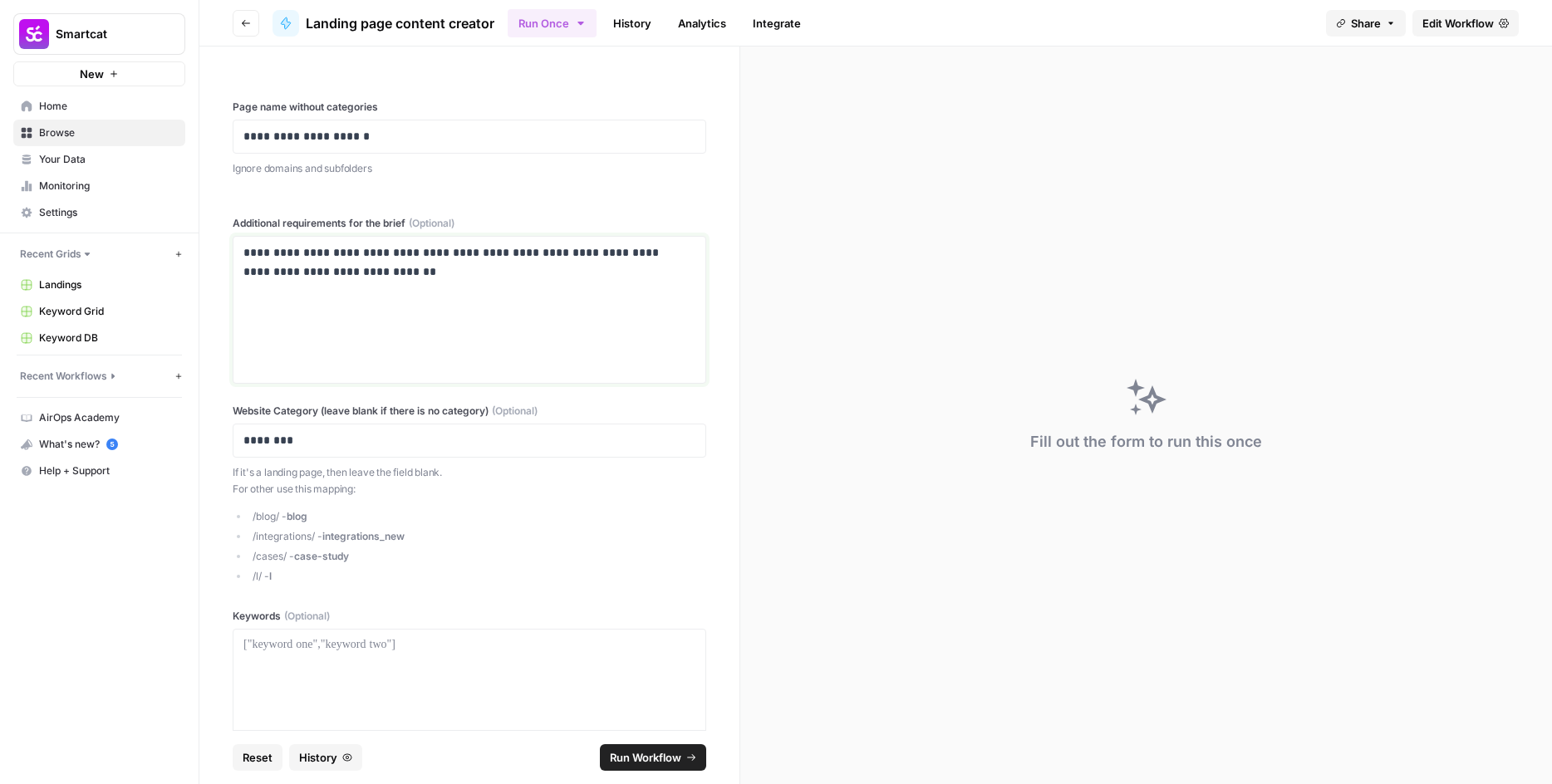 copy on "**********" 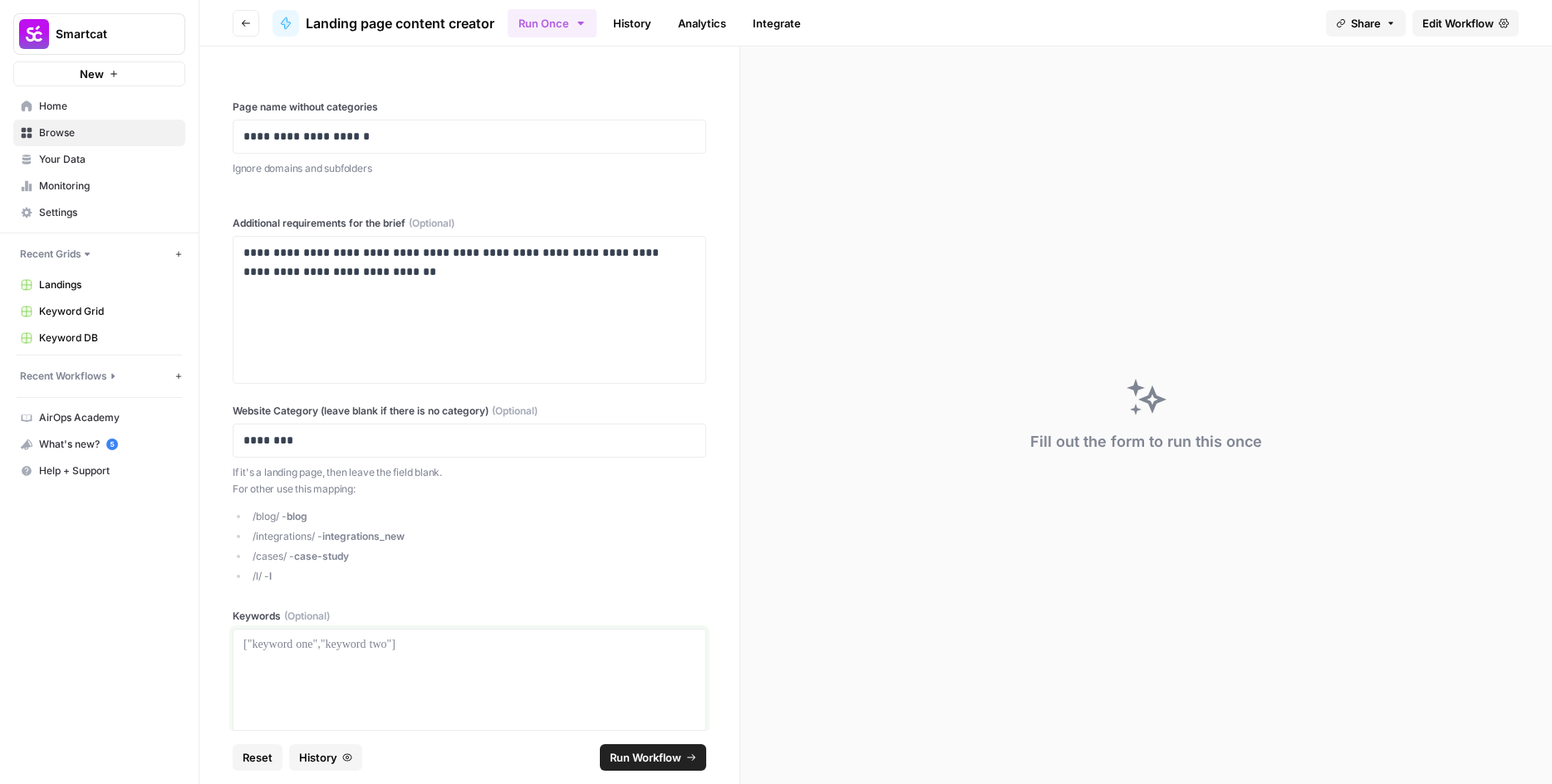 click at bounding box center [469, 703] 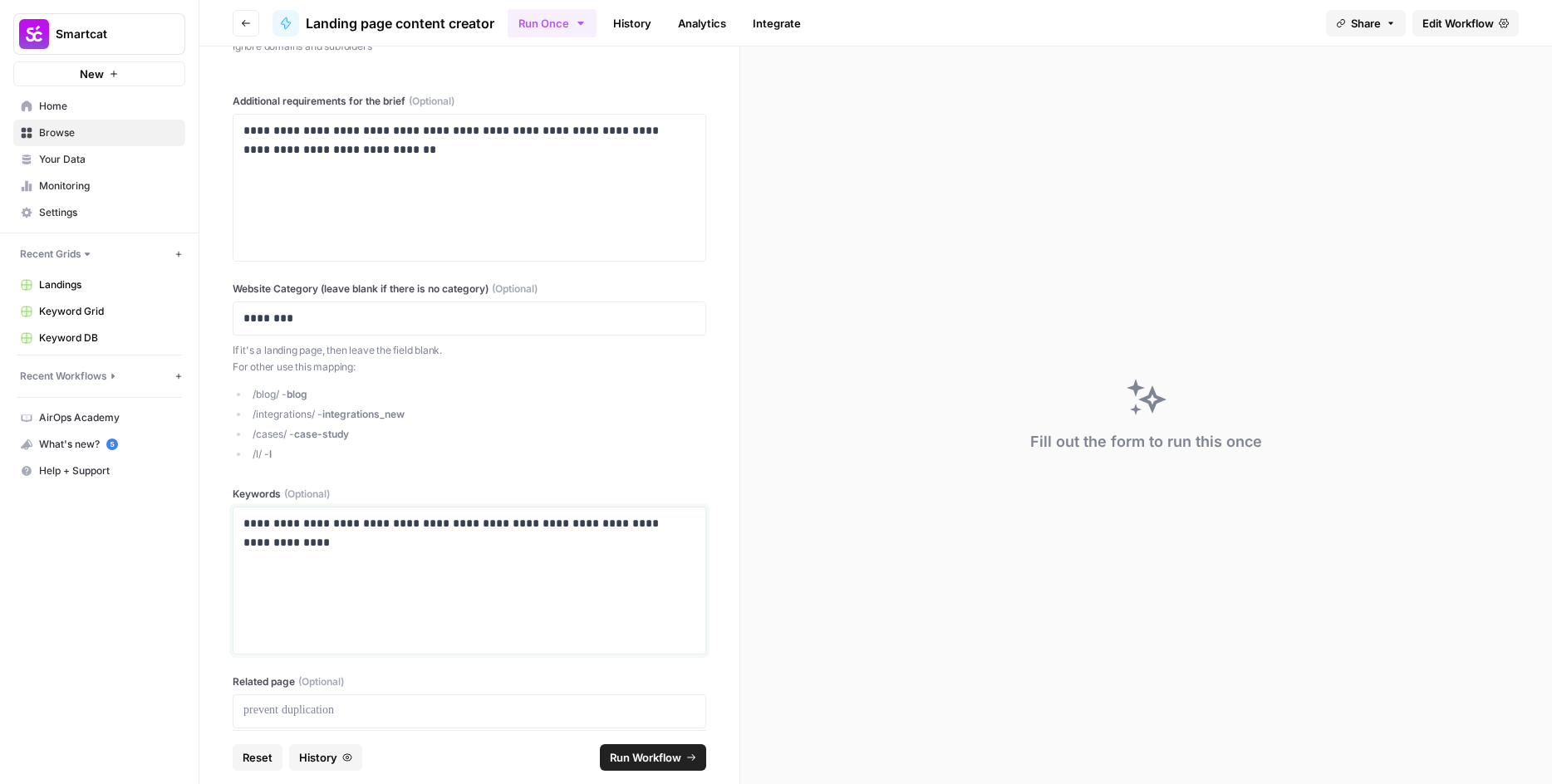 scroll, scrollTop: 163, scrollLeft: 0, axis: vertical 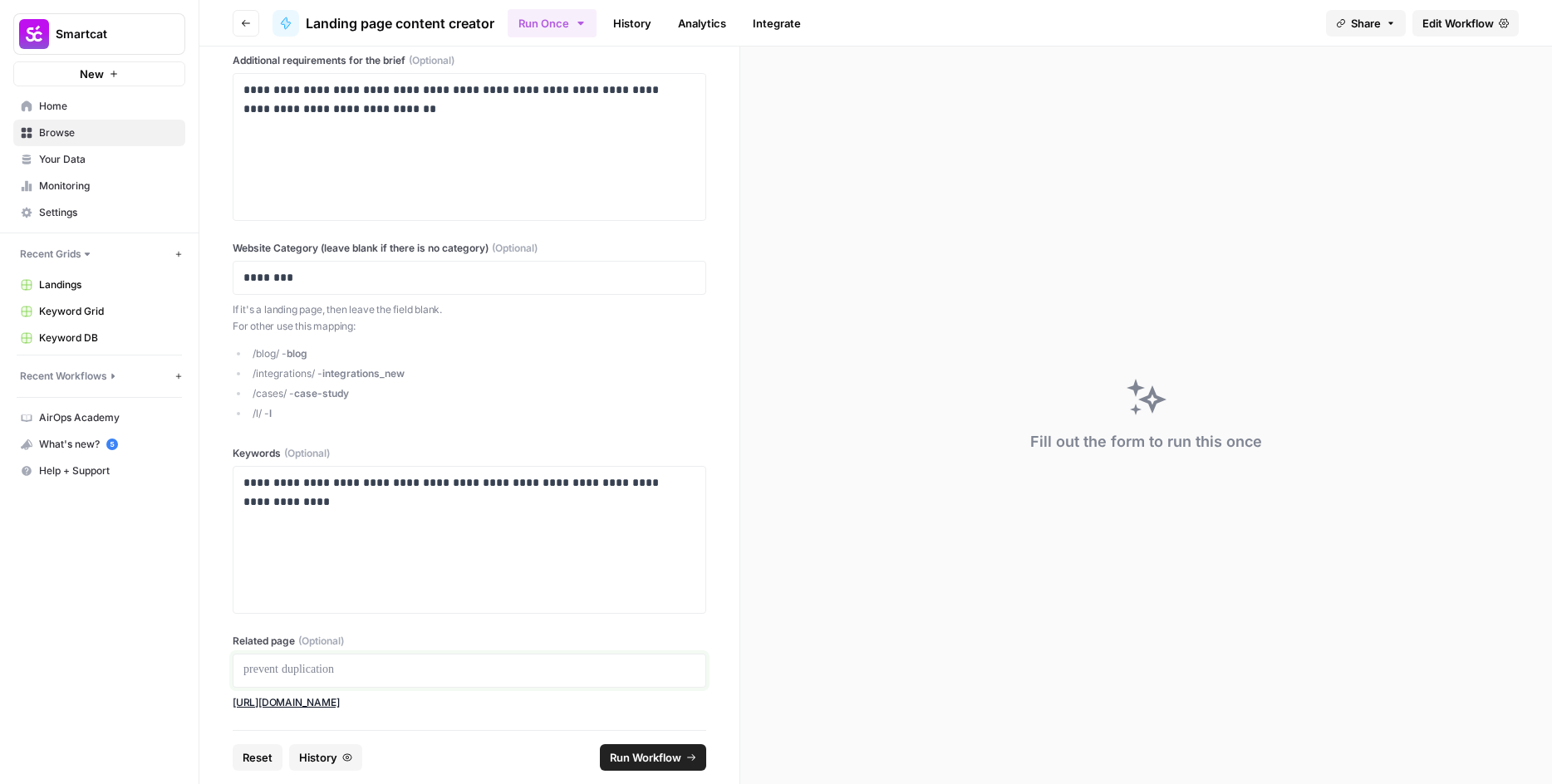 click at bounding box center [469, 670] 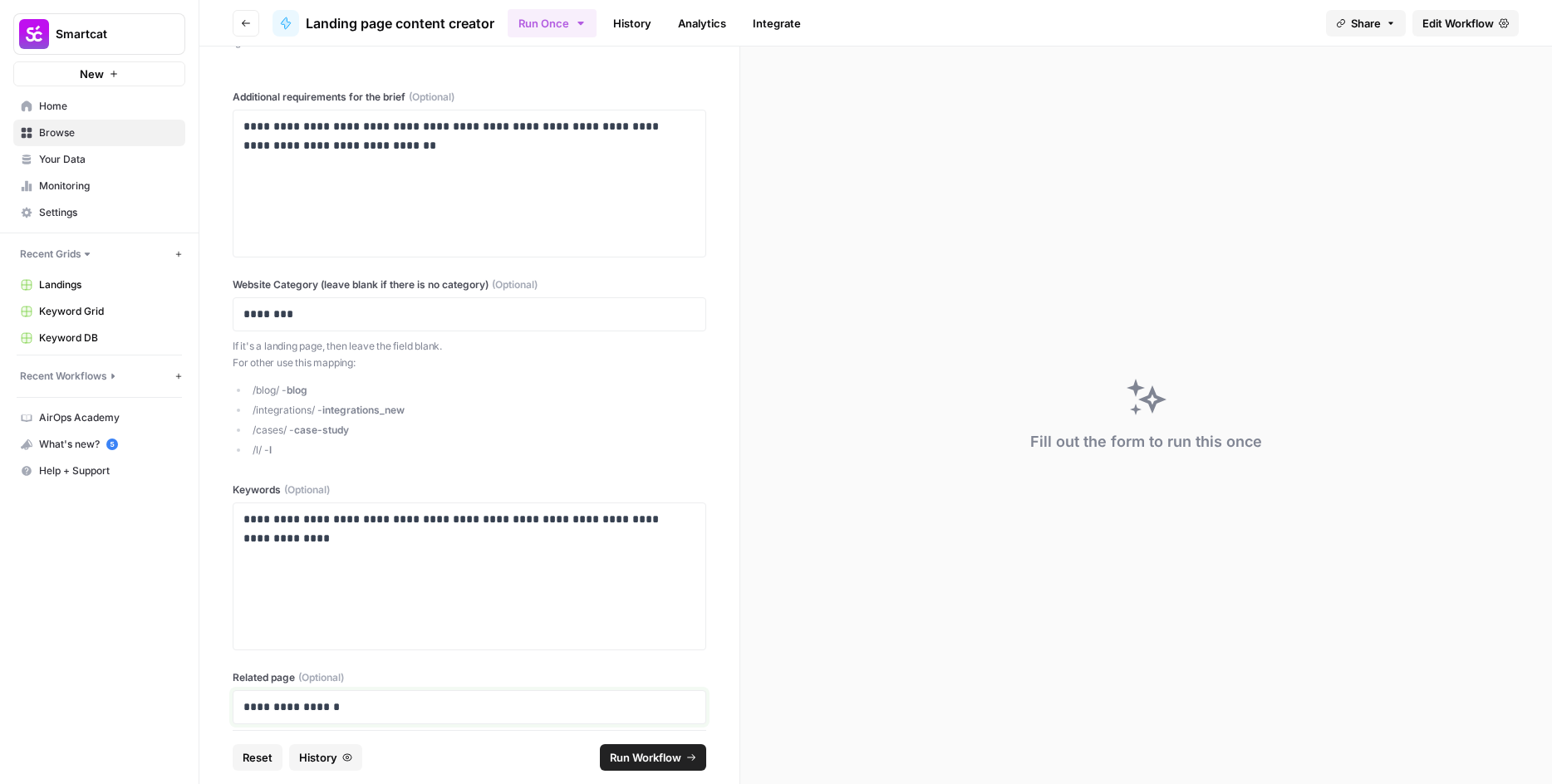 scroll, scrollTop: 163, scrollLeft: 0, axis: vertical 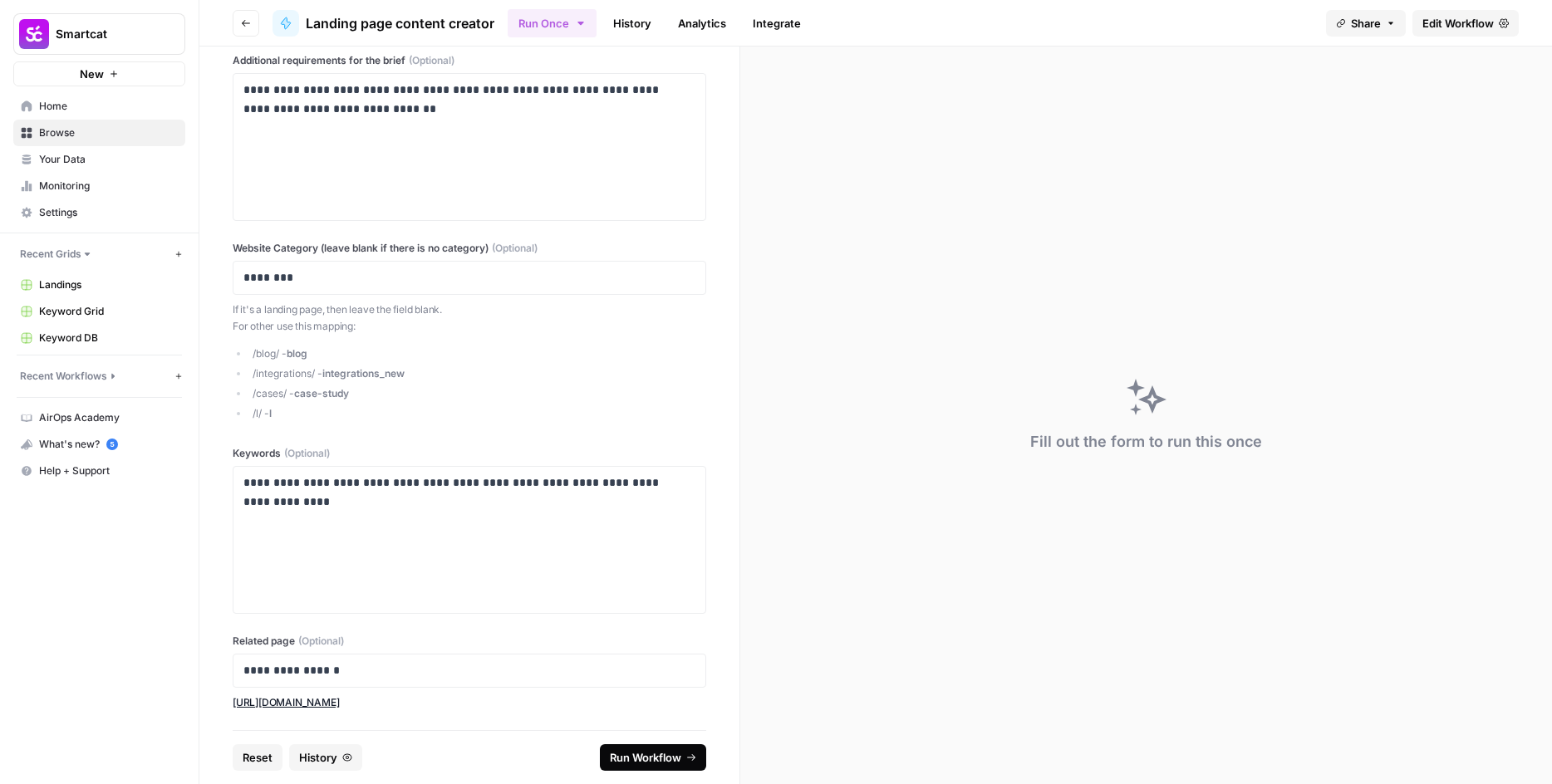 click on "Run Workflow" at bounding box center [646, 757] 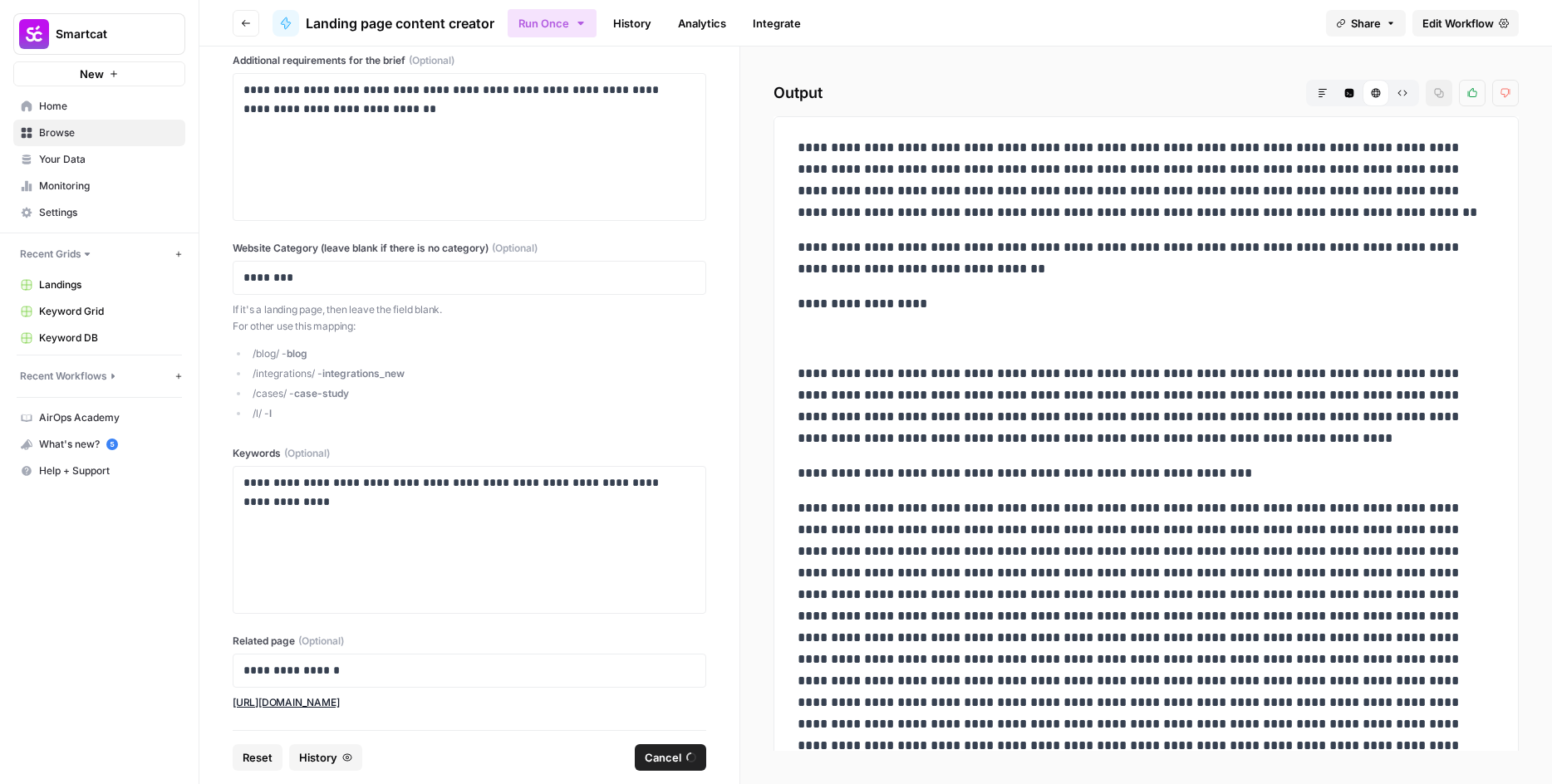 scroll, scrollTop: 0, scrollLeft: 0, axis: both 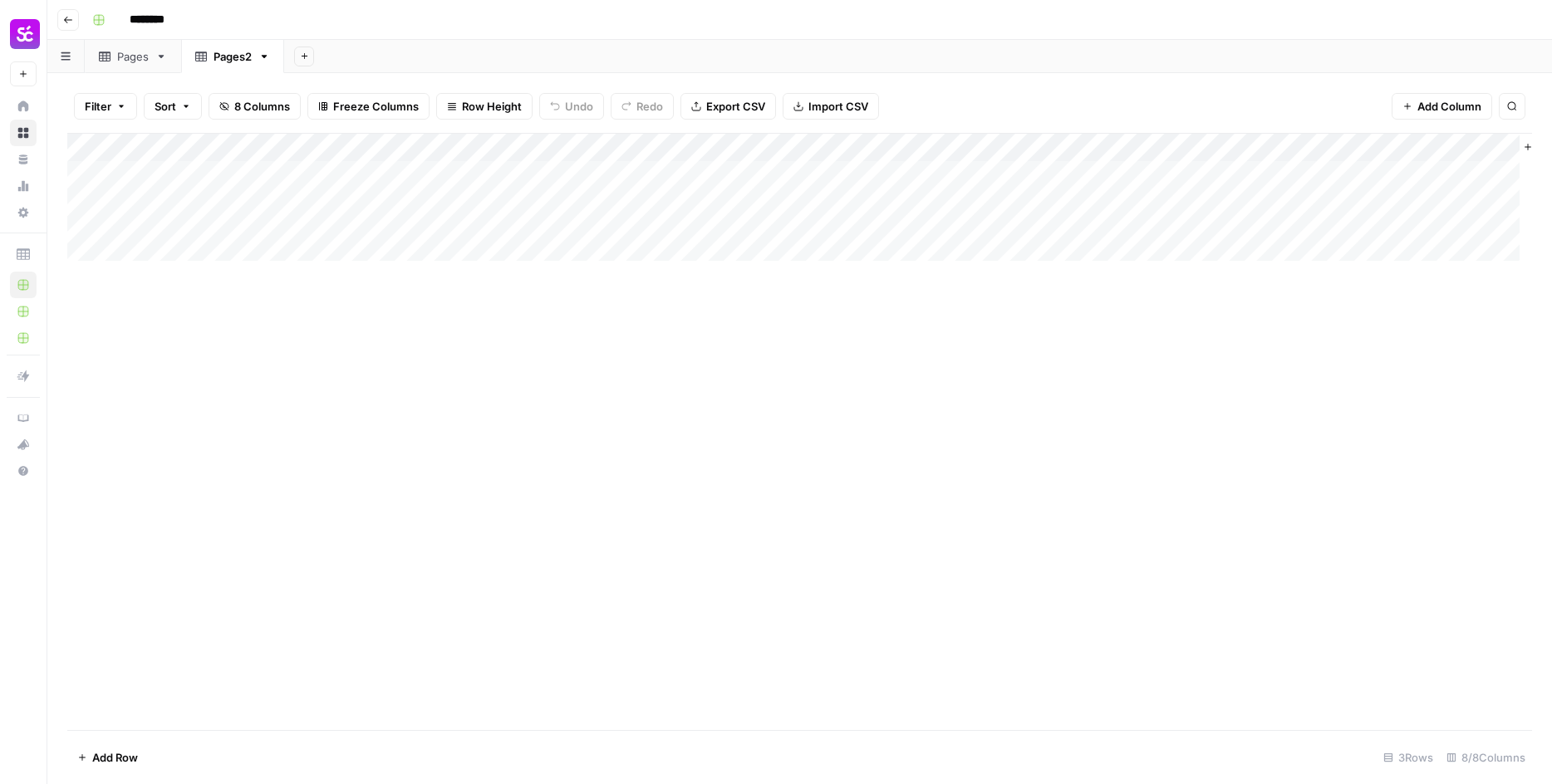 click on "Add Column" at bounding box center (799, 431) 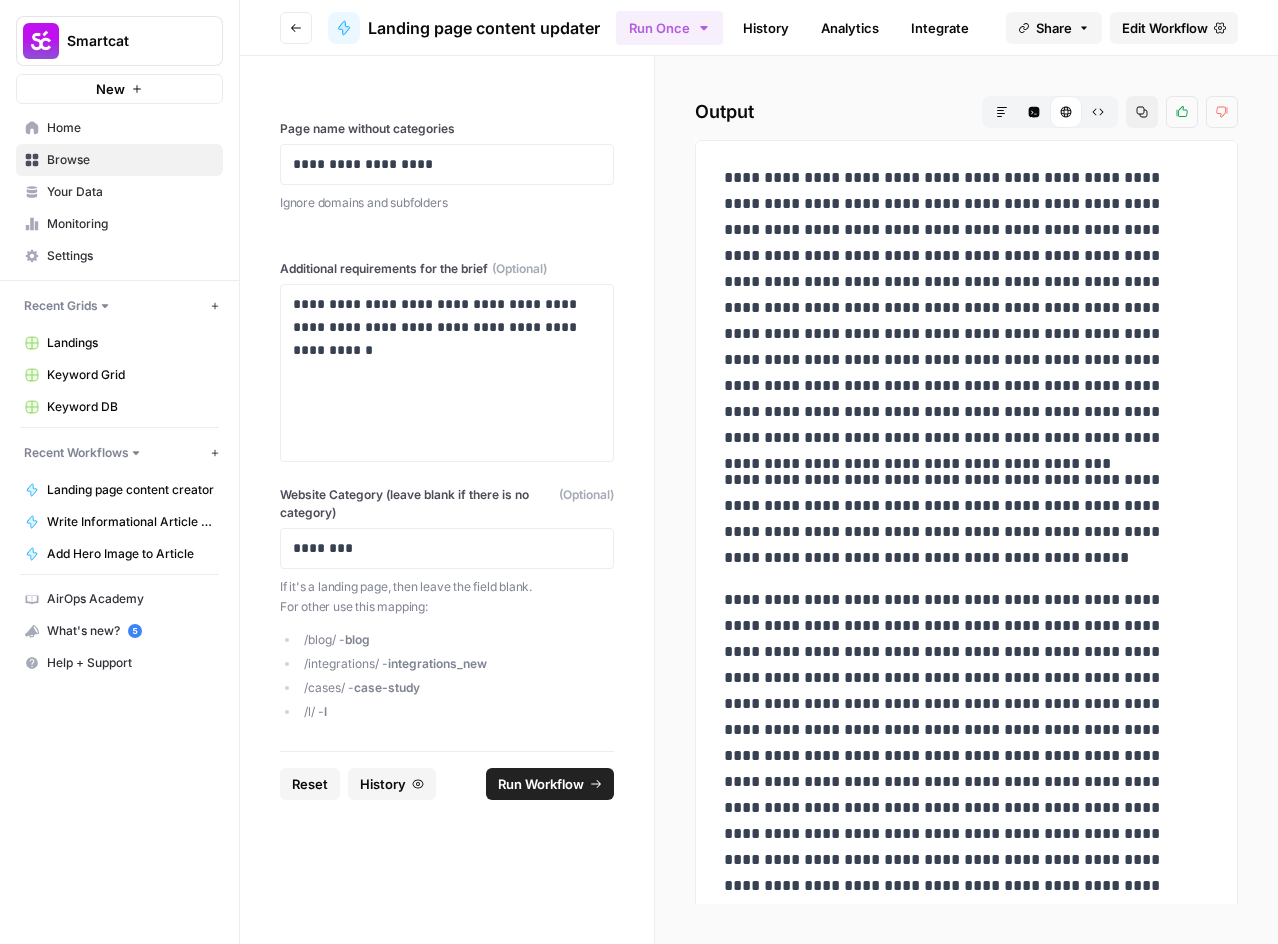 scroll, scrollTop: 0, scrollLeft: 0, axis: both 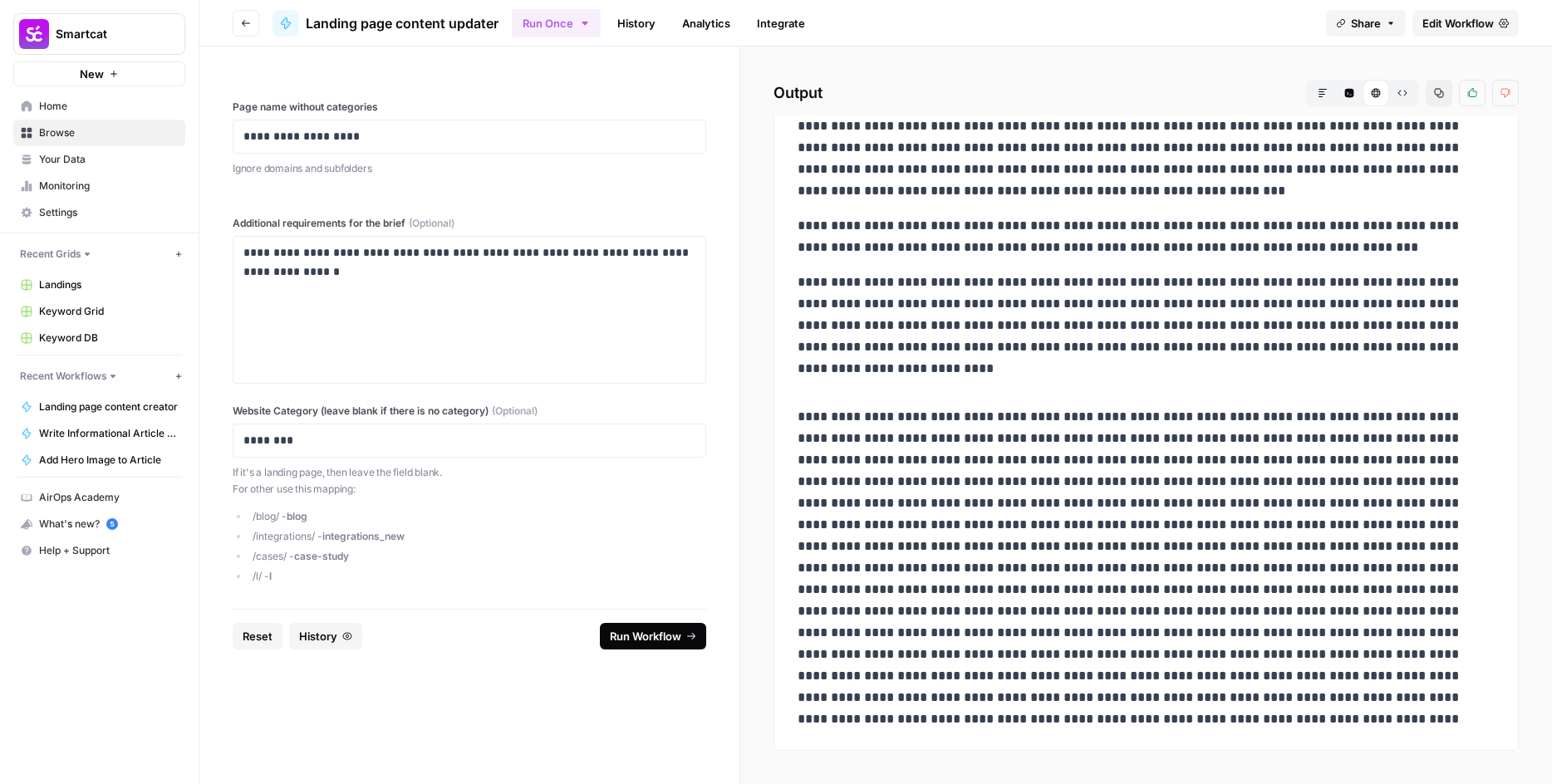click on "Run Workflow" at bounding box center [646, 636] 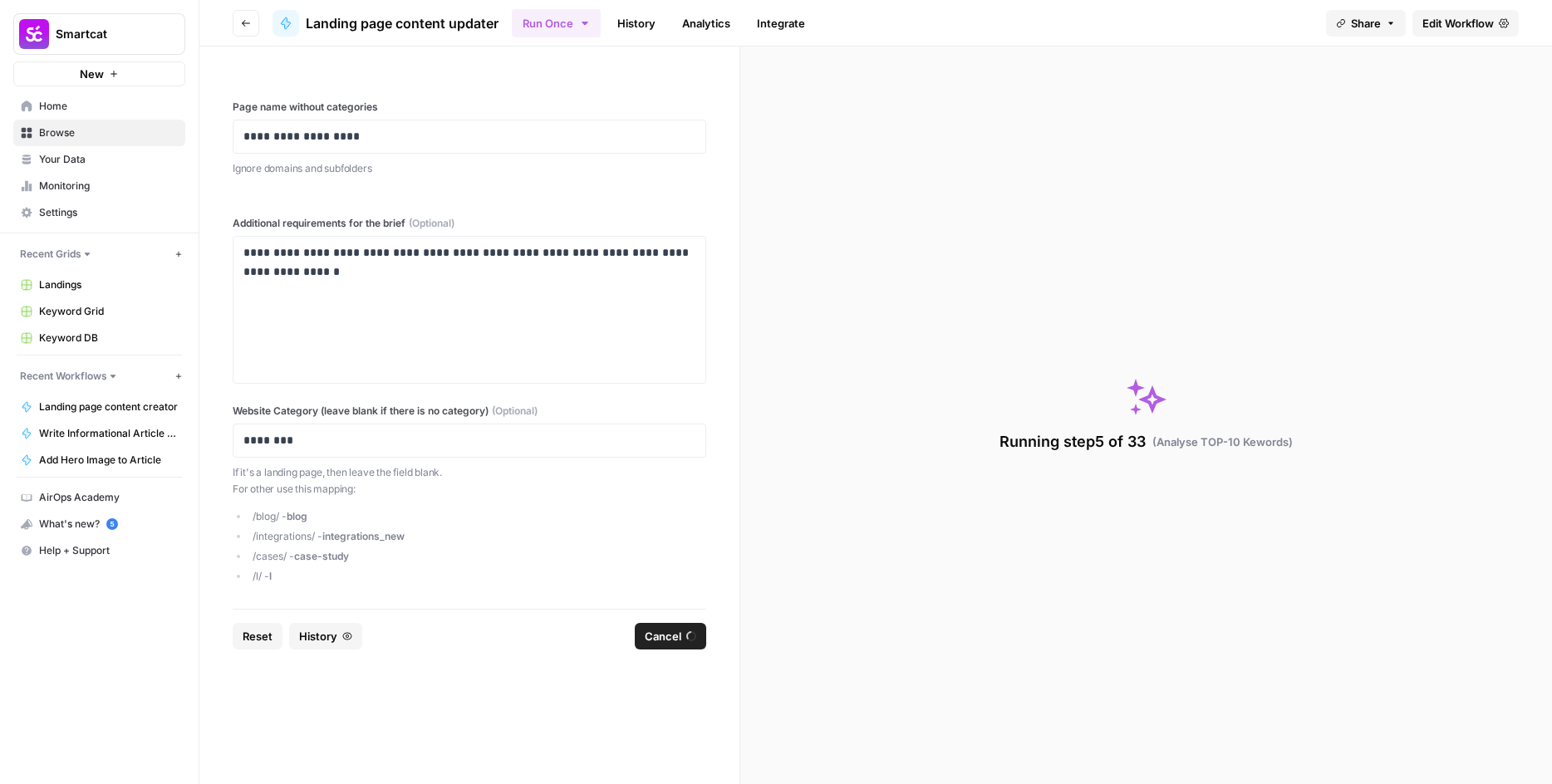 click on "**********" at bounding box center [469, 415] 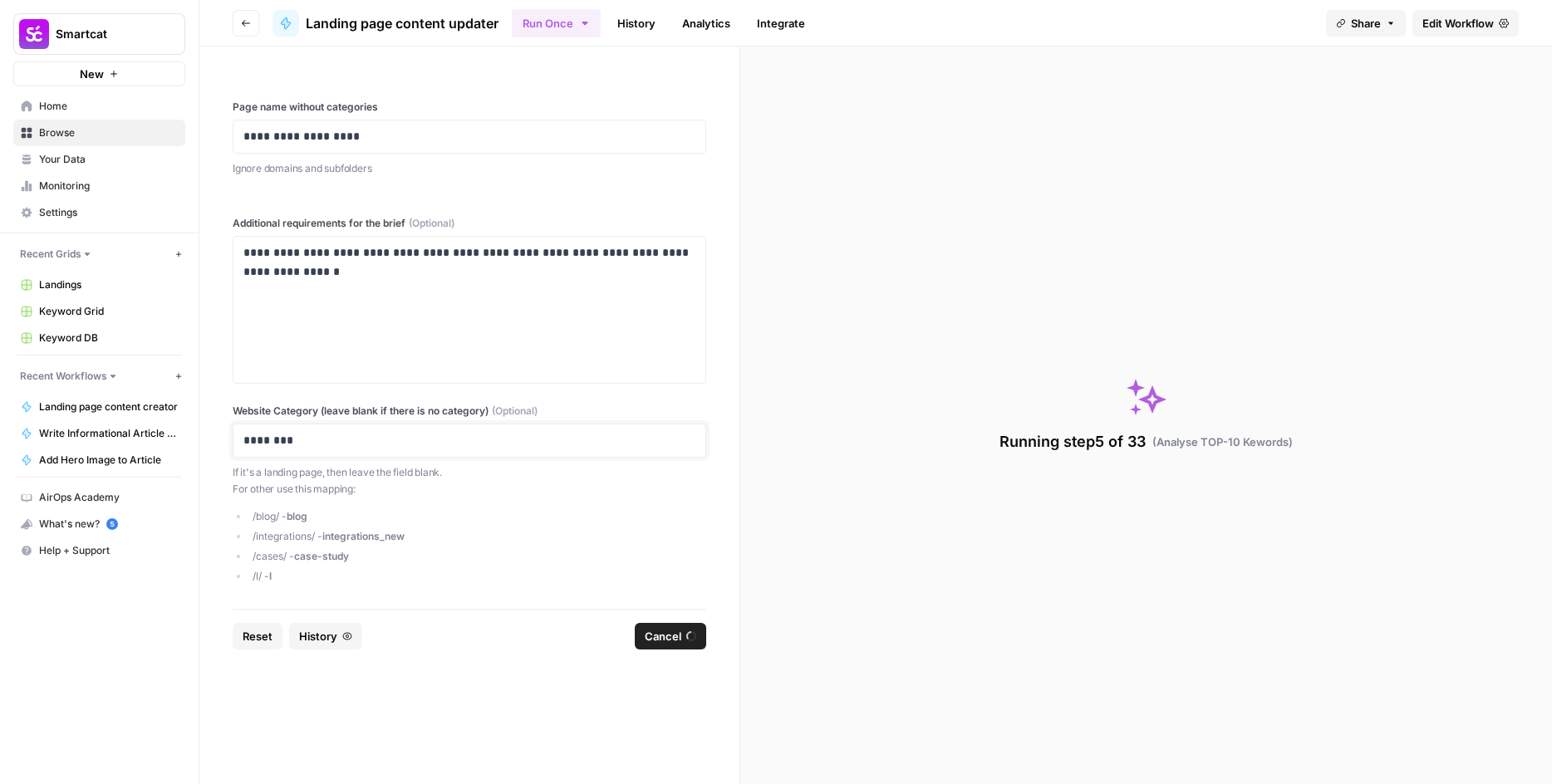 click on "********" at bounding box center [469, 440] 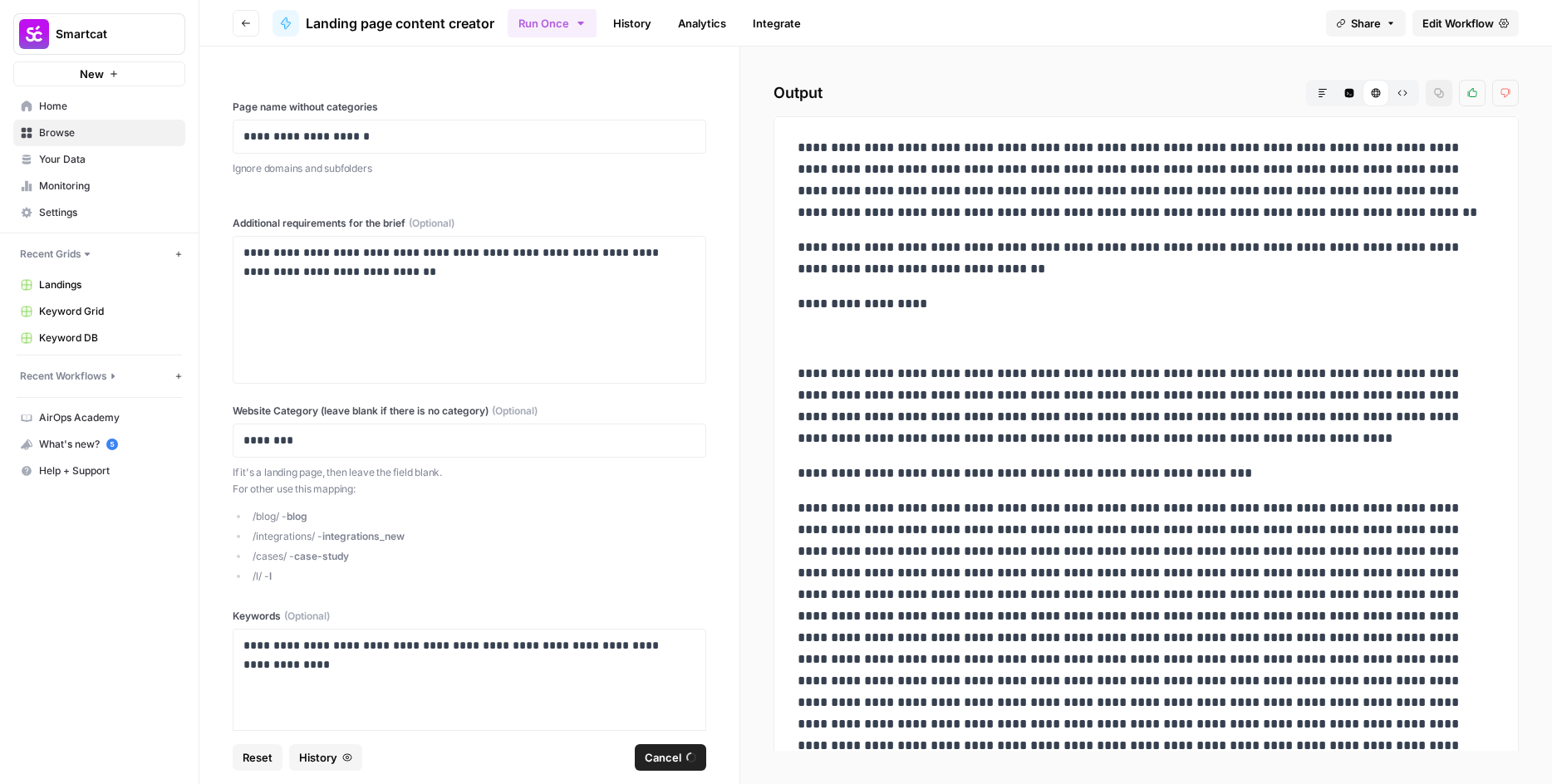 scroll, scrollTop: 0, scrollLeft: 0, axis: both 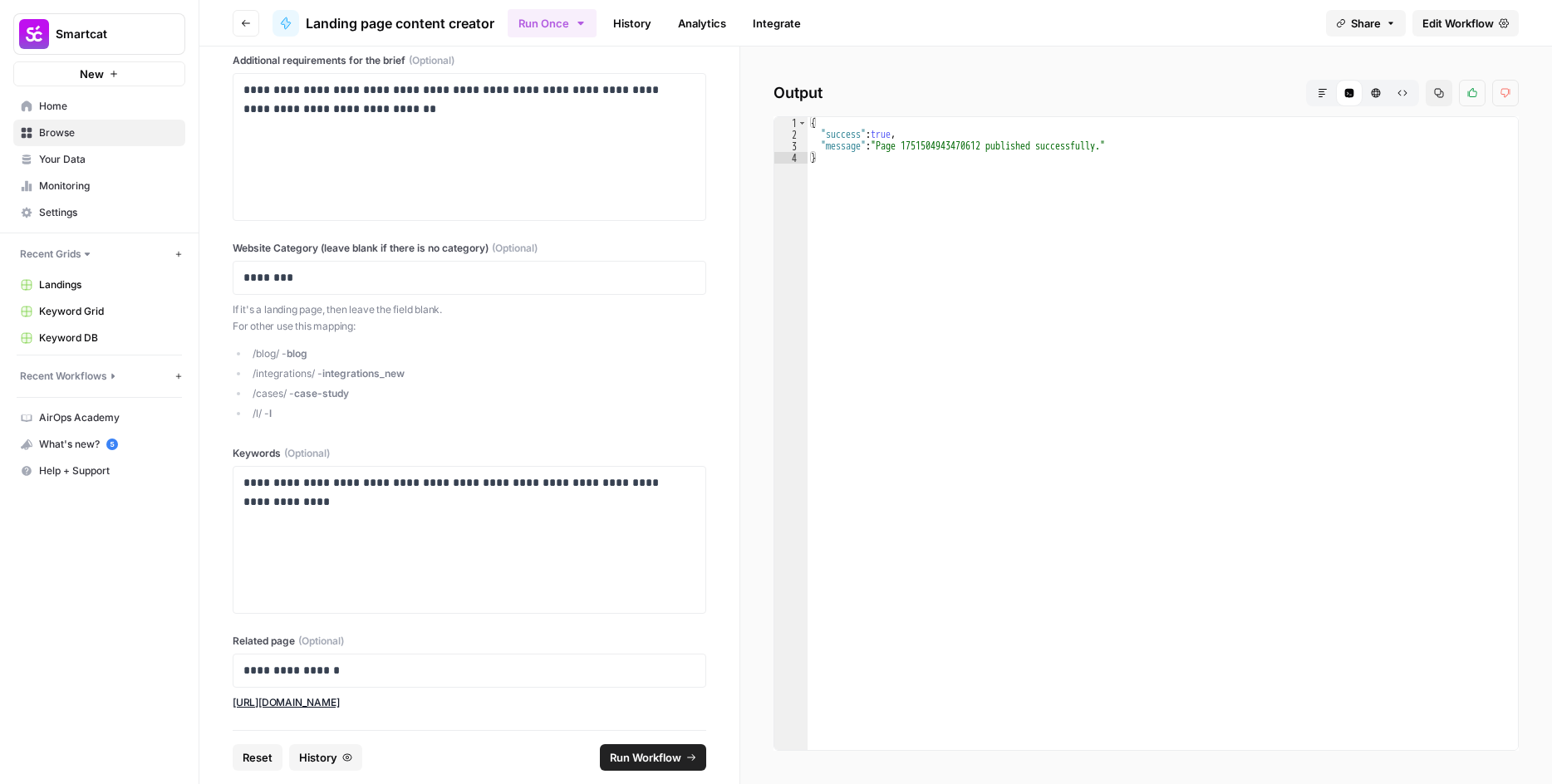 click on "Landing page content creator" at bounding box center [400, 23] 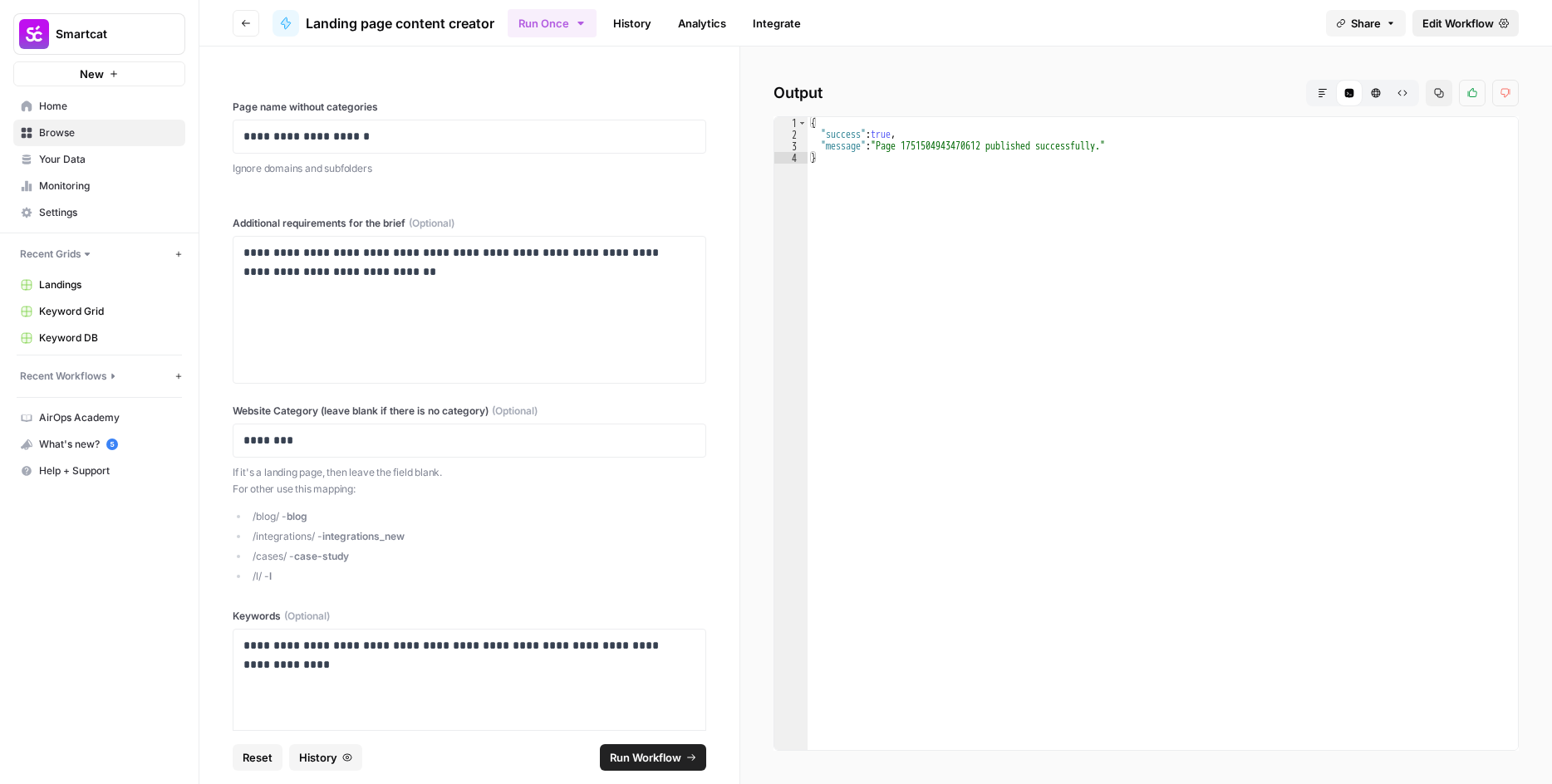 click on "Edit Workflow" at bounding box center (1458, 23) 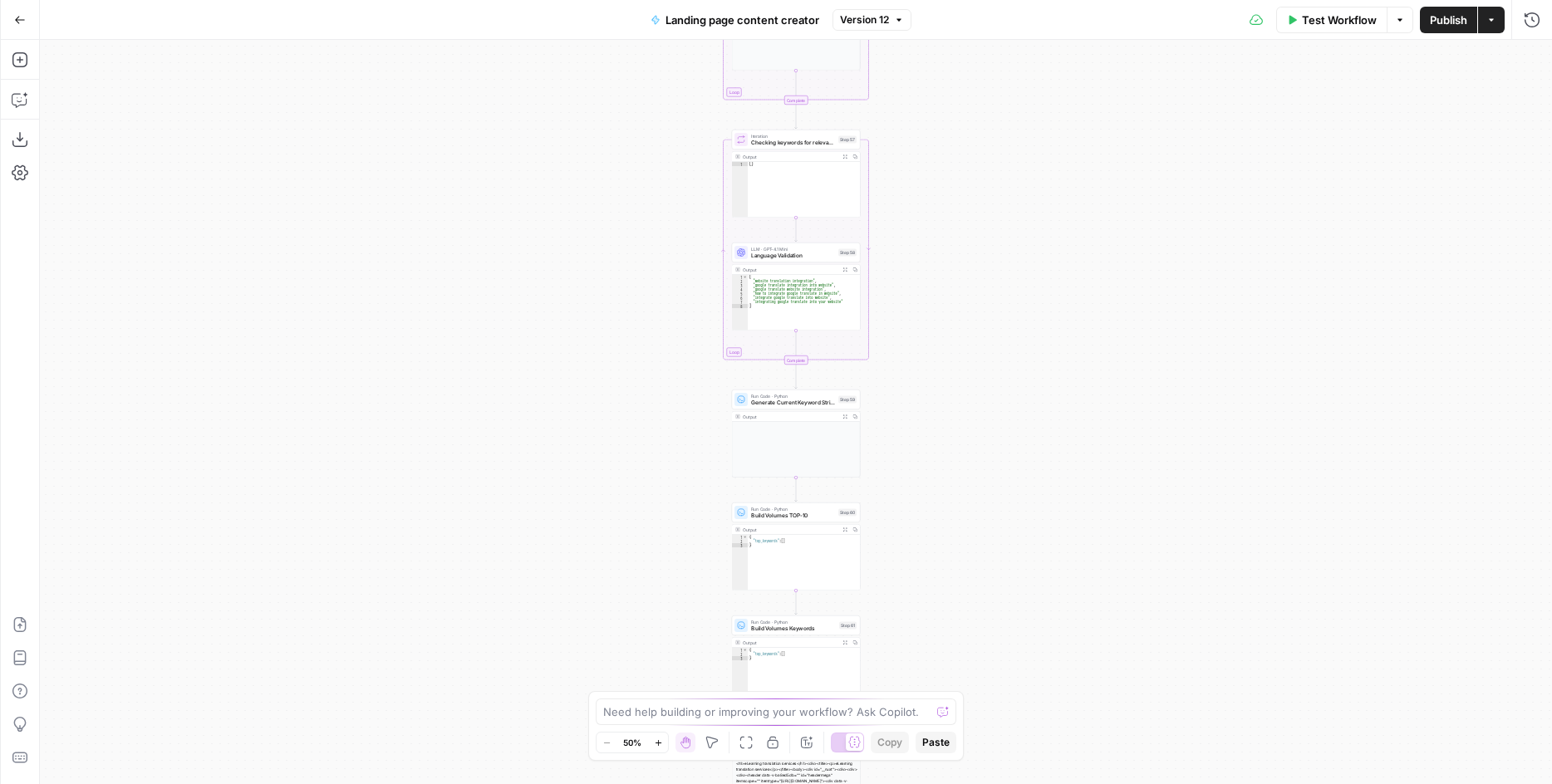 click on "**********" at bounding box center (796, 412) 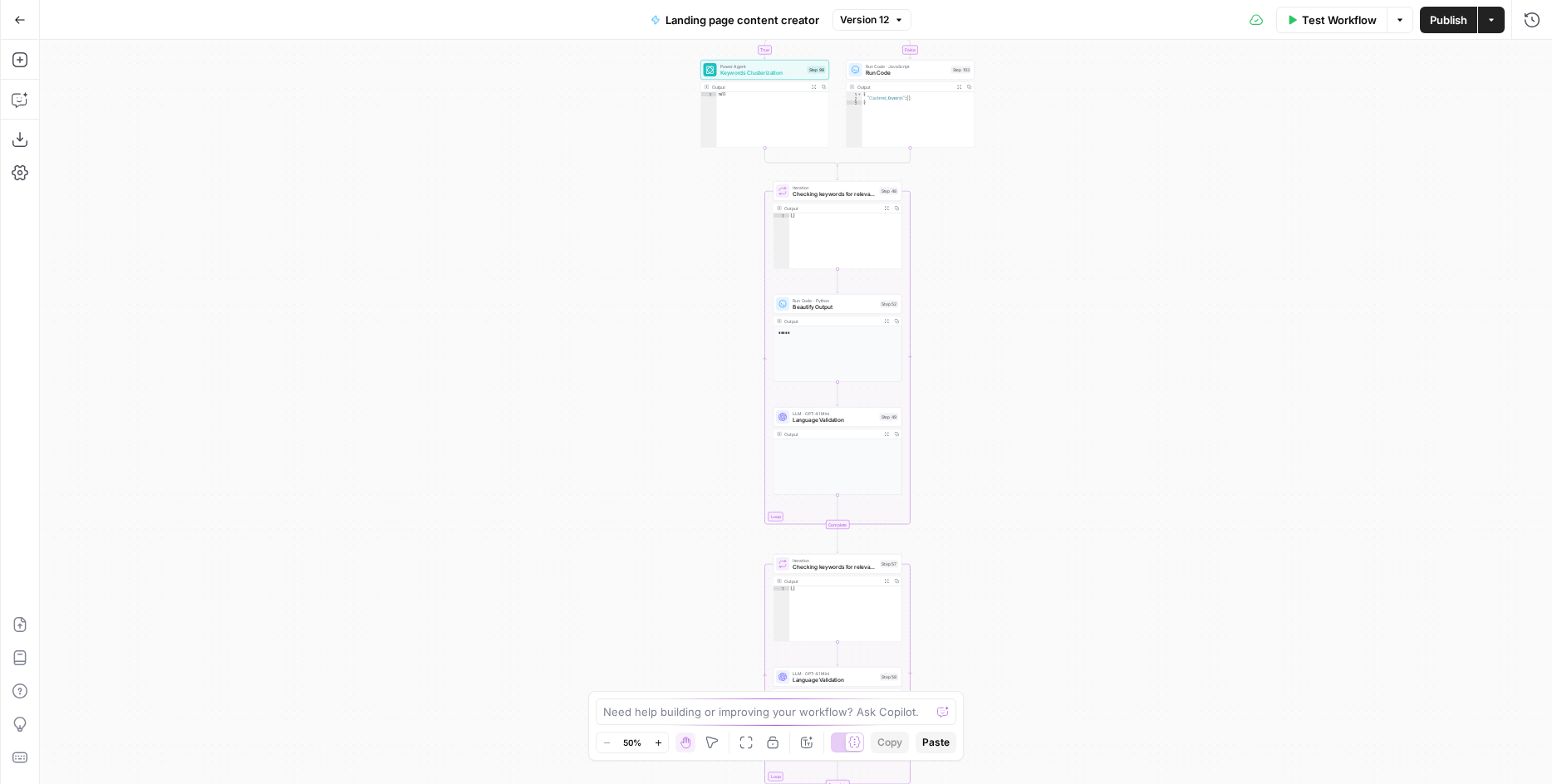 drag, startPoint x: 917, startPoint y: 271, endPoint x: 959, endPoint y: 695, distance: 426.07511 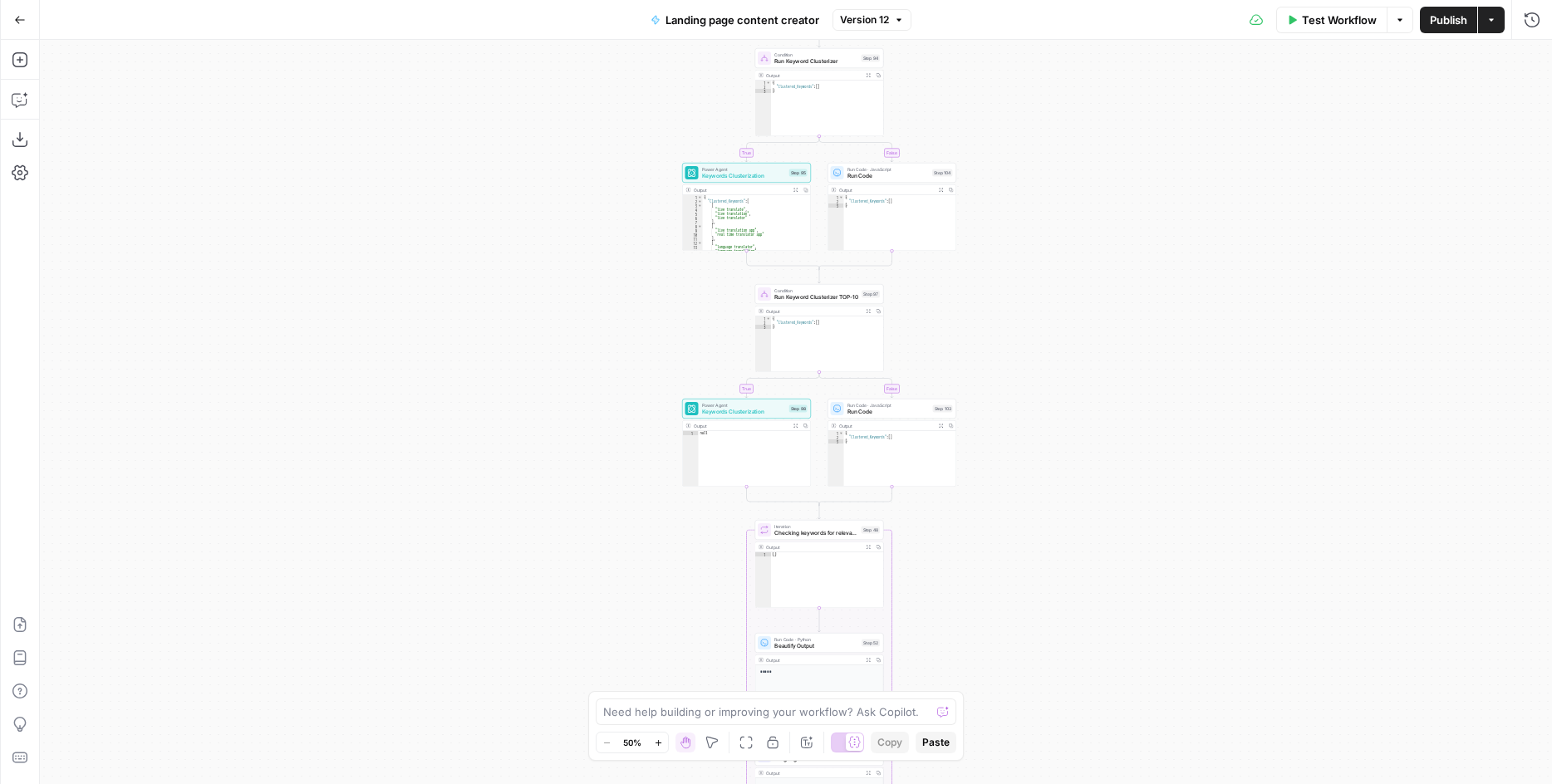 drag, startPoint x: 1003, startPoint y: 389, endPoint x: 985, endPoint y: 733, distance: 344.47061 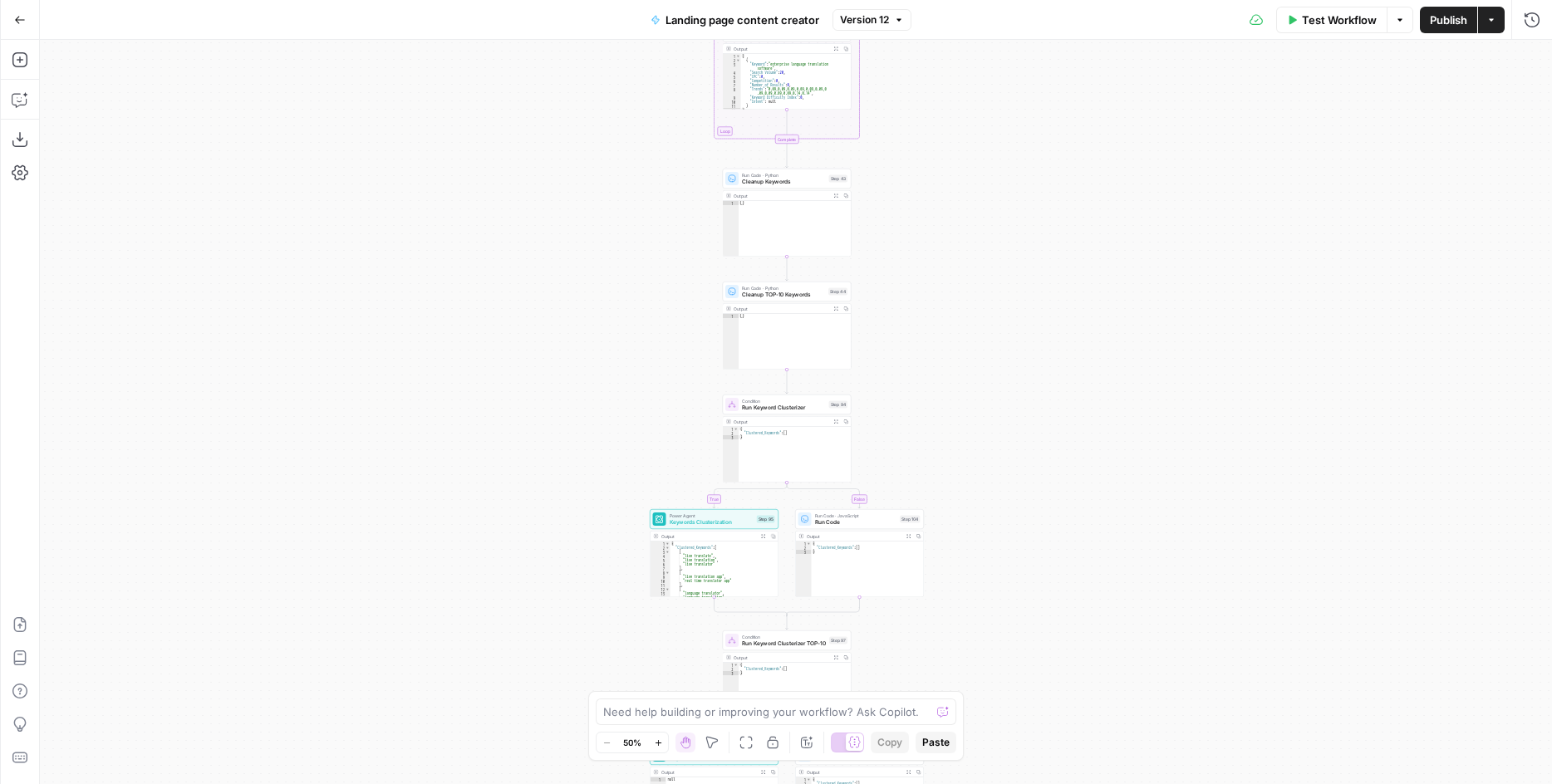 drag, startPoint x: 1062, startPoint y: 358, endPoint x: 1034, endPoint y: 405, distance: 54.70832 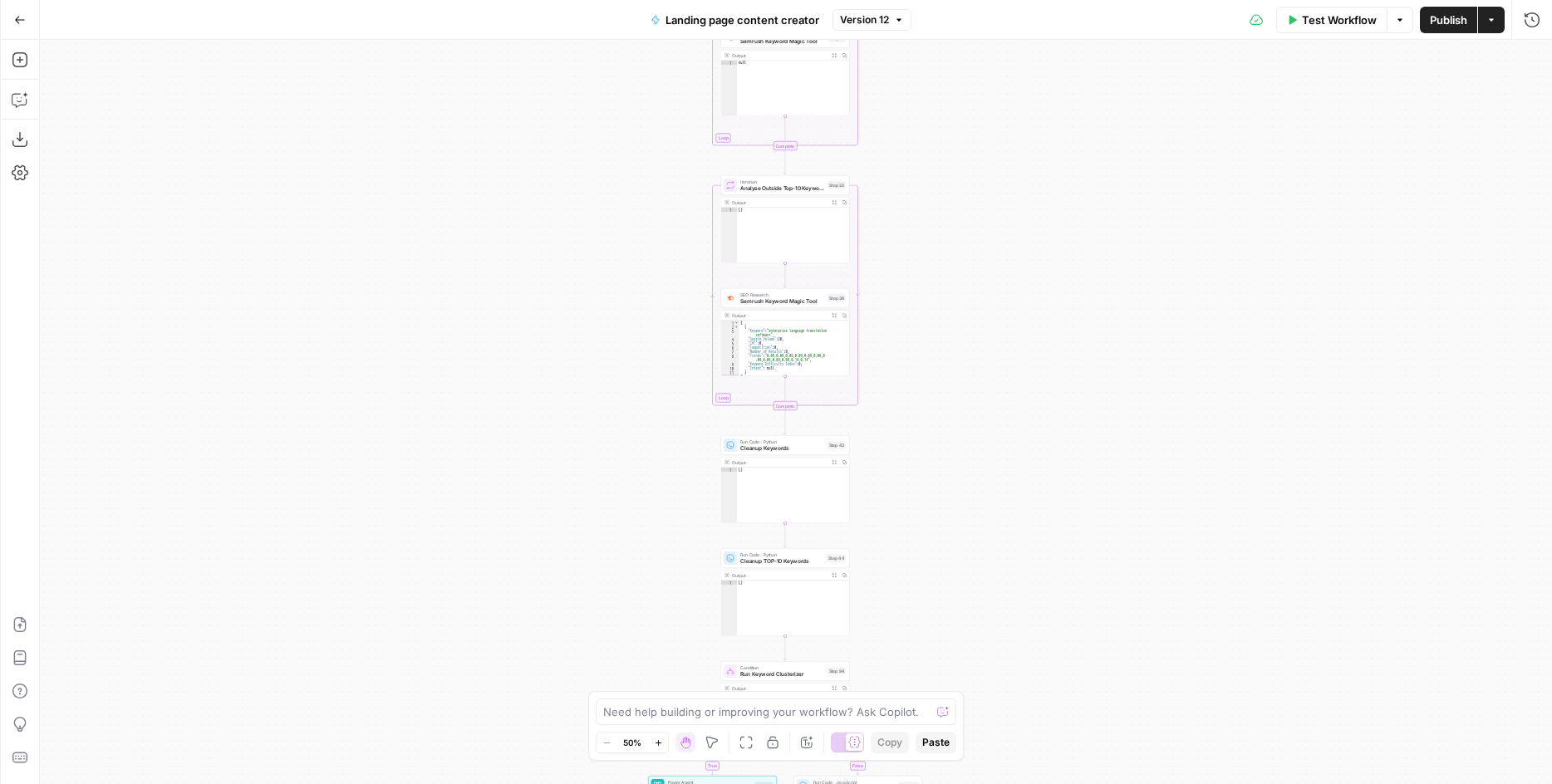 drag, startPoint x: 1029, startPoint y: 522, endPoint x: 1029, endPoint y: 631, distance: 109 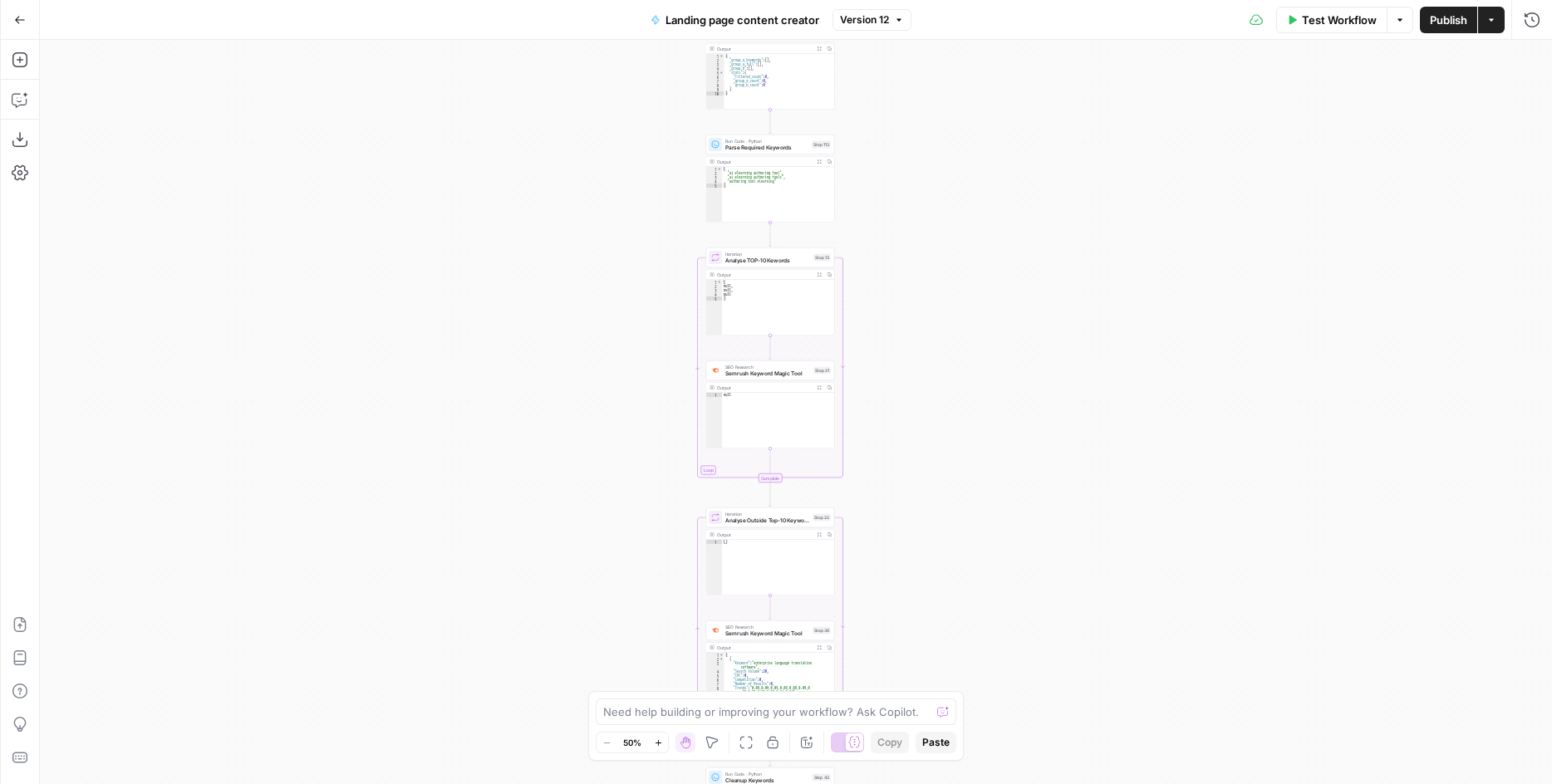drag, startPoint x: 1013, startPoint y: 580, endPoint x: 1016, endPoint y: 657, distance: 77.05842 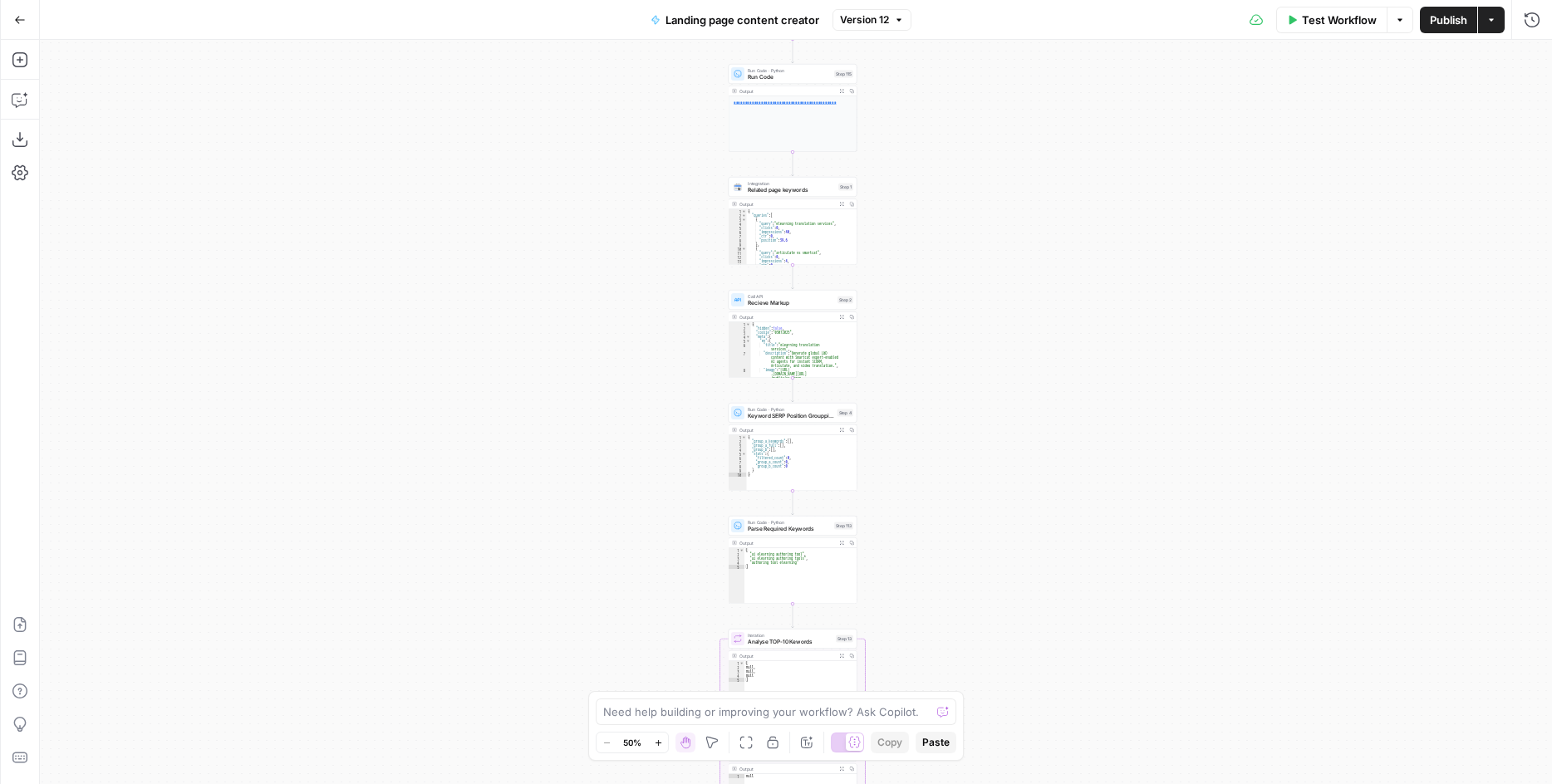 drag, startPoint x: 1023, startPoint y: 296, endPoint x: 1045, endPoint y: 678, distance: 382.63298 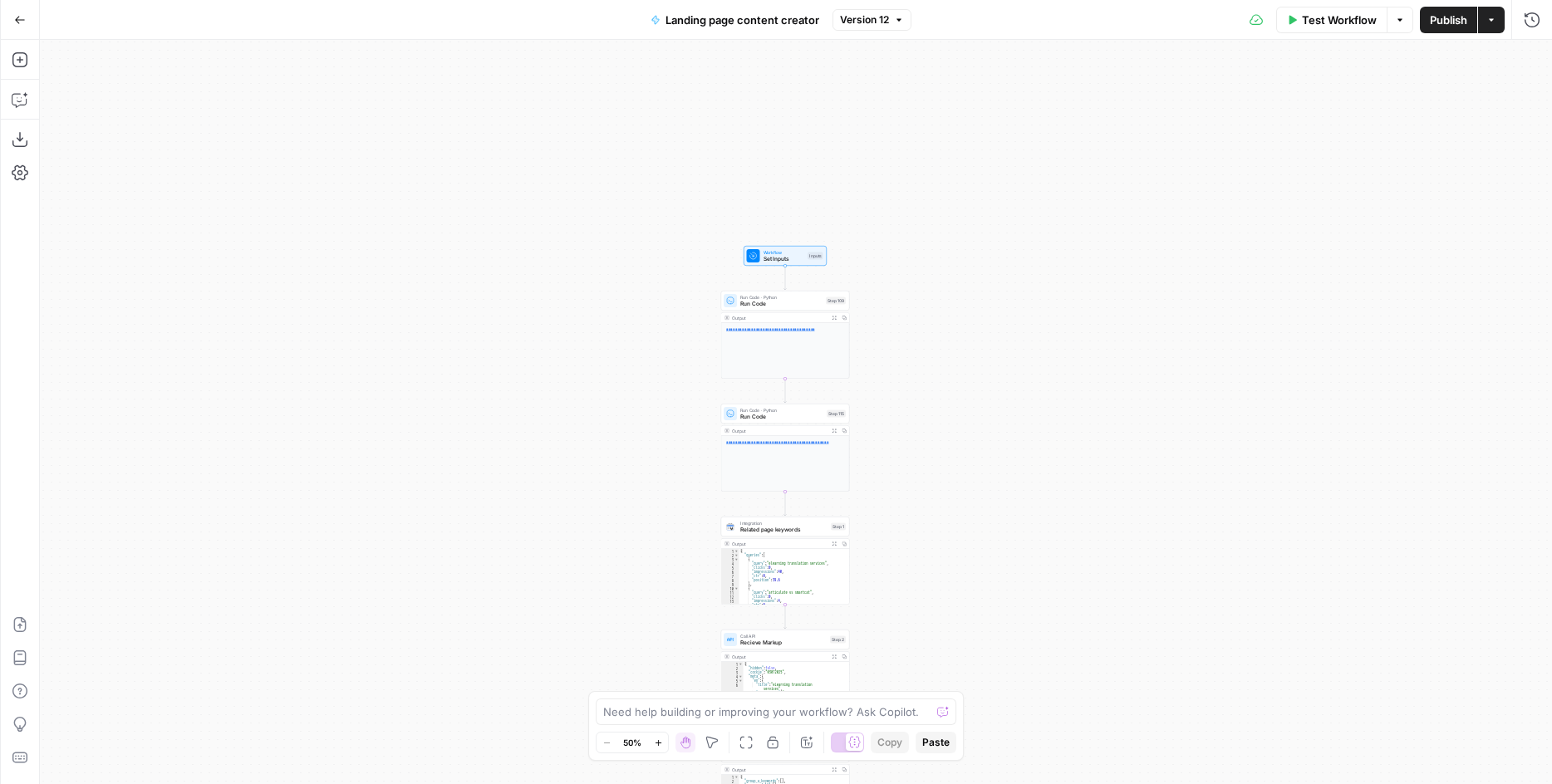 drag, startPoint x: 1024, startPoint y: 363, endPoint x: 1016, endPoint y: 703, distance: 340.094 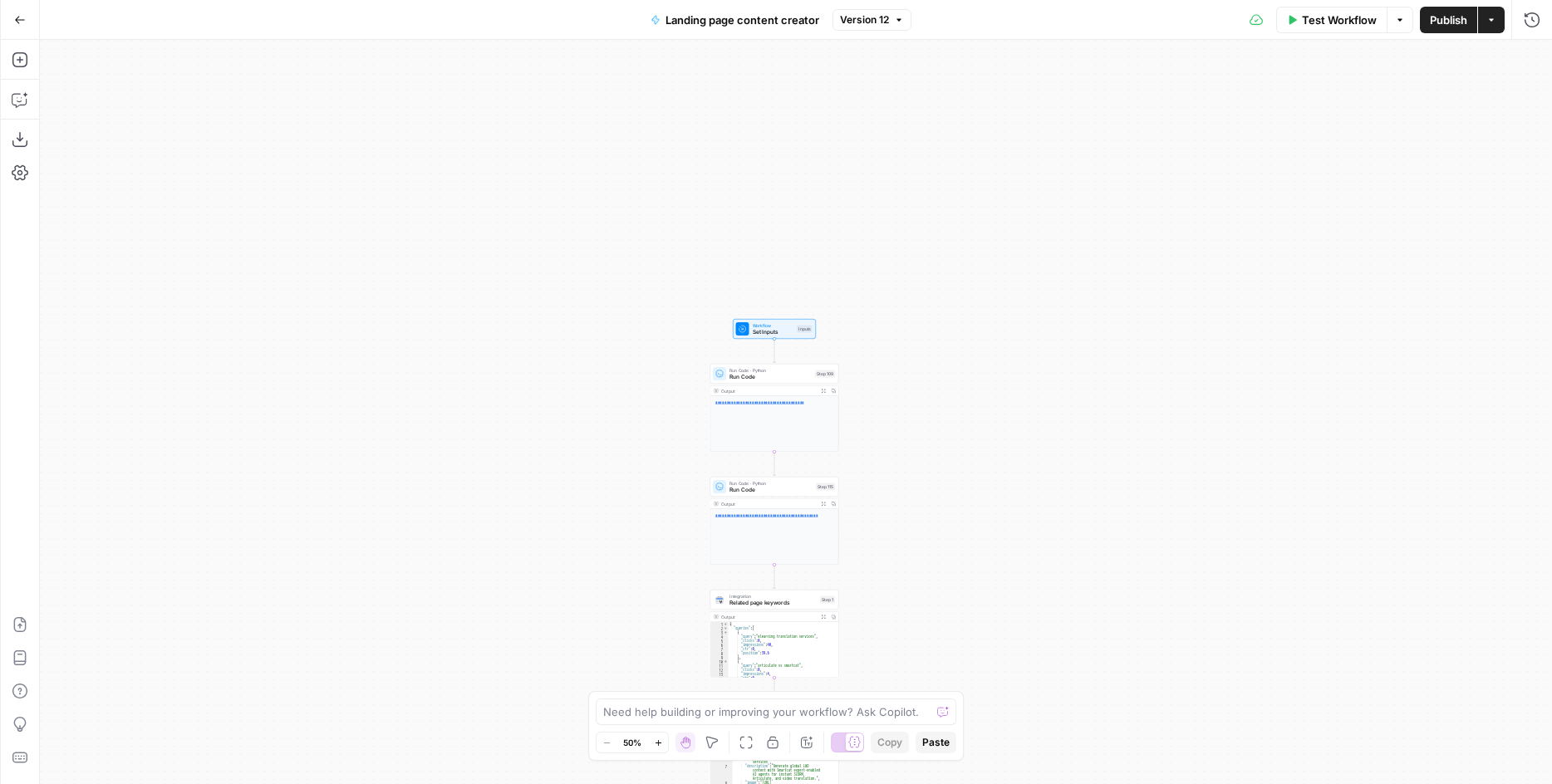 drag, startPoint x: 1002, startPoint y: 473, endPoint x: 991, endPoint y: 546, distance: 73.82412 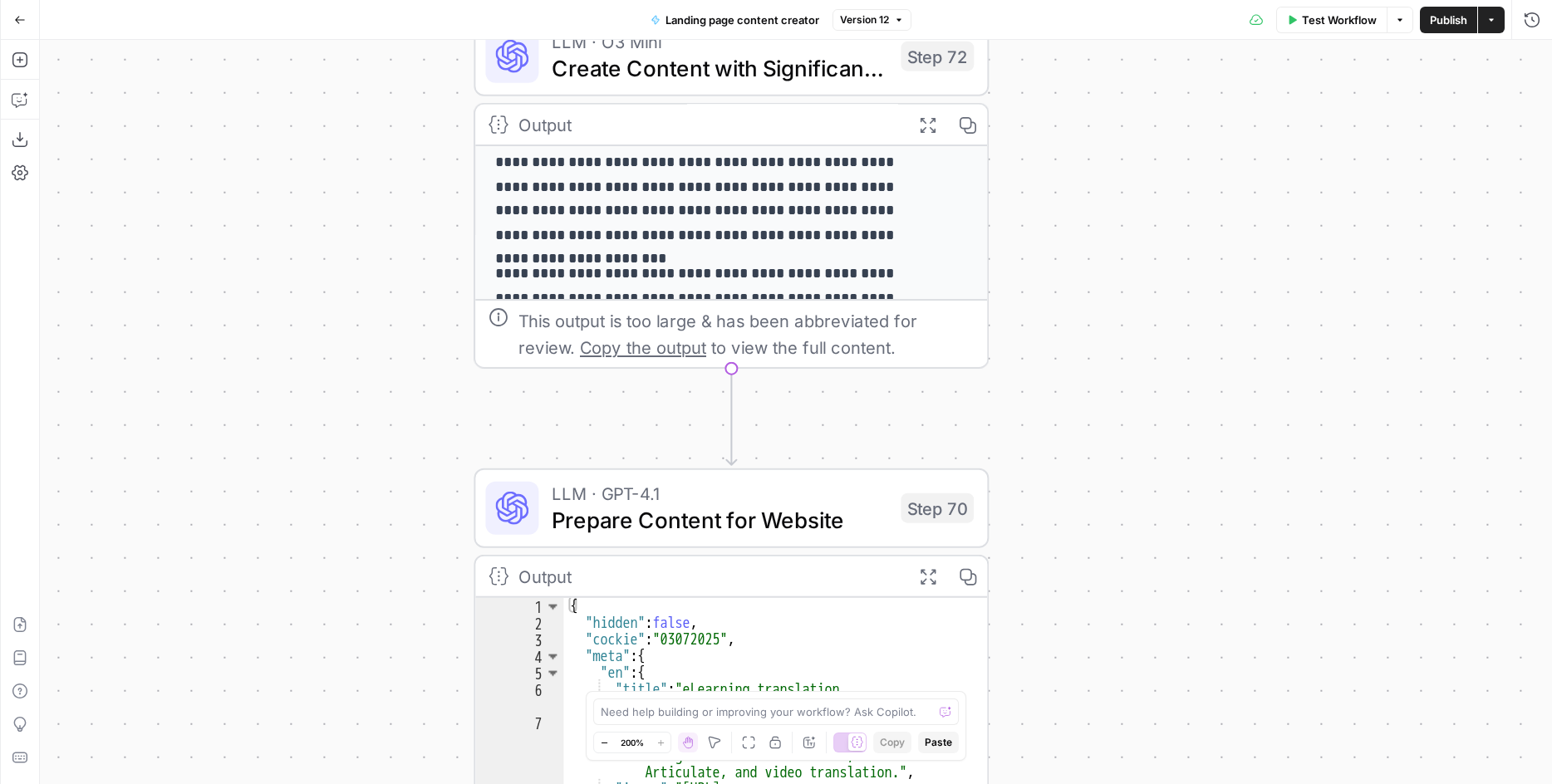 scroll, scrollTop: 55, scrollLeft: 0, axis: vertical 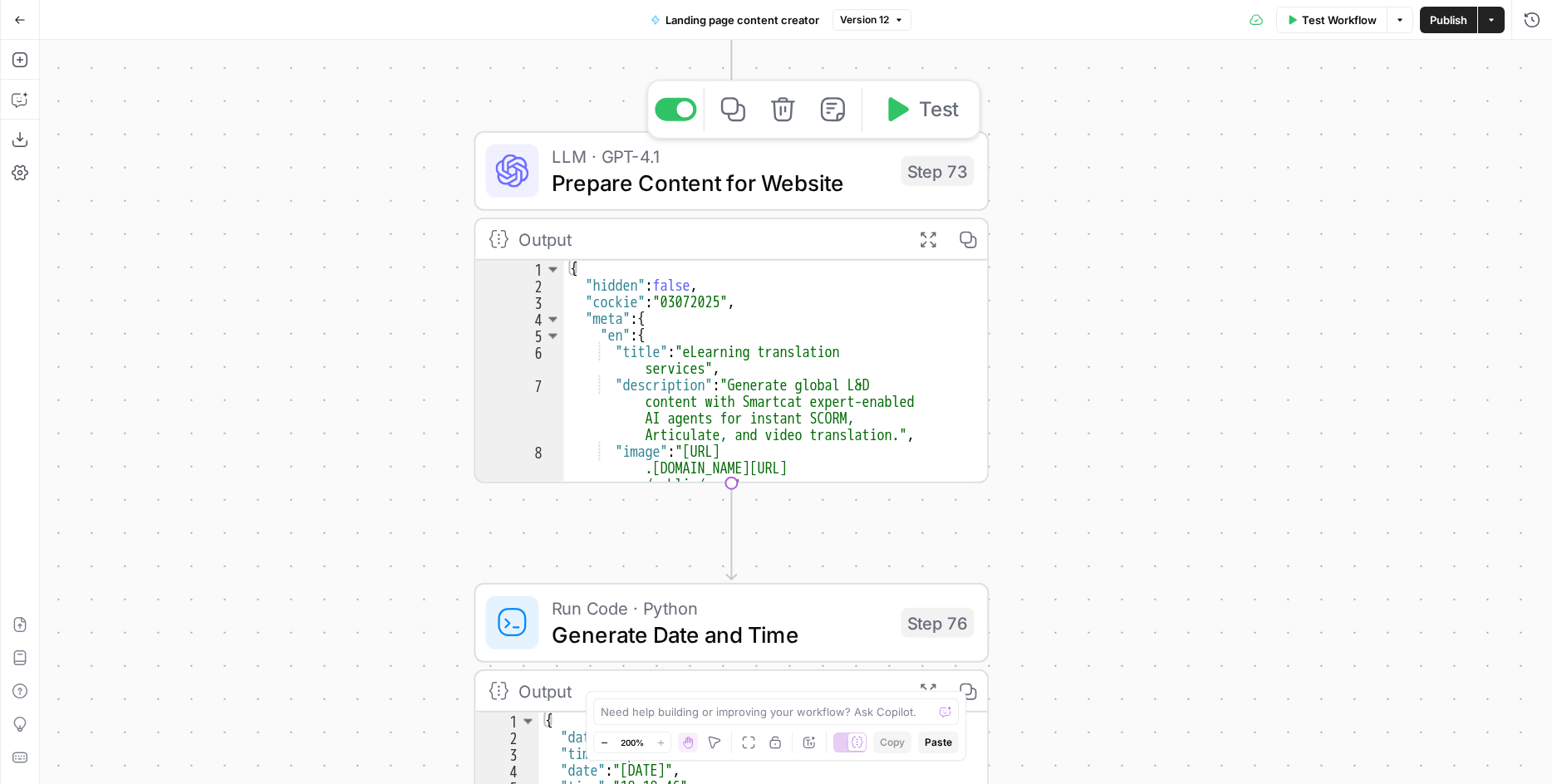 click on "Prepare Content for Website" at bounding box center (720, 183) 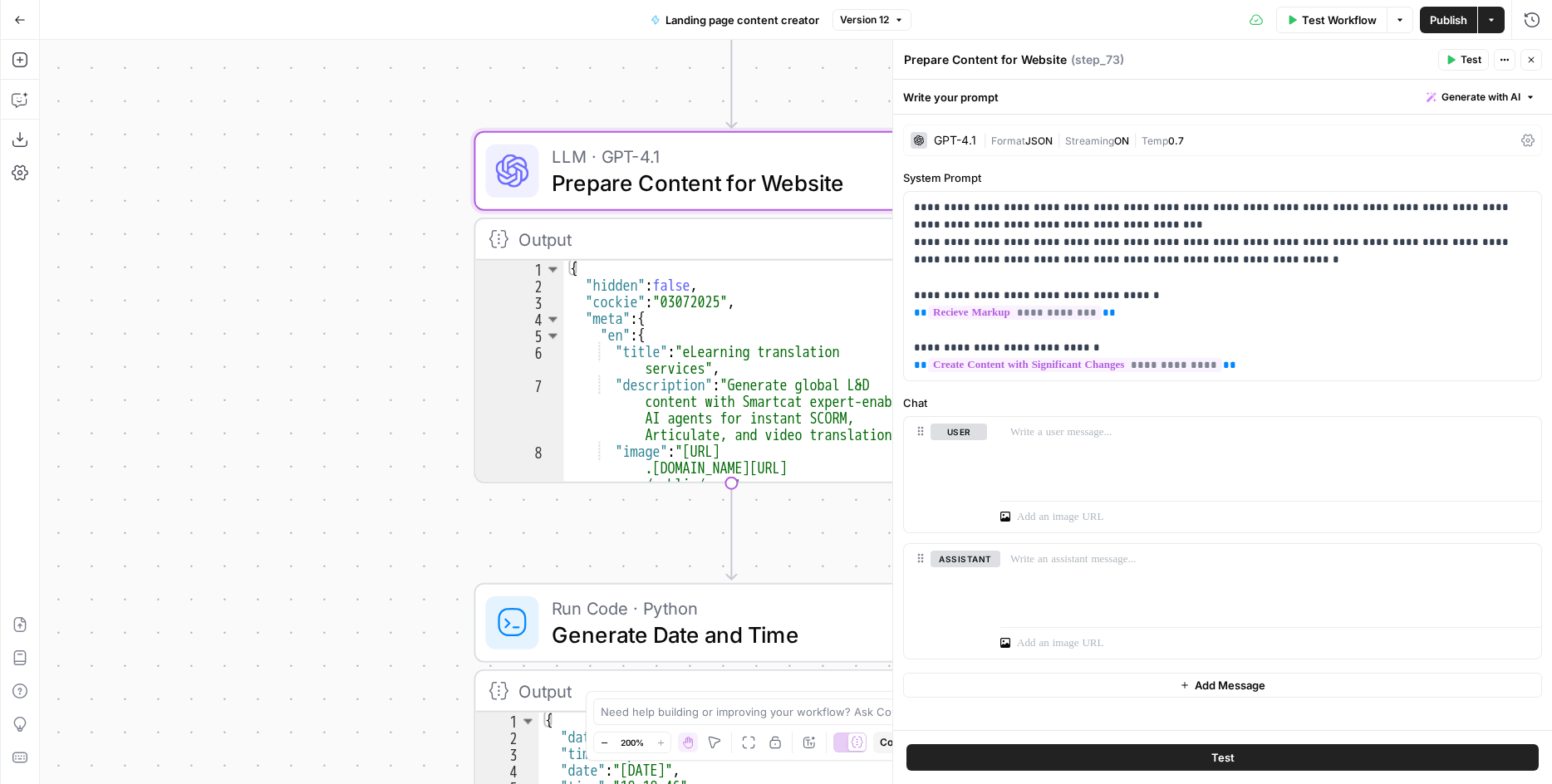 drag, startPoint x: 160, startPoint y: 338, endPoint x: 307, endPoint y: 347, distance: 147.27525 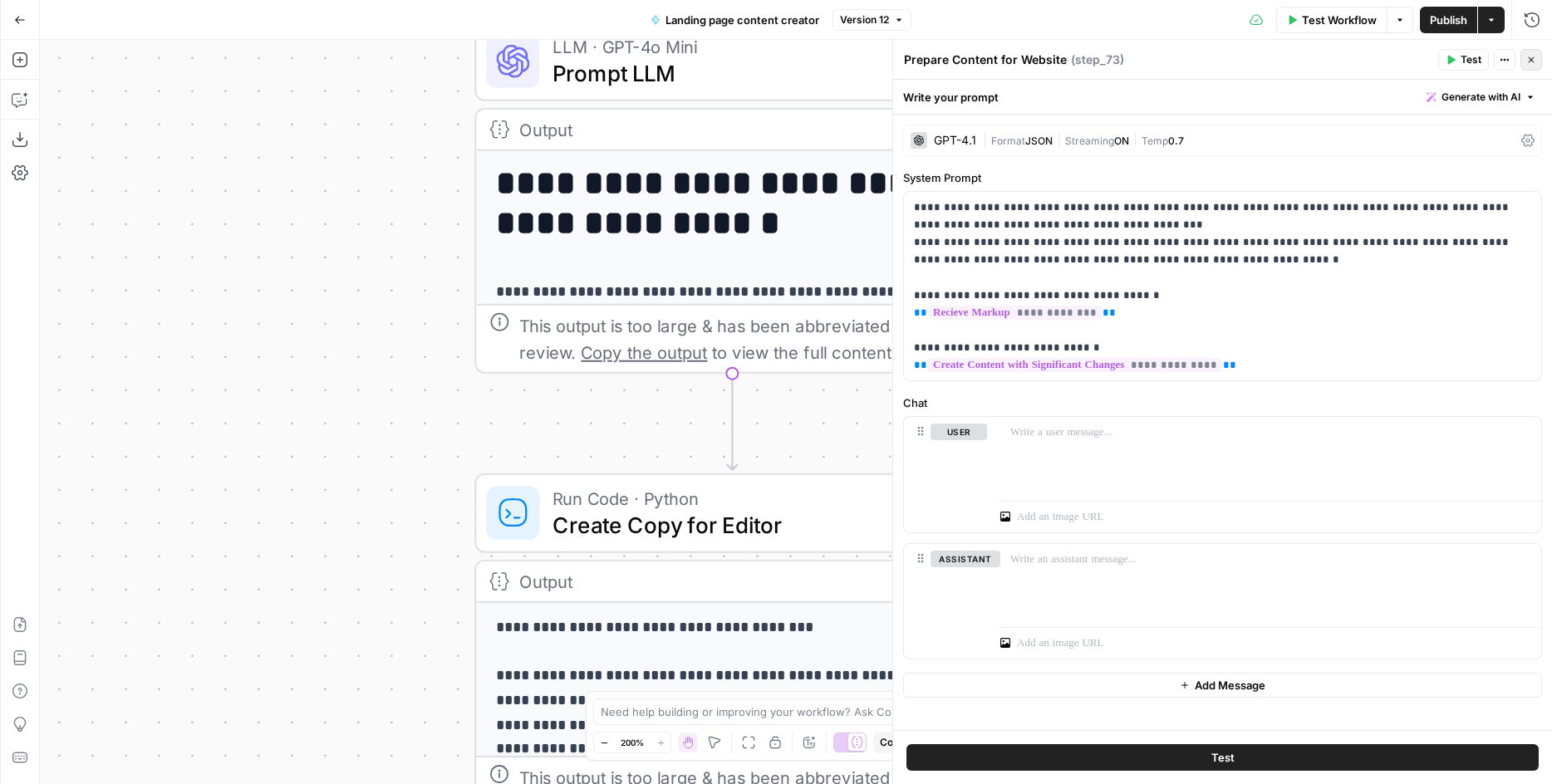 click 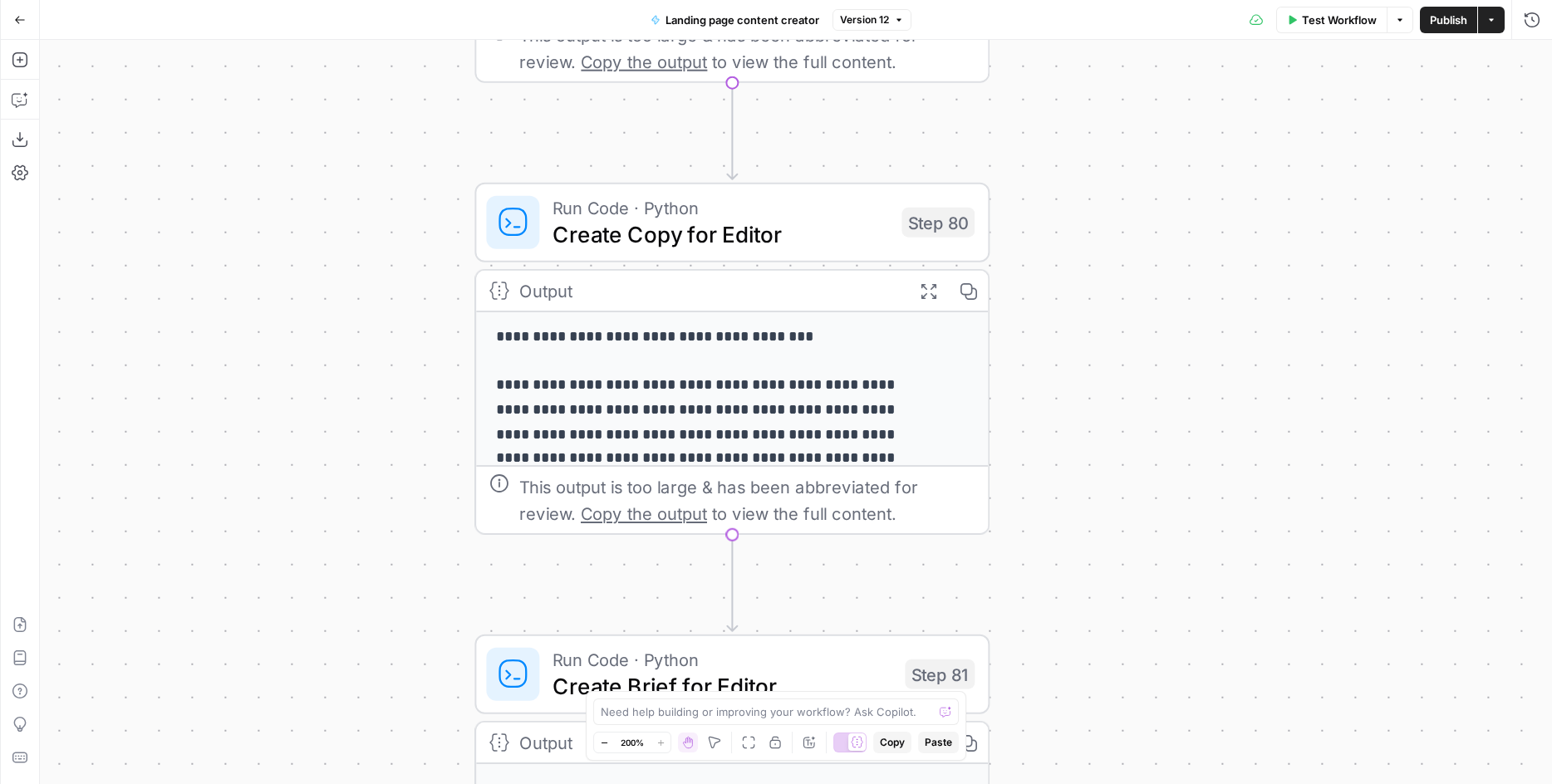 click on "Create Copy for Editor" at bounding box center (720, 234) 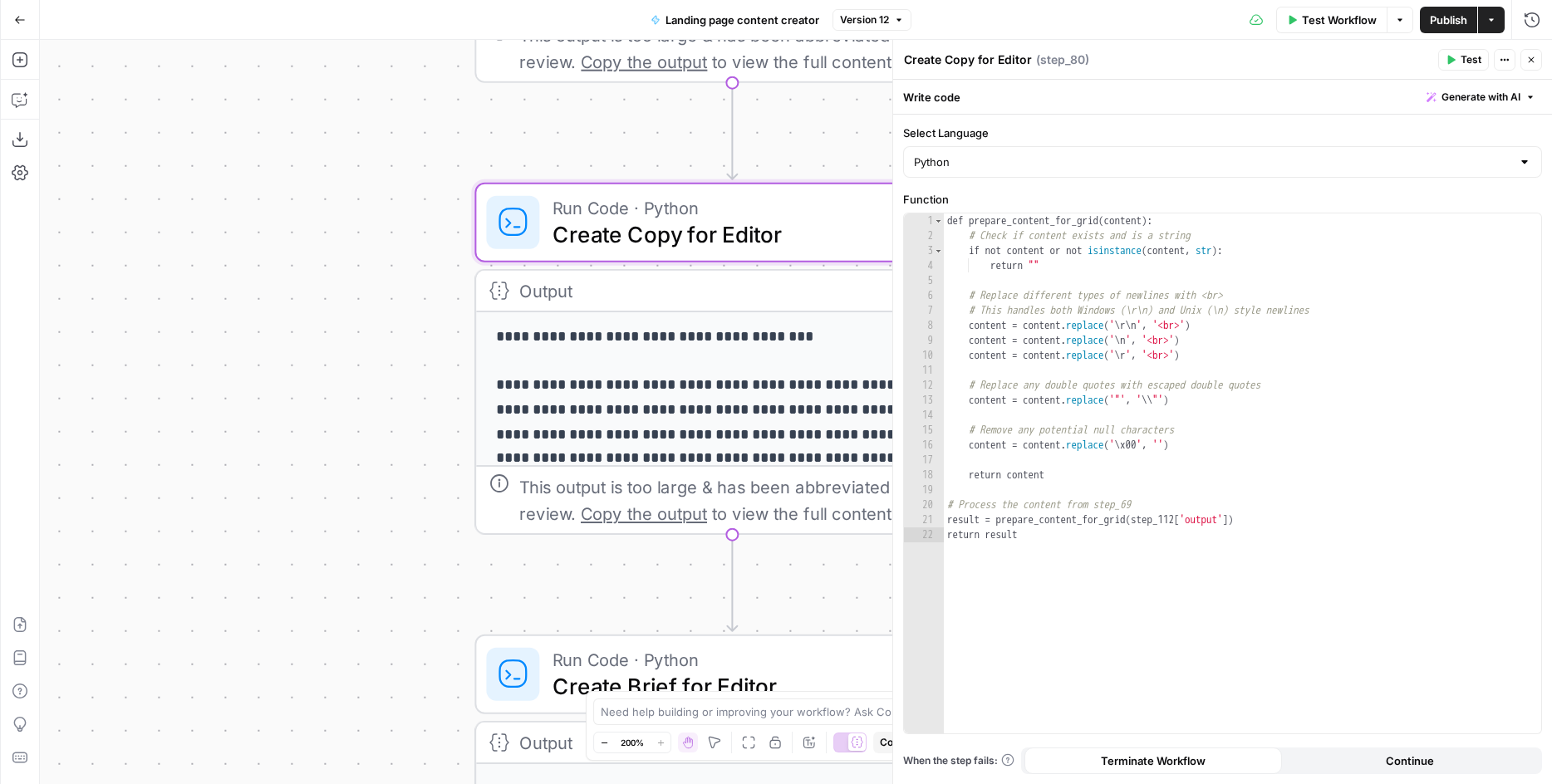 click on "**********" at bounding box center (796, 412) 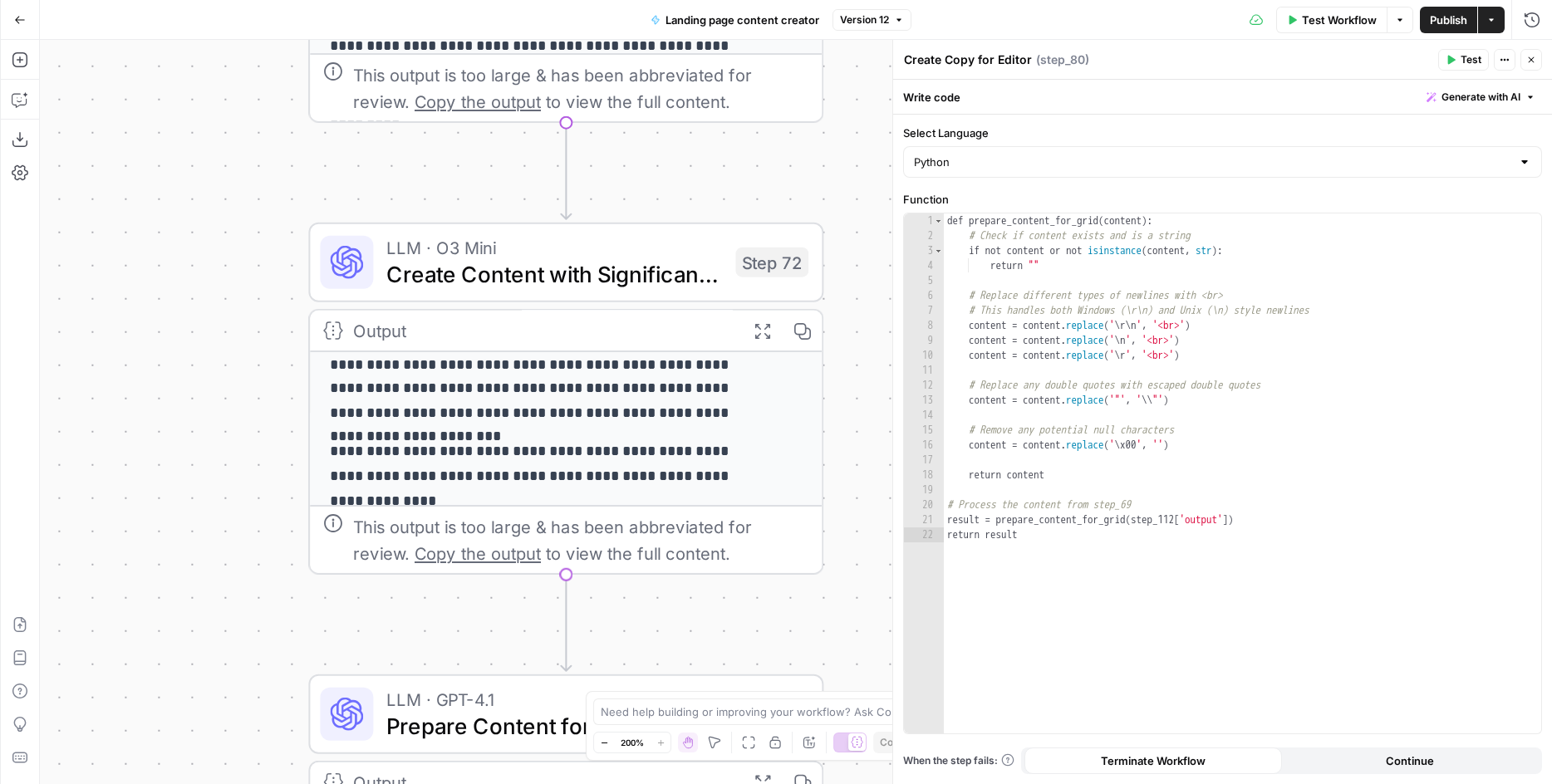 click on "Create Сontent with Significant Changes" at bounding box center (554, 274) 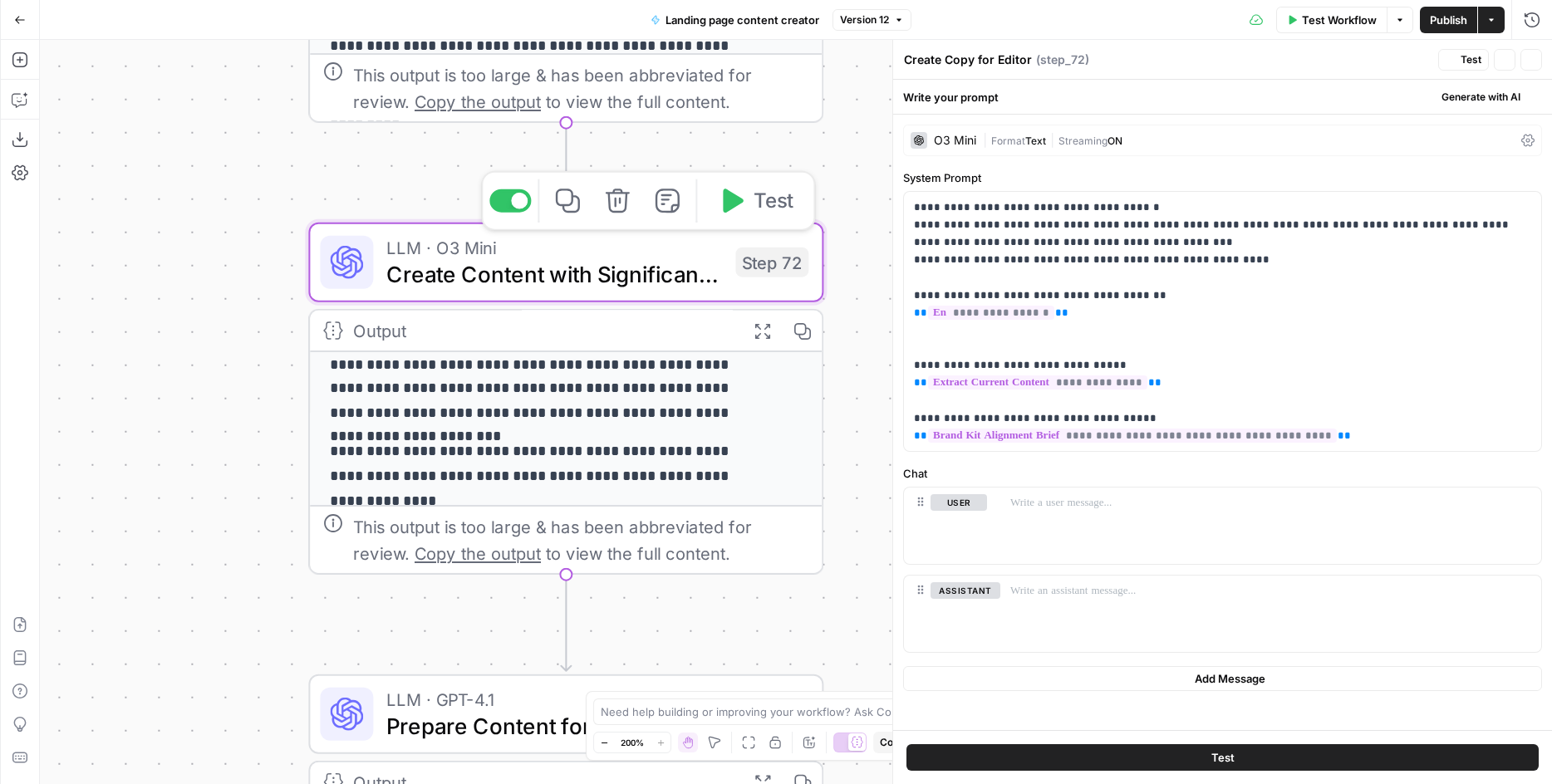 type on "Create Сontent with Significant Changes" 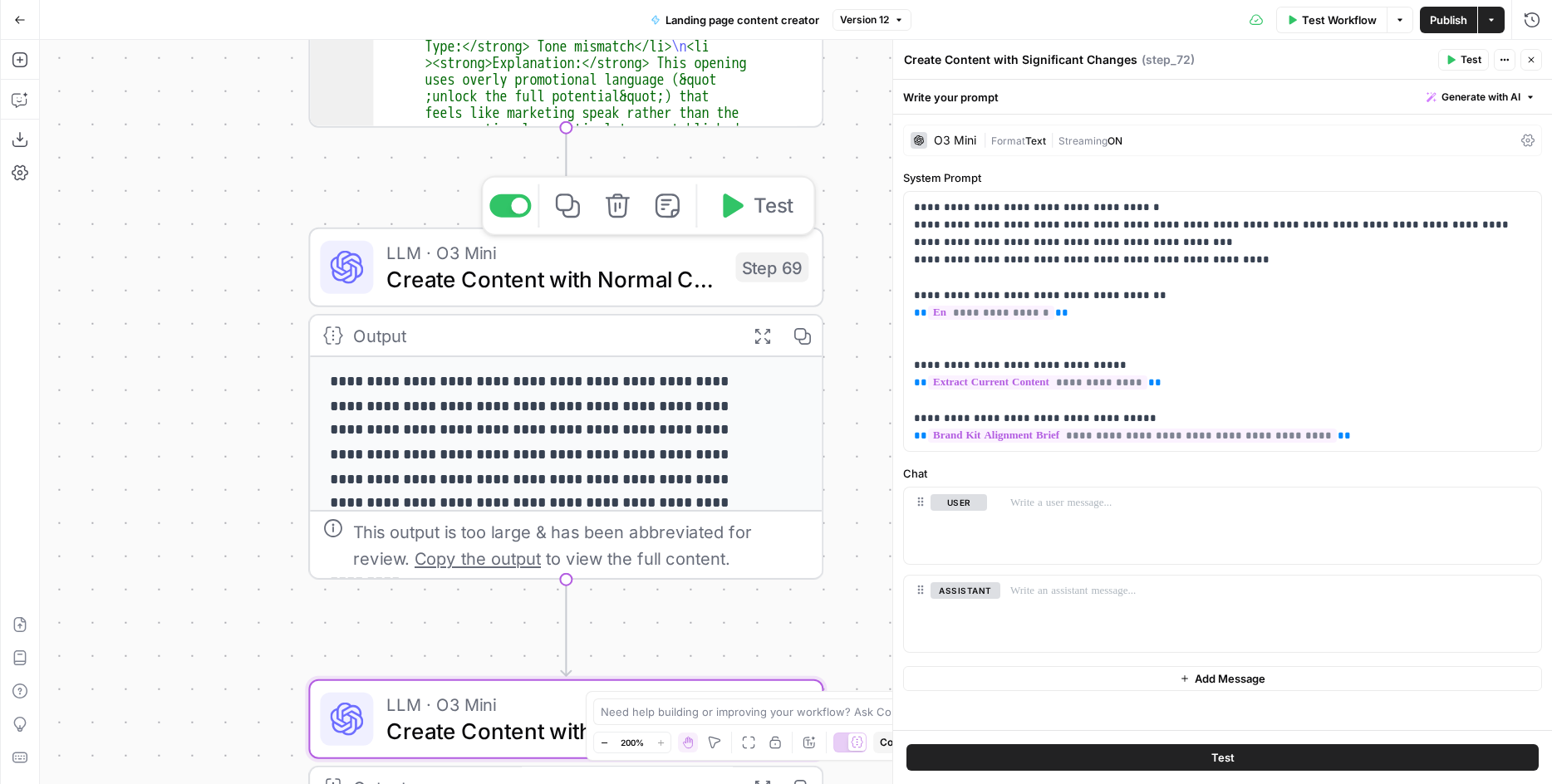 click on "LLM · O3 Mini Create Content with Normal Changes Step 69 Copy step Delete step Add Note Test" at bounding box center (566, 267) 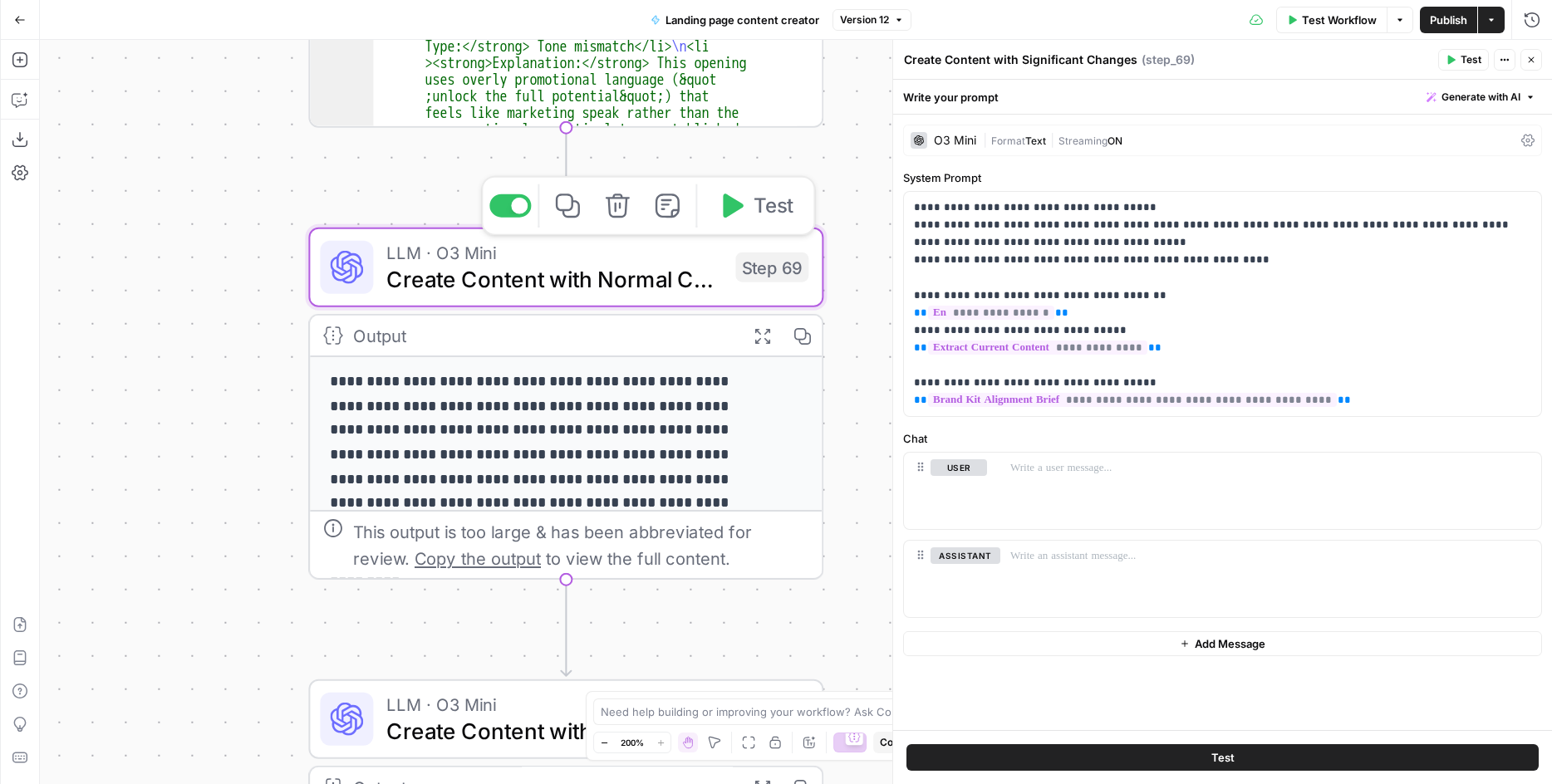 type on "Create Content with Normal Changes" 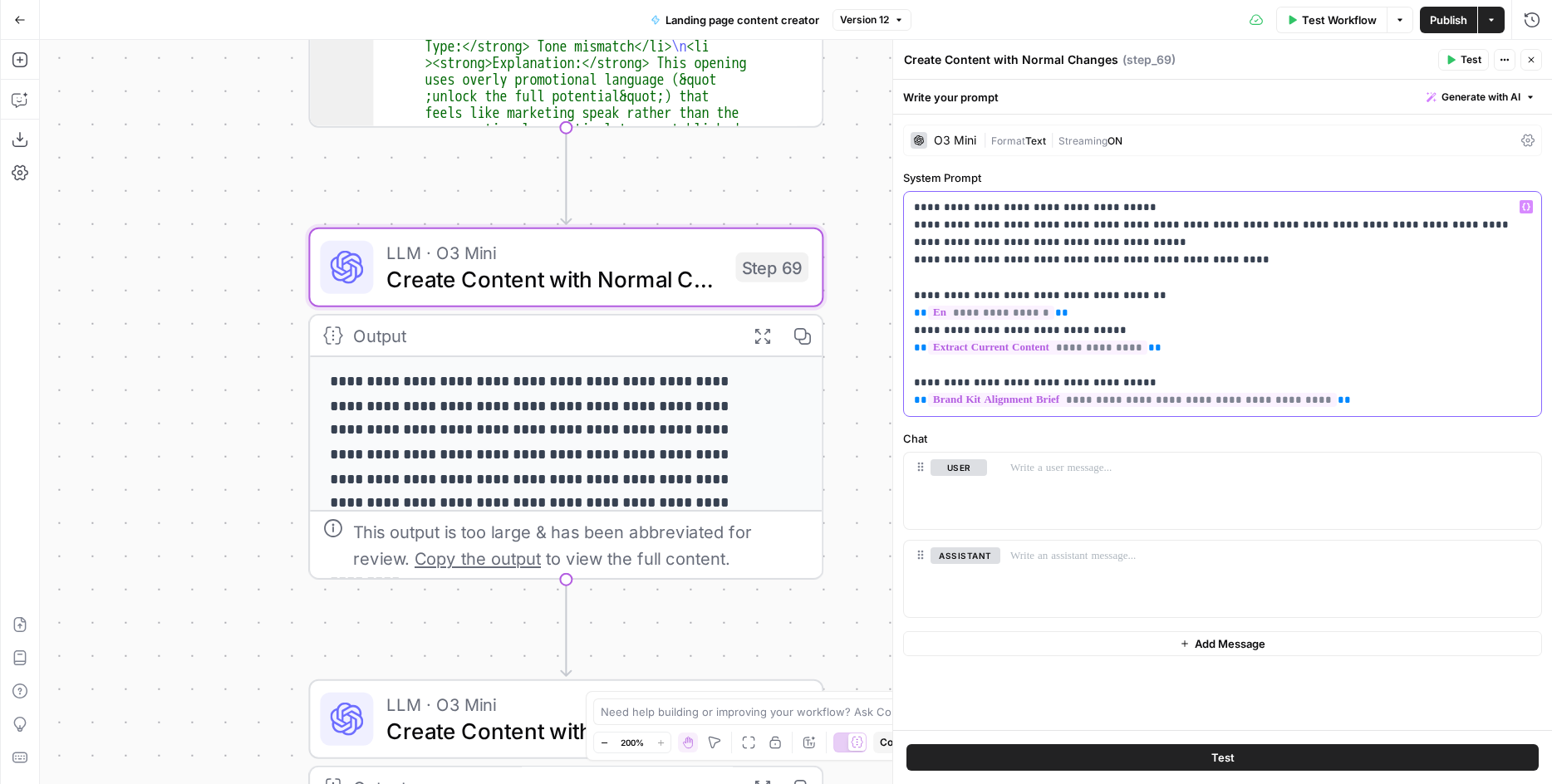 click on "**********" at bounding box center (1222, 304) 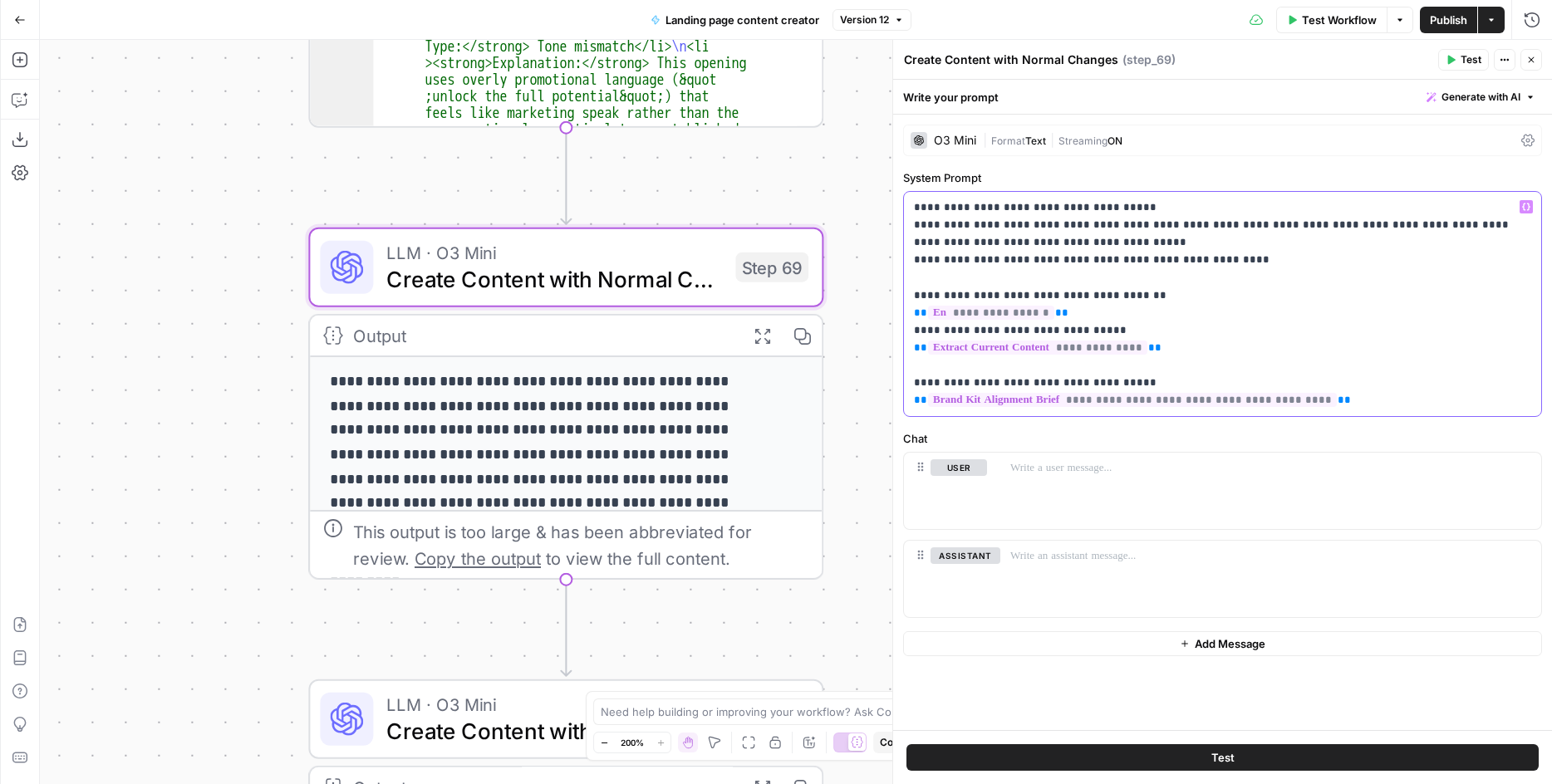 type 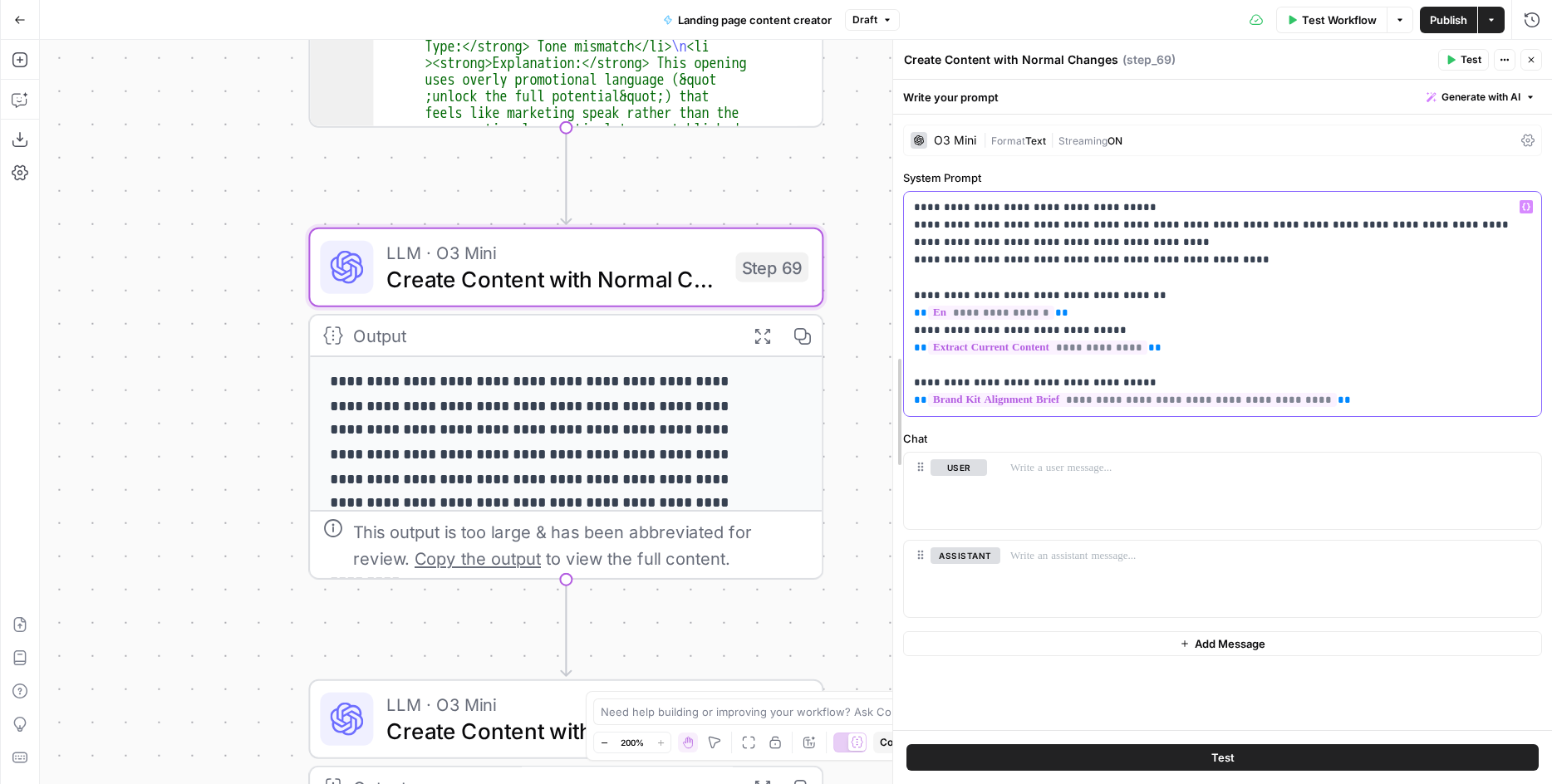 drag, startPoint x: 1210, startPoint y: 258, endPoint x: 899, endPoint y: 203, distance: 315.8259 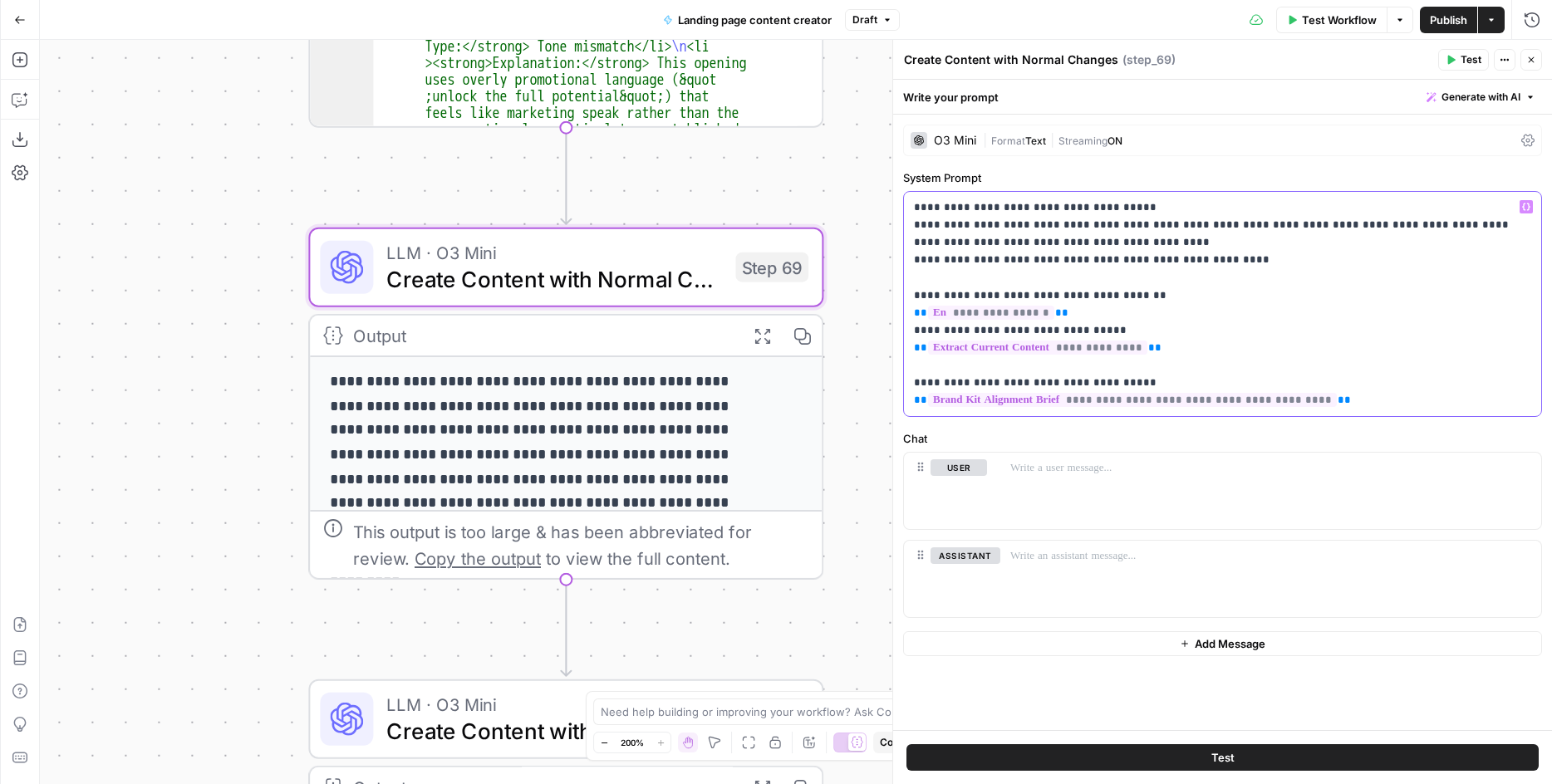 copy on "**********" 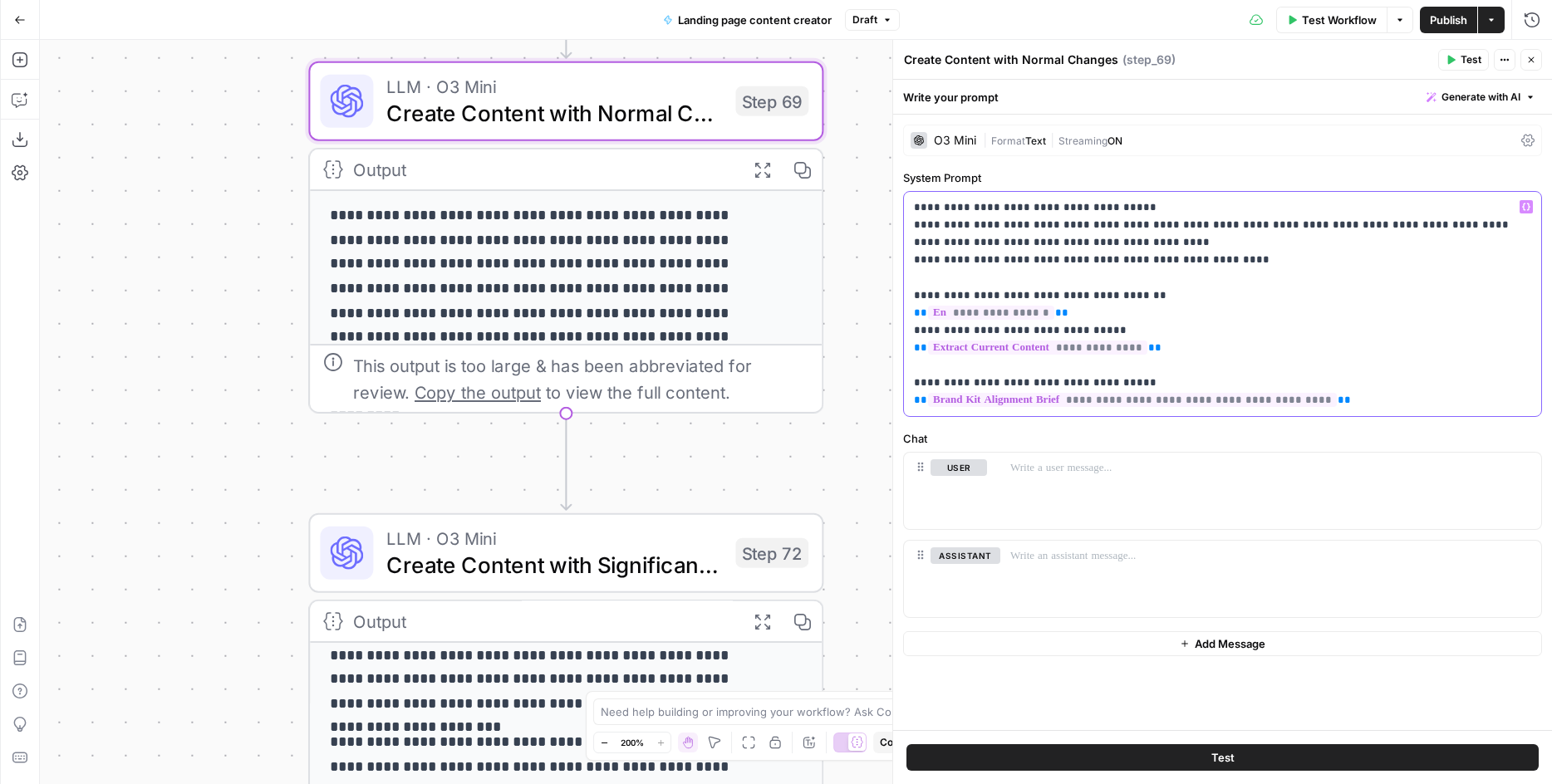 click on "**********" at bounding box center (1222, 304) 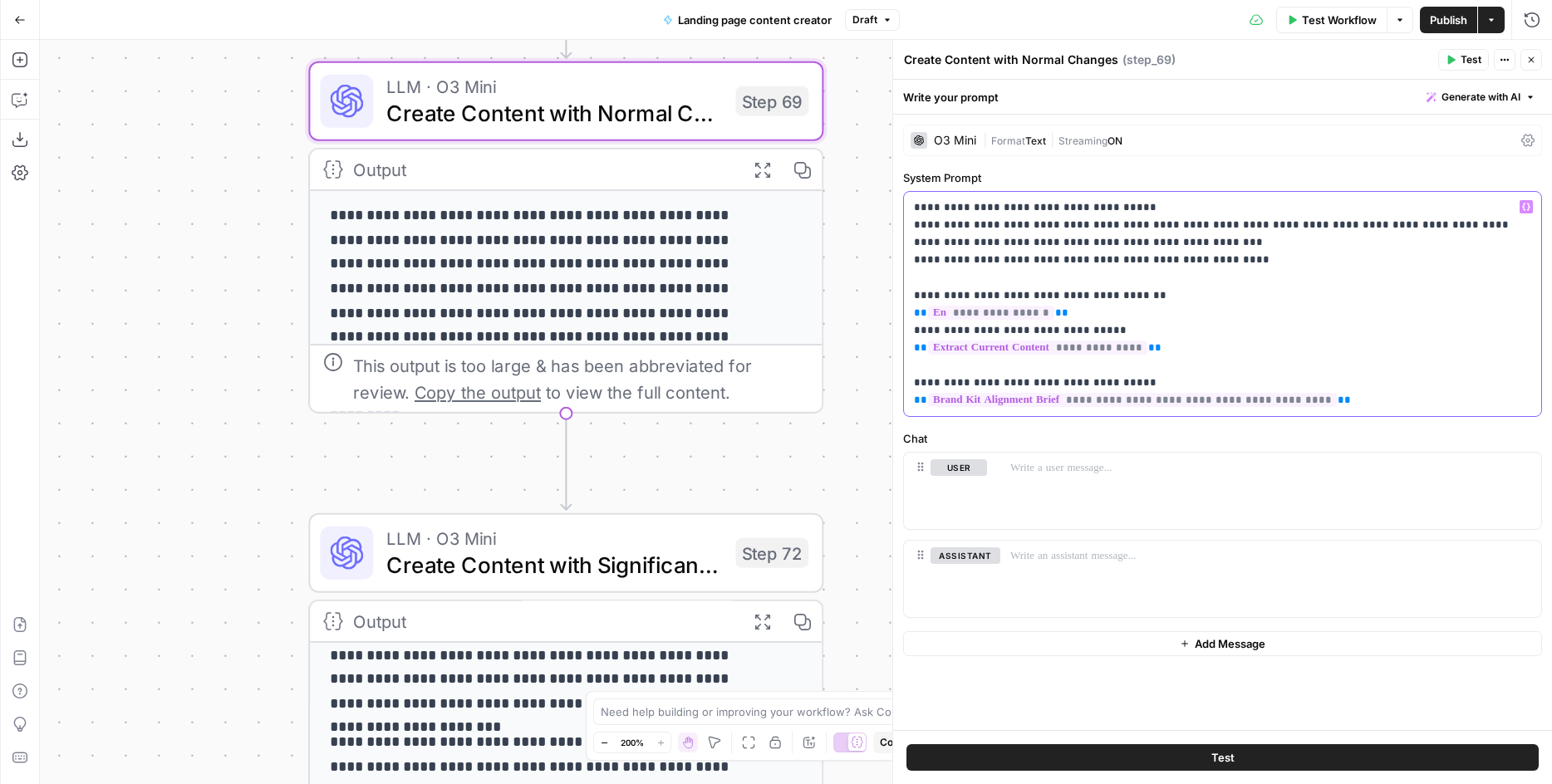 drag, startPoint x: 1210, startPoint y: 262, endPoint x: 911, endPoint y: 194, distance: 307 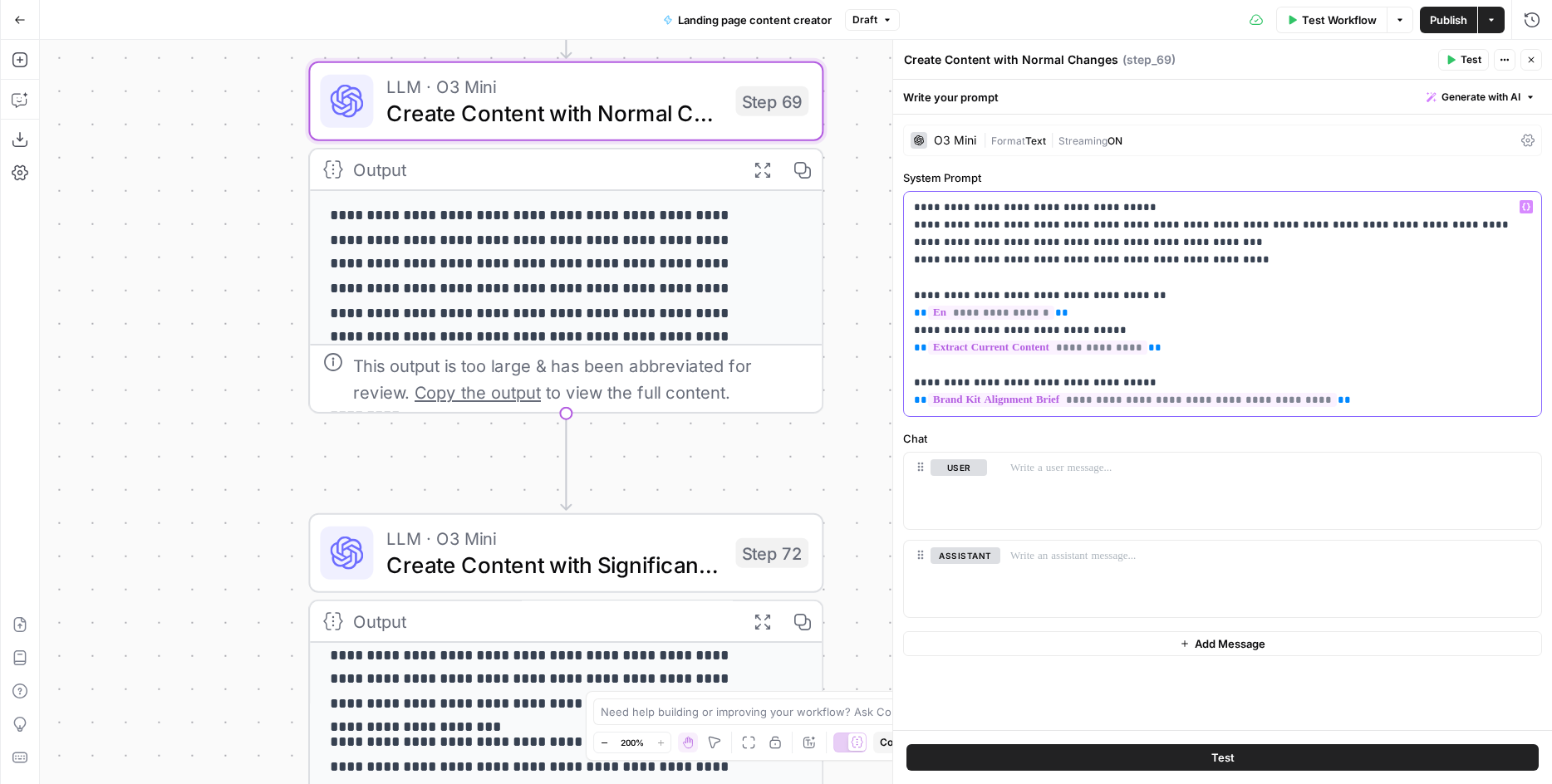 click on "**********" at bounding box center (1222, 304) 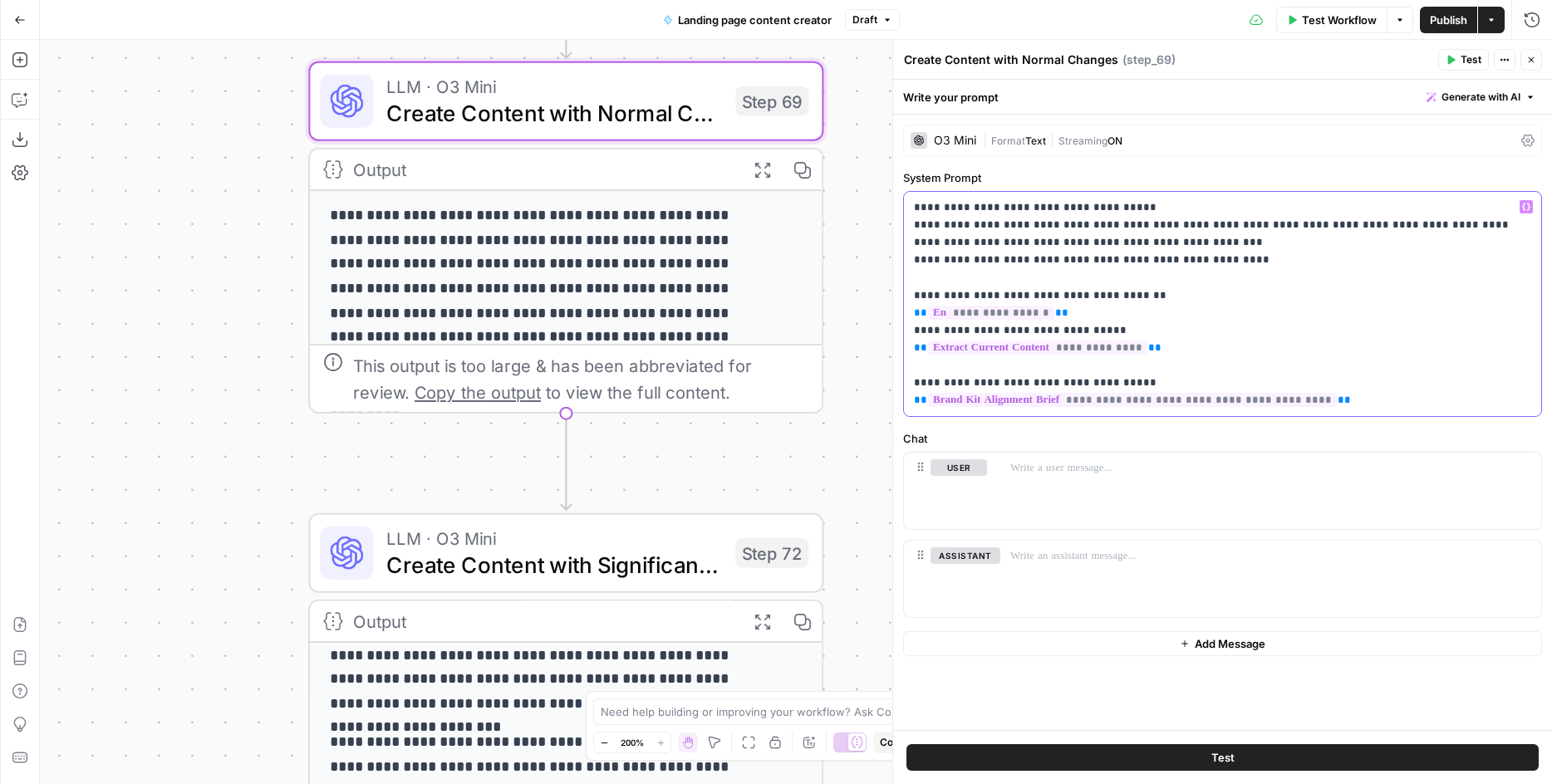 copy on "**********" 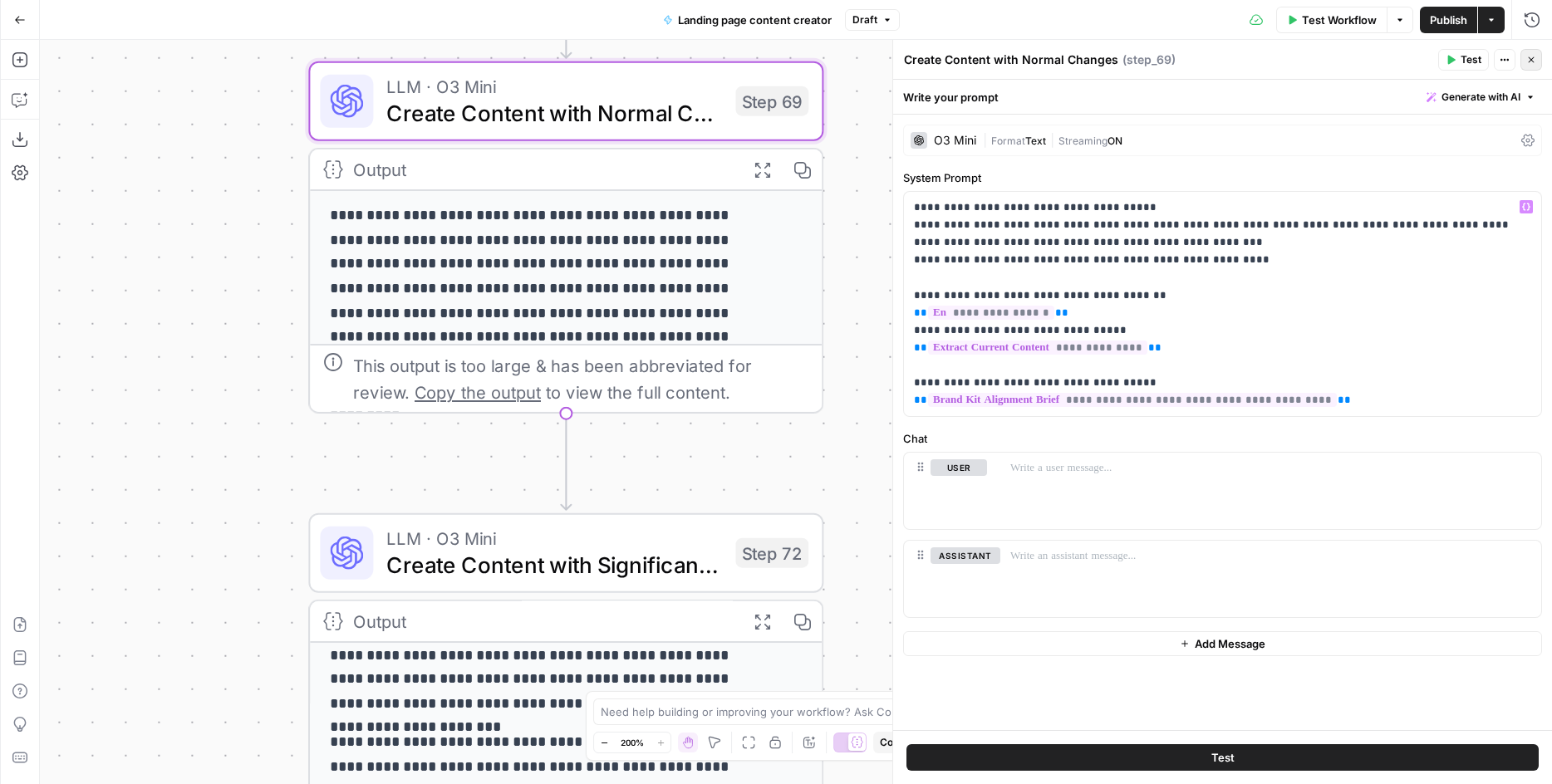 click 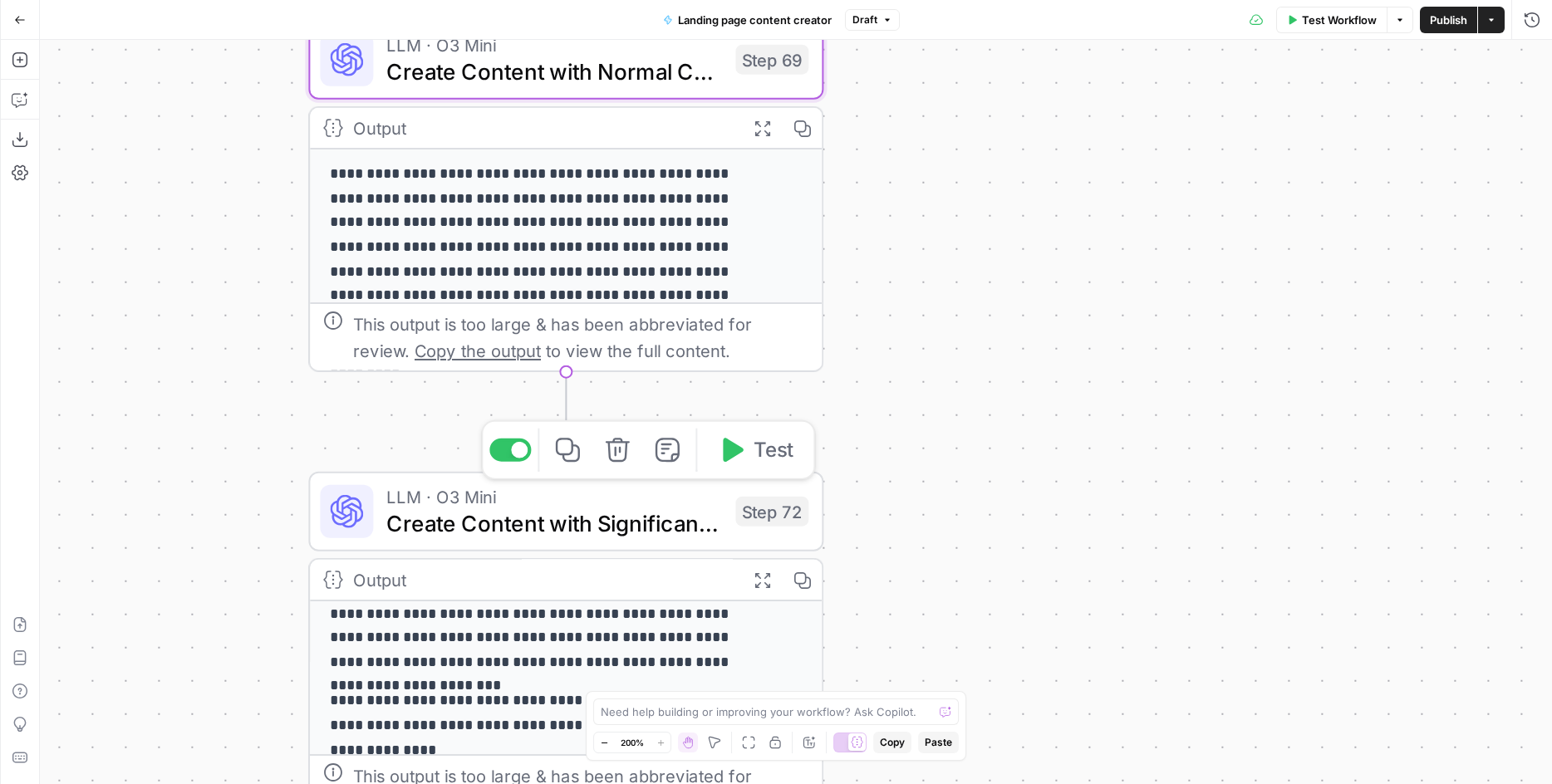 click on "Create Сontent with Significant Changes" at bounding box center [554, 523] 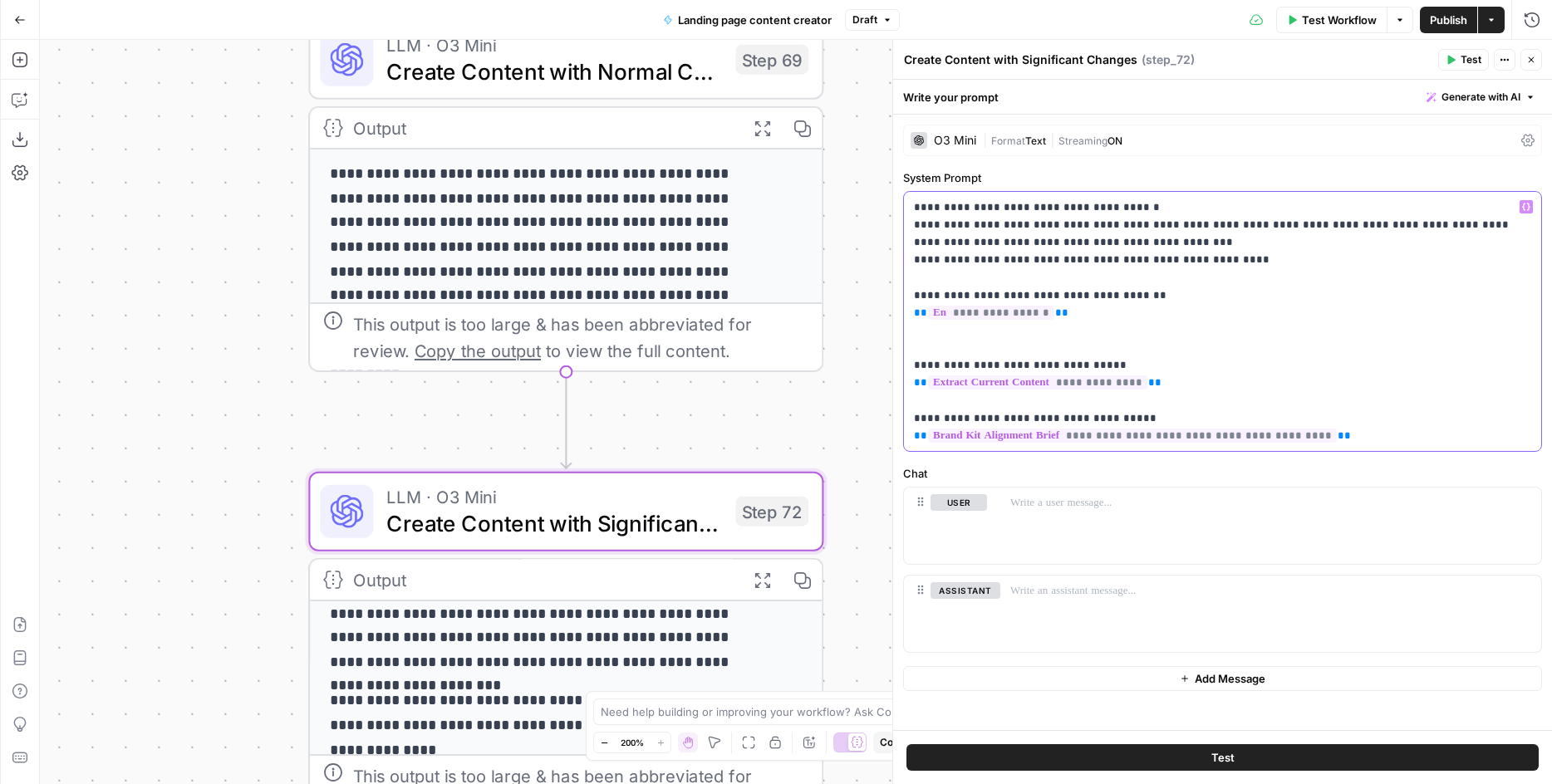 drag, startPoint x: 1239, startPoint y: 259, endPoint x: 907, endPoint y: 203, distance: 336.68977 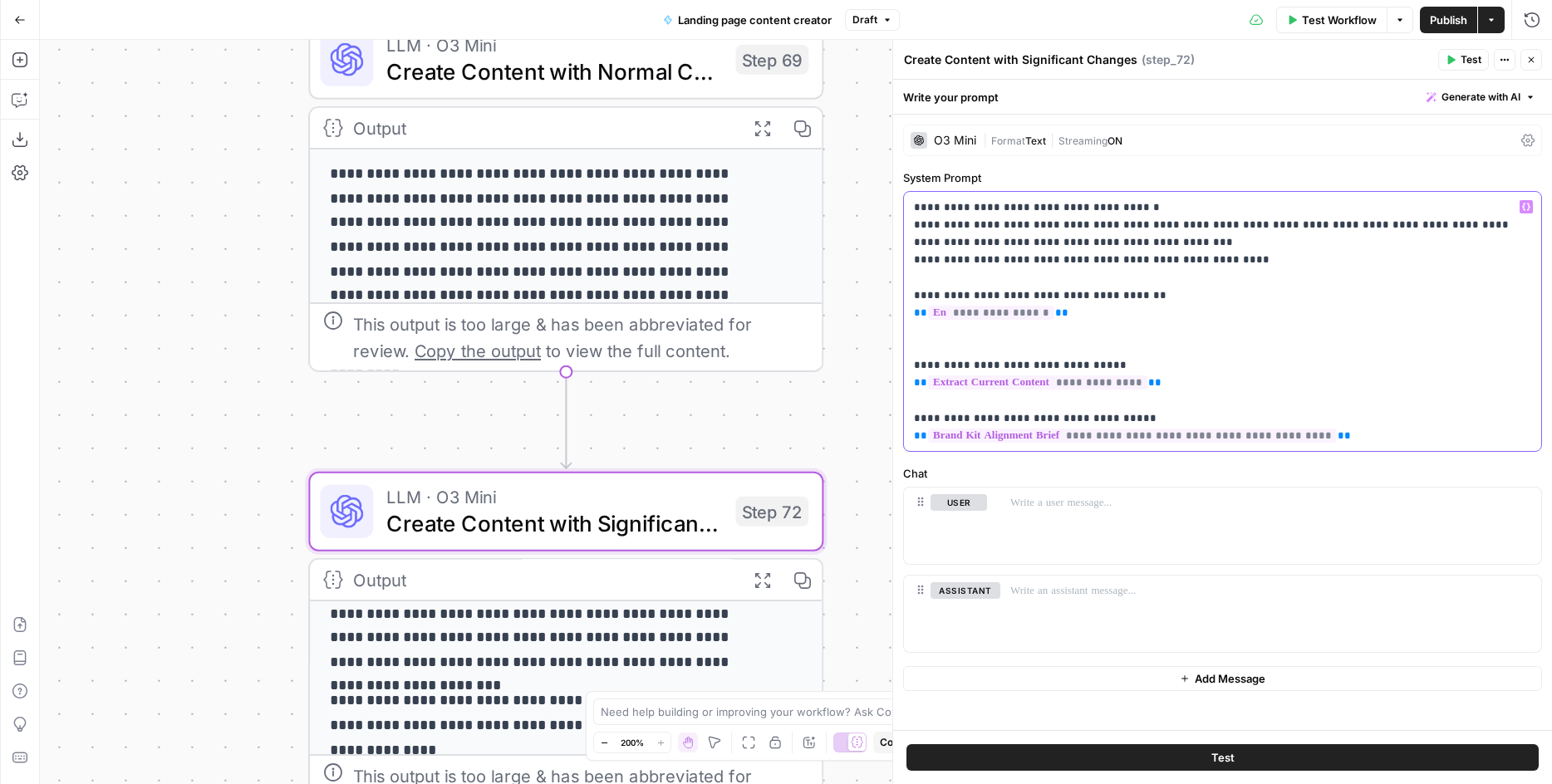 click on "**********" at bounding box center [1222, 321] 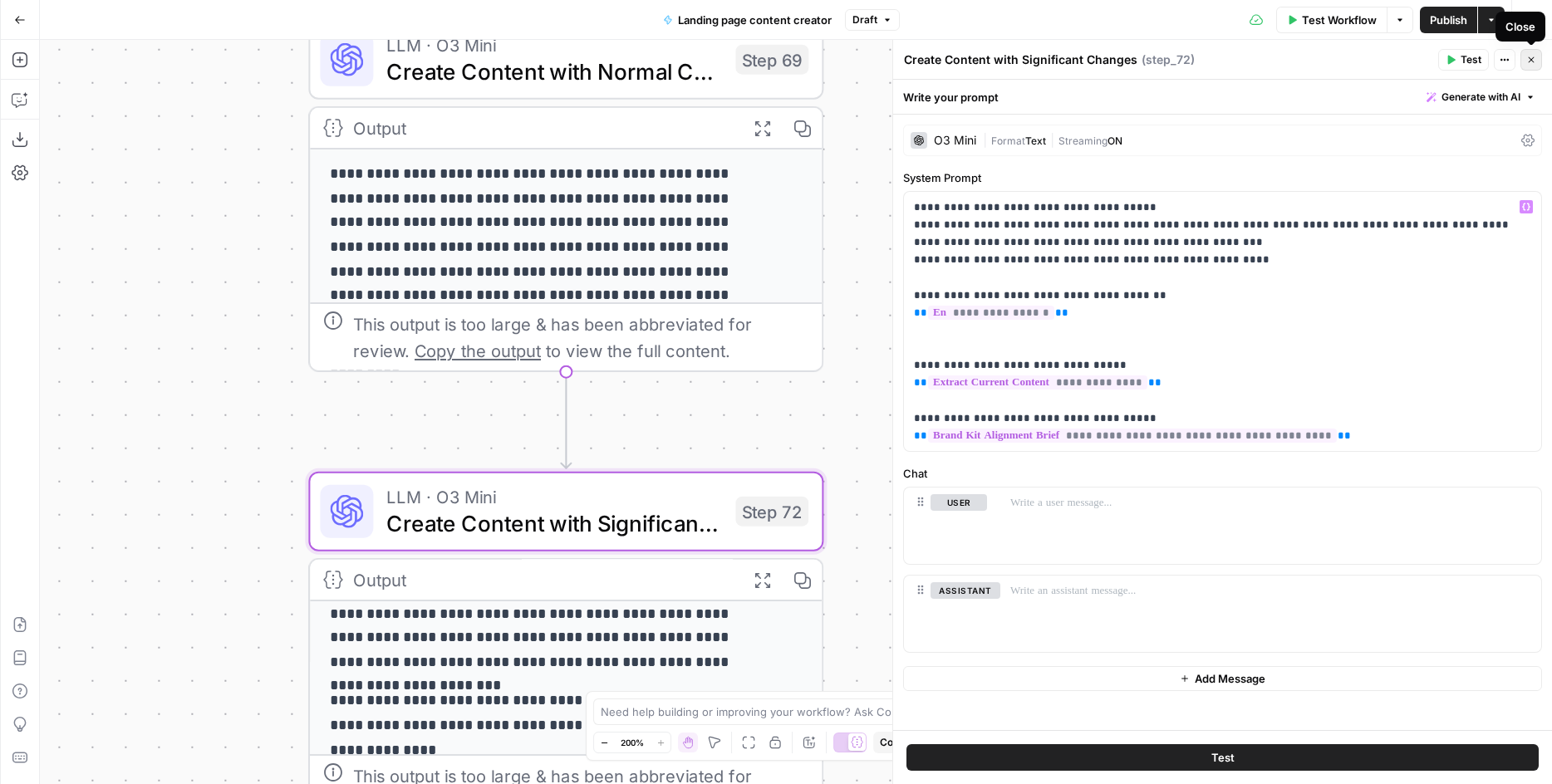 click 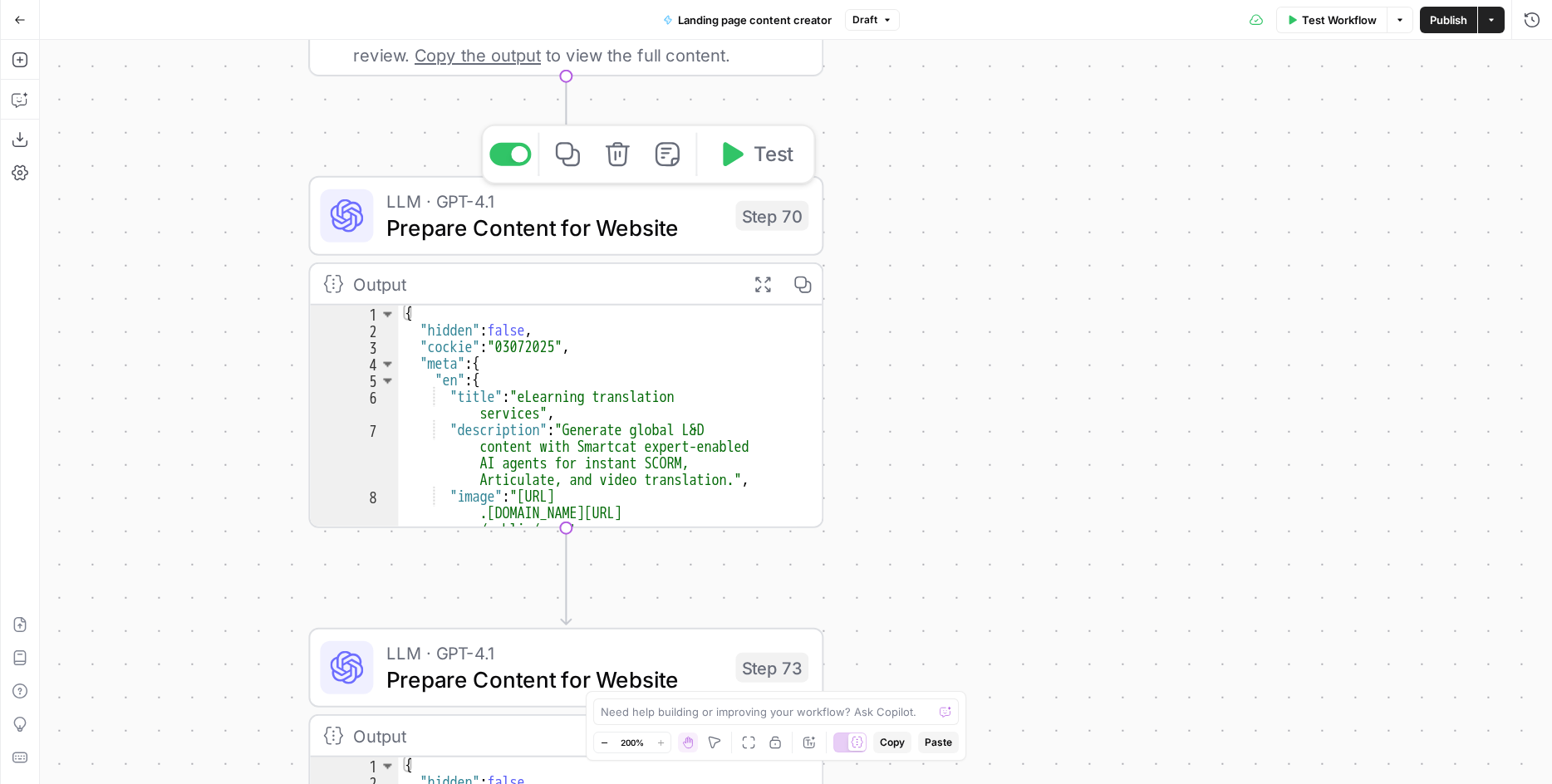 click on "Prepare Content for Website" at bounding box center [554, 228] 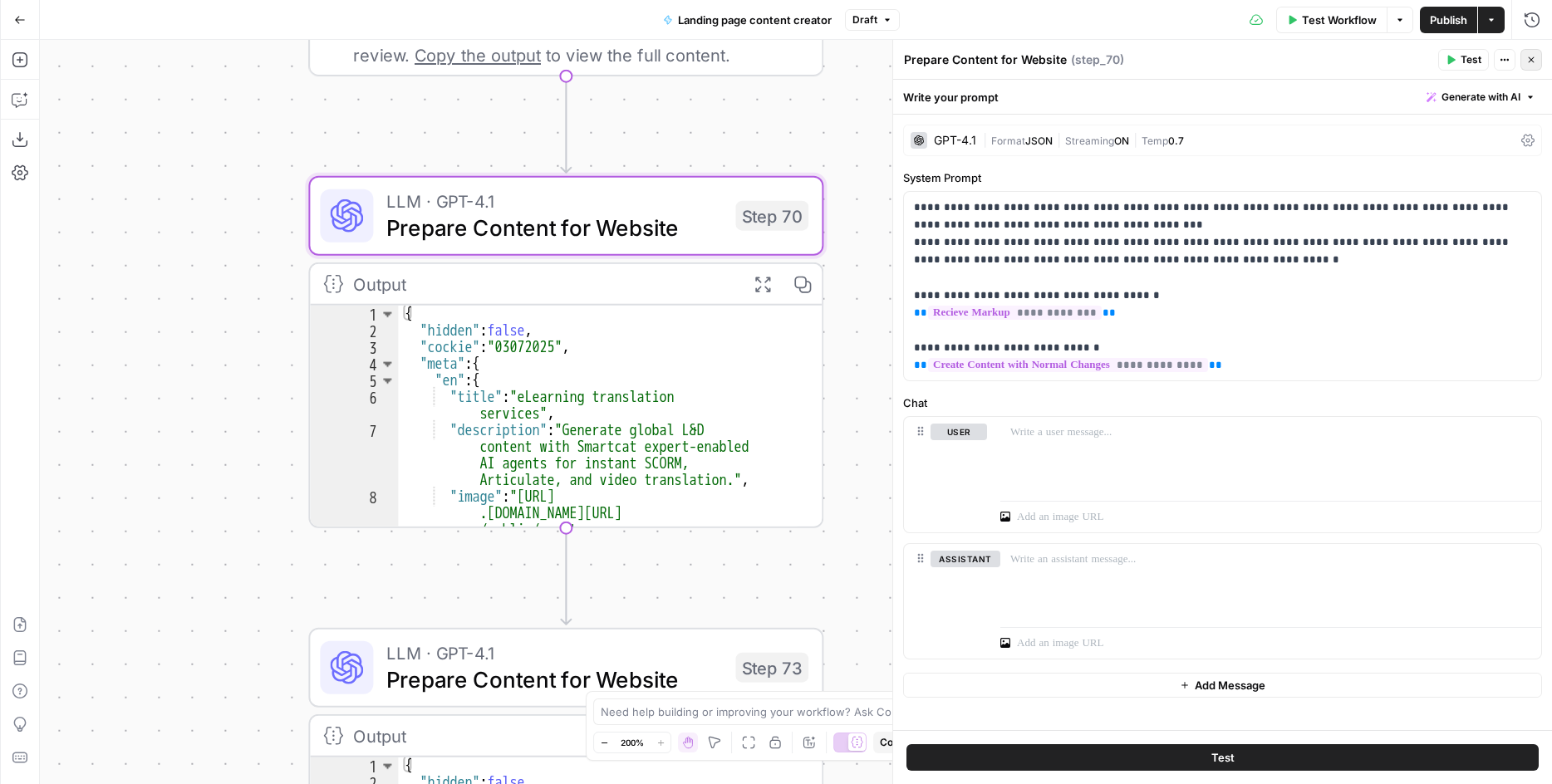 click 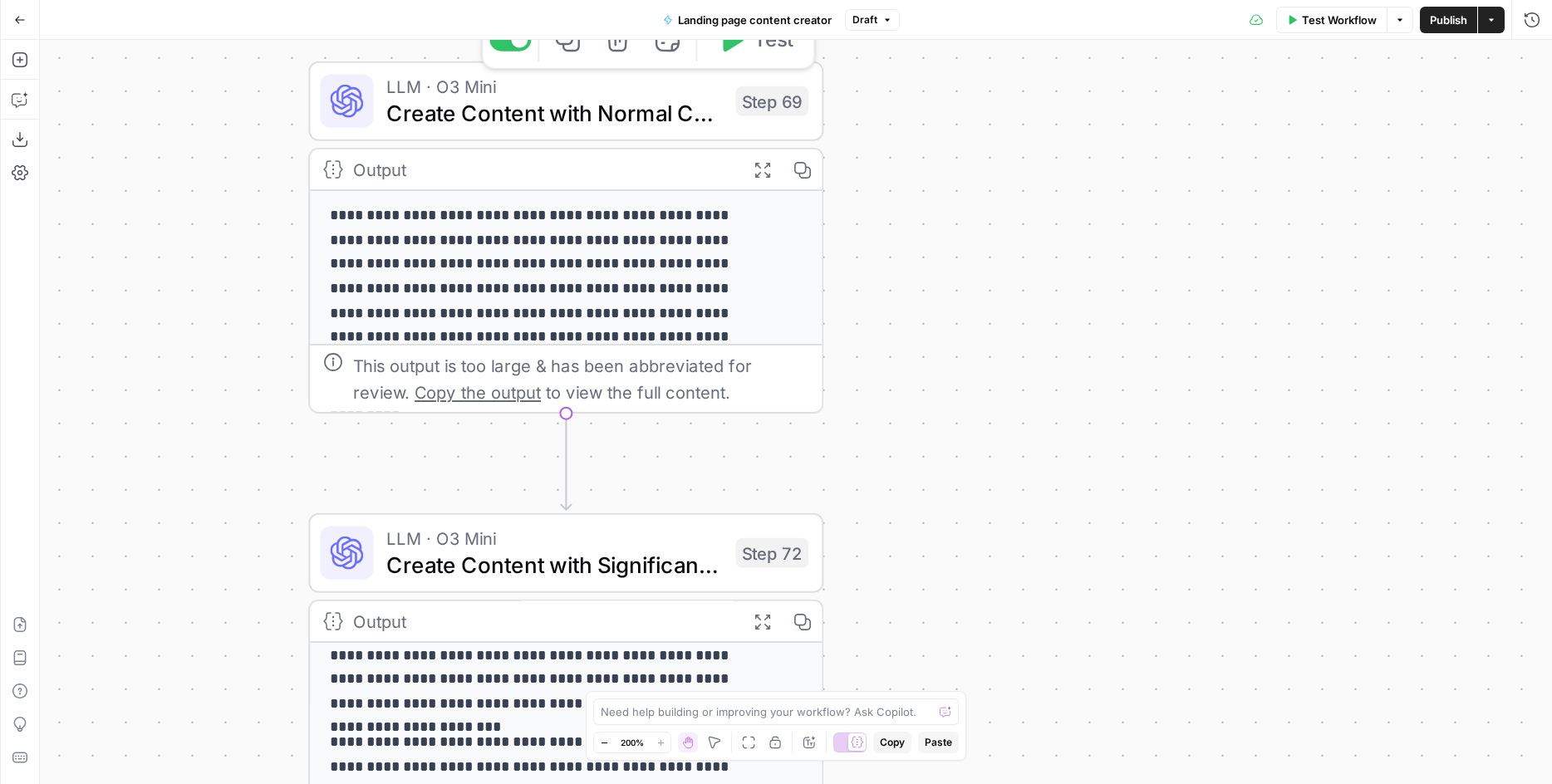 click on "Create Content with Normal Changes" at bounding box center [554, 113] 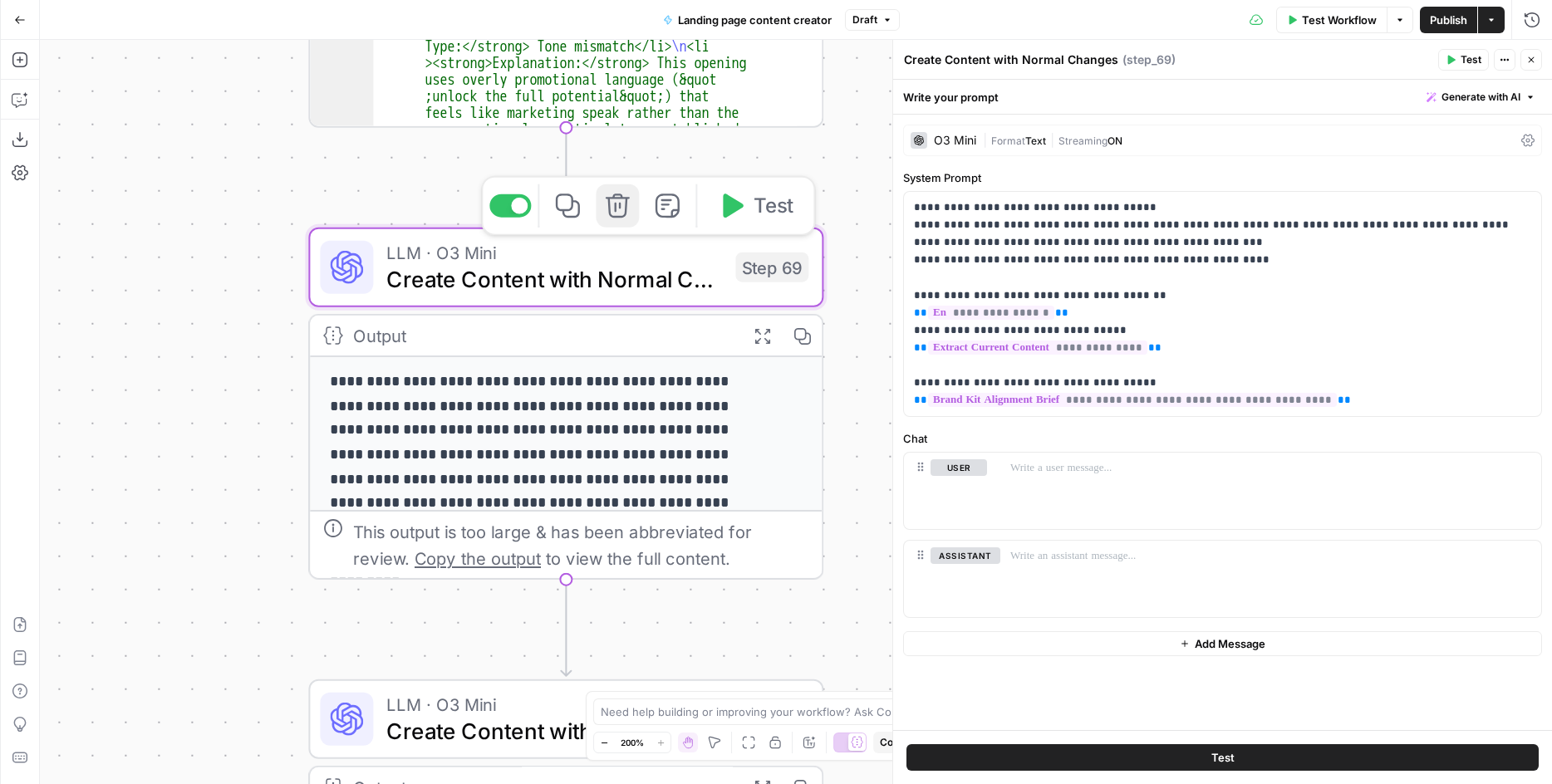 click 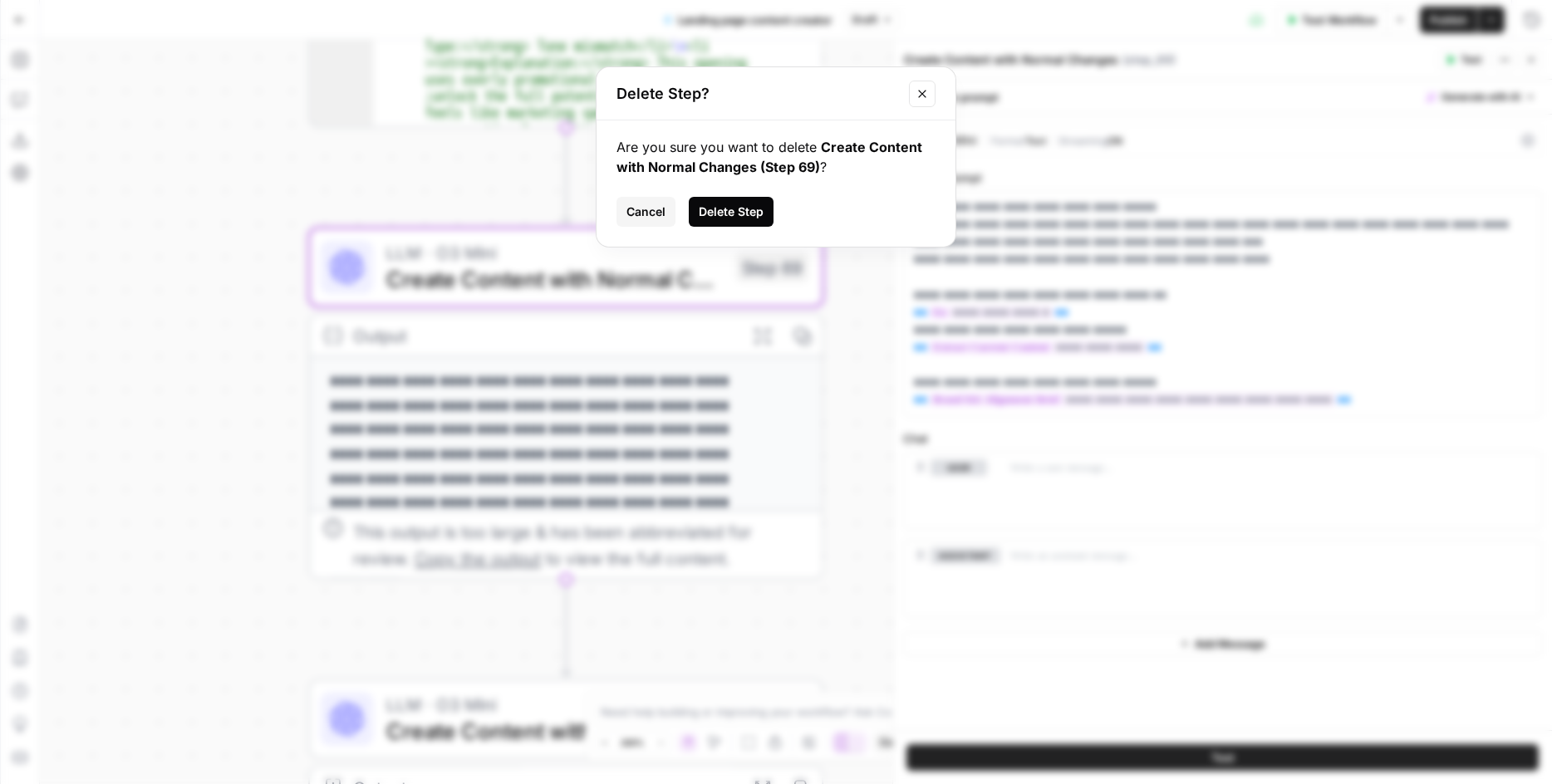 click on "Delete Step" at bounding box center (731, 212) 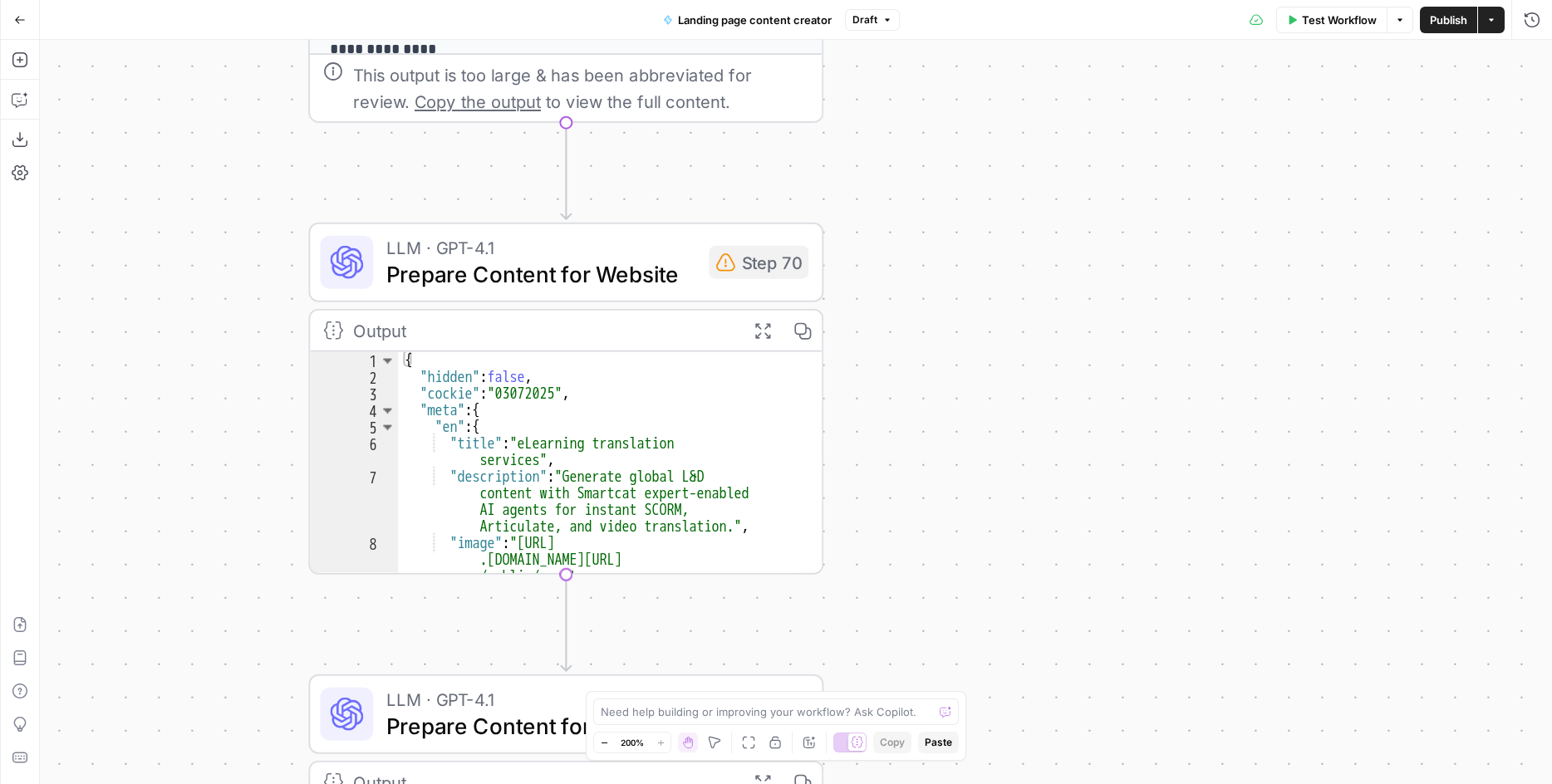 click on "Prepare Content for Website" at bounding box center [541, 274] 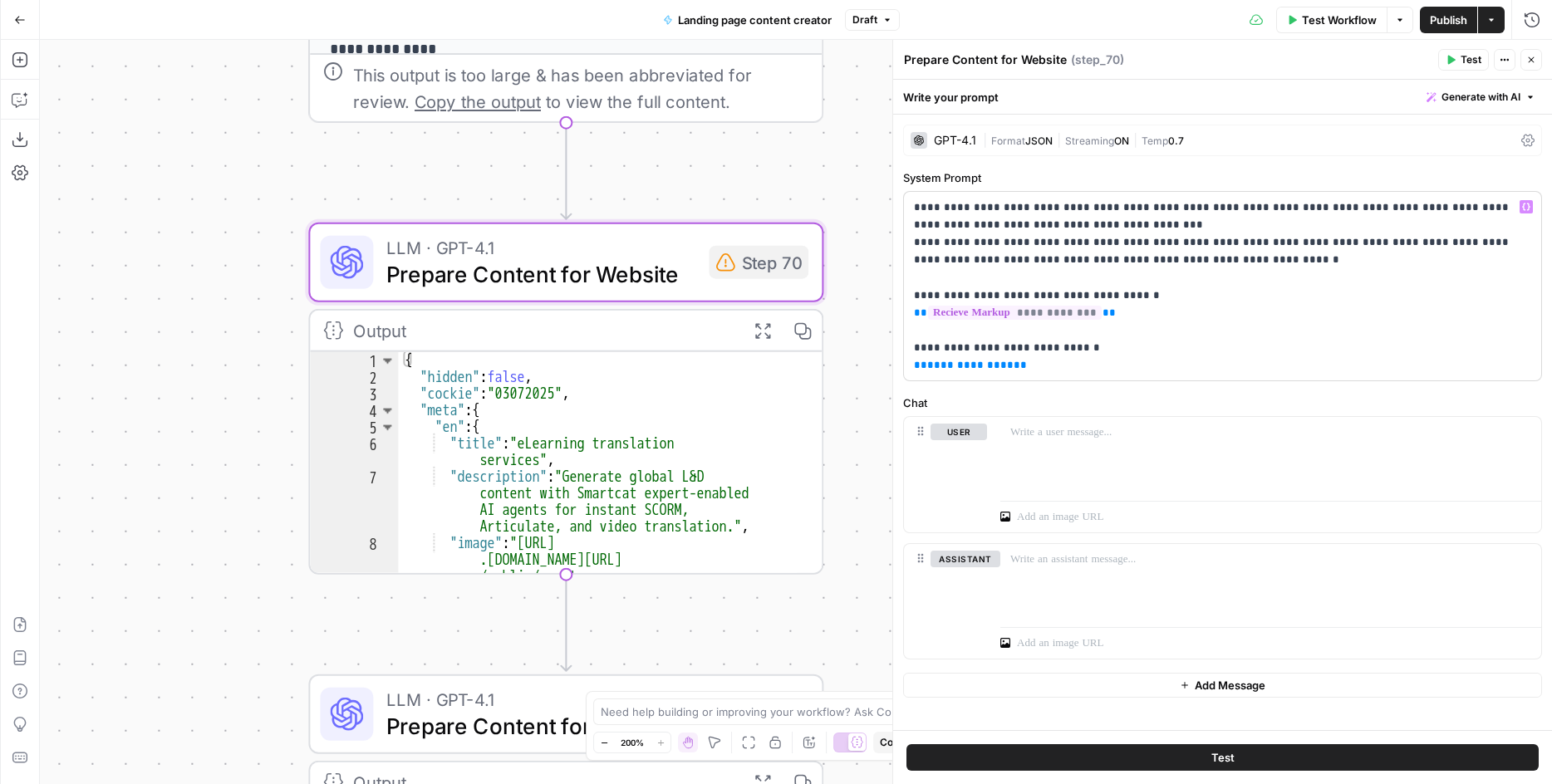 scroll, scrollTop: 44, scrollLeft: 0, axis: vertical 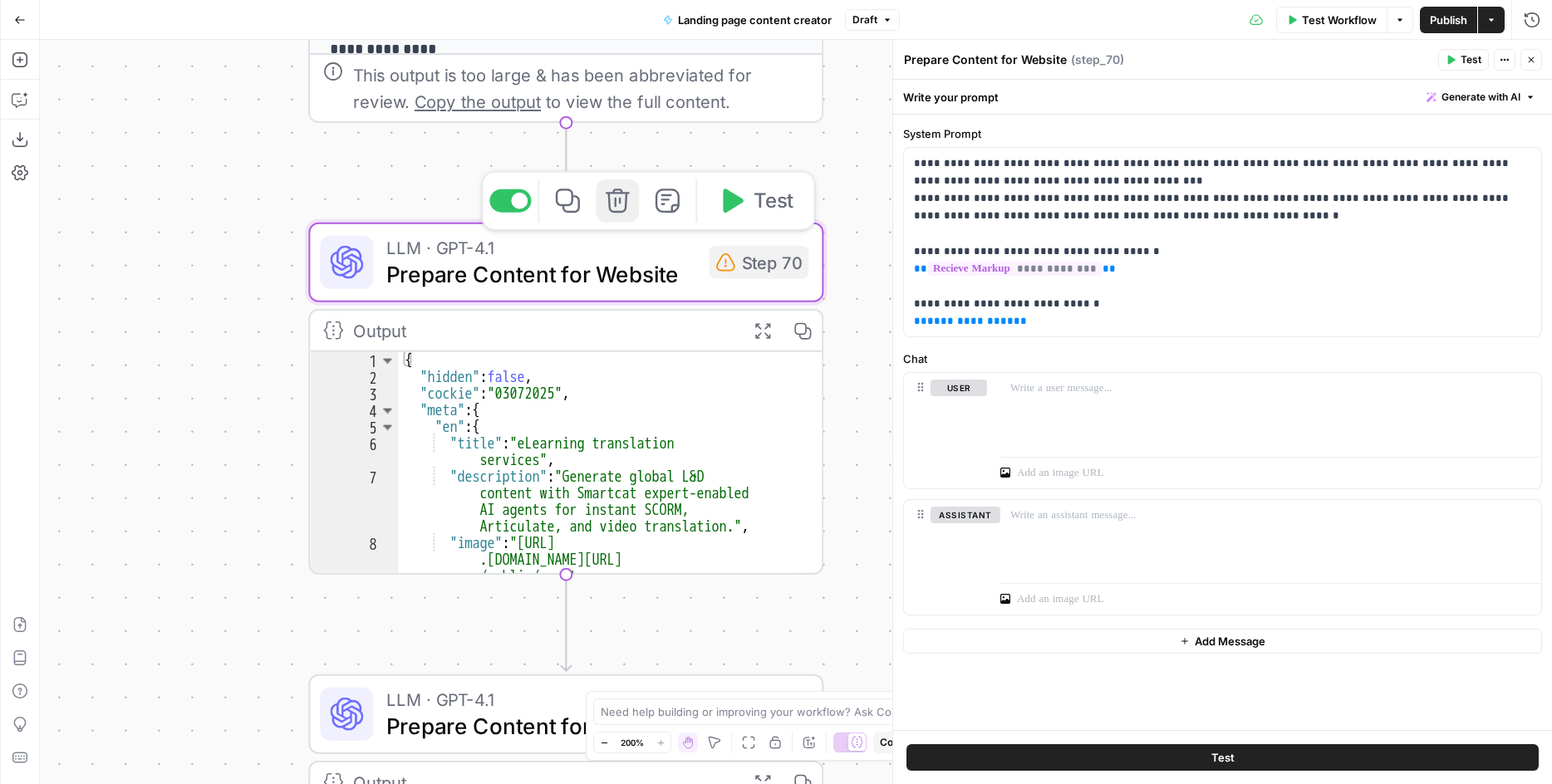 click 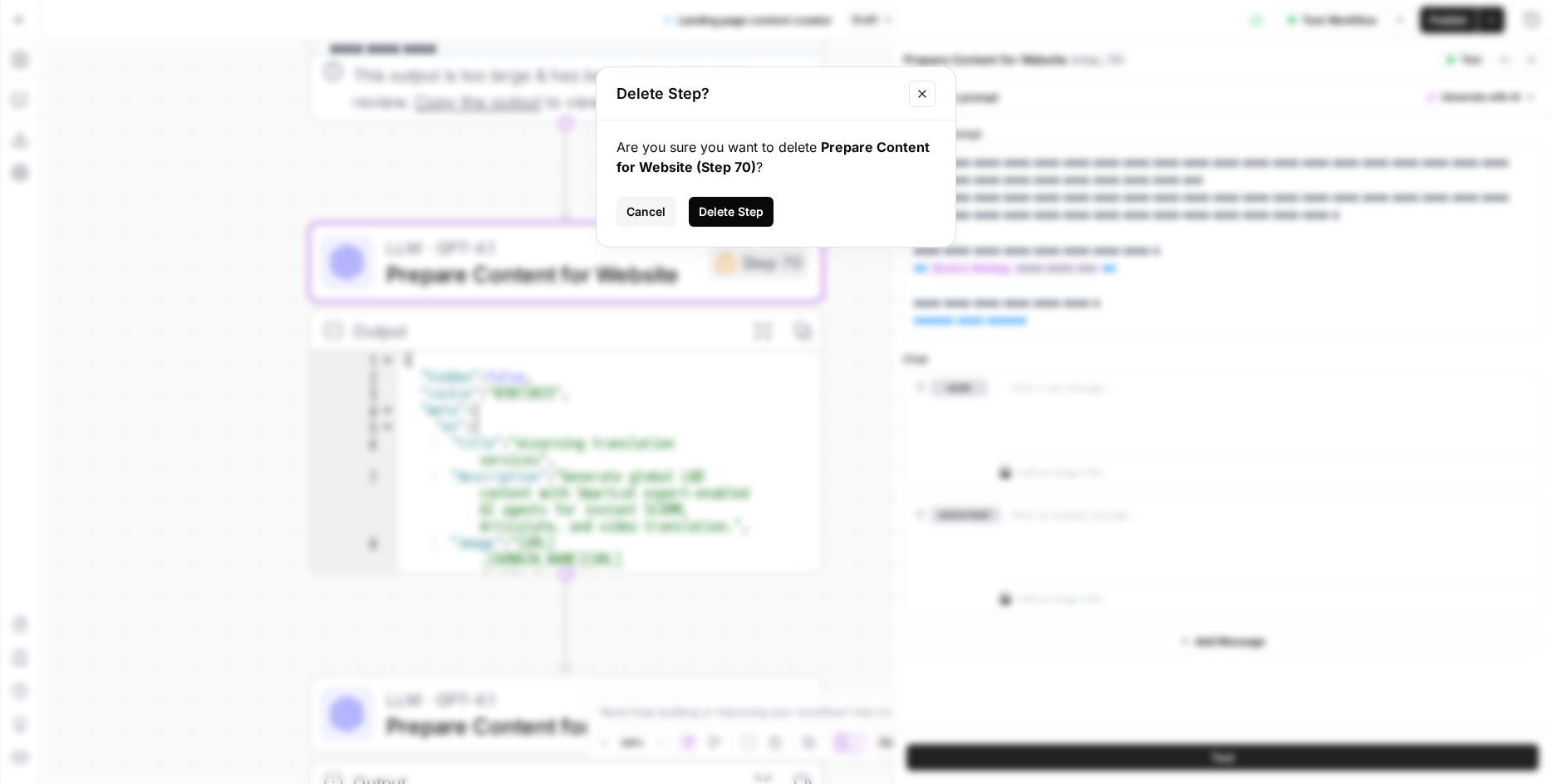 click on "Delete Step" at bounding box center (731, 212) 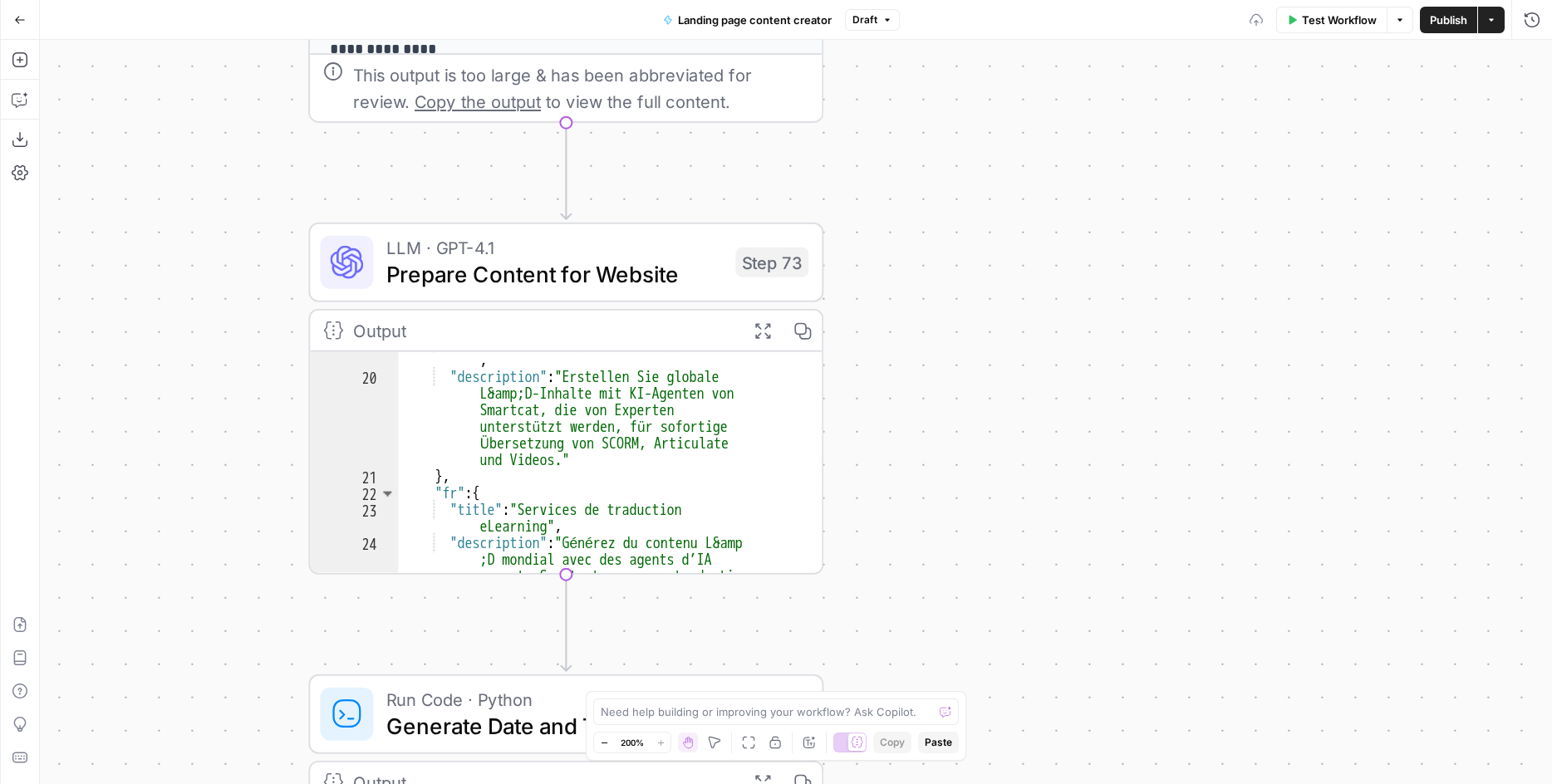 scroll, scrollTop: 299, scrollLeft: 0, axis: vertical 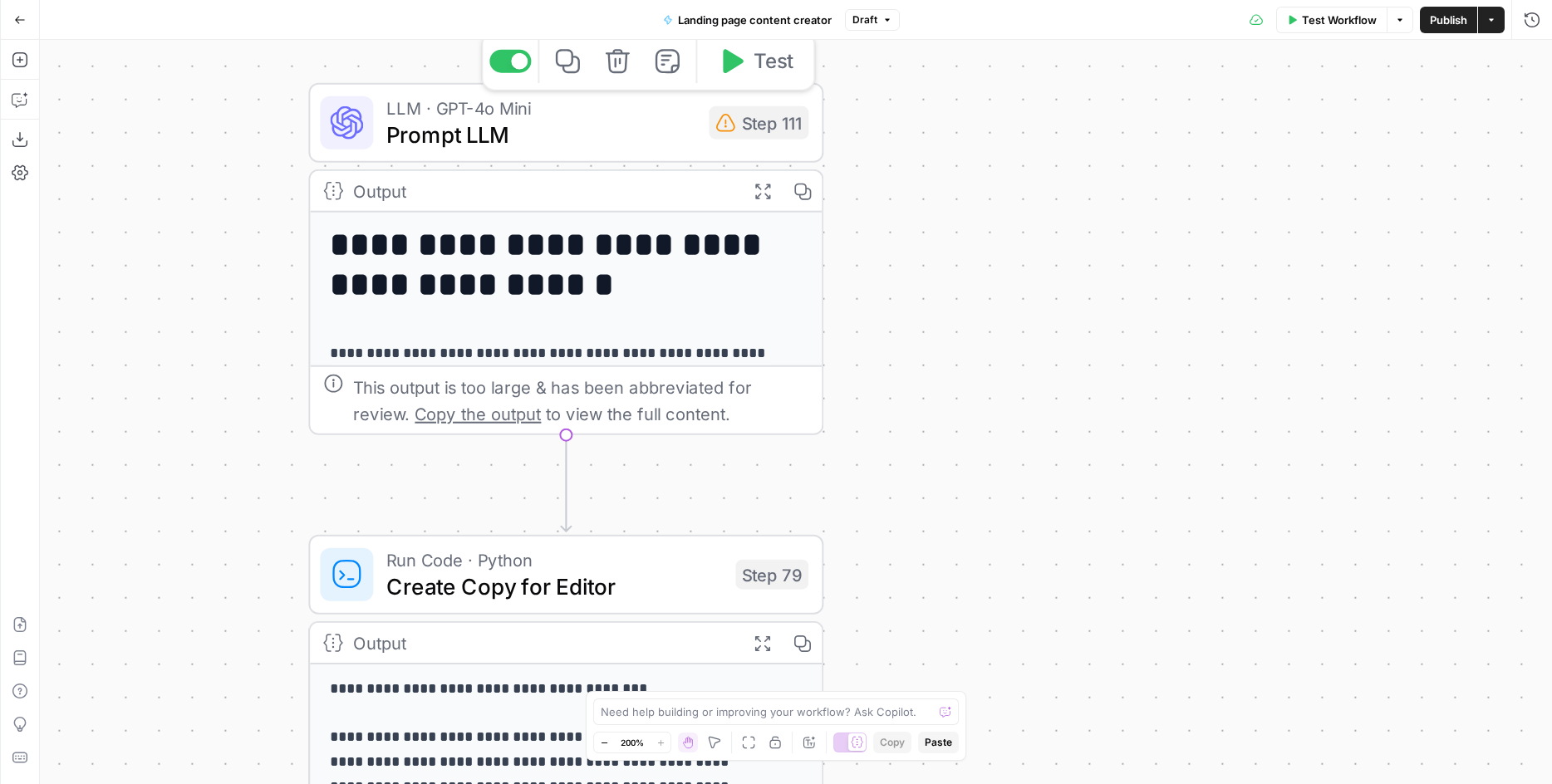 click on "Prompt LLM" at bounding box center (541, 135) 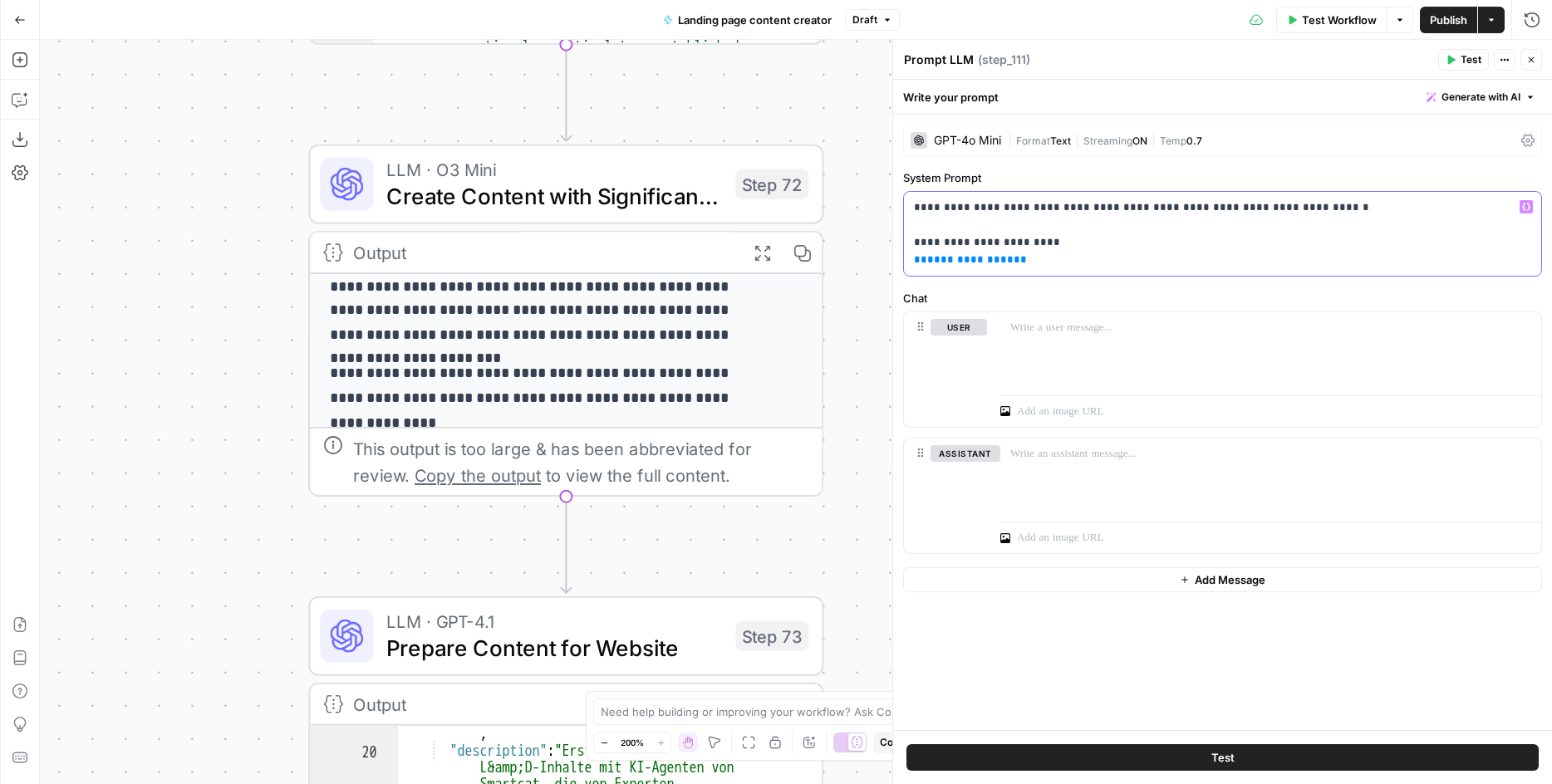 click on "**********" at bounding box center [970, 259] 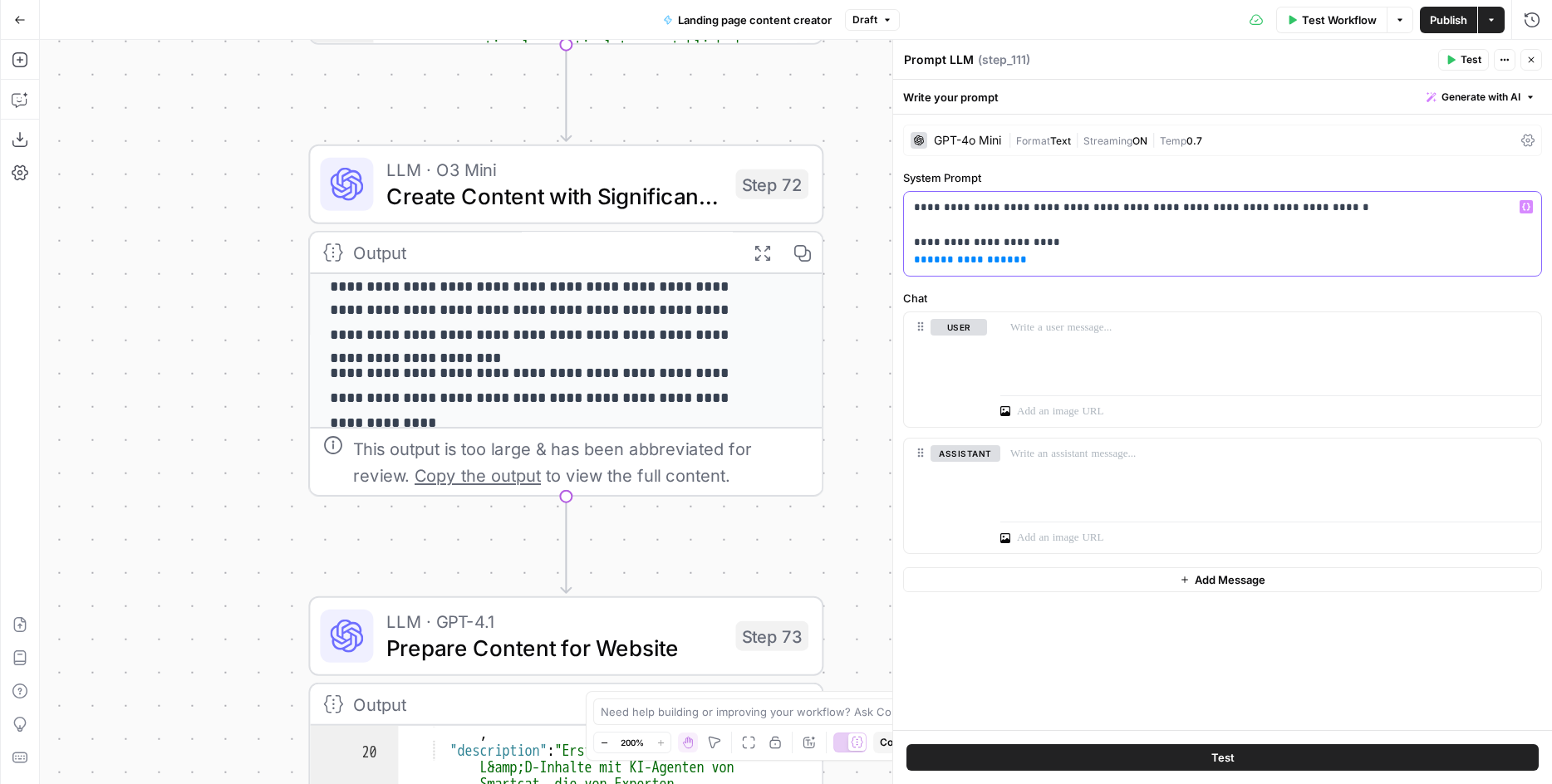 type 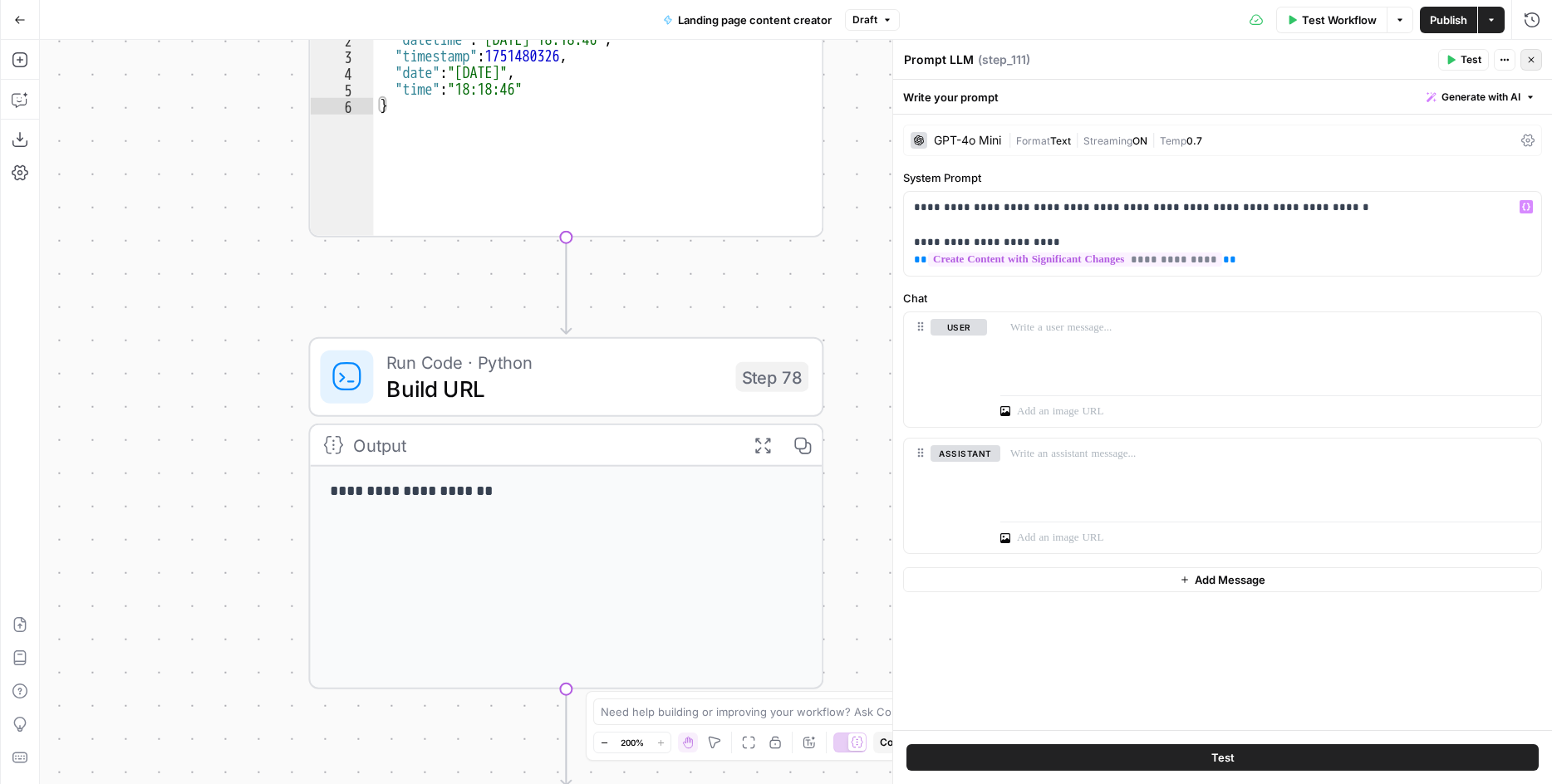 click on "Close" at bounding box center [1531, 60] 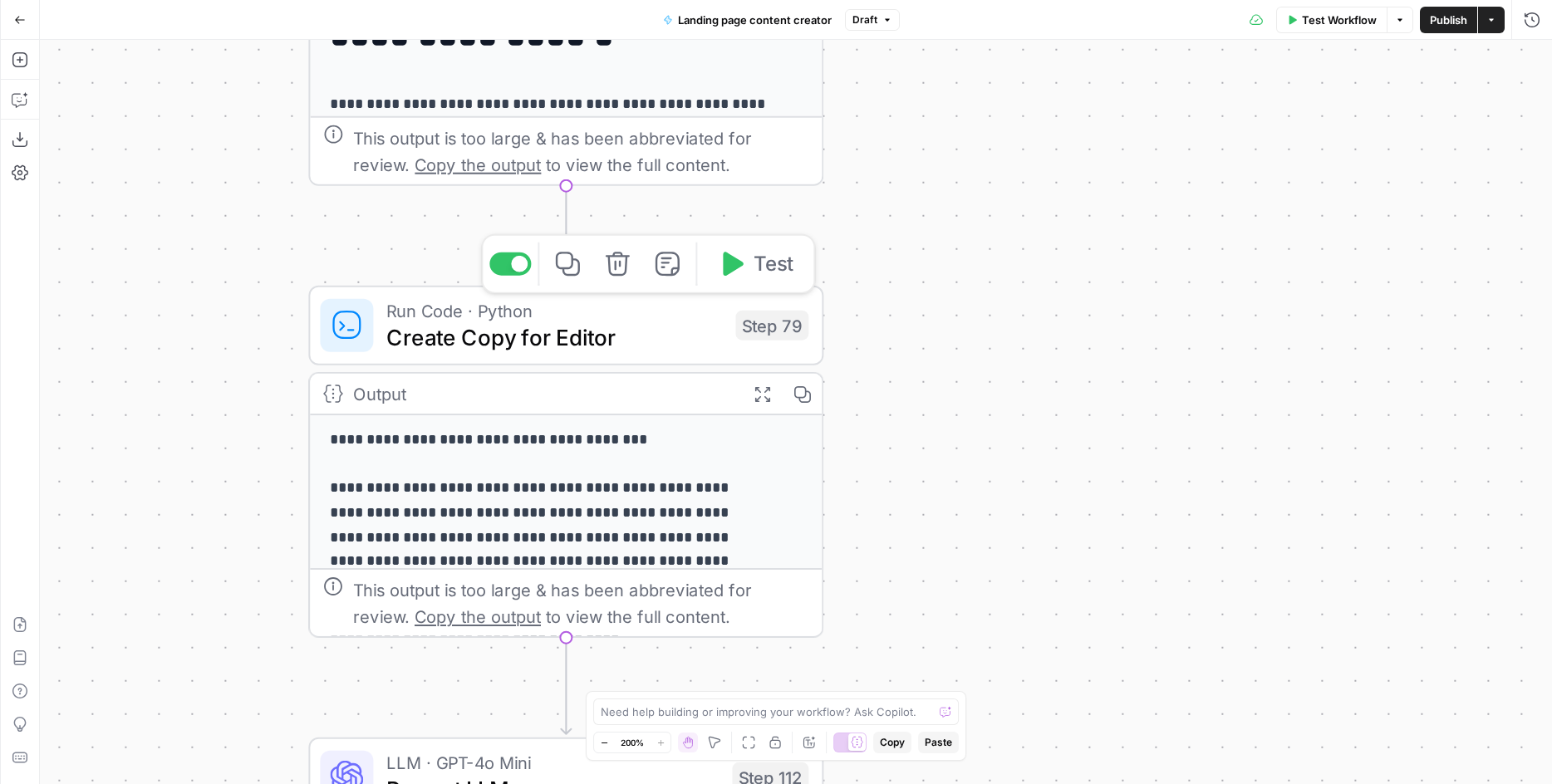 click on "Create Copy for Editor" at bounding box center [554, 337] 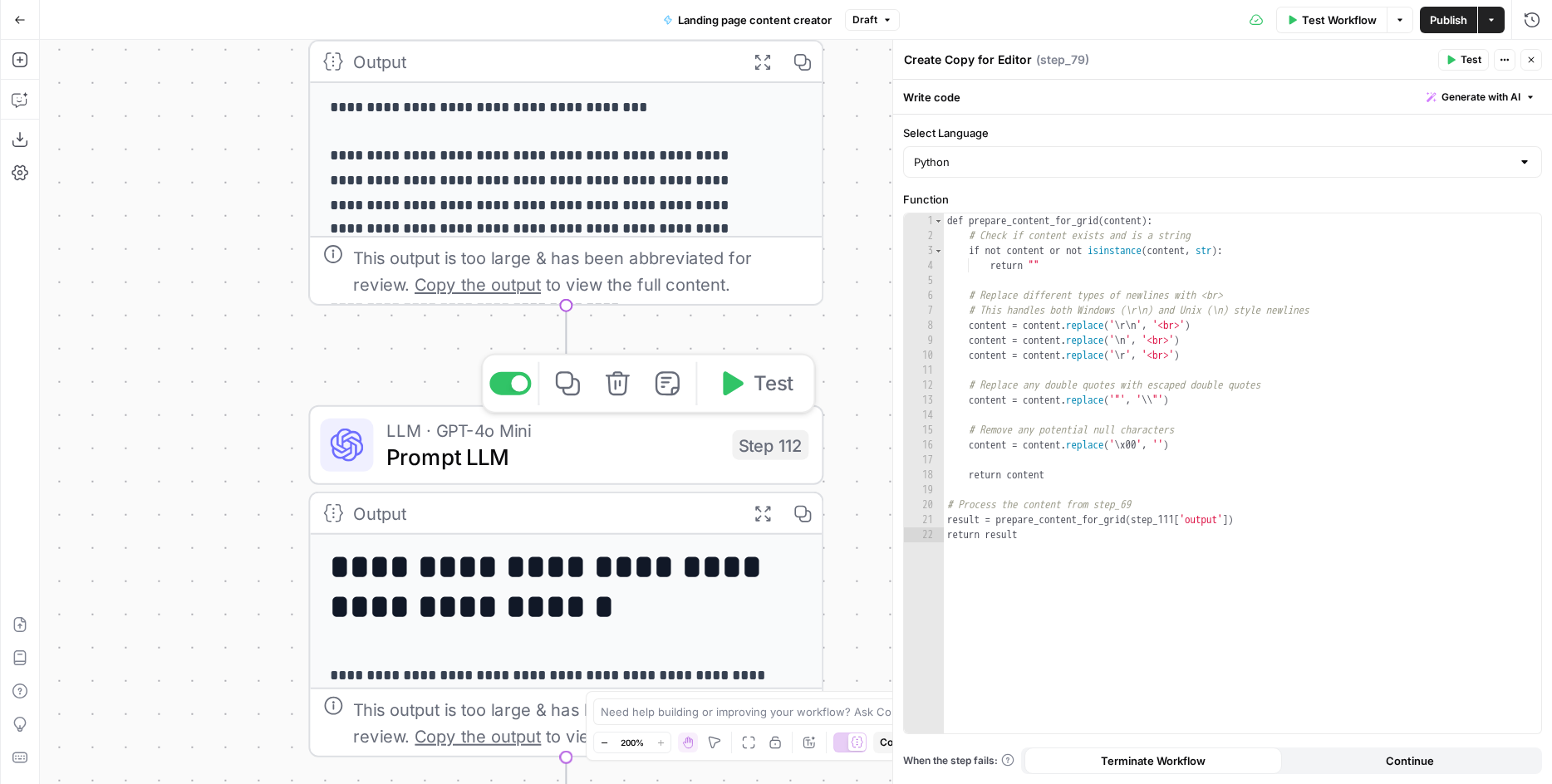 click on "Prompt LLM" at bounding box center (553, 457) 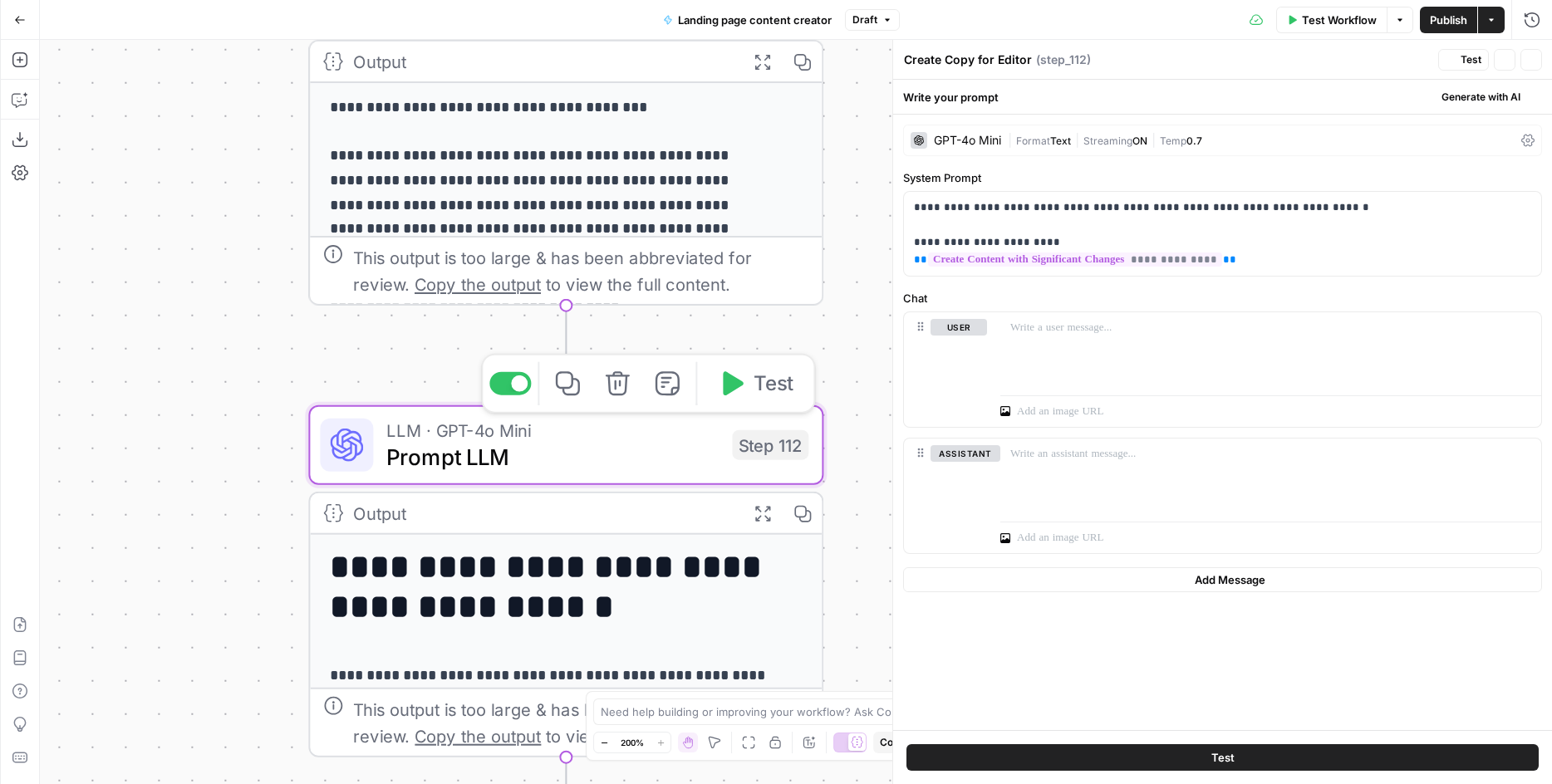 type on "Prompt LLM" 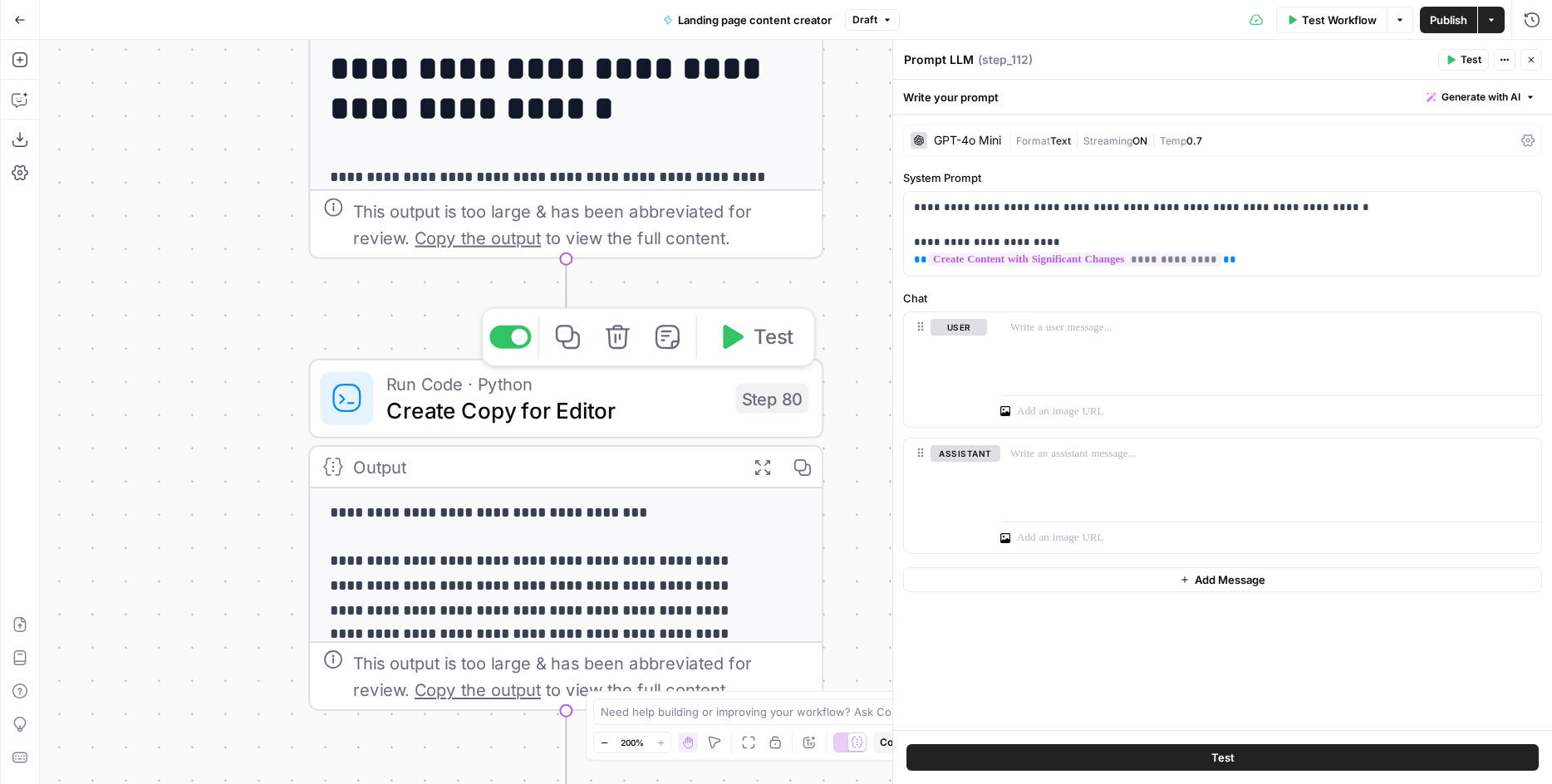 click on "Run Code · Python Create Copy for Editor Step 80 Copy step Delete step Add Note Test" at bounding box center [566, 399] 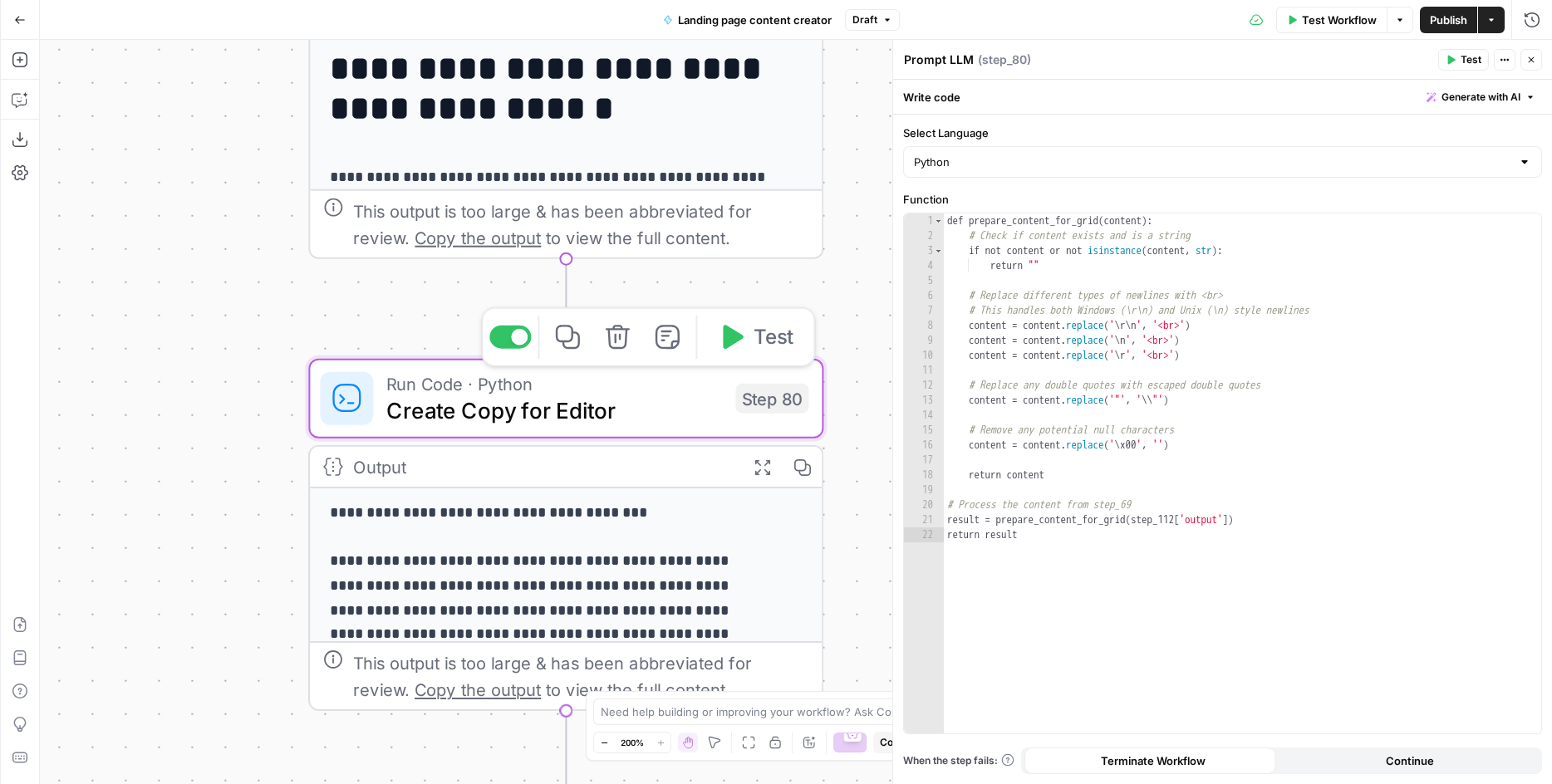 type on "Create Copy for Editor" 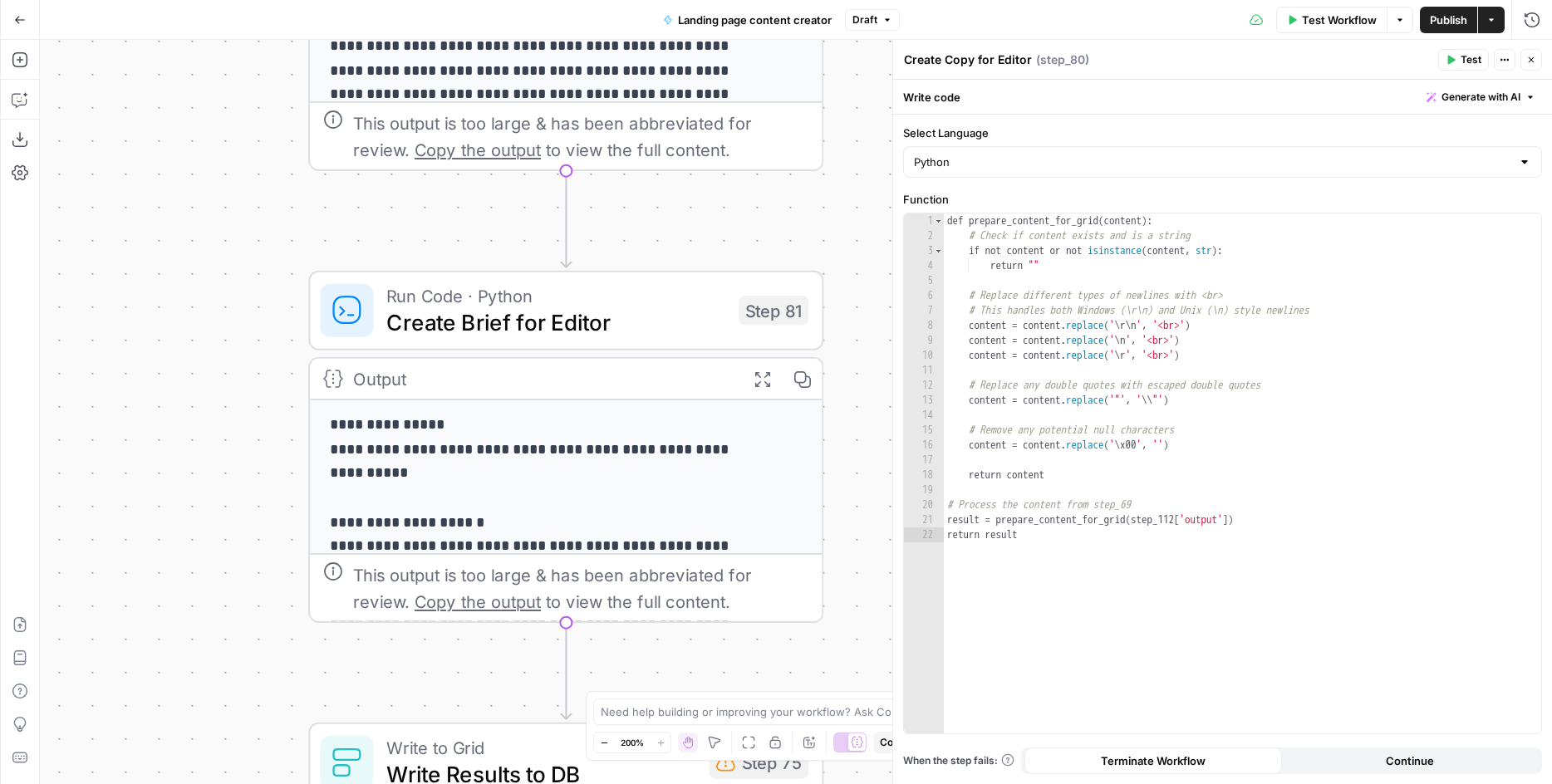 click on "Run Code · Python Create Brief for Editor Step 81 Copy step Delete step Add Note Test" at bounding box center (566, 311) 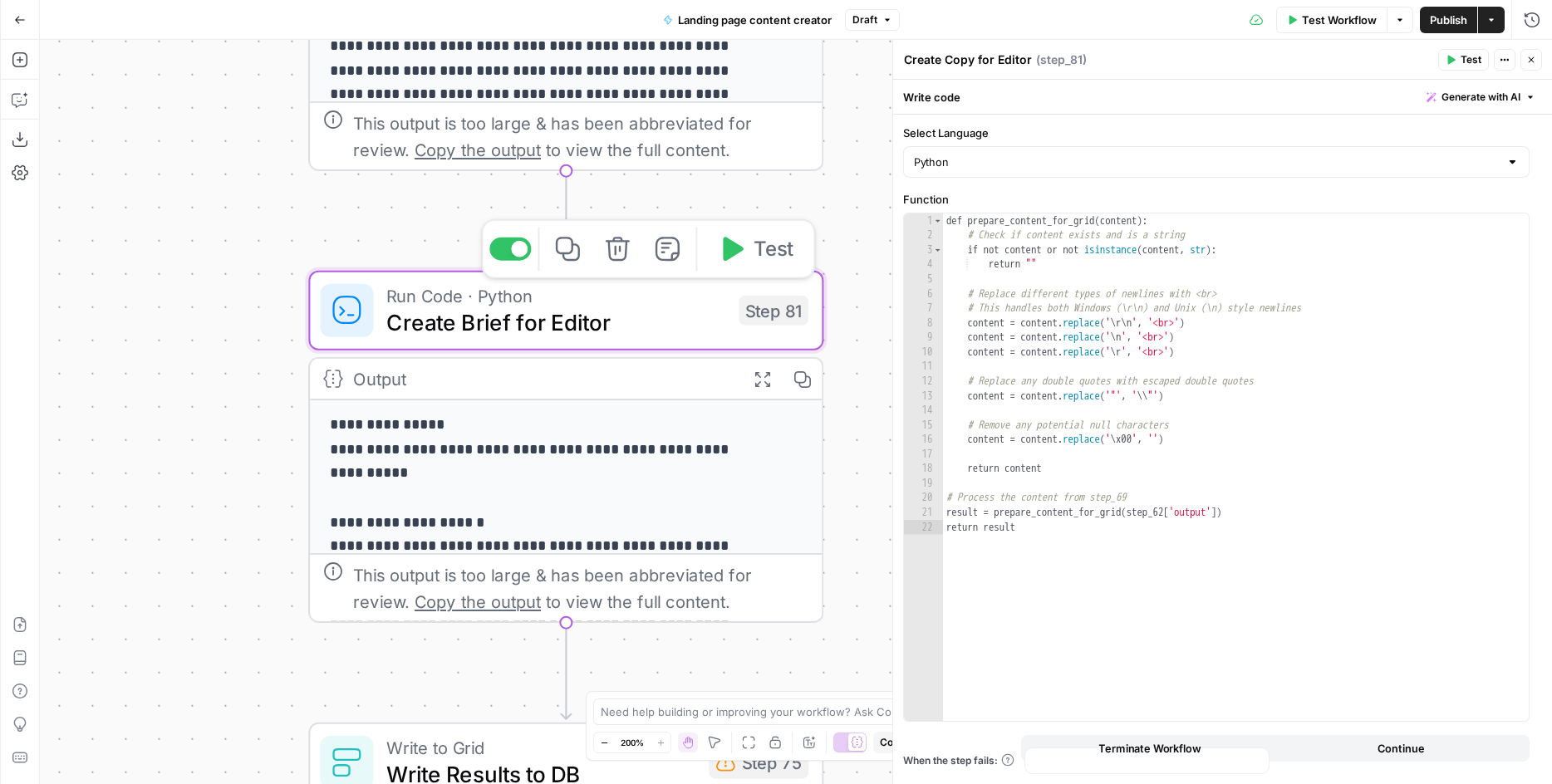 type on "Create Brief for Editor" 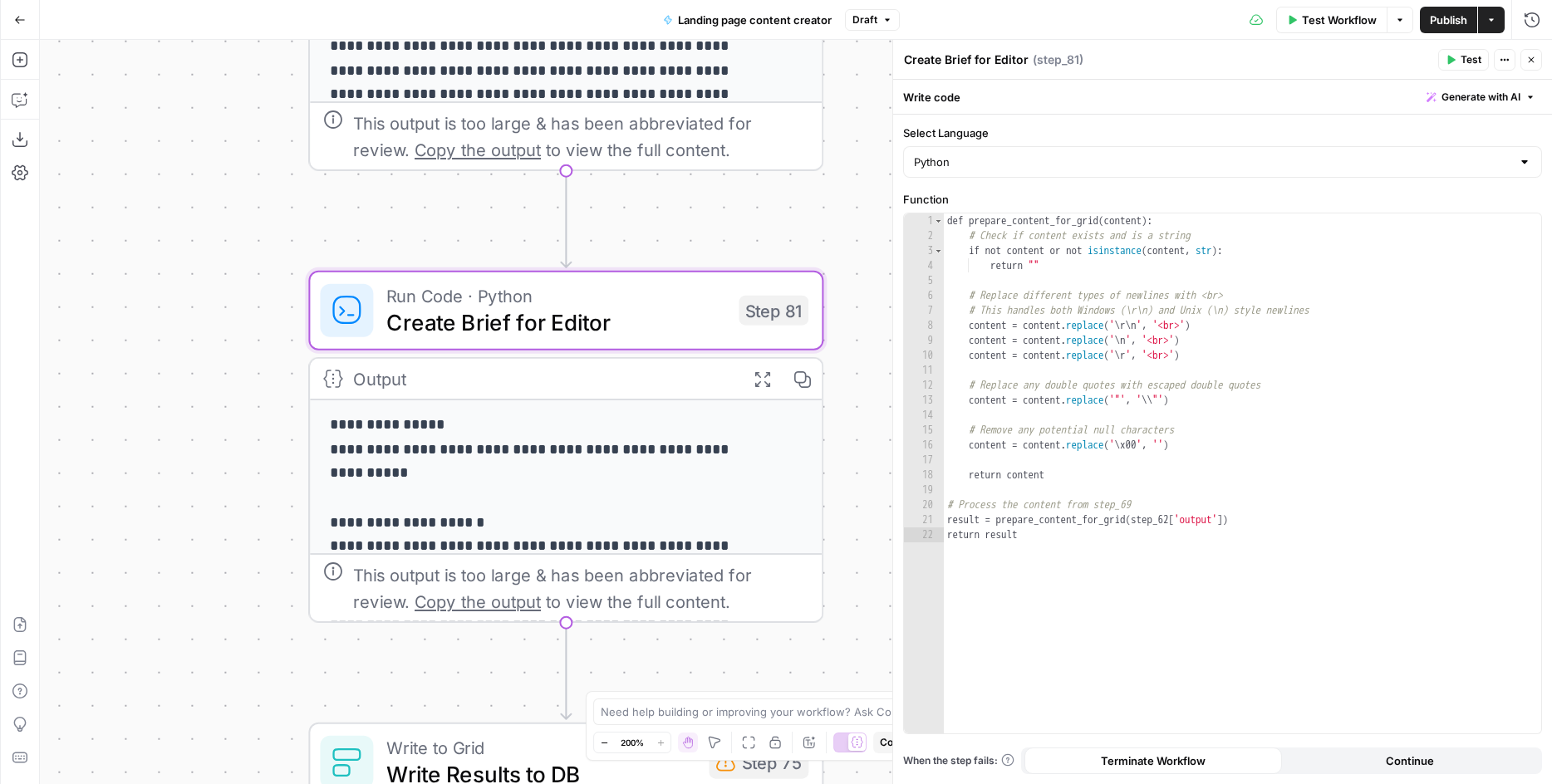 scroll, scrollTop: 247, scrollLeft: 0, axis: vertical 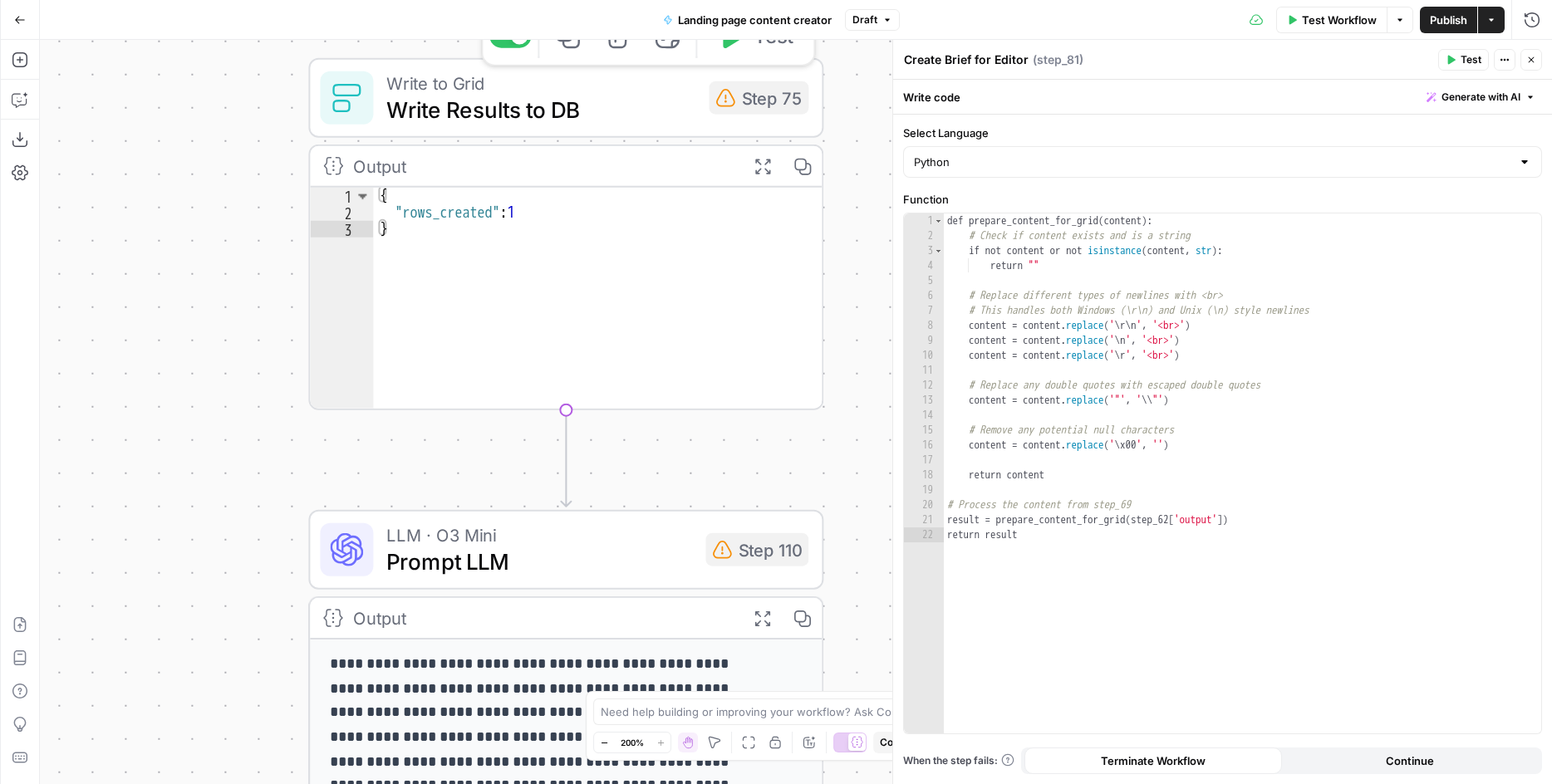 click on "Write Results to DB" at bounding box center [541, 110] 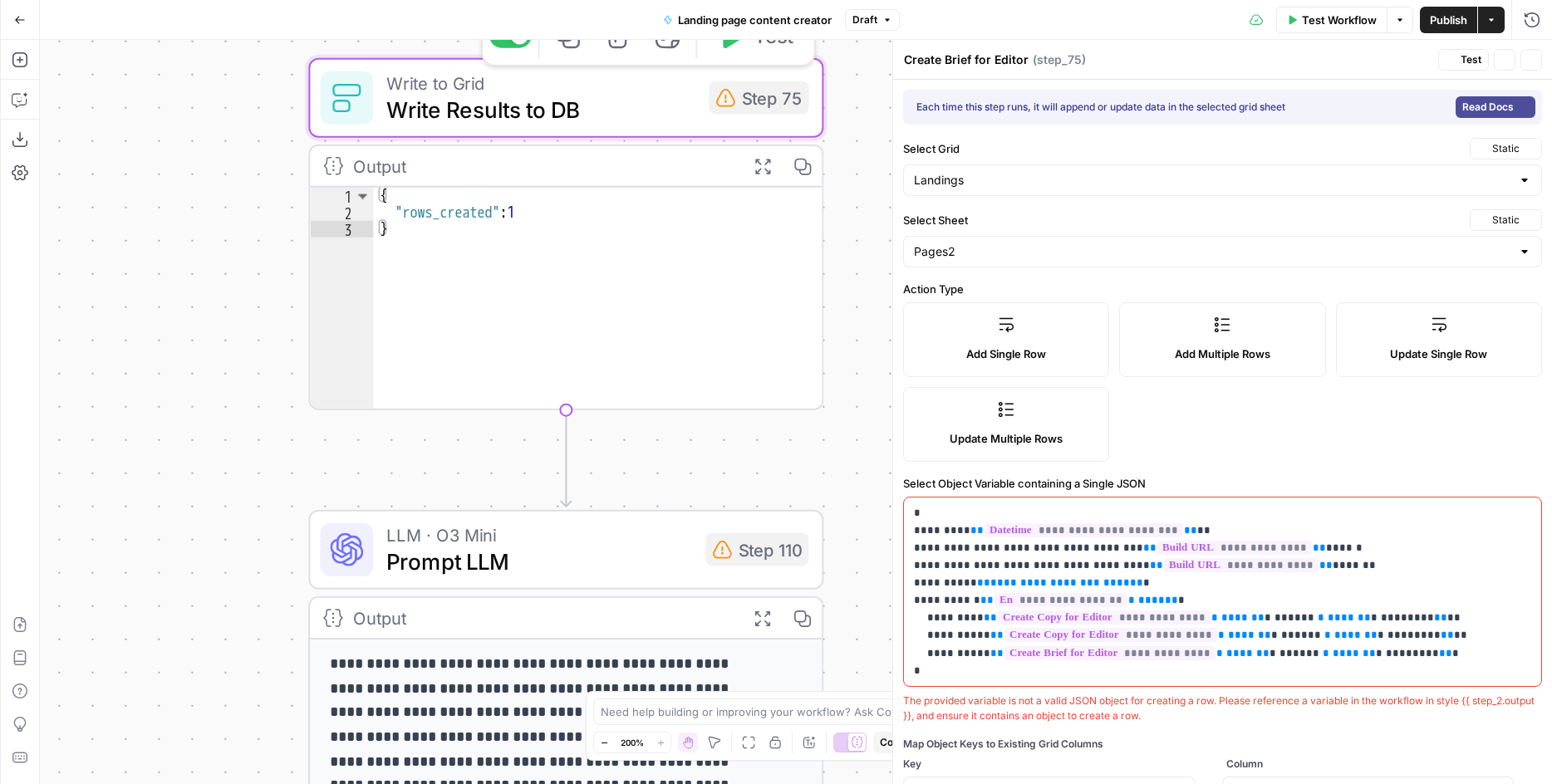 type on "Write Results to DB" 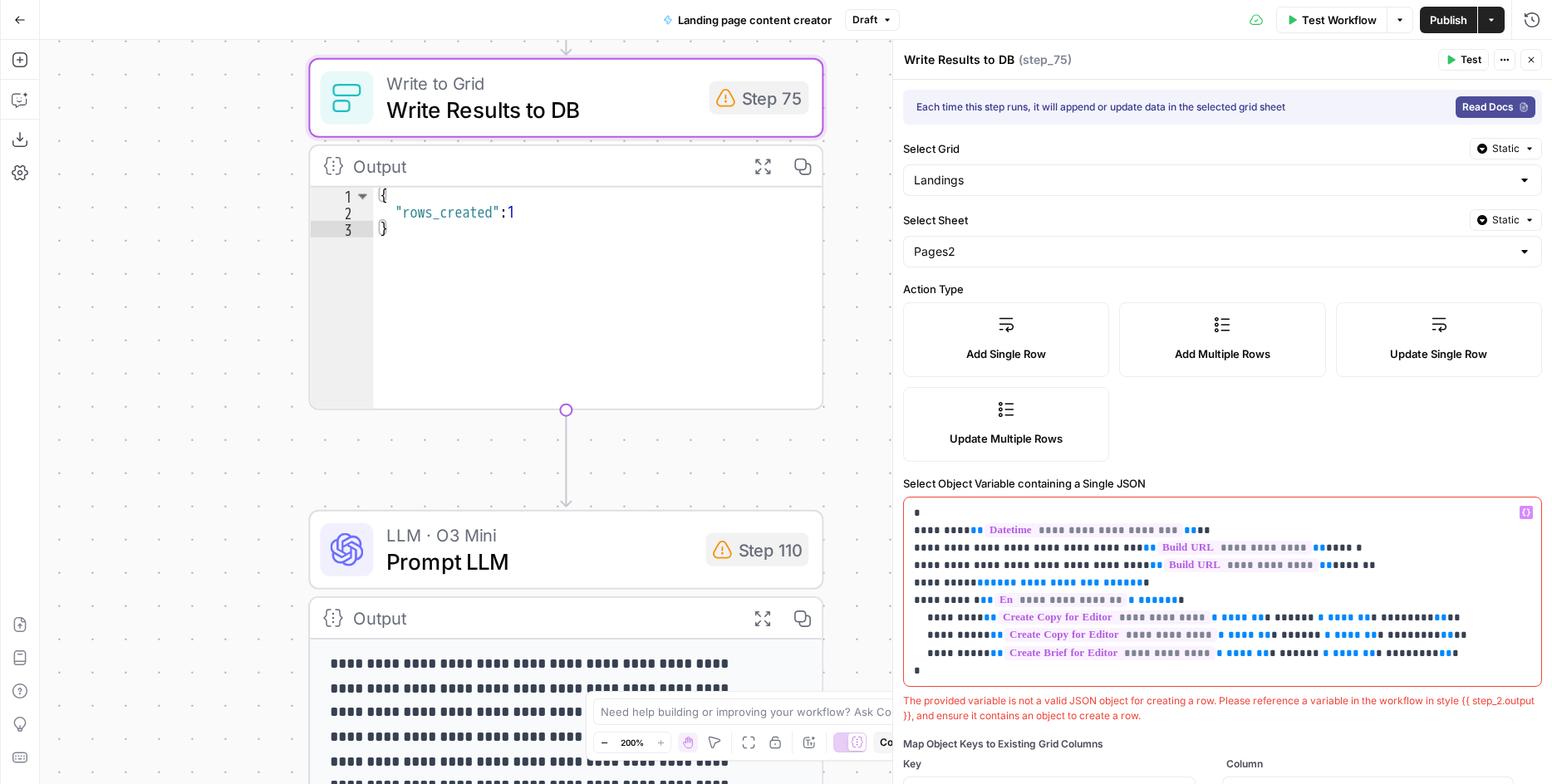 click on "**********" at bounding box center (1042, 582) 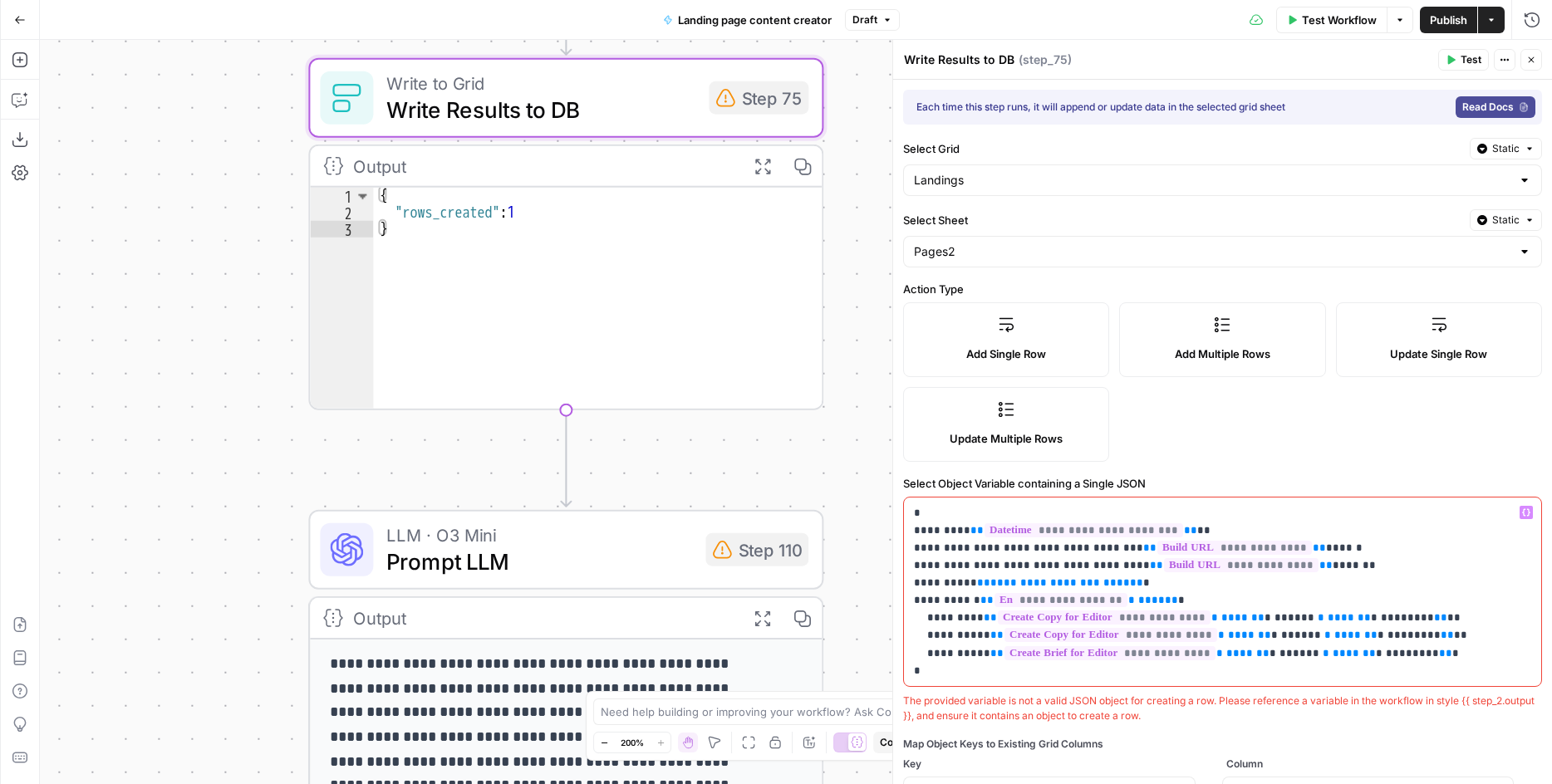 drag, startPoint x: 1113, startPoint y: 580, endPoint x: 916, endPoint y: 575, distance: 197.06344 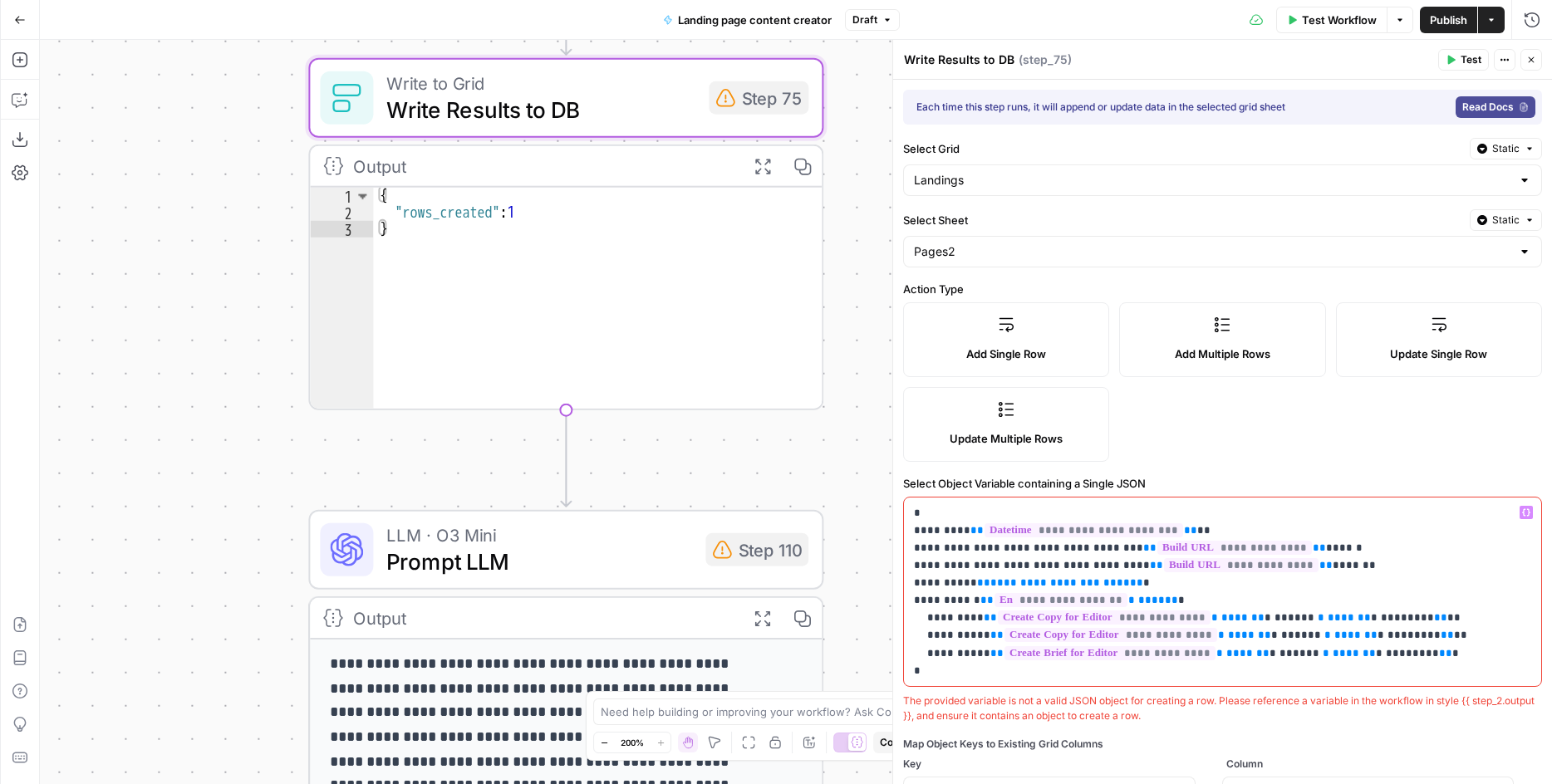 click on "**********" at bounding box center (1216, 591) 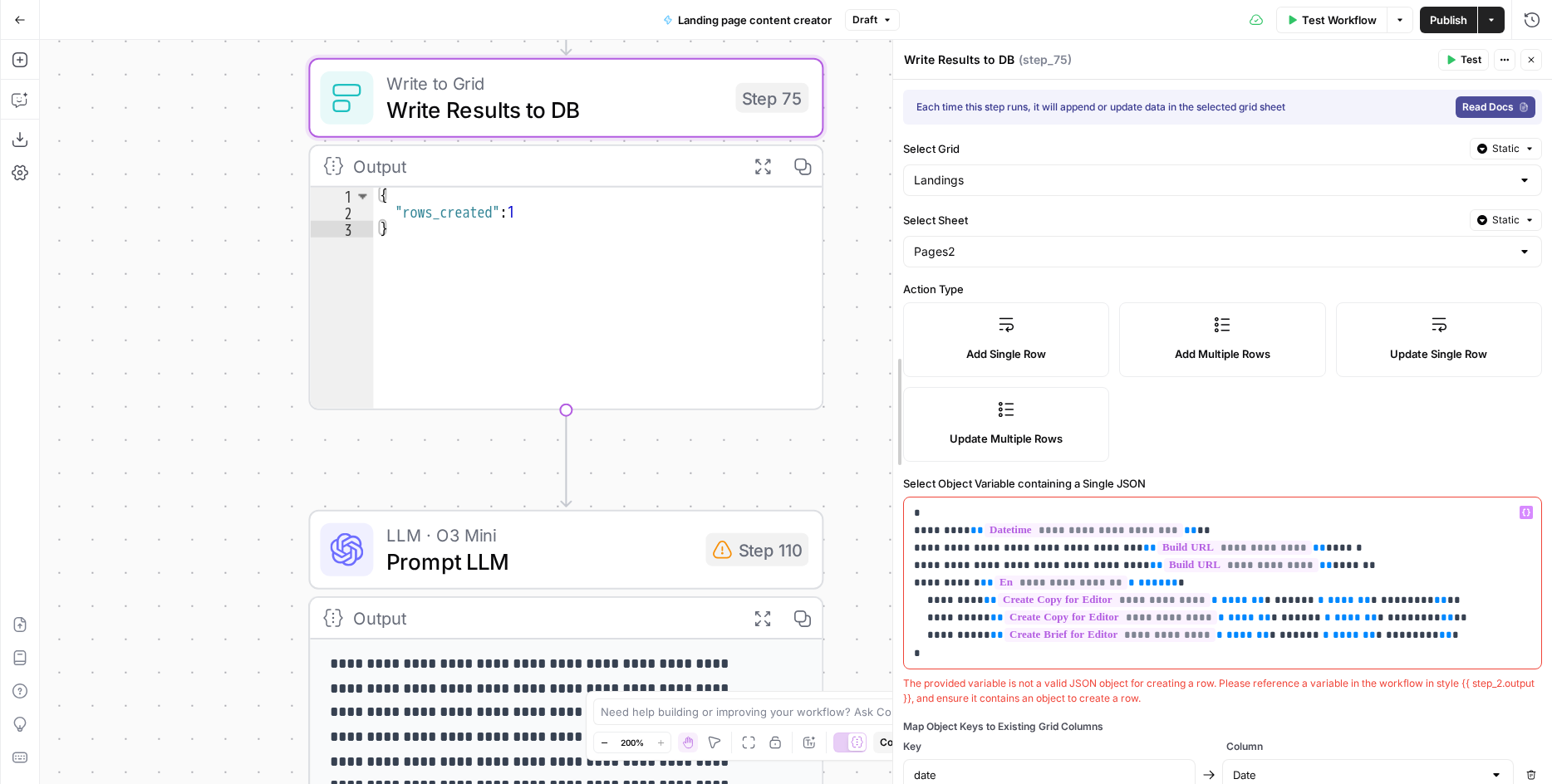 drag, startPoint x: 1360, startPoint y: 598, endPoint x: 896, endPoint y: 602, distance: 464.0172 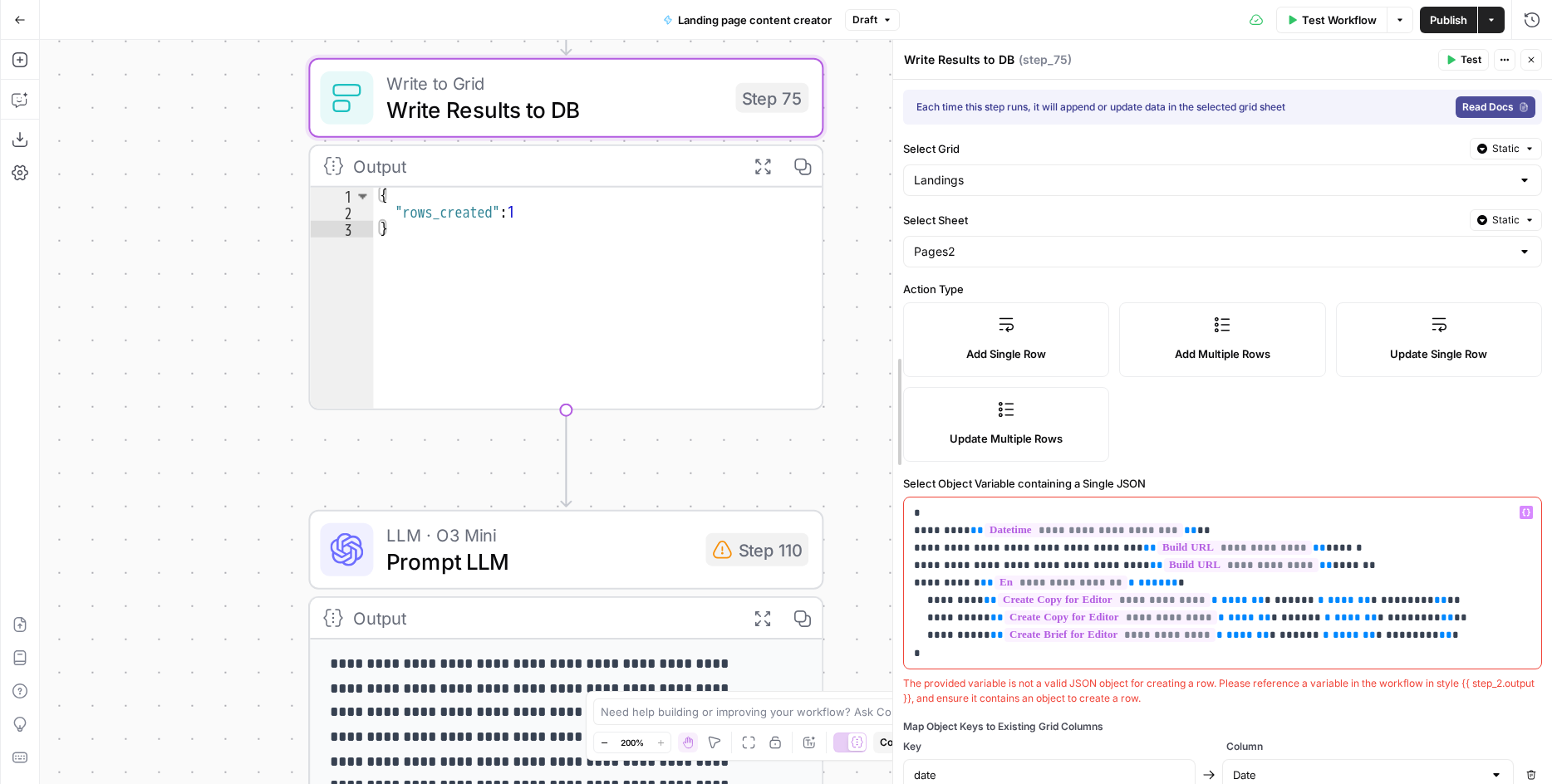 click on "**********" at bounding box center (1222, 412) 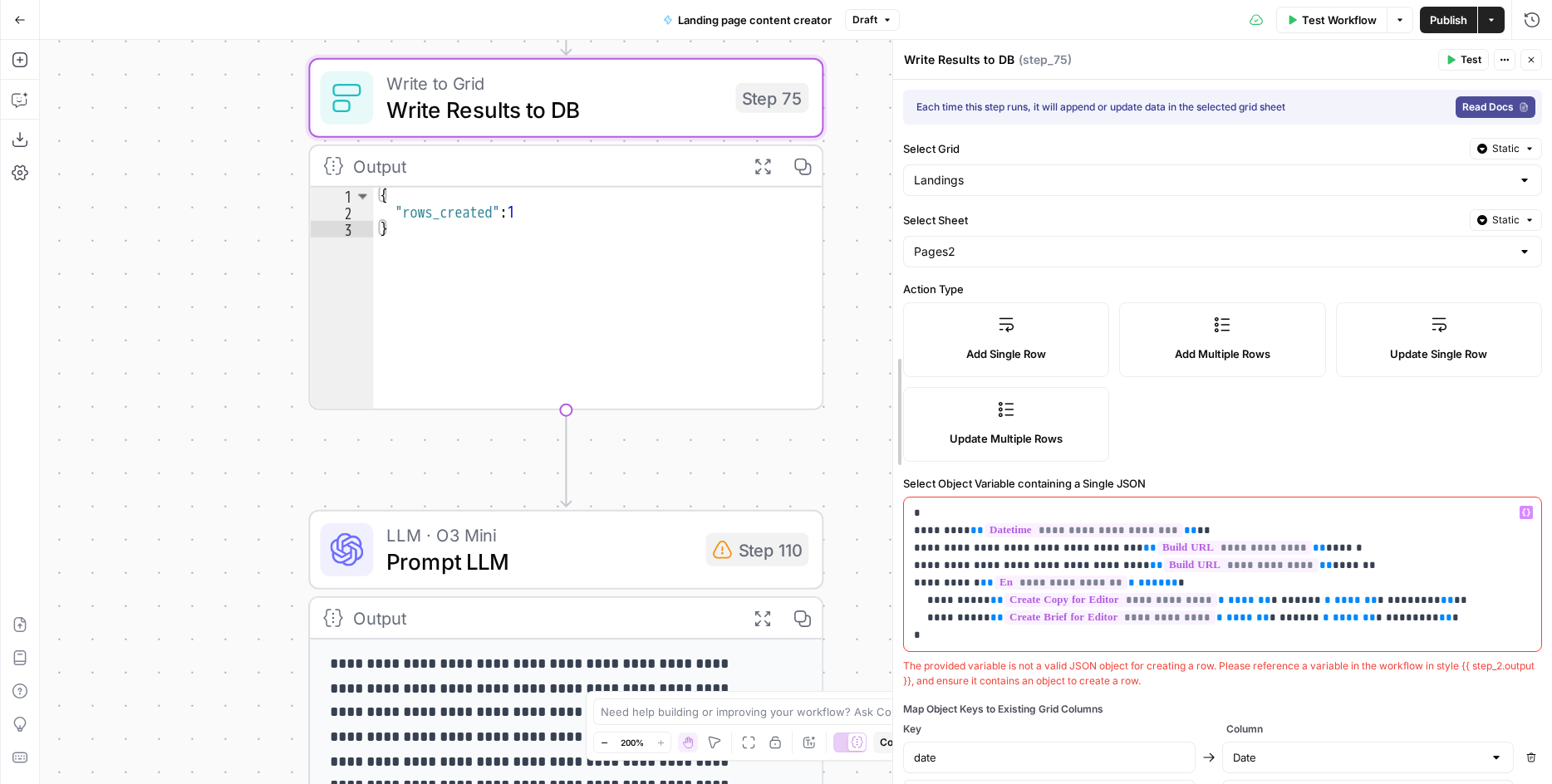 drag, startPoint x: 1285, startPoint y: 547, endPoint x: 896, endPoint y: 539, distance: 389.0823 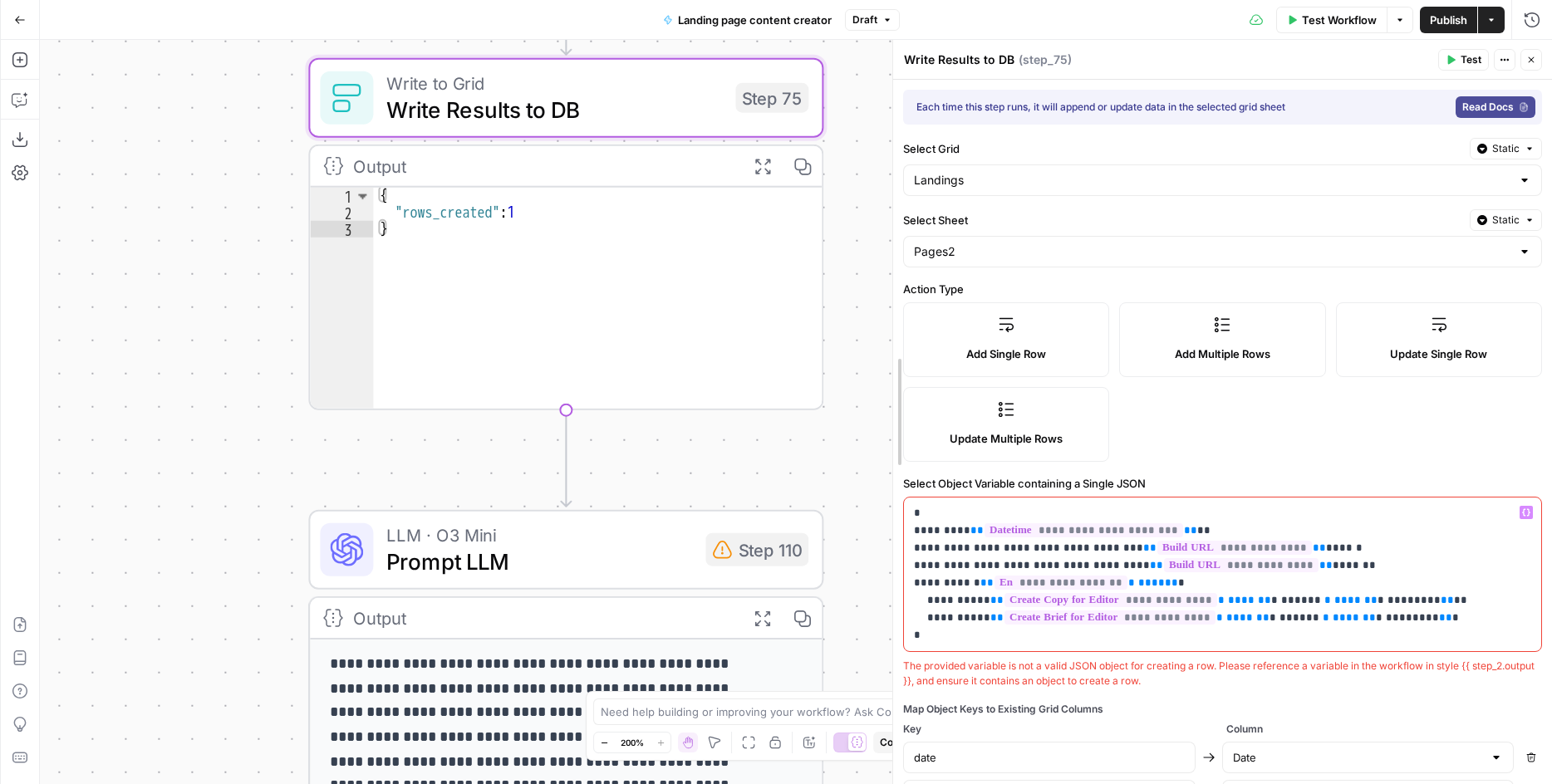 click on "**********" at bounding box center (1222, 412) 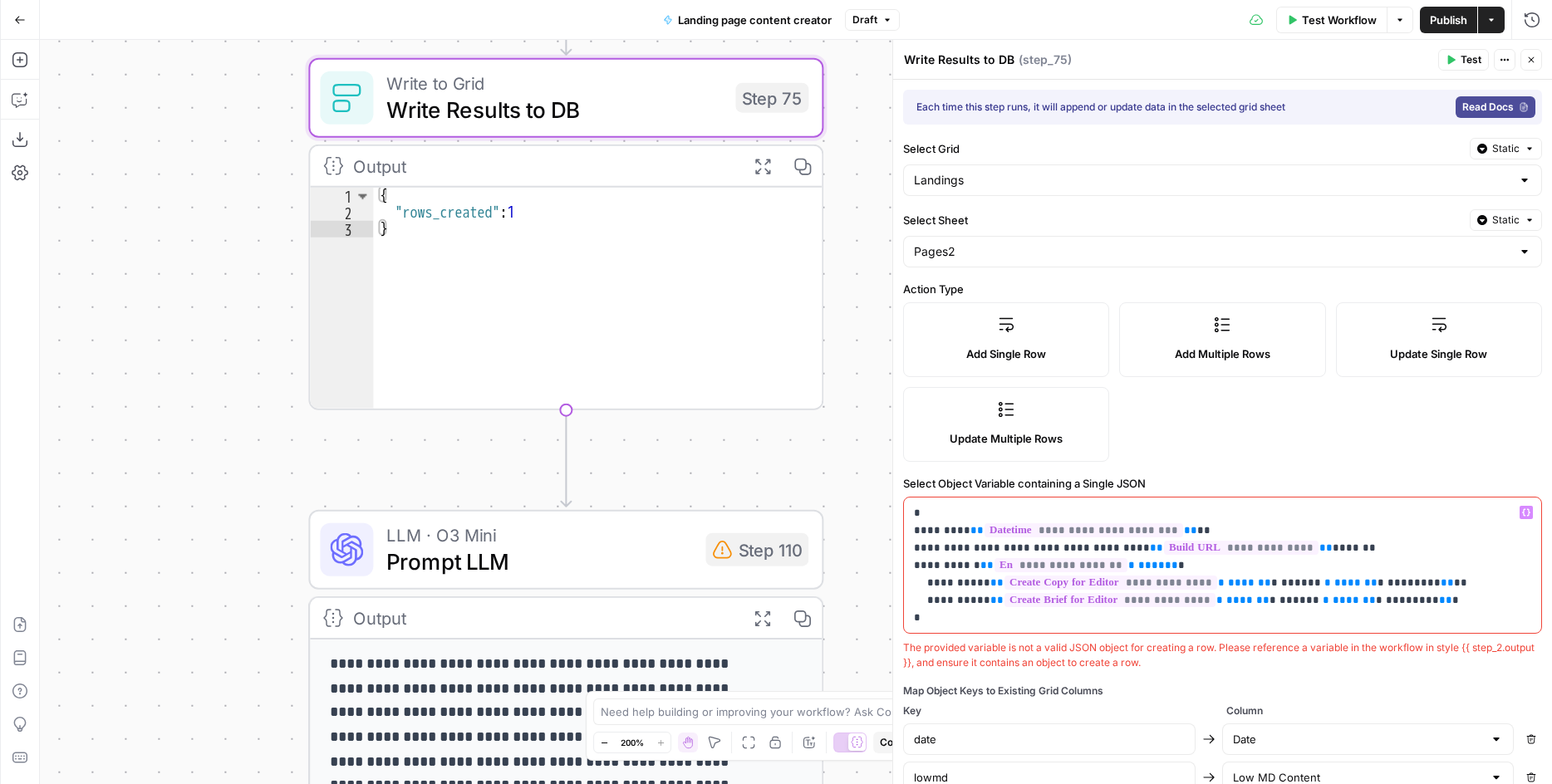 click on "**********" at bounding box center [1216, 566] 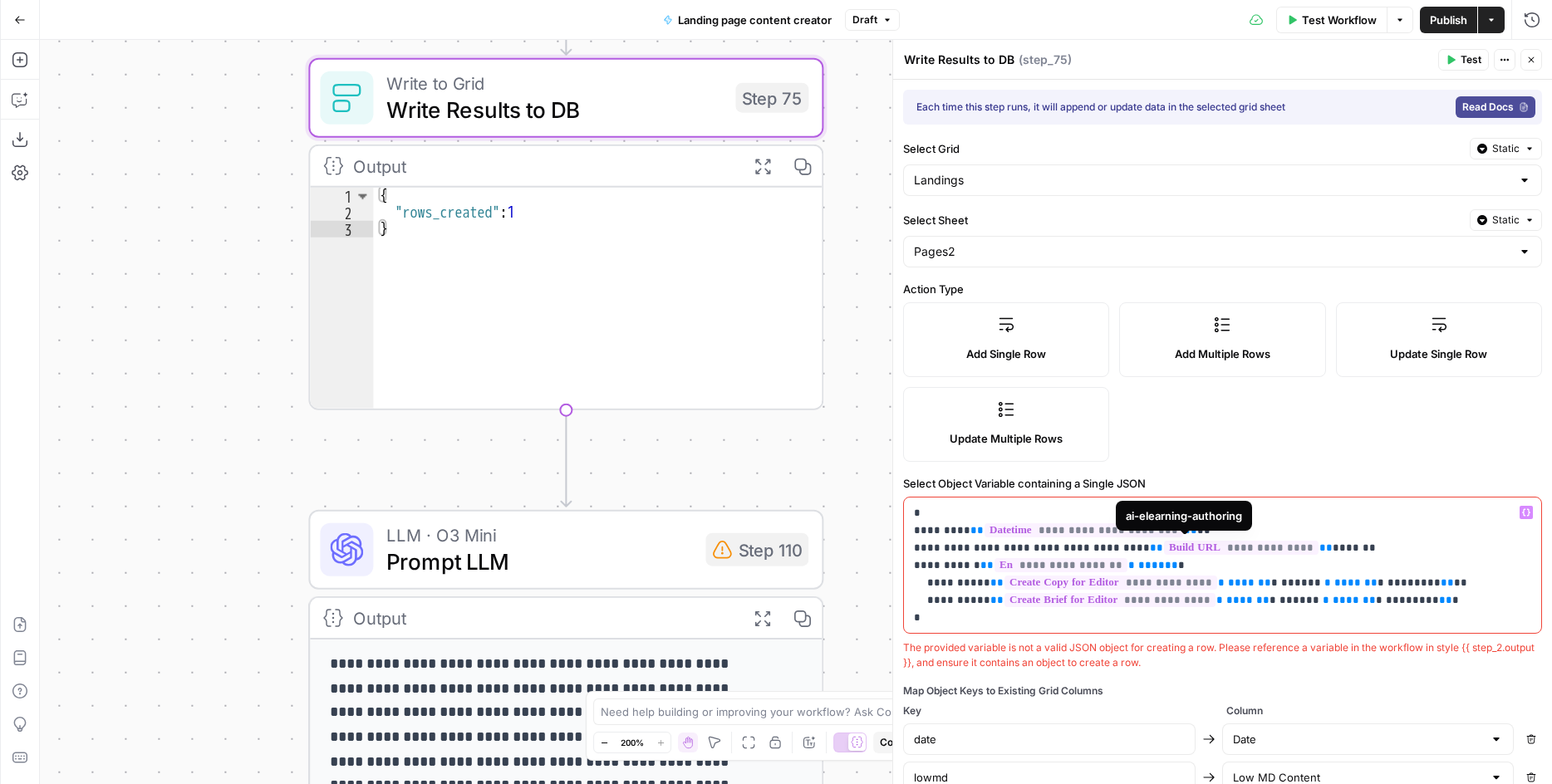 type 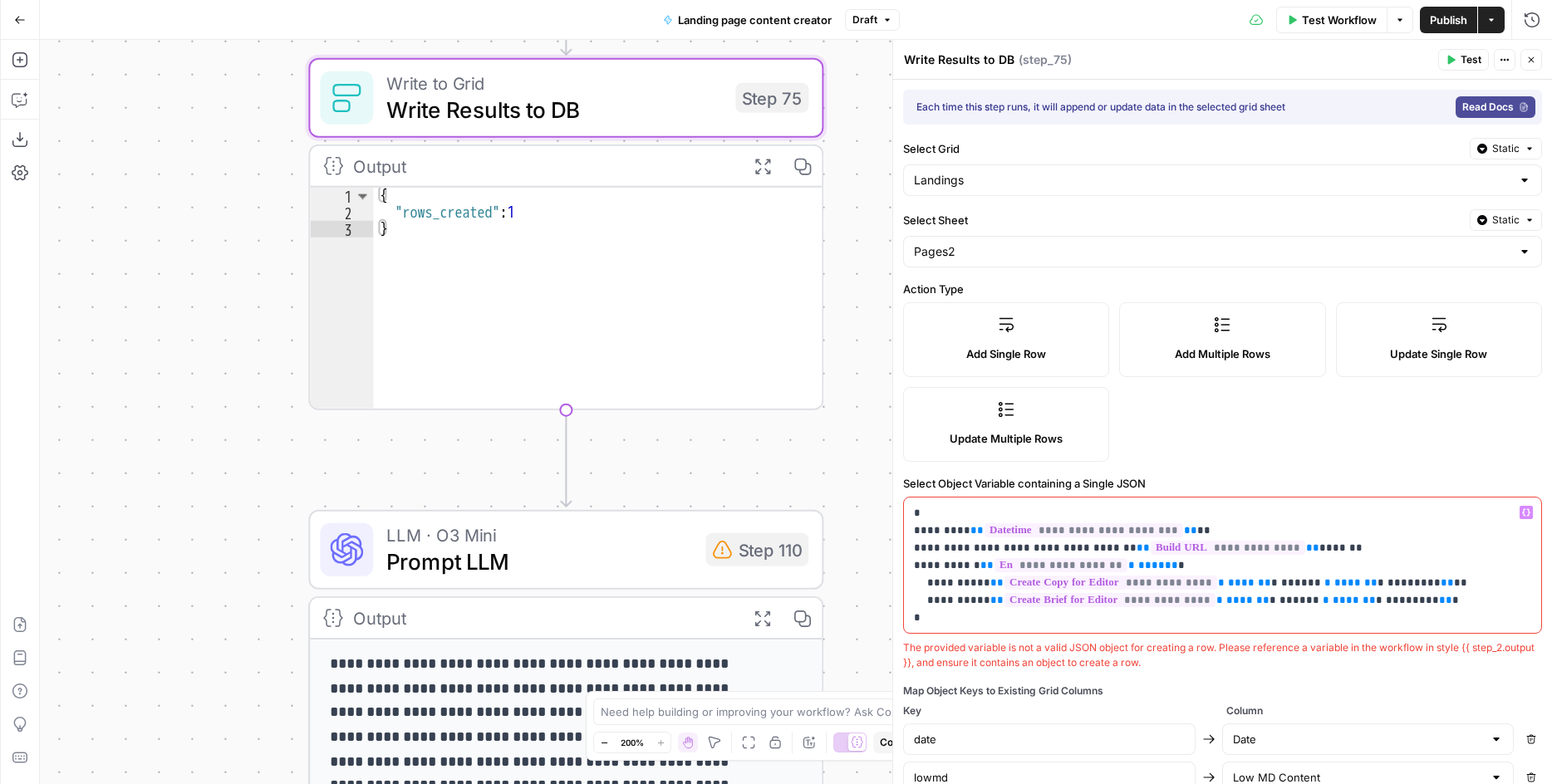 drag, startPoint x: 1255, startPoint y: 545, endPoint x: 1279, endPoint y: 545, distance: 24 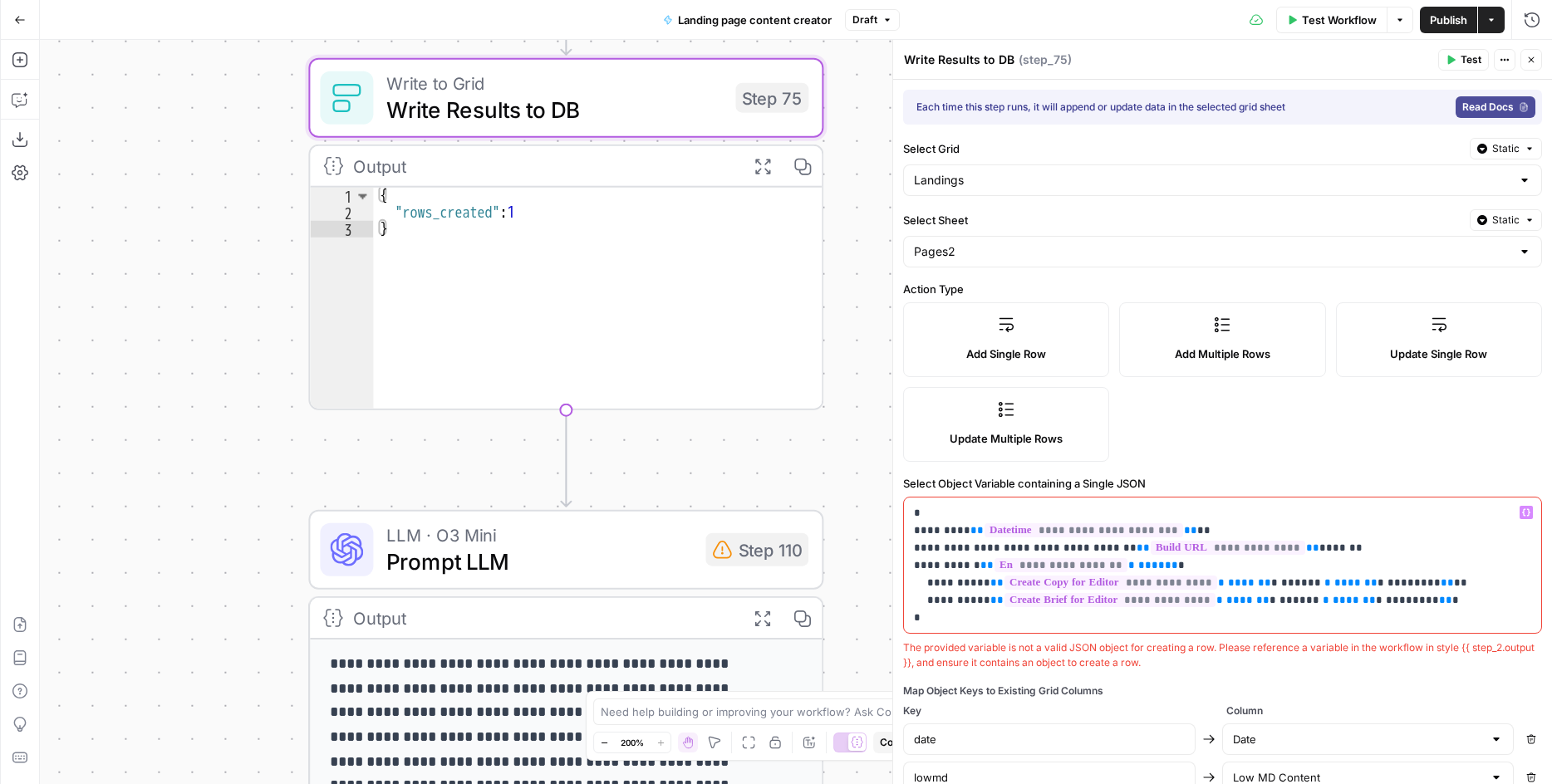 click on "**********" at bounding box center [1216, 566] 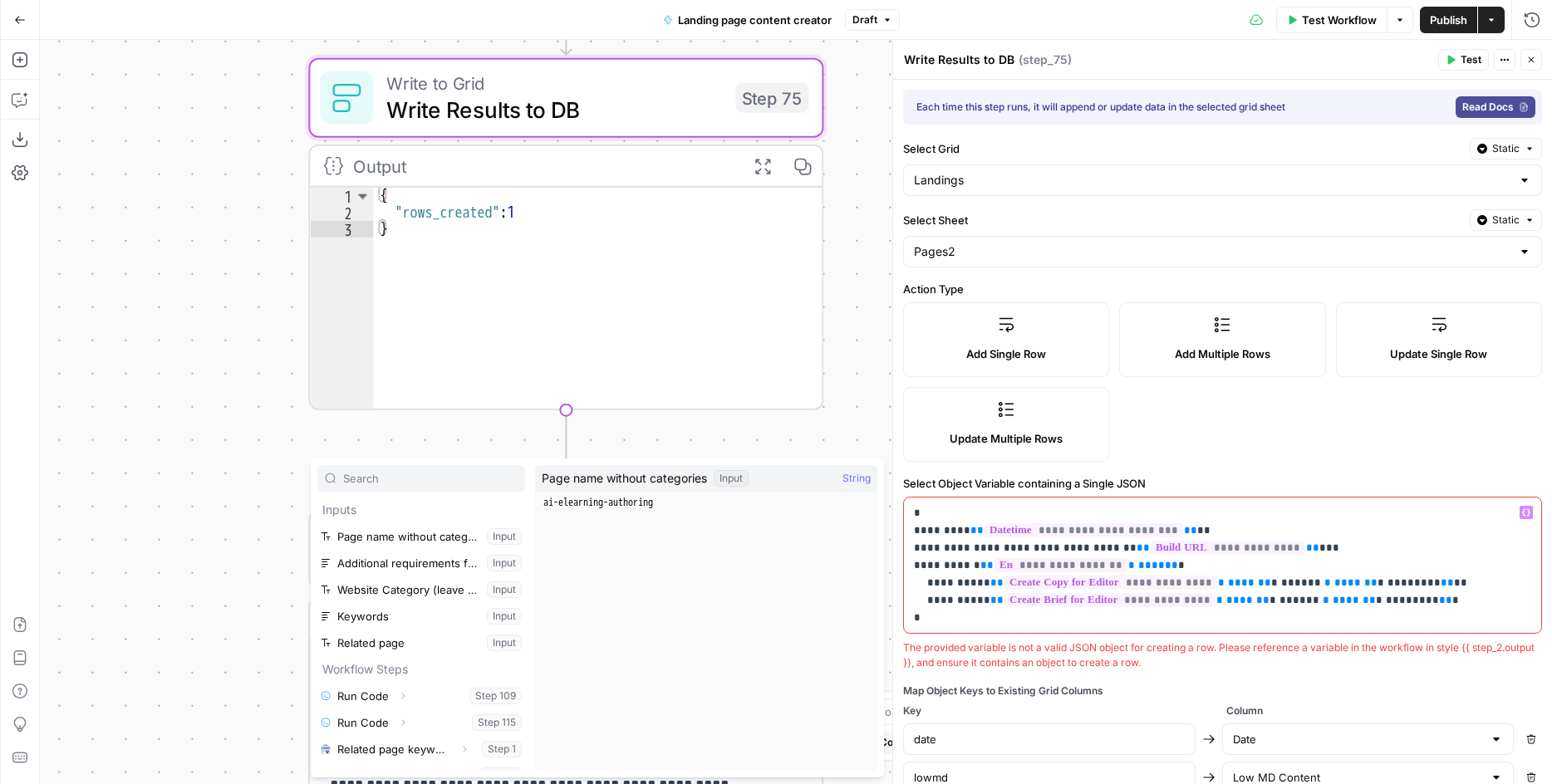 click on "**********" at bounding box center (796, 412) 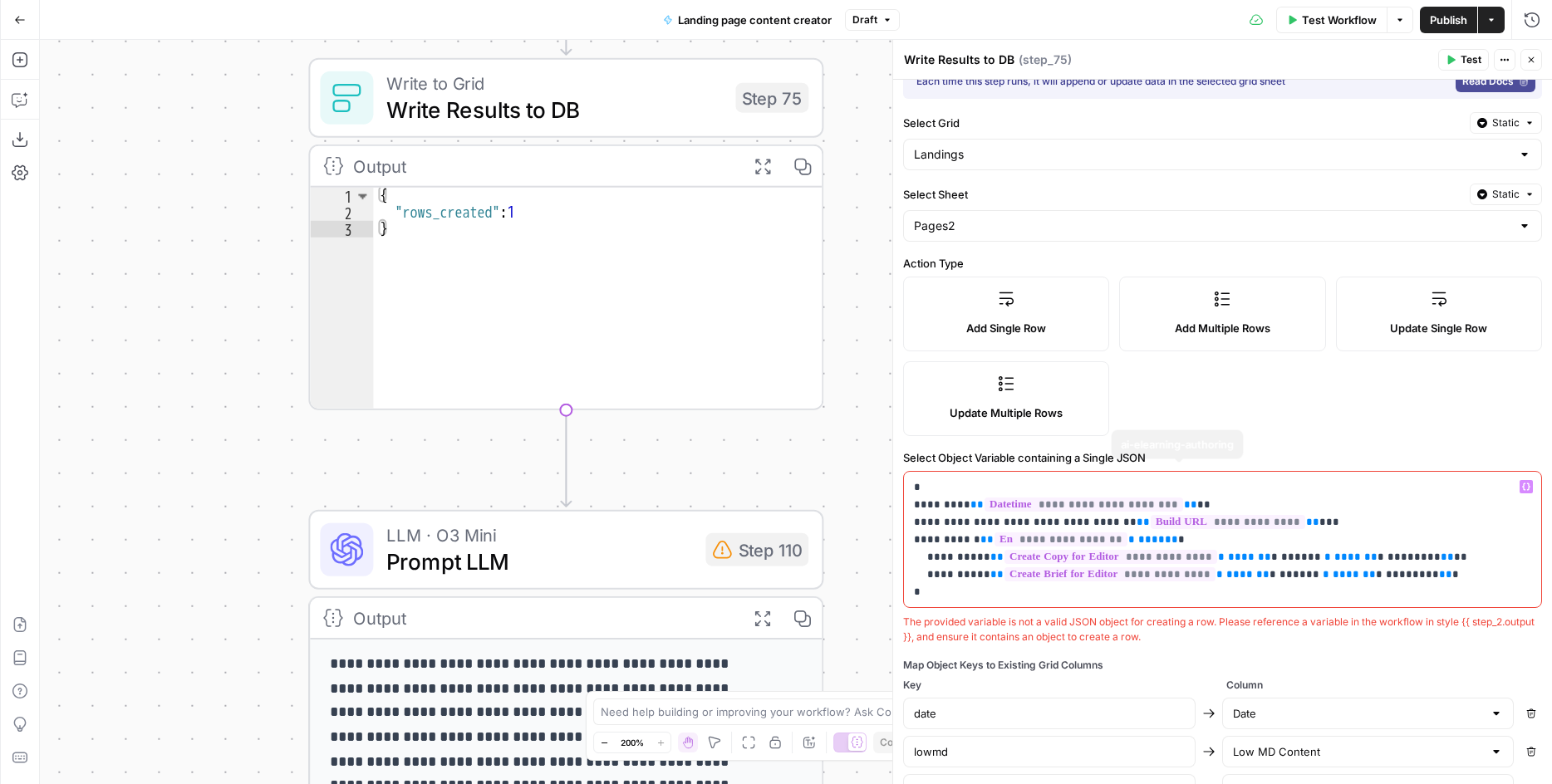 scroll, scrollTop: 0, scrollLeft: 0, axis: both 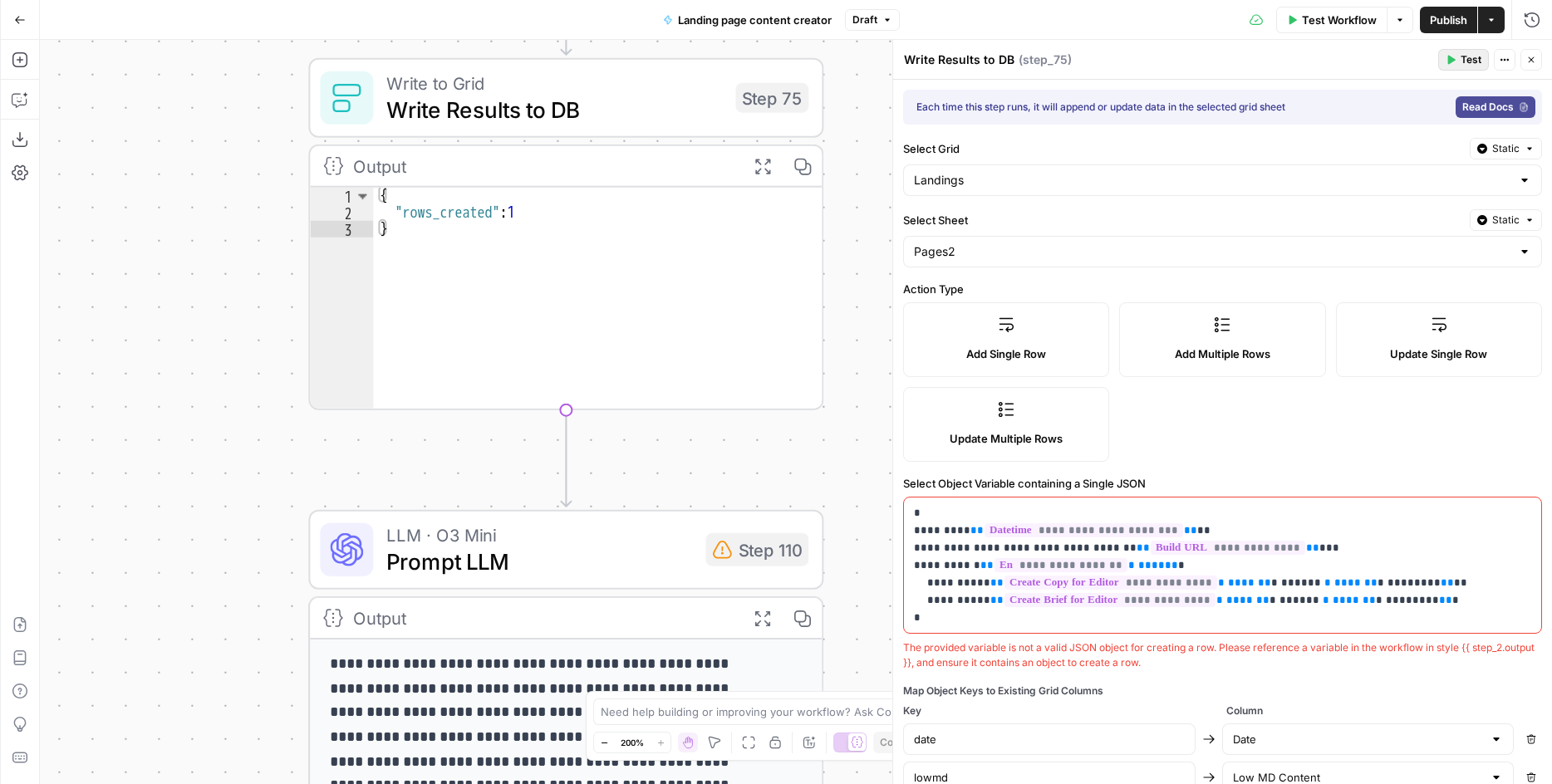 click on "Test" at bounding box center (1471, 60) 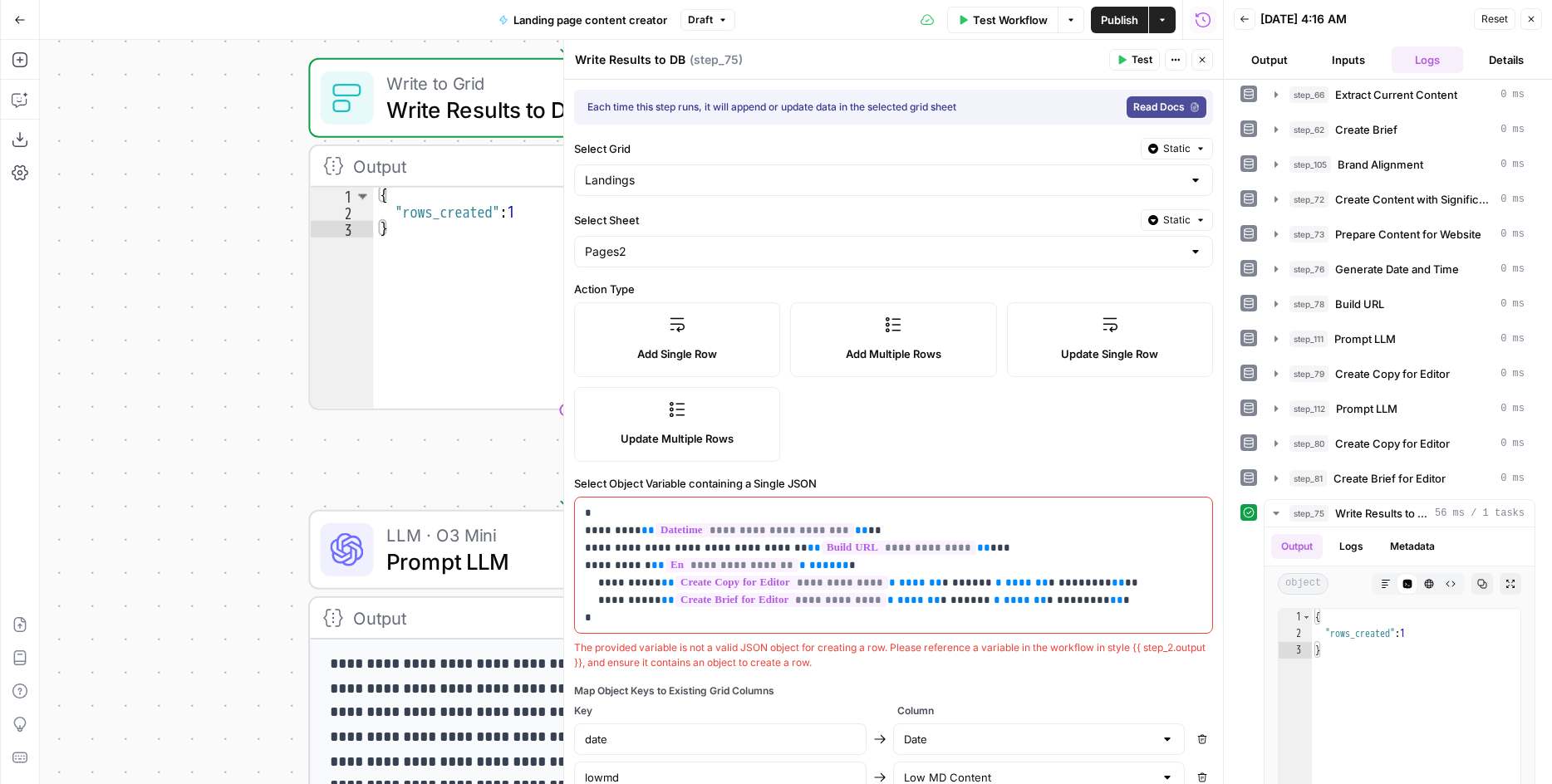 scroll, scrollTop: 838, scrollLeft: 0, axis: vertical 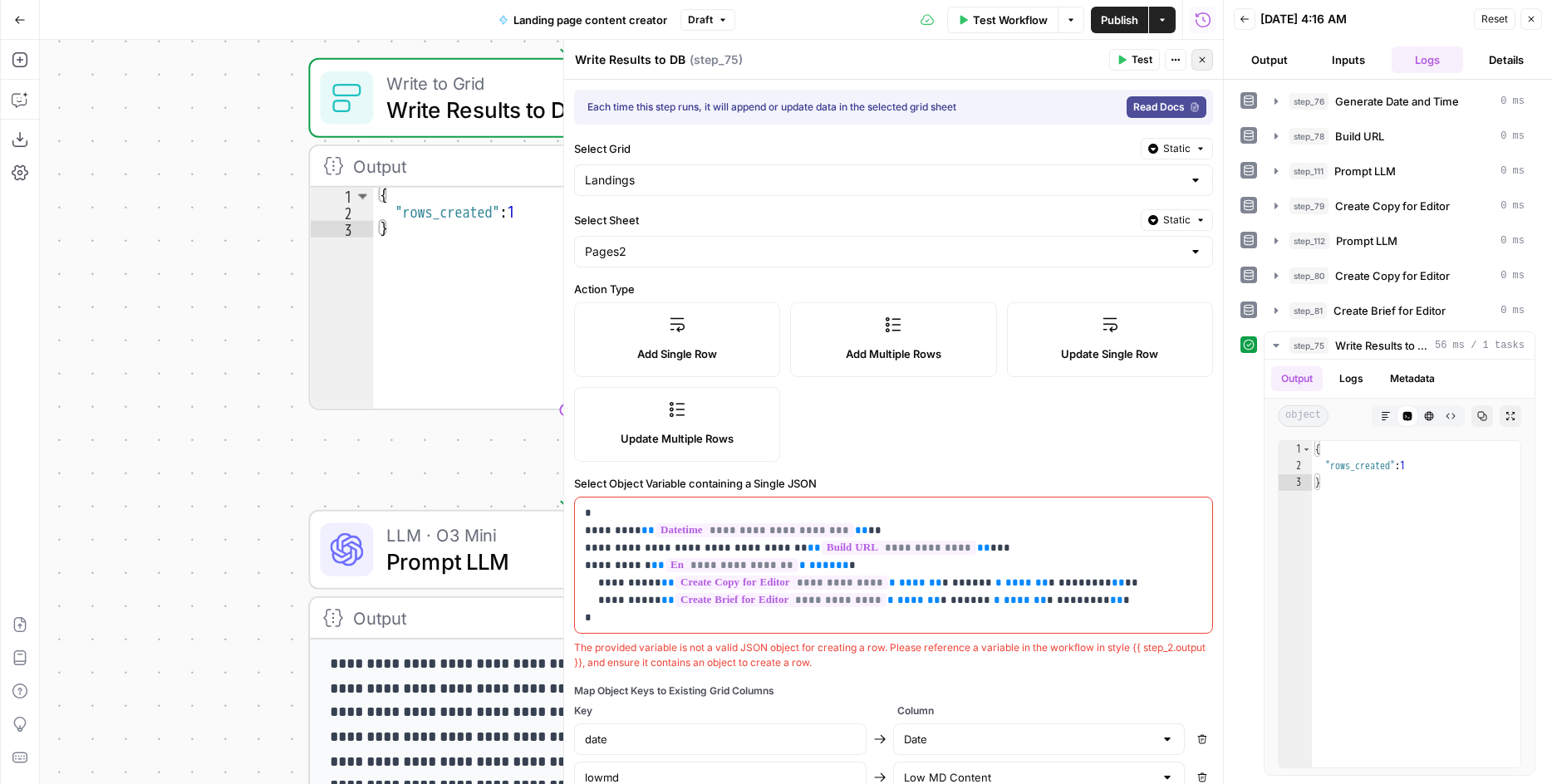 click 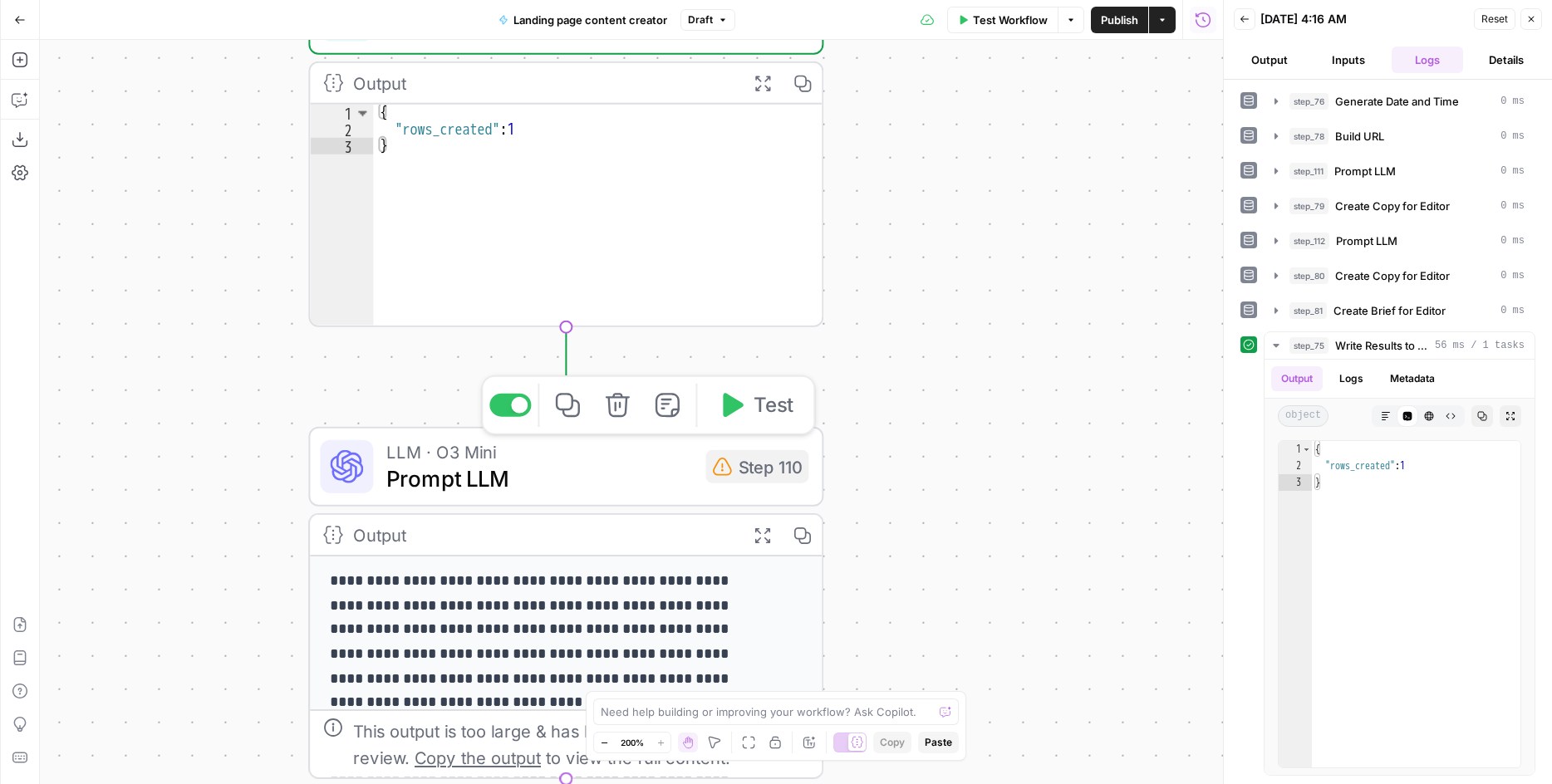 scroll, scrollTop: 55, scrollLeft: 0, axis: vertical 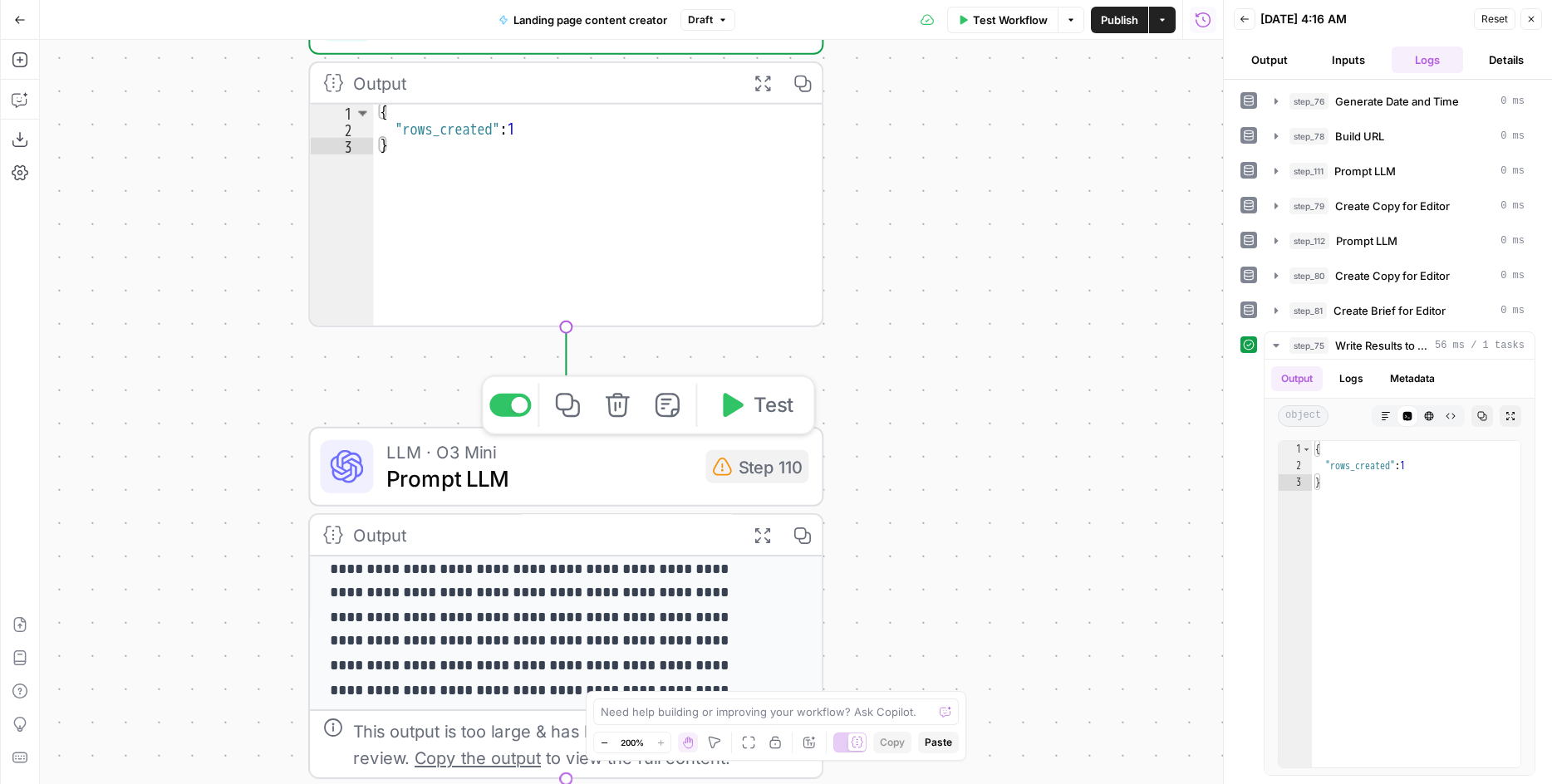 click on "Prompt LLM" at bounding box center [539, 478] 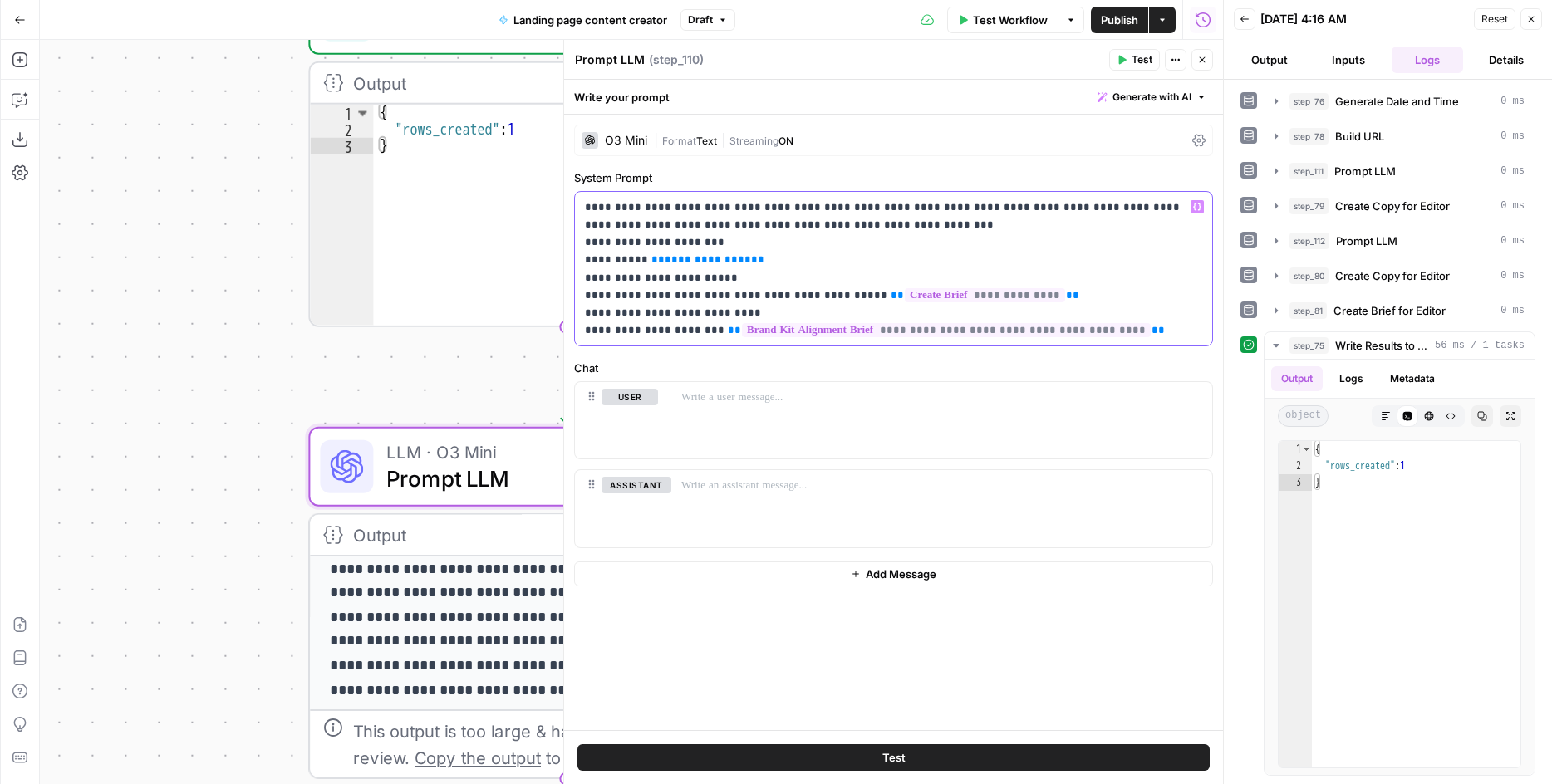 click on "**********" at bounding box center (708, 259) 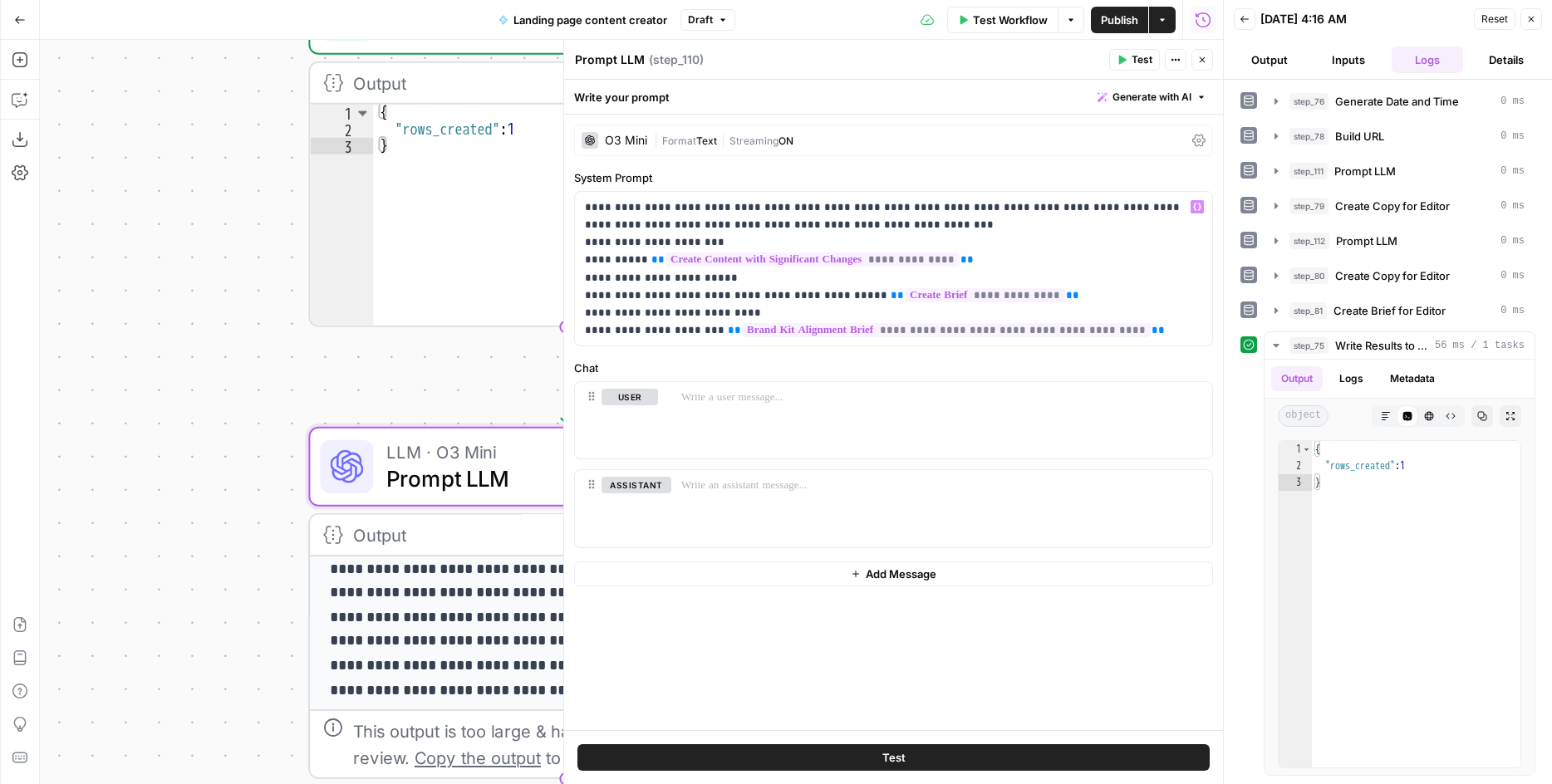 click on "**********" at bounding box center [631, 412] 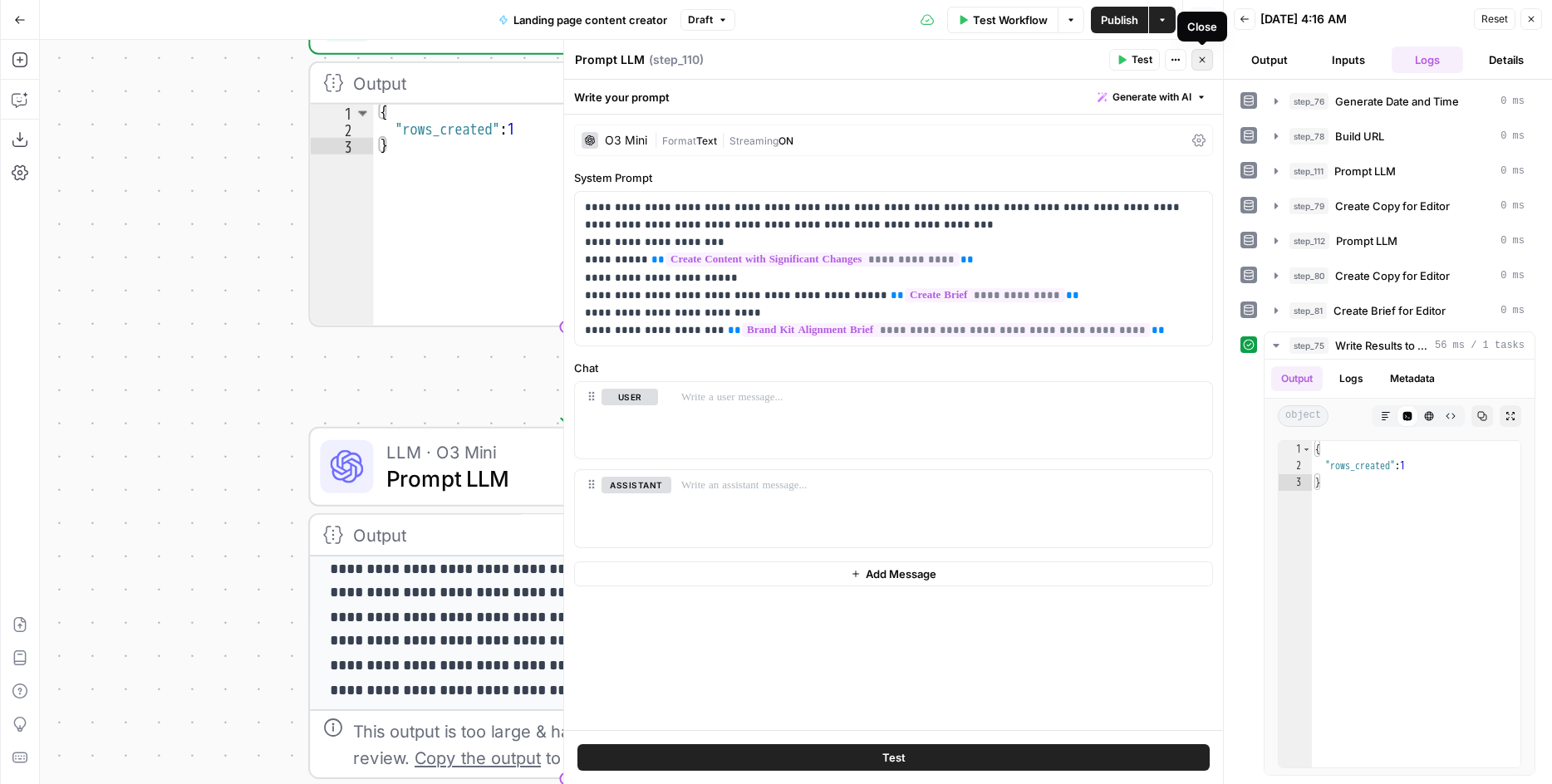 click 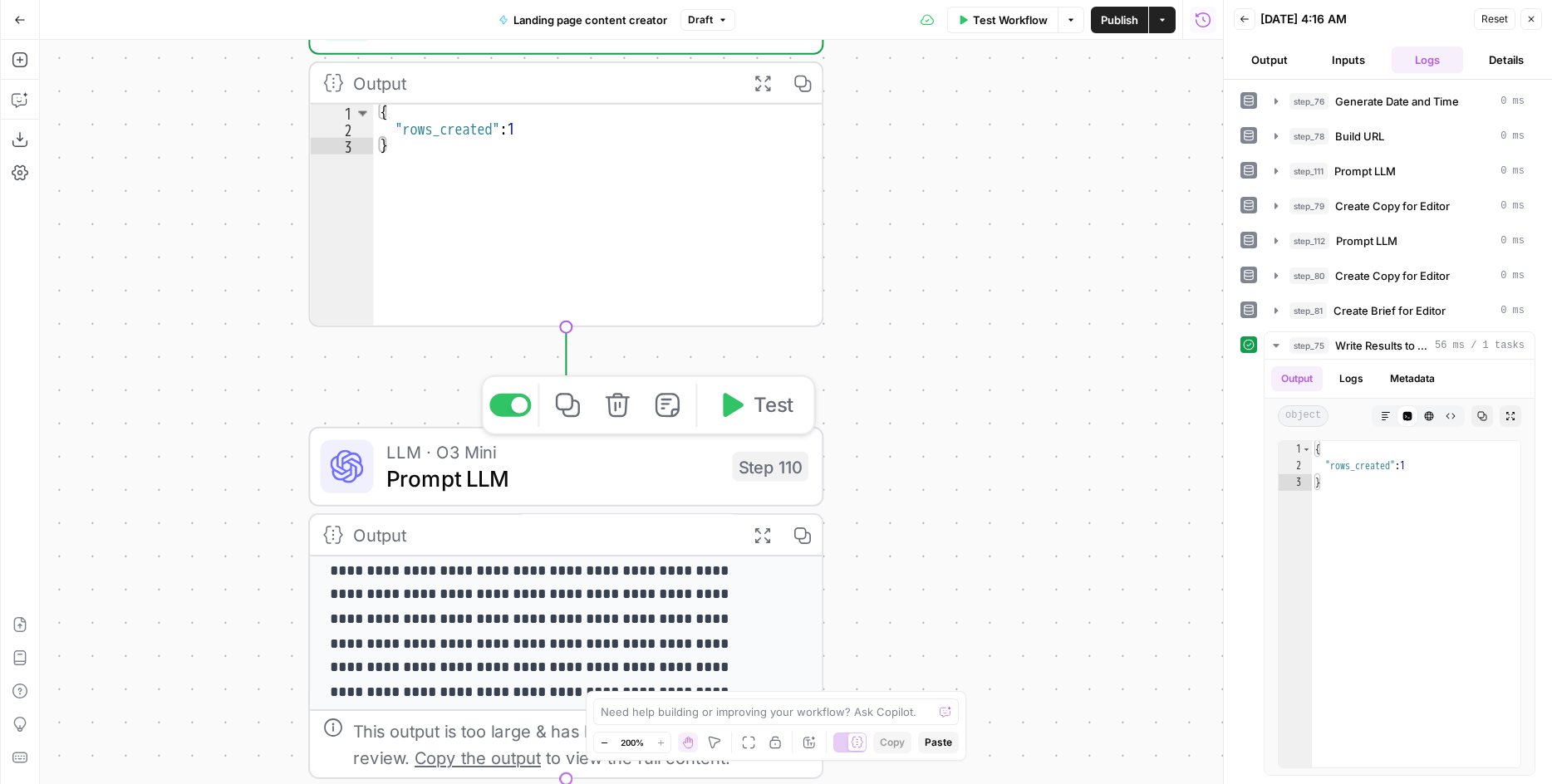 scroll, scrollTop: 0, scrollLeft: 0, axis: both 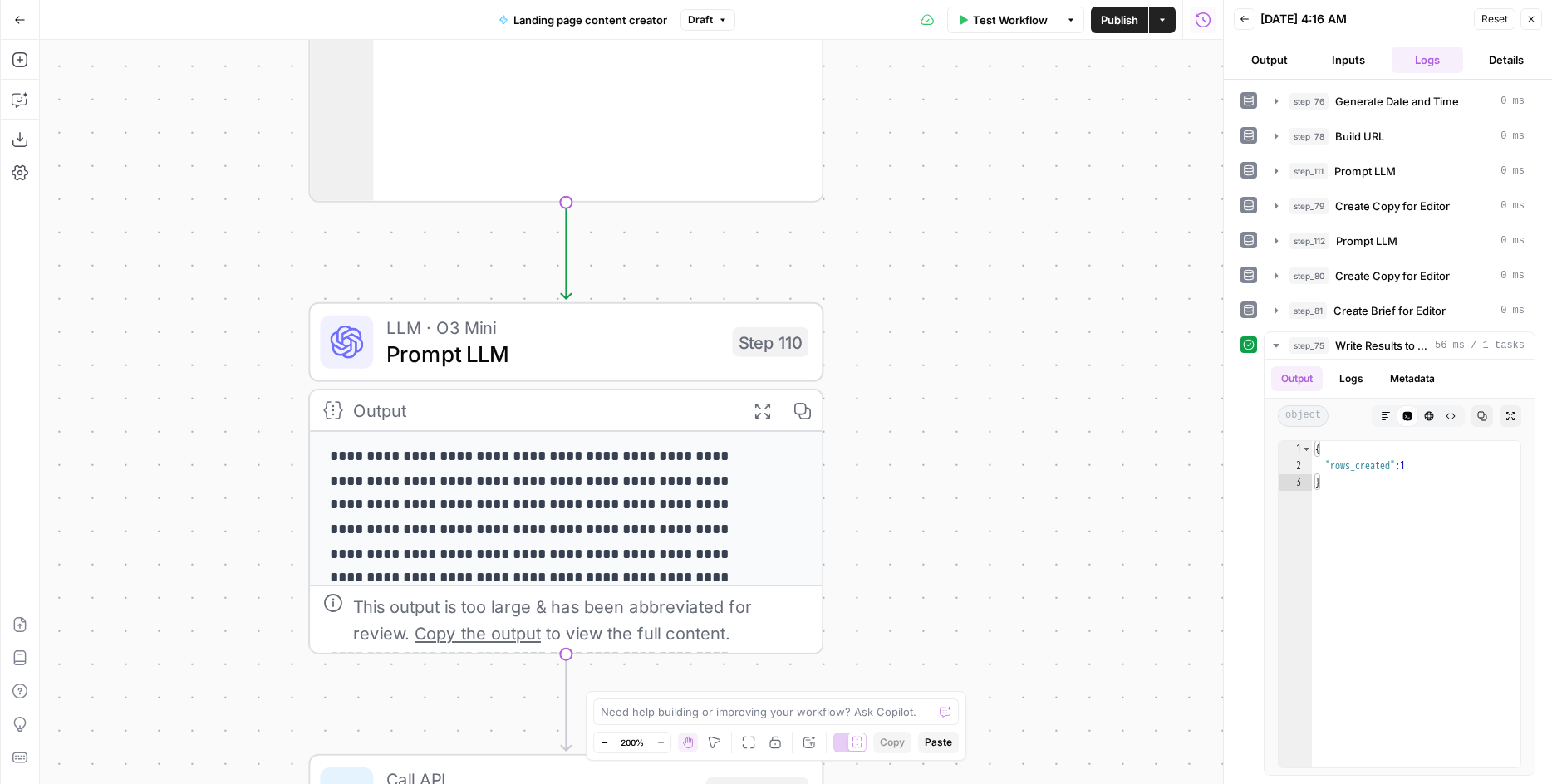 click on "Prompt LLM" at bounding box center [553, 354] 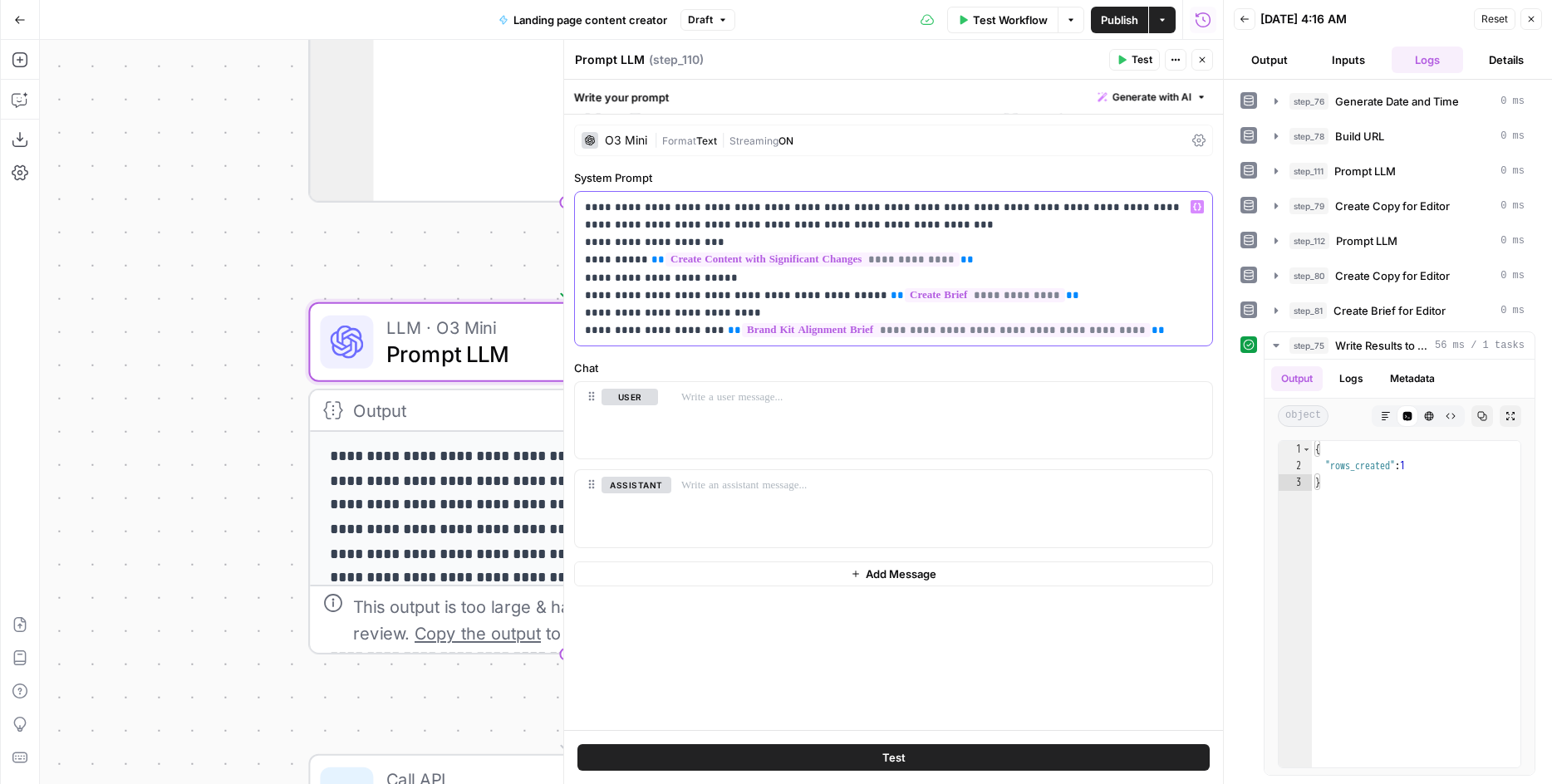 click on "**********" at bounding box center [893, 268] 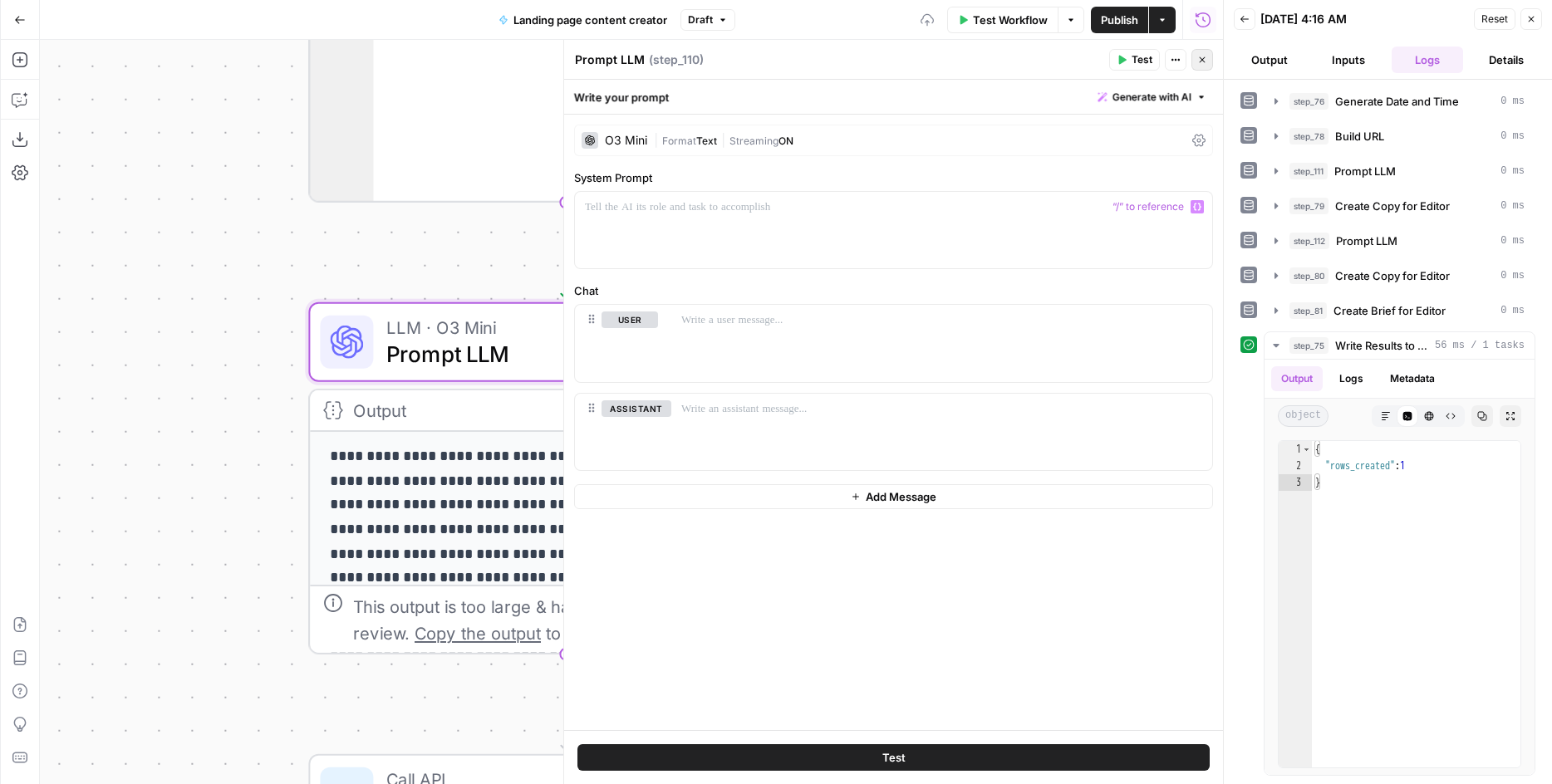 click on "Close" at bounding box center (1202, 60) 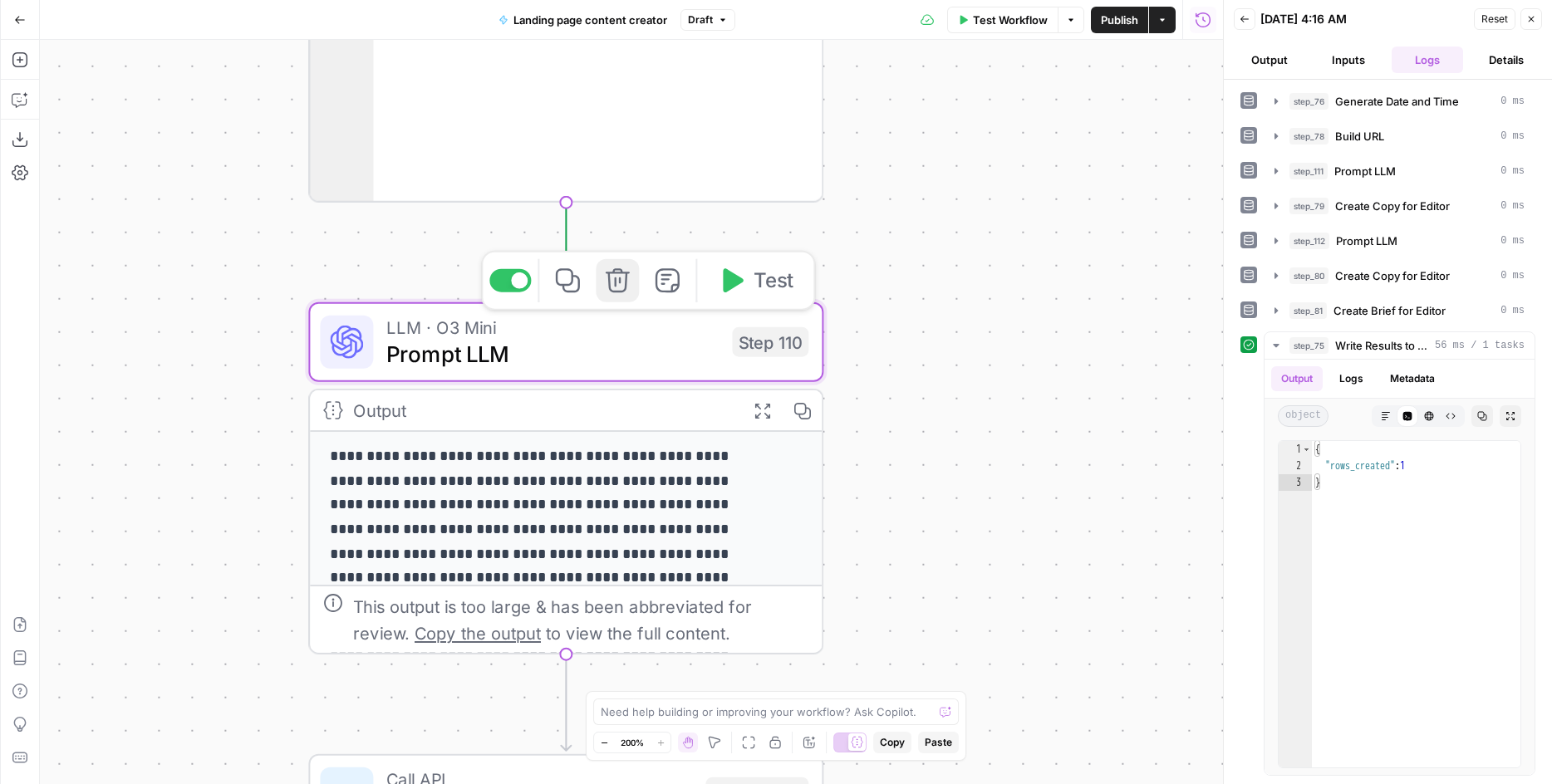 click 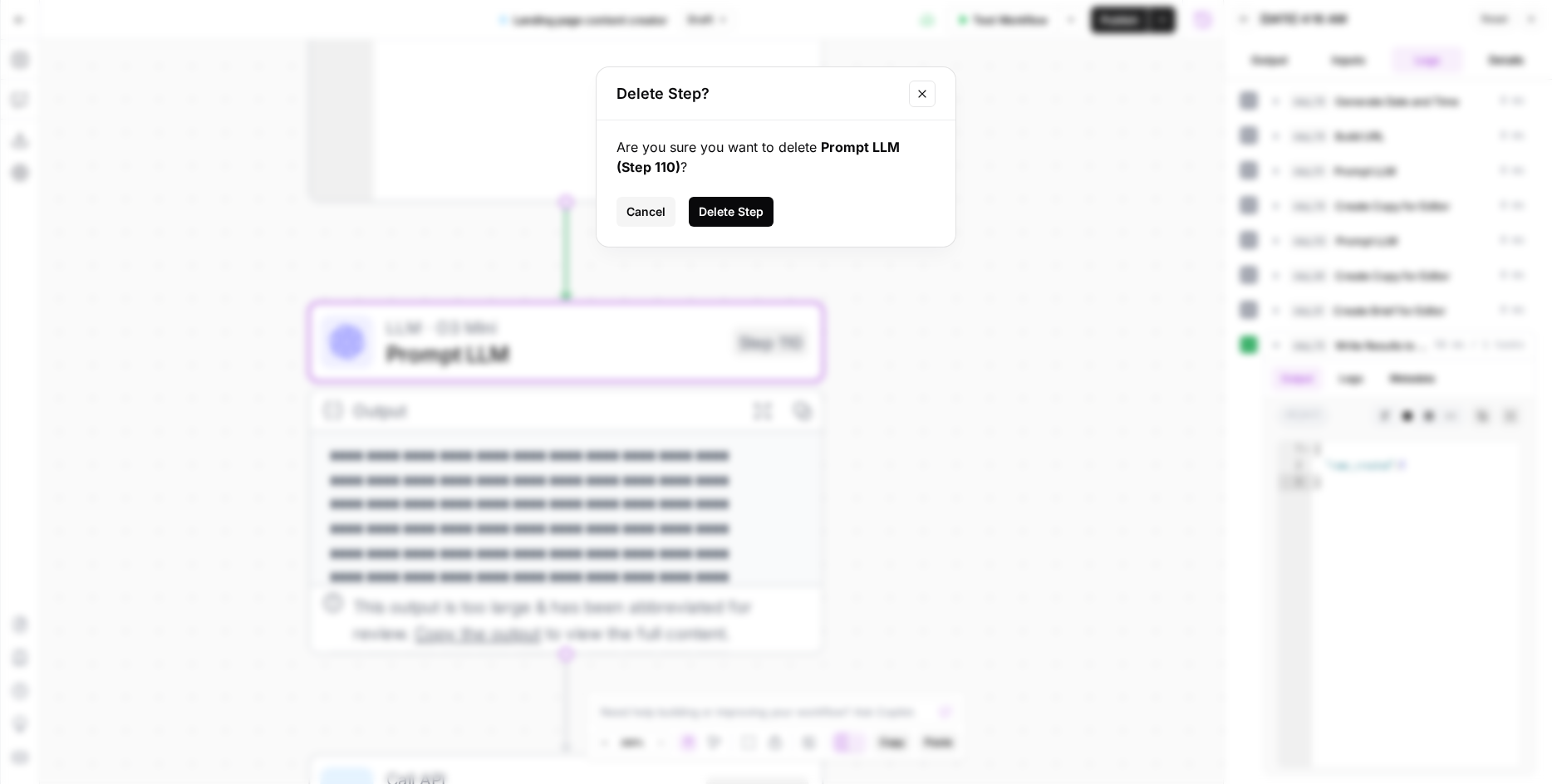 click on "Delete Step" at bounding box center [731, 212] 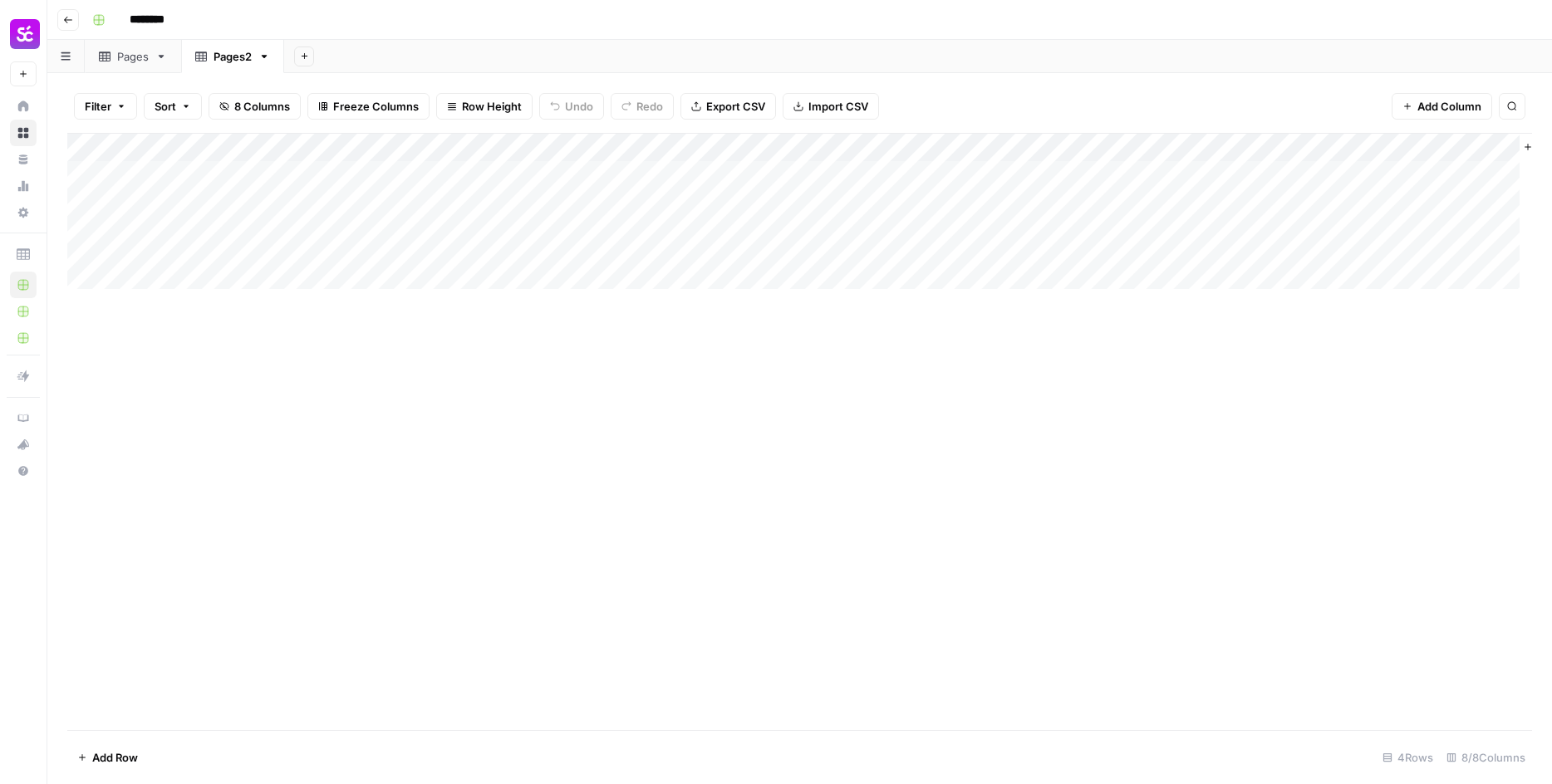 scroll, scrollTop: 0, scrollLeft: 0, axis: both 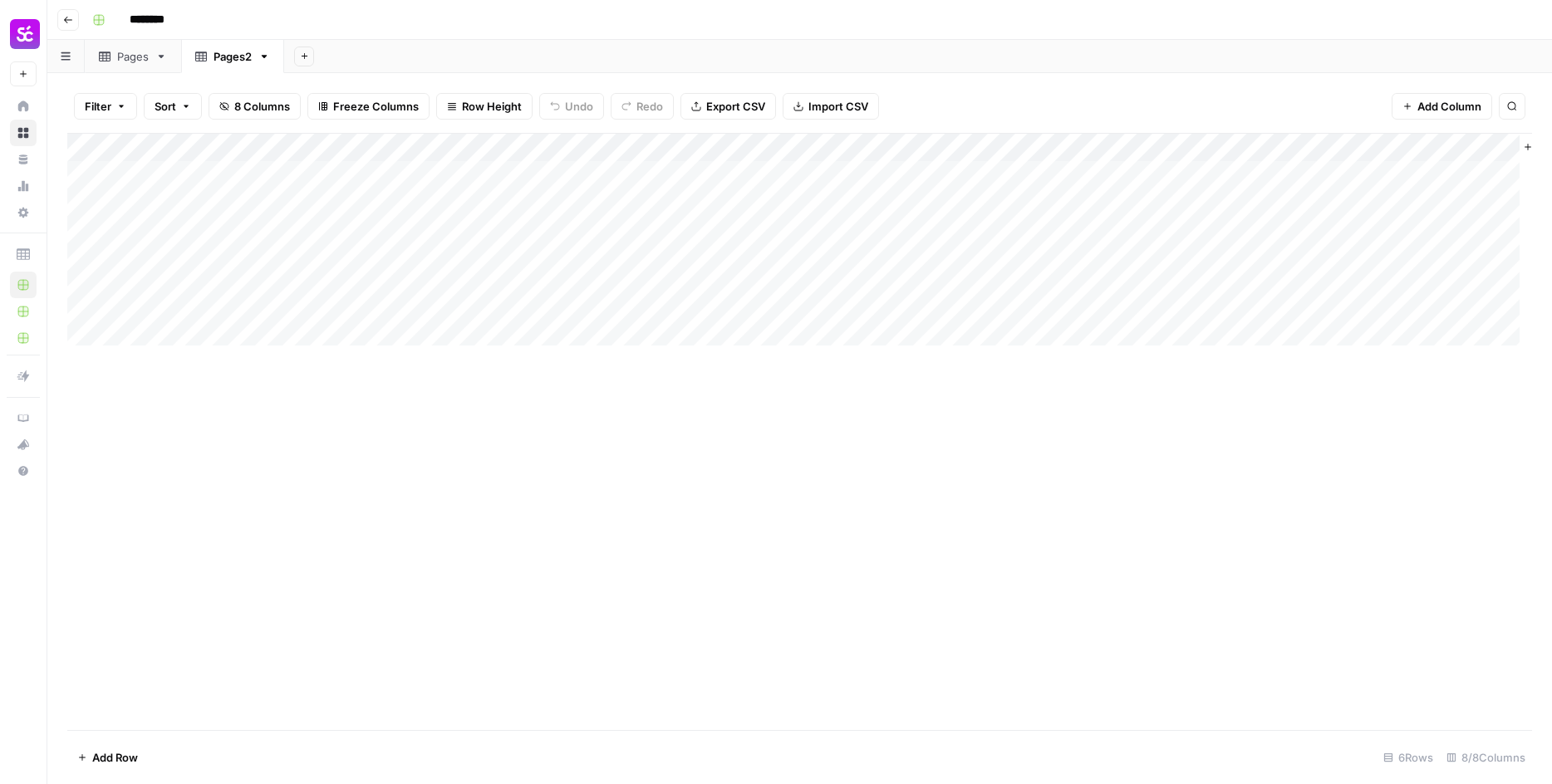 click on "Add Column" at bounding box center [799, 246] 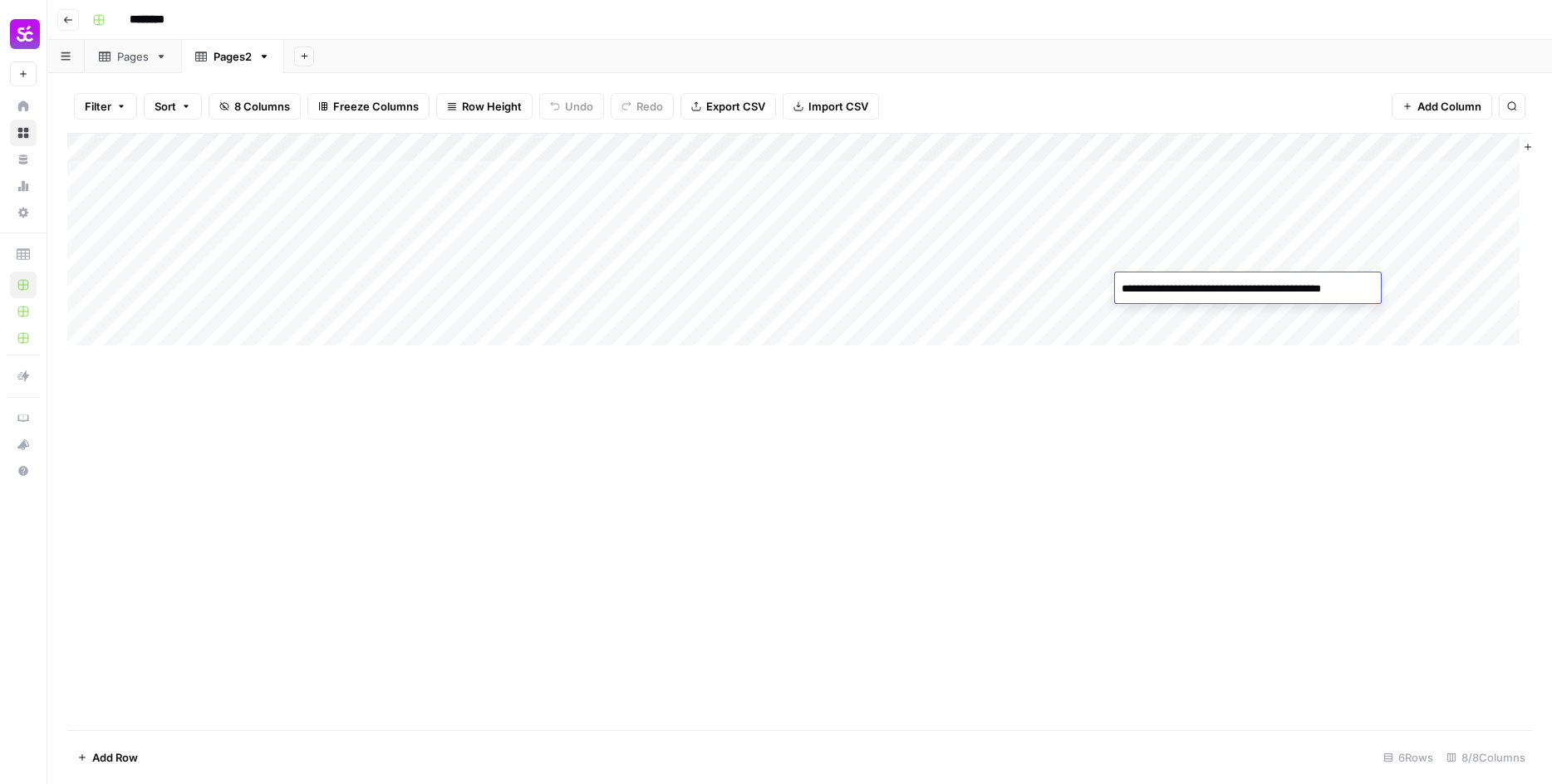 click on "**********" at bounding box center (1248, 289) 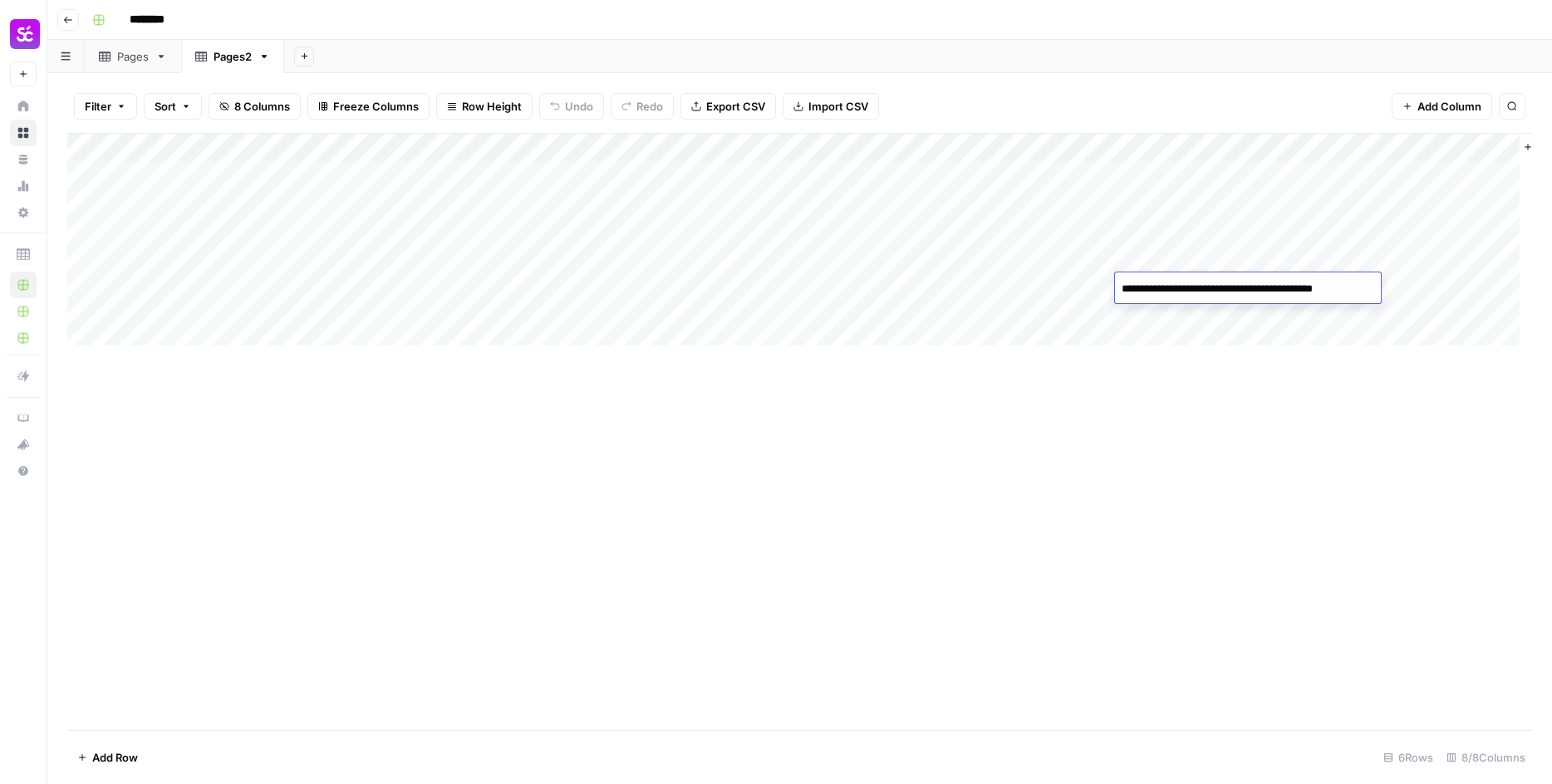 click on "**********" at bounding box center (1248, 289) 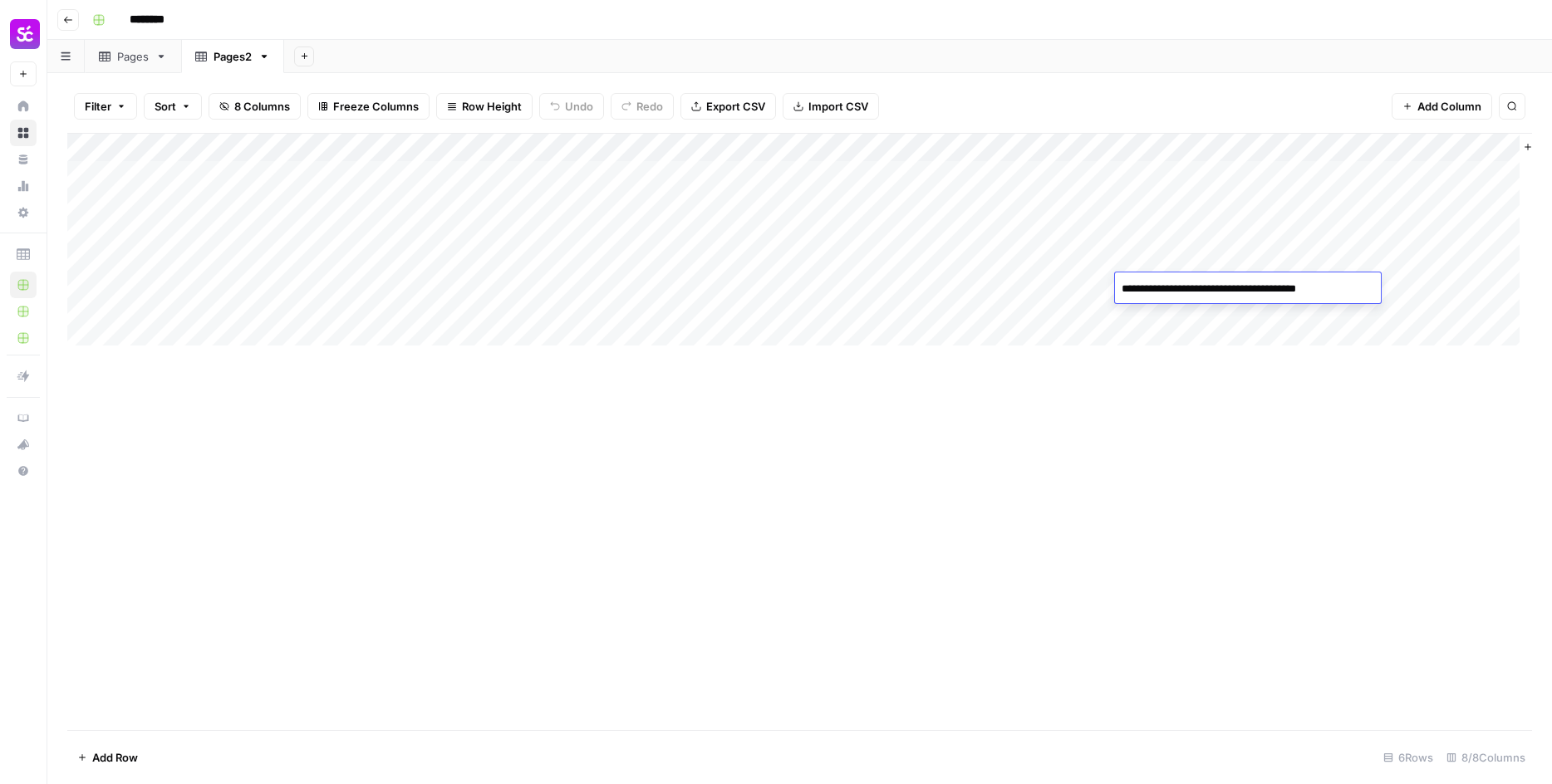 type on "**********" 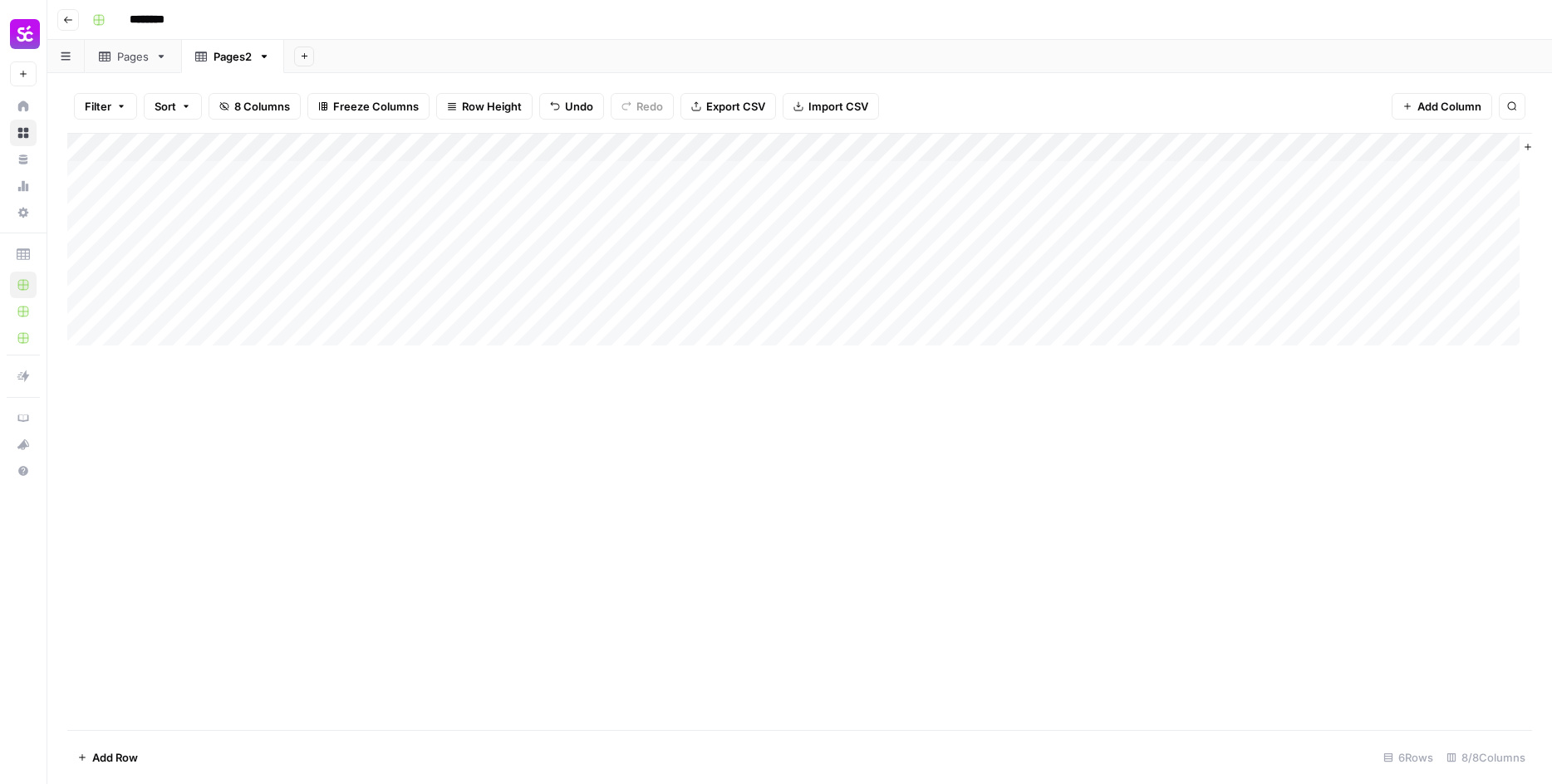 click on "Add Column" at bounding box center [799, 246] 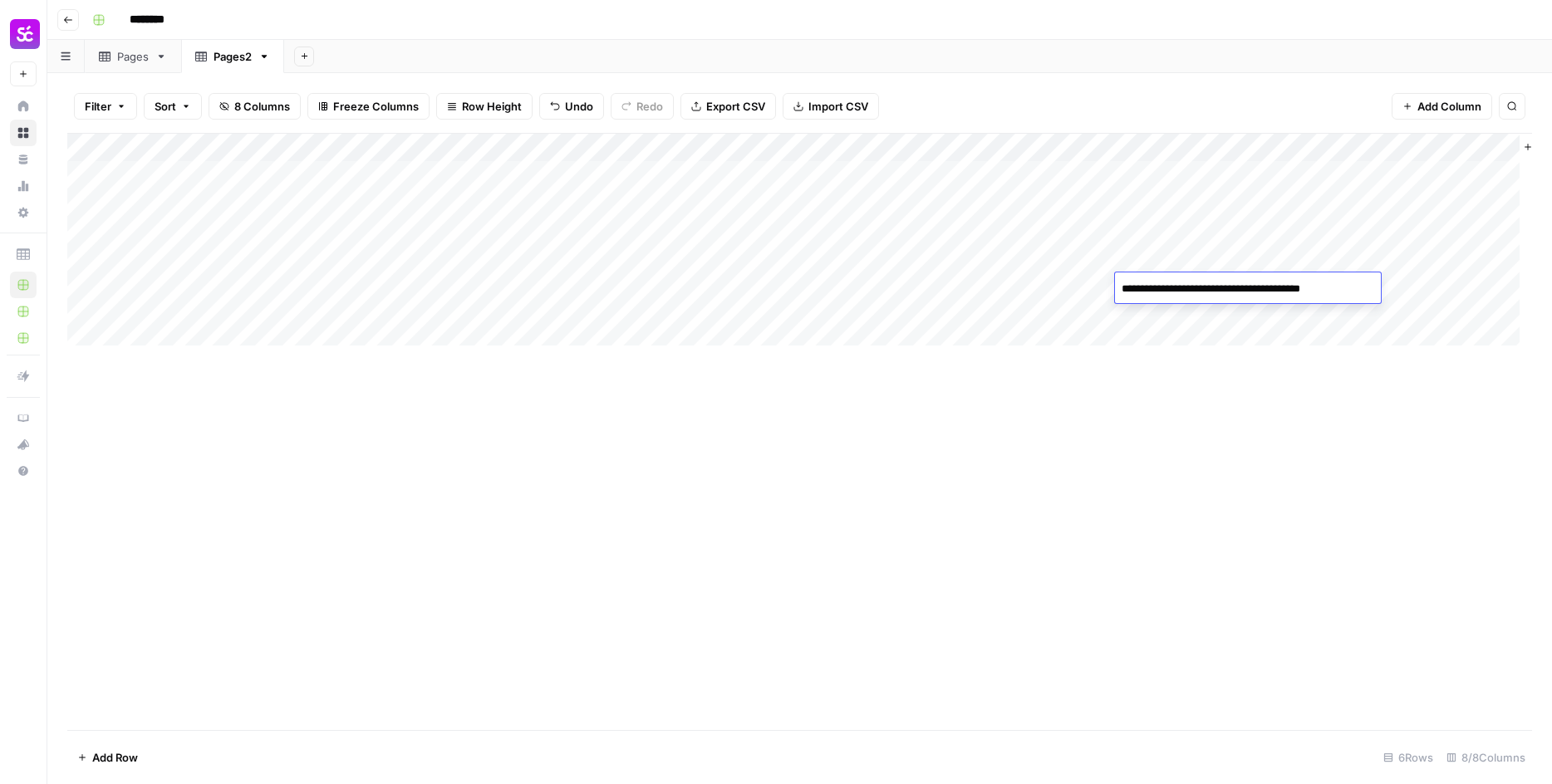 click on "**********" at bounding box center (1248, 289) 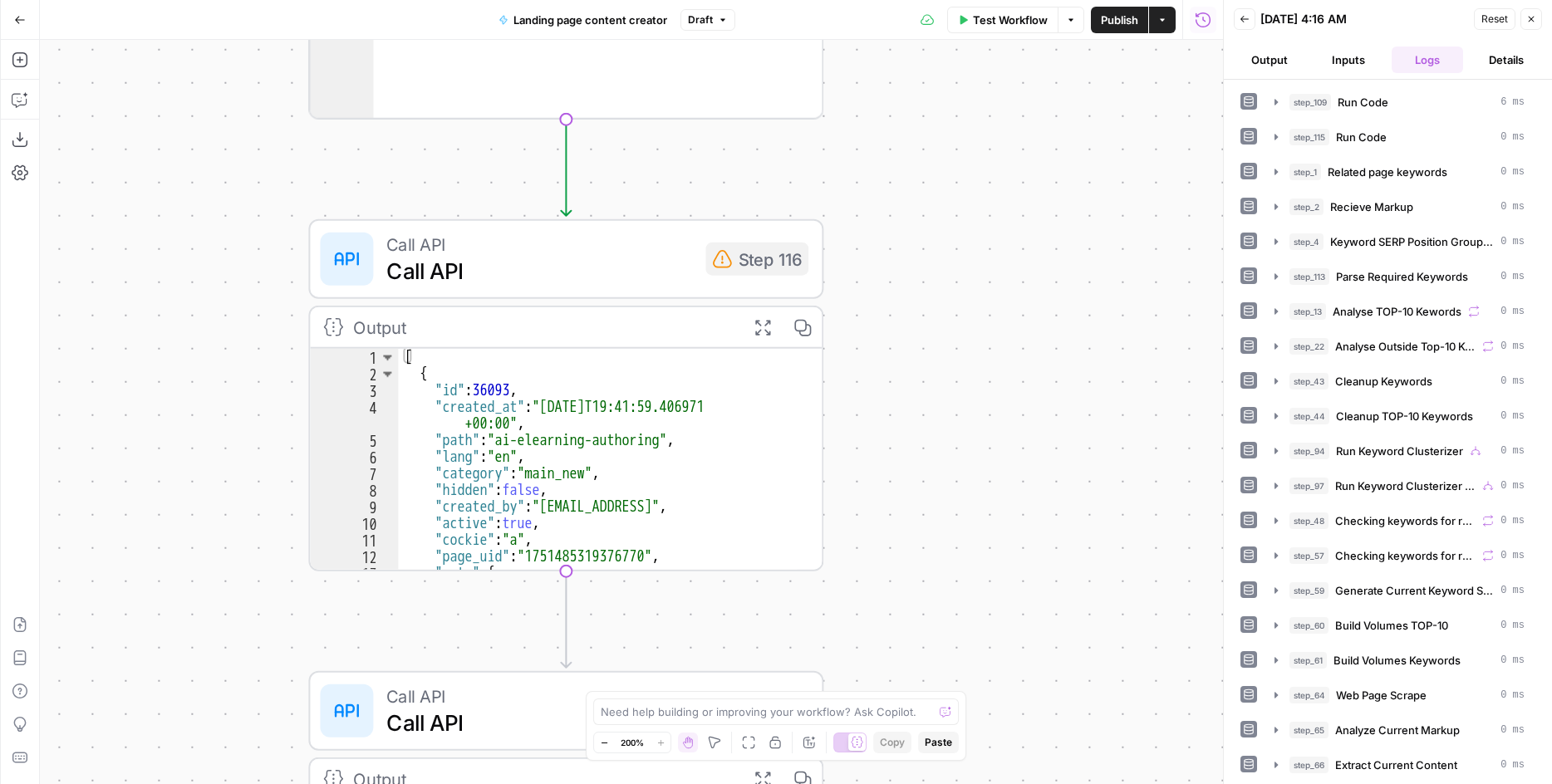 scroll, scrollTop: 0, scrollLeft: 0, axis: both 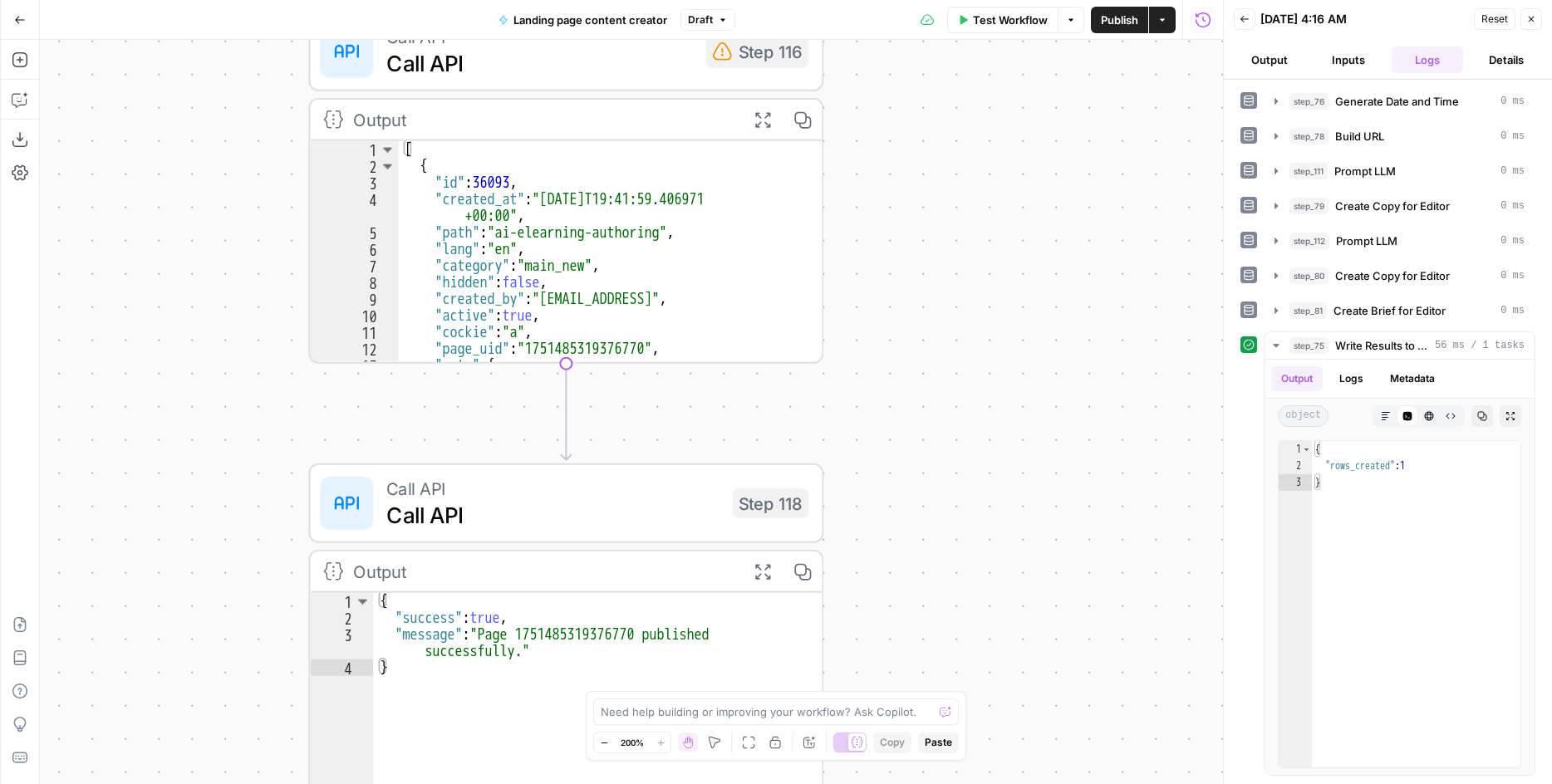 click on "**********" at bounding box center (631, 412) 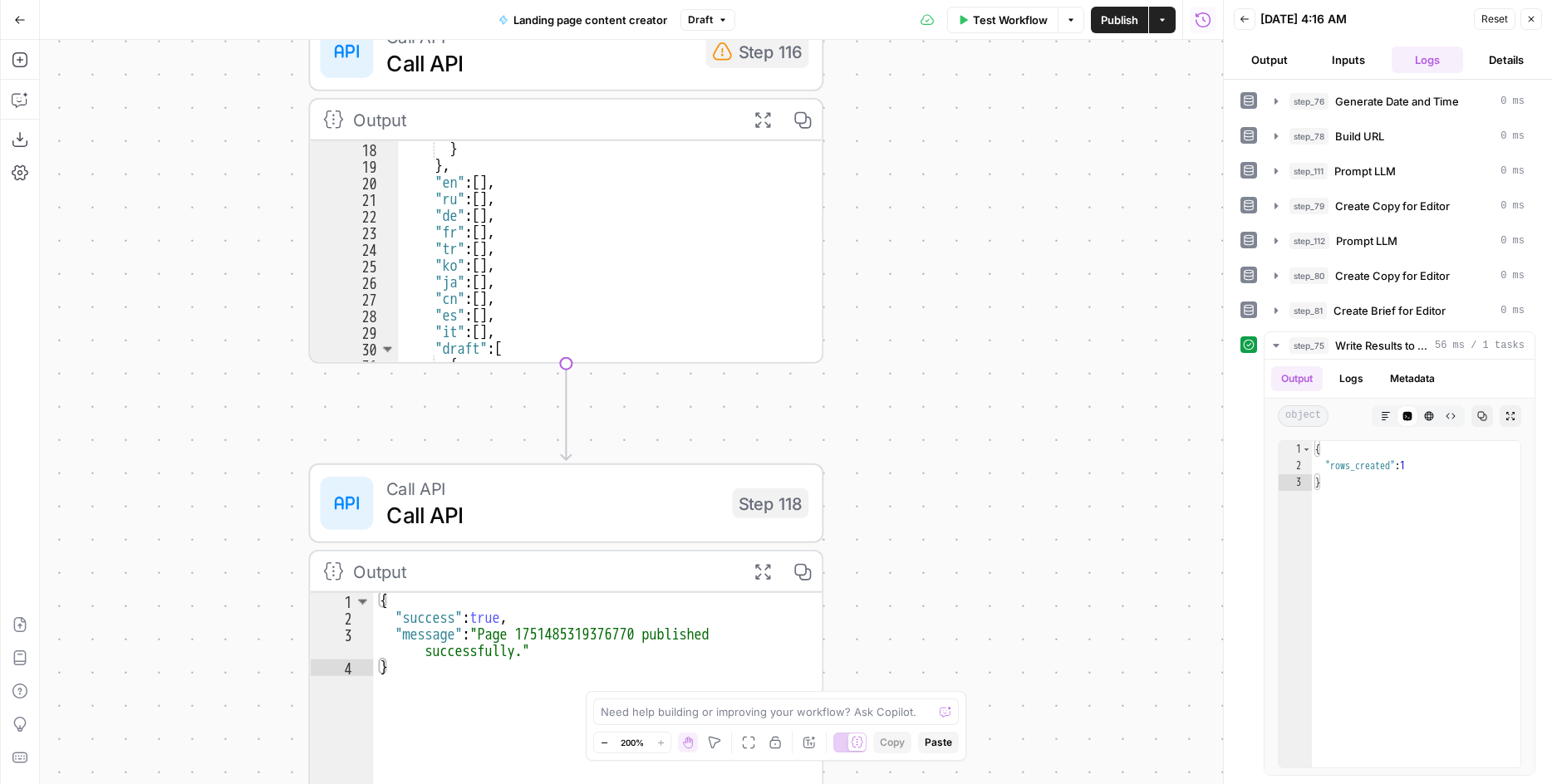scroll, scrollTop: 149, scrollLeft: 0, axis: vertical 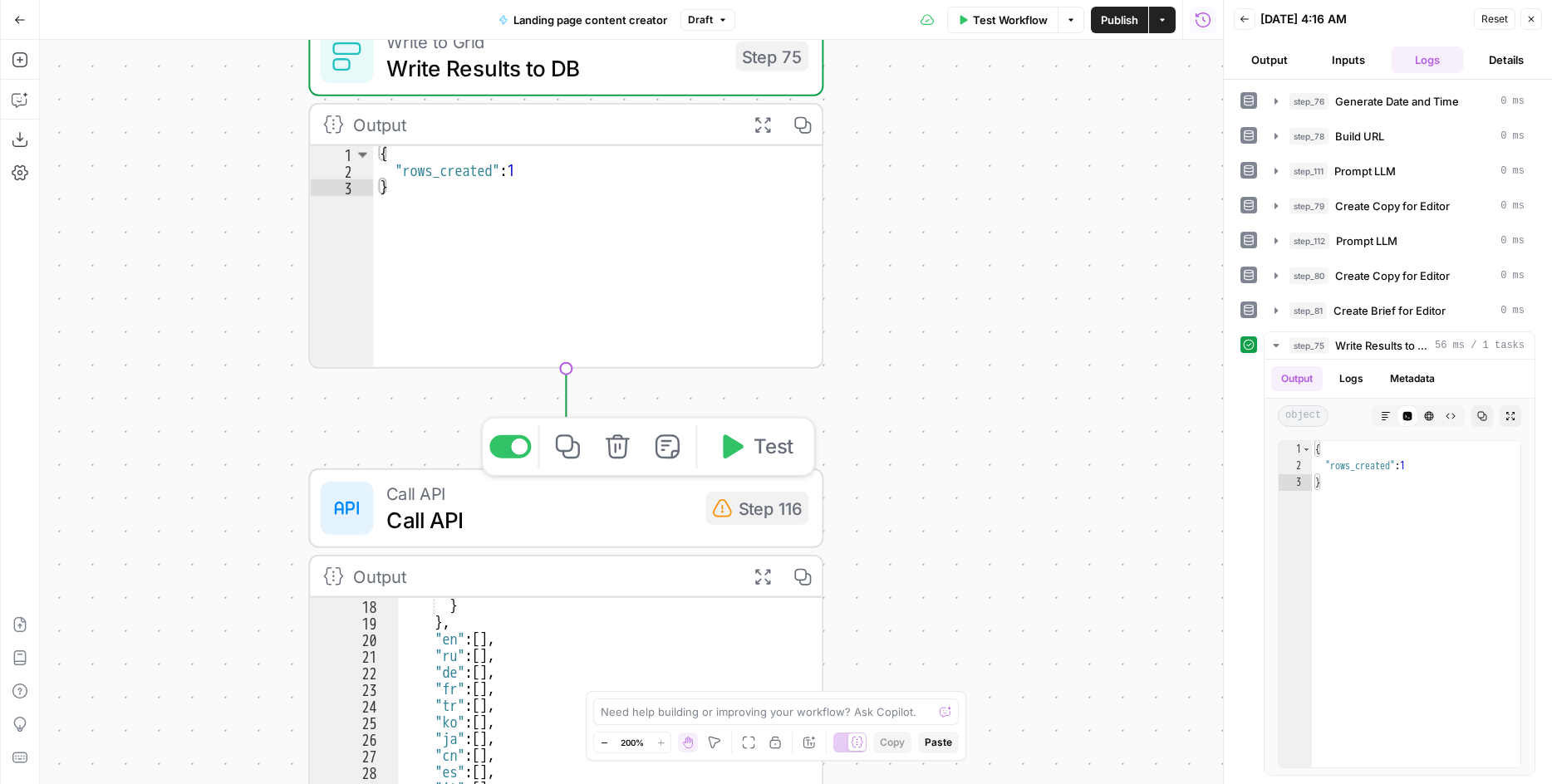 click on "Call API" at bounding box center [539, 520] 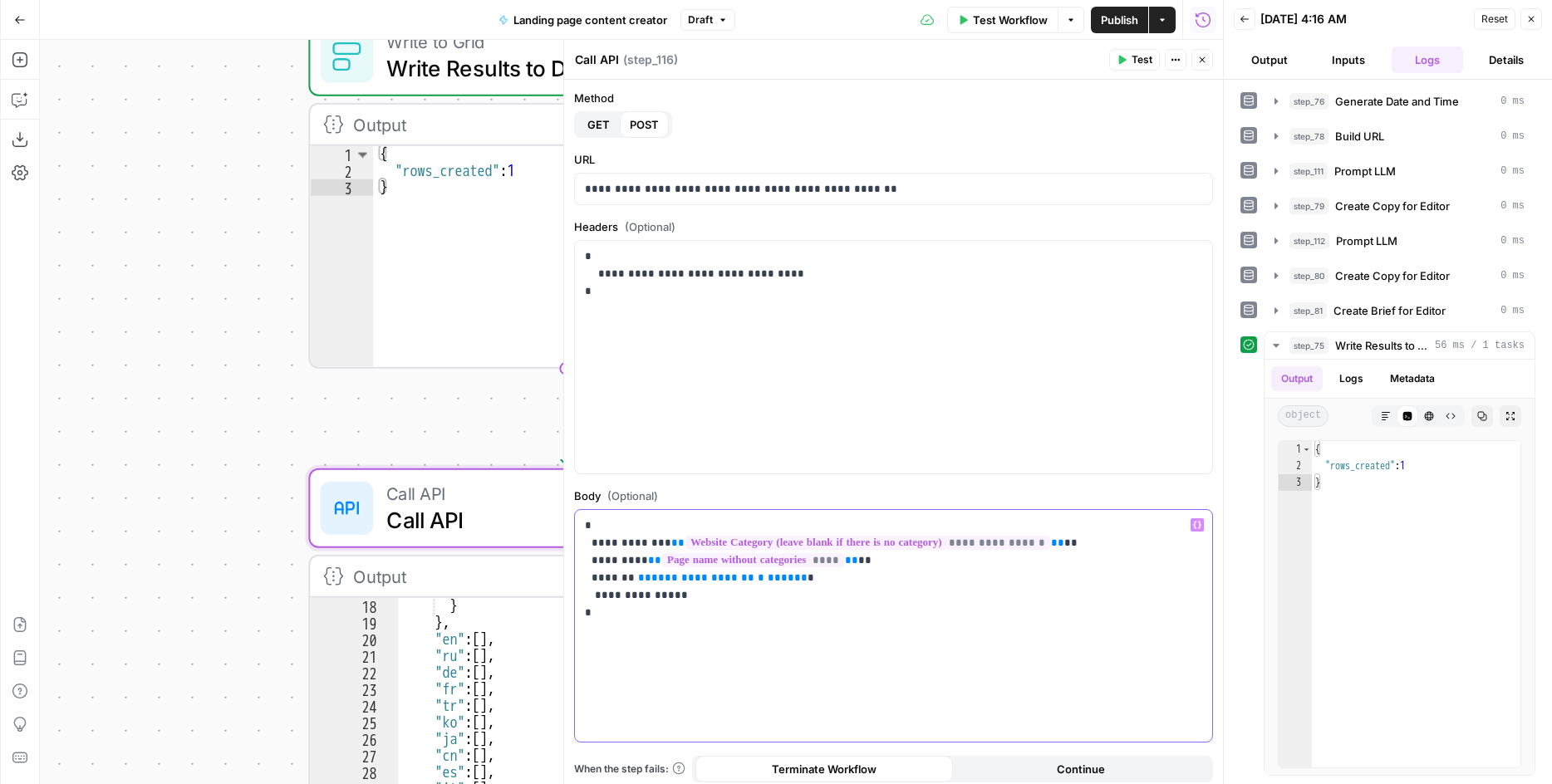click on "**********" at bounding box center [703, 577] 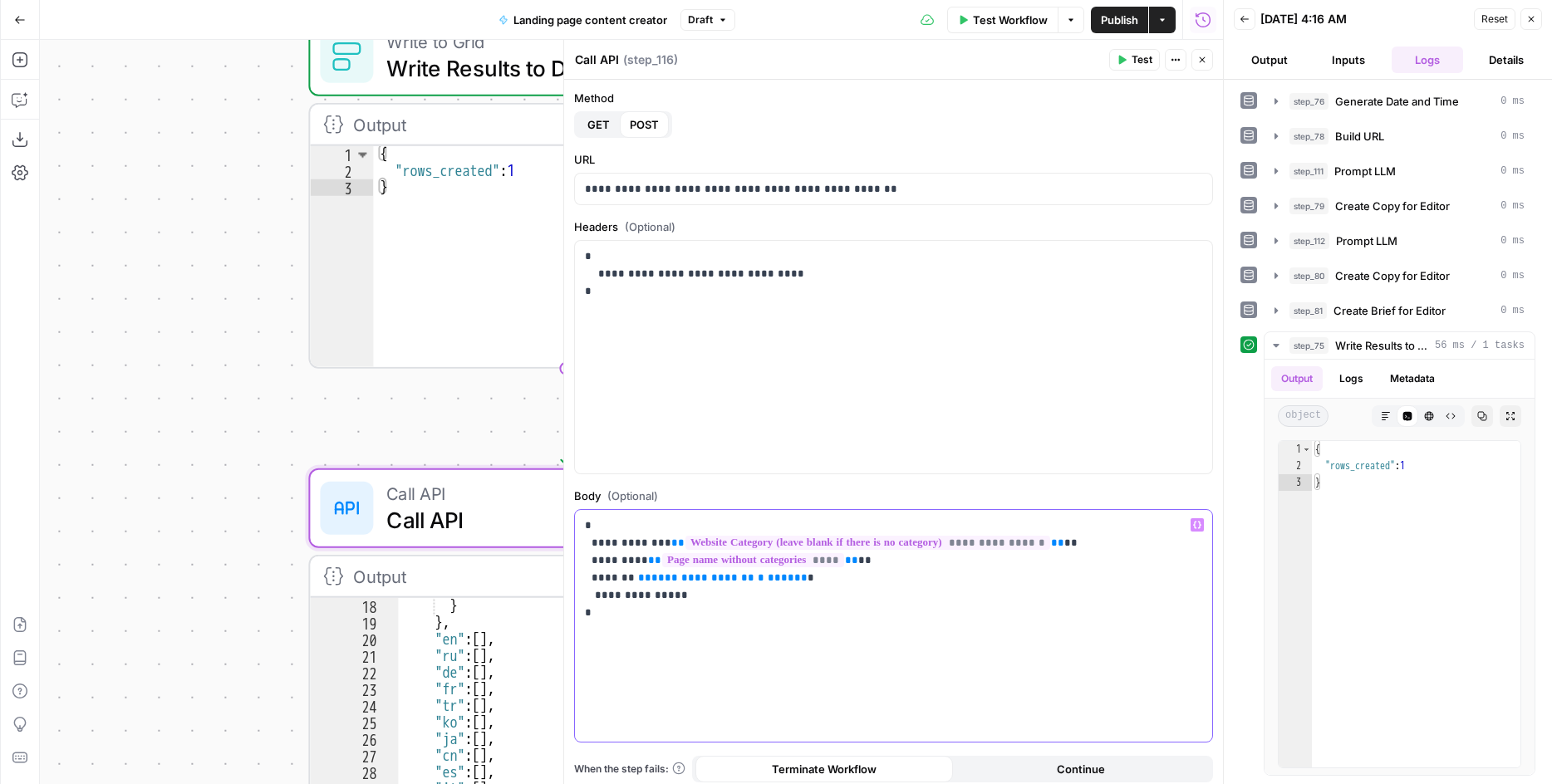 type 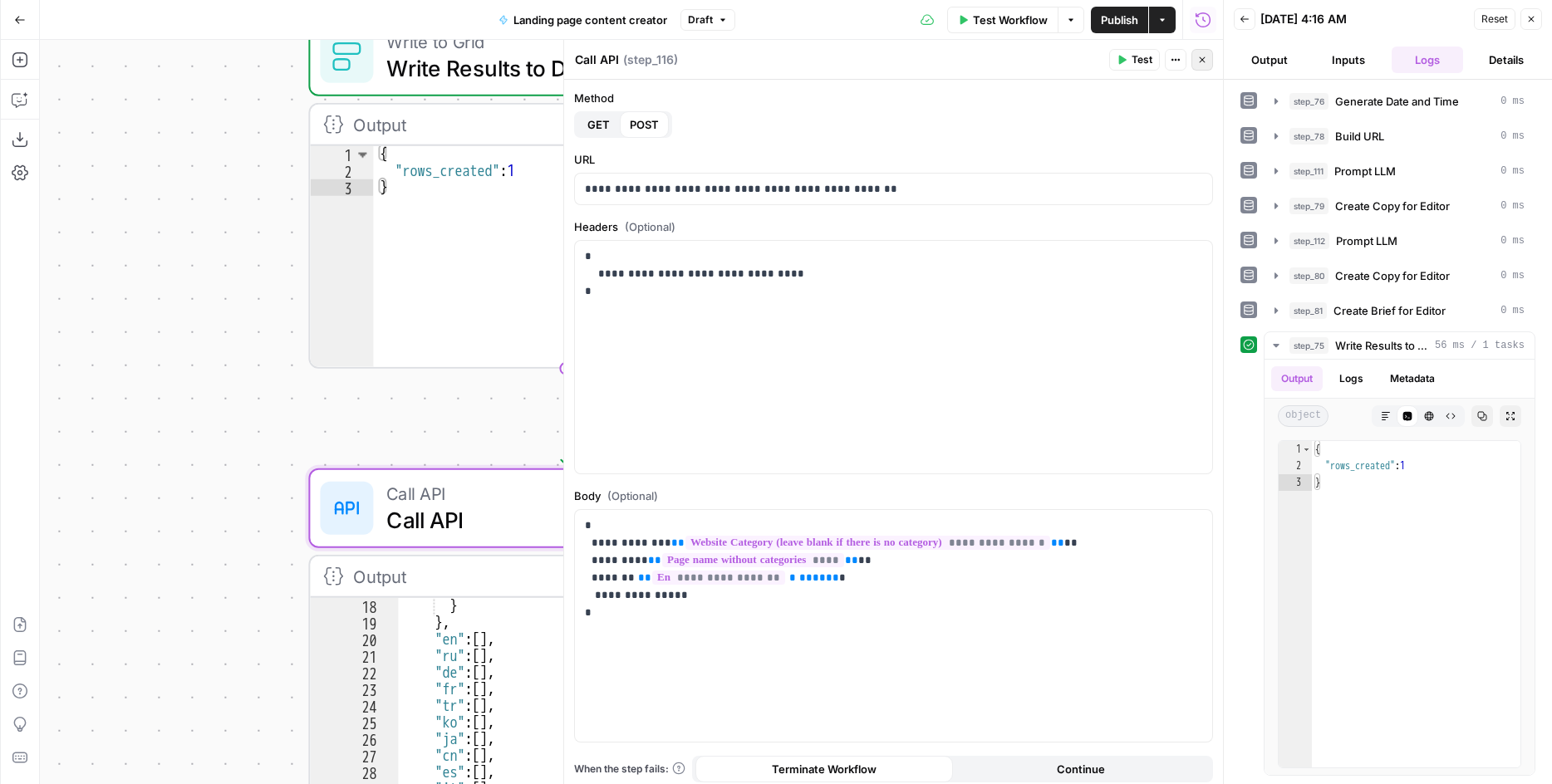 click 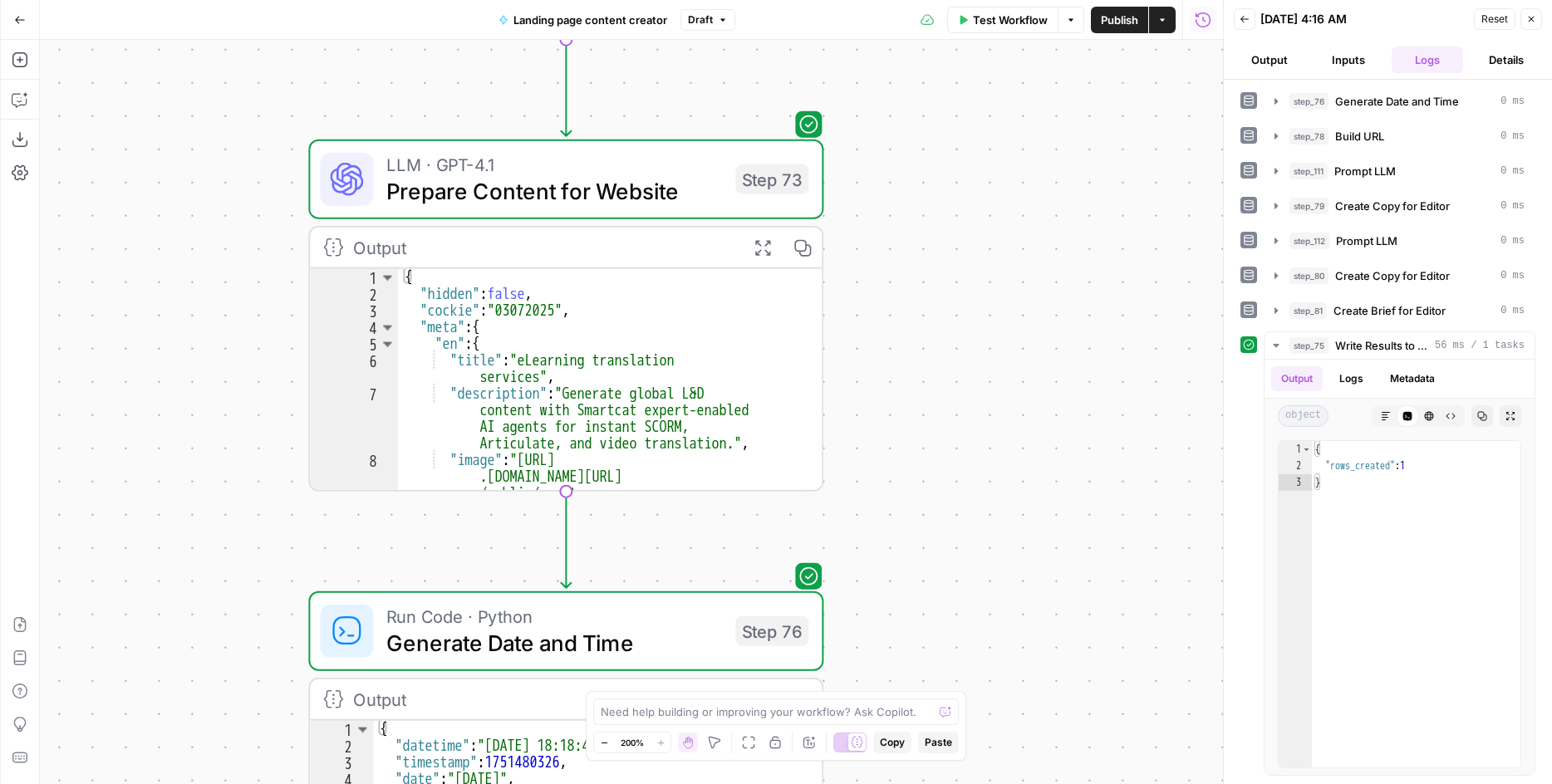 scroll, scrollTop: 0, scrollLeft: 0, axis: both 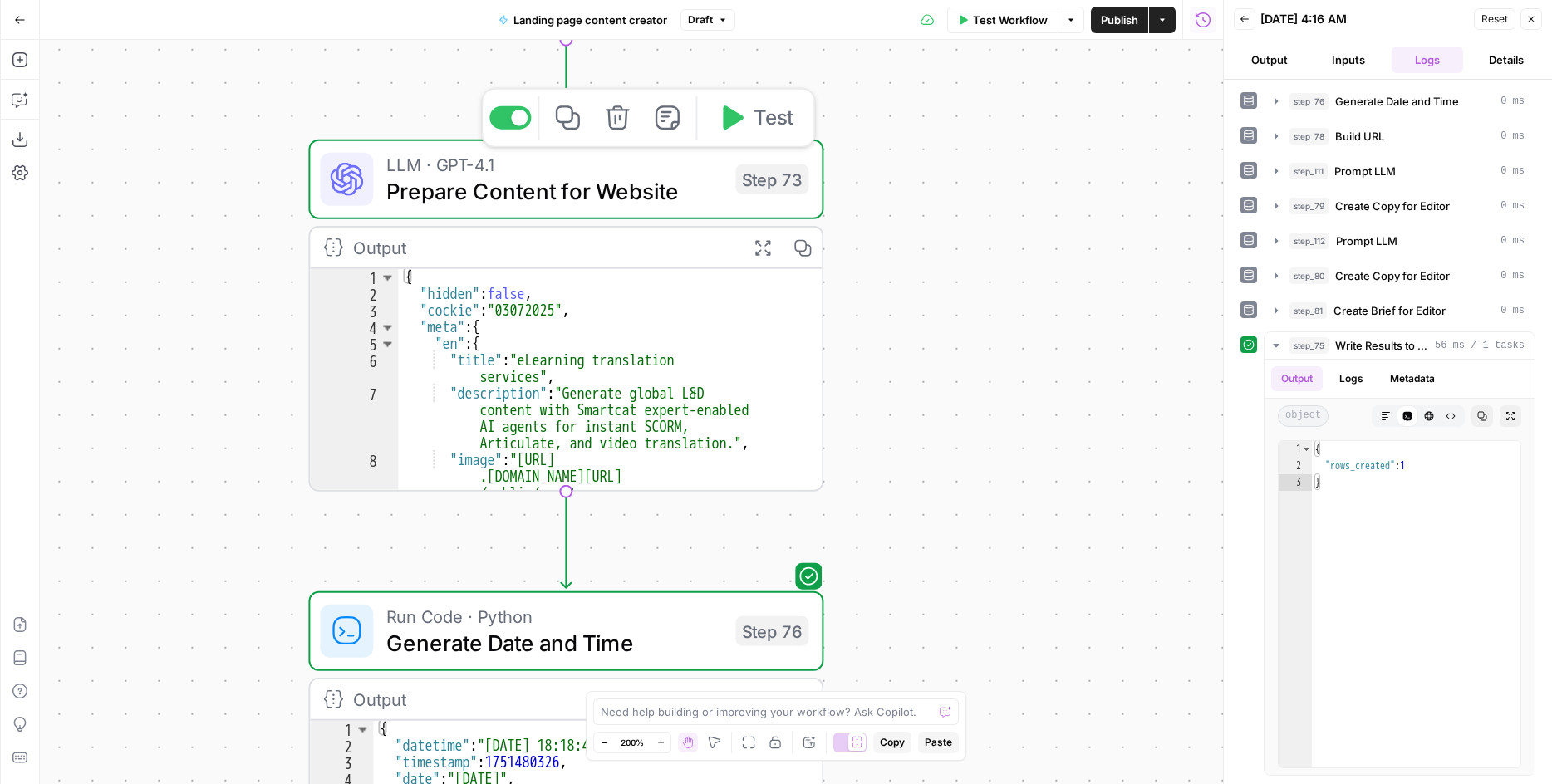 click on "Prepare Content for Website" at bounding box center [554, 191] 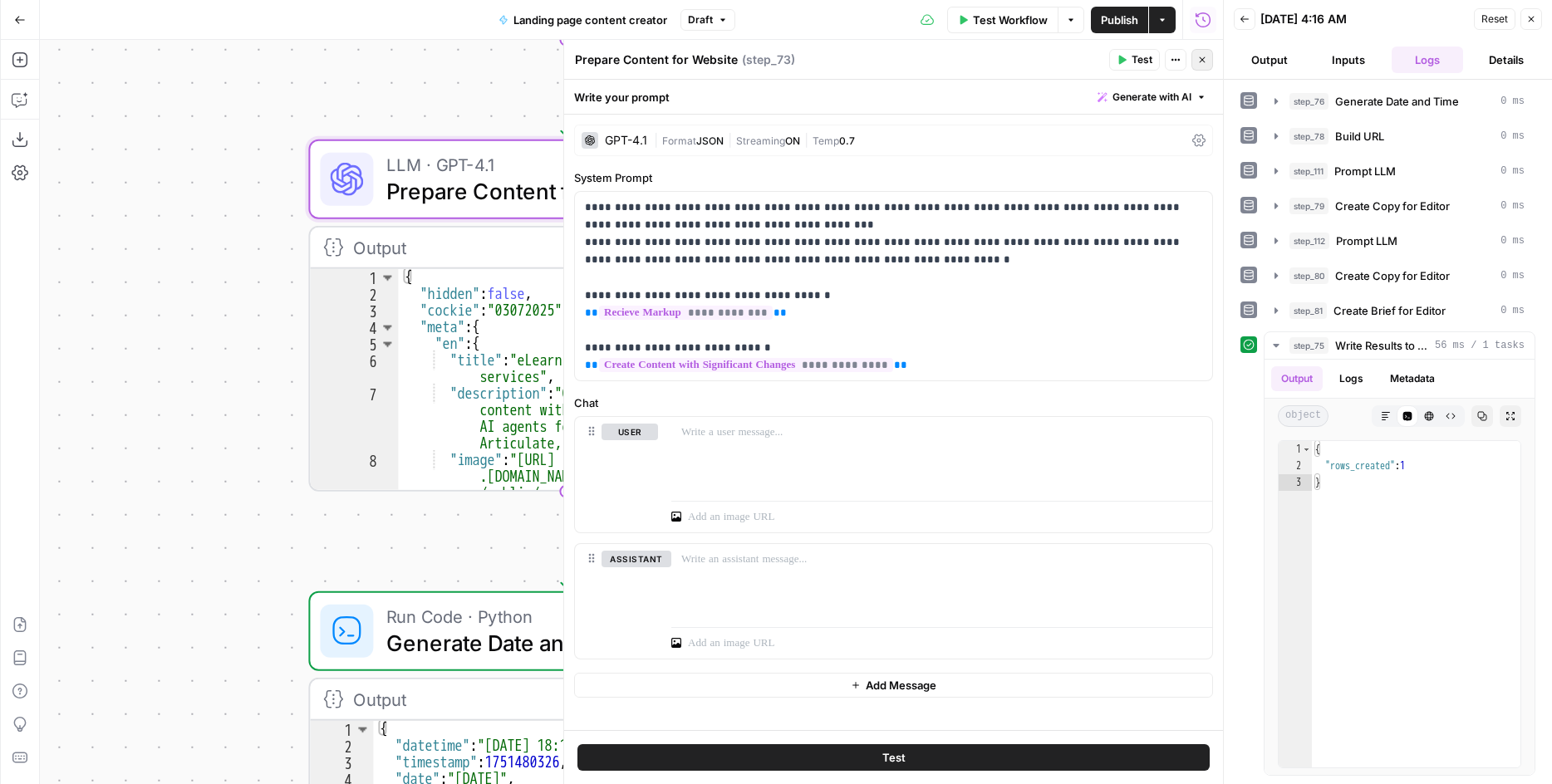 click 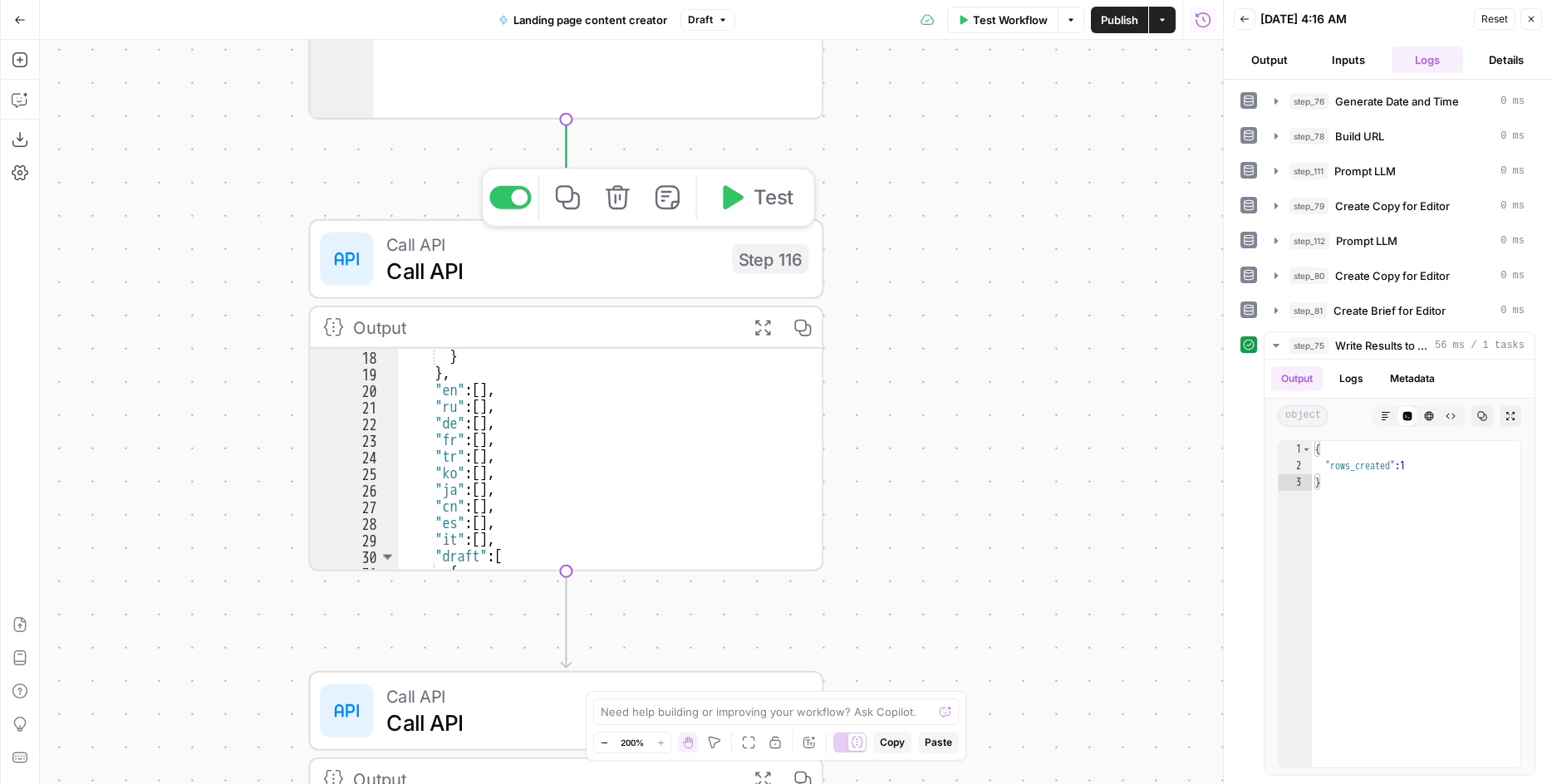 click on "Call API Call API Step 116 Copy step Delete step Add Note Test" at bounding box center [566, 259] 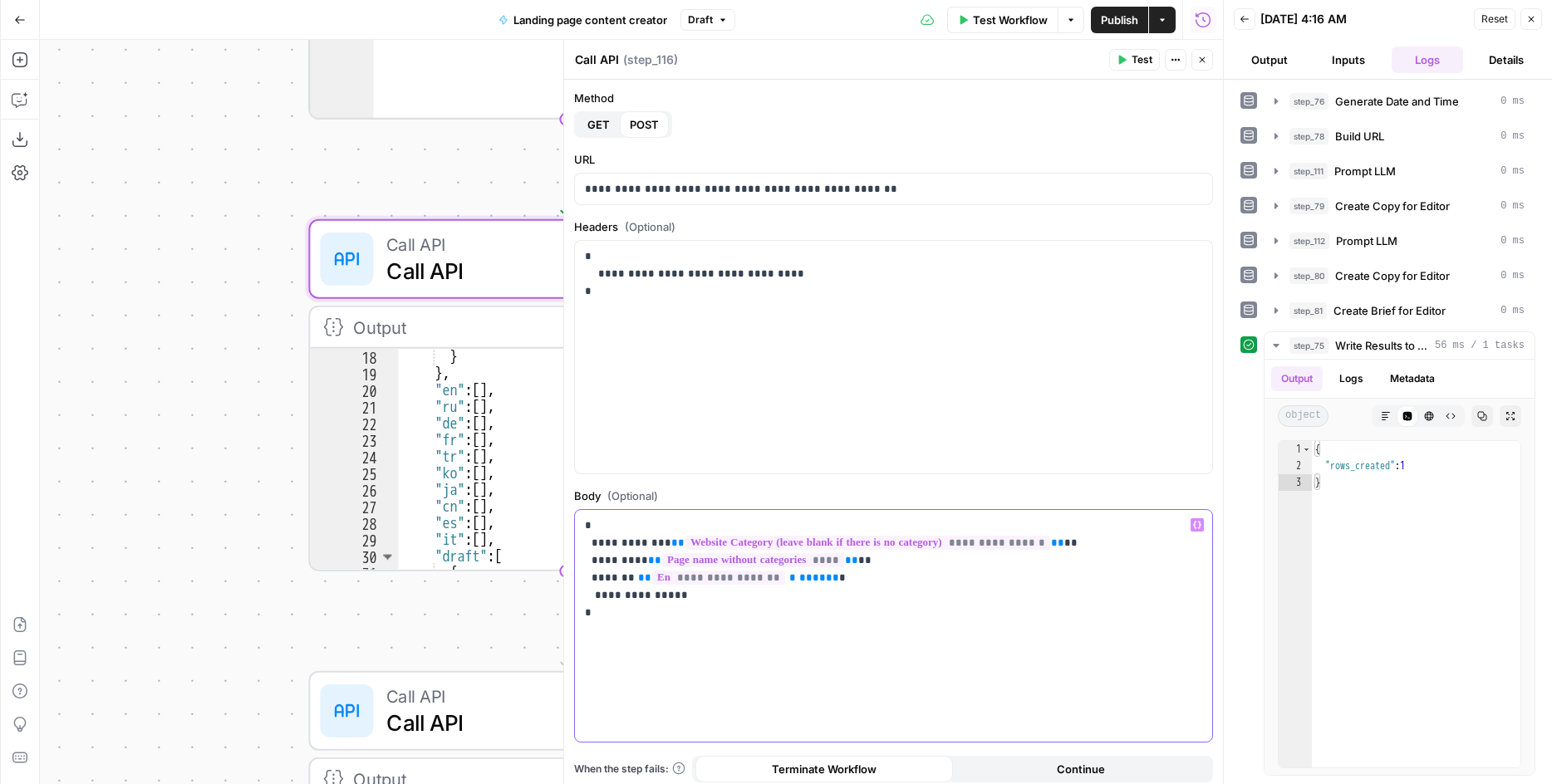 click on "**********" at bounding box center [719, 577] 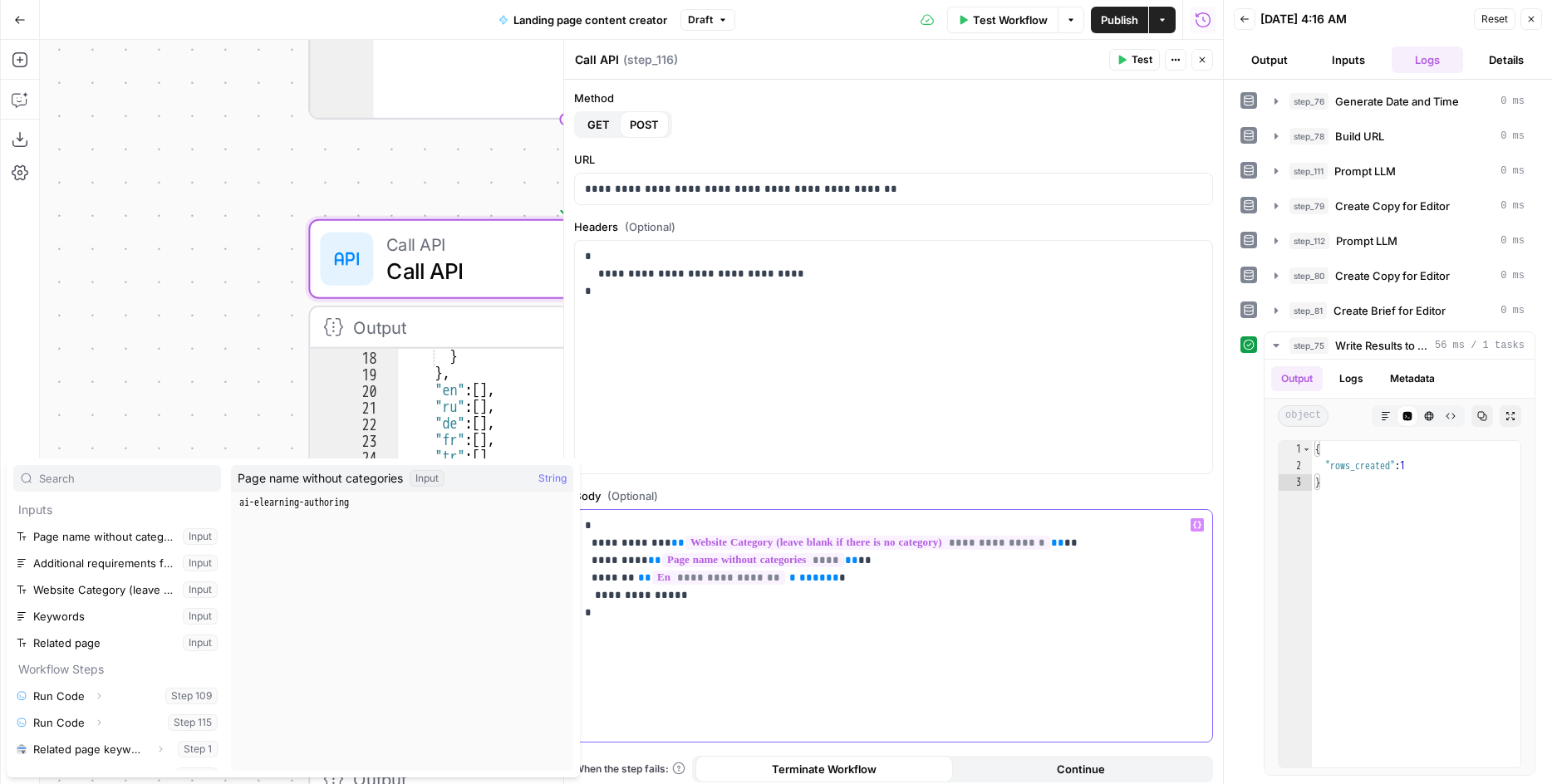 click on "**********" at bounding box center (719, 577) 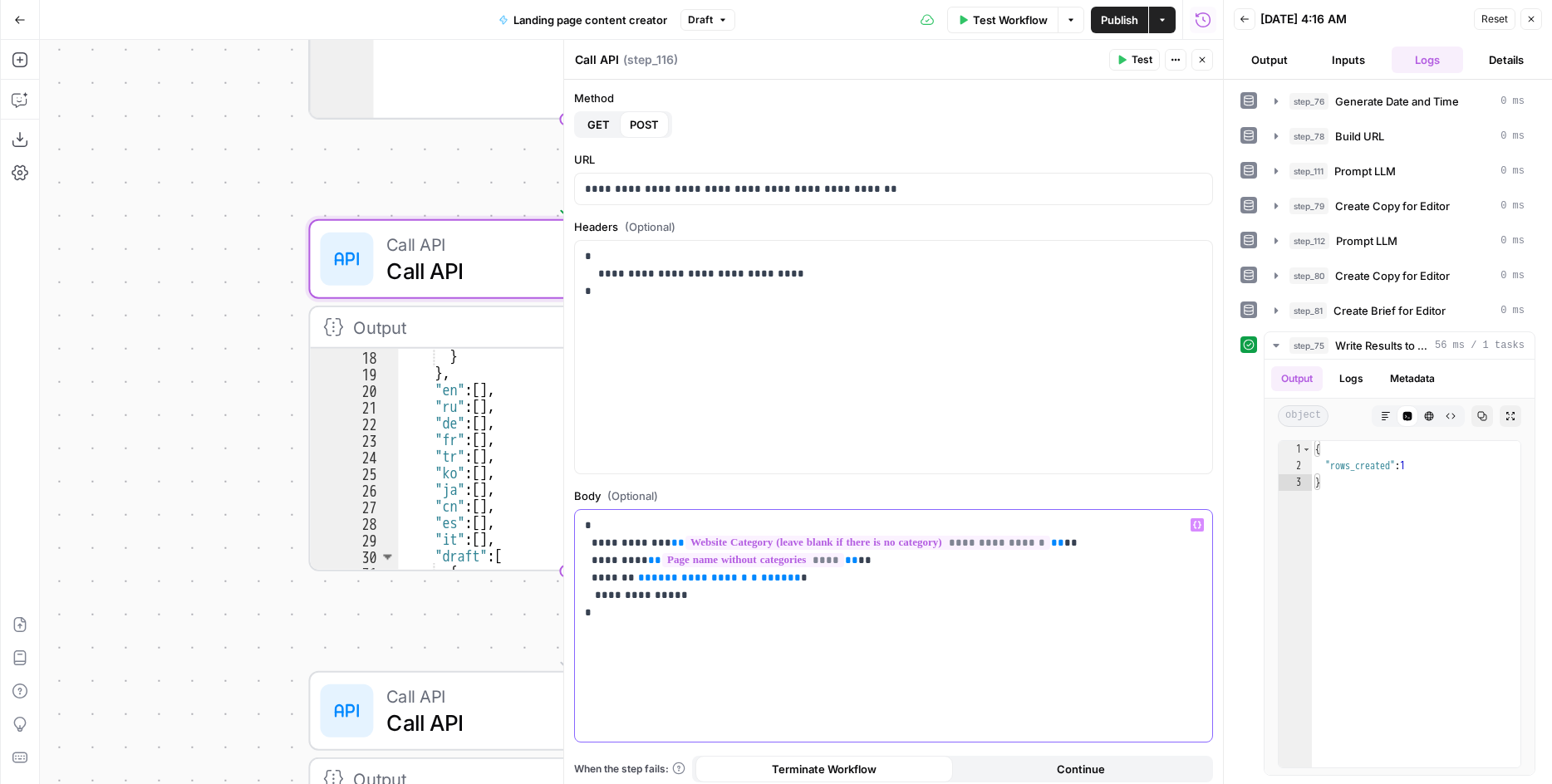 type 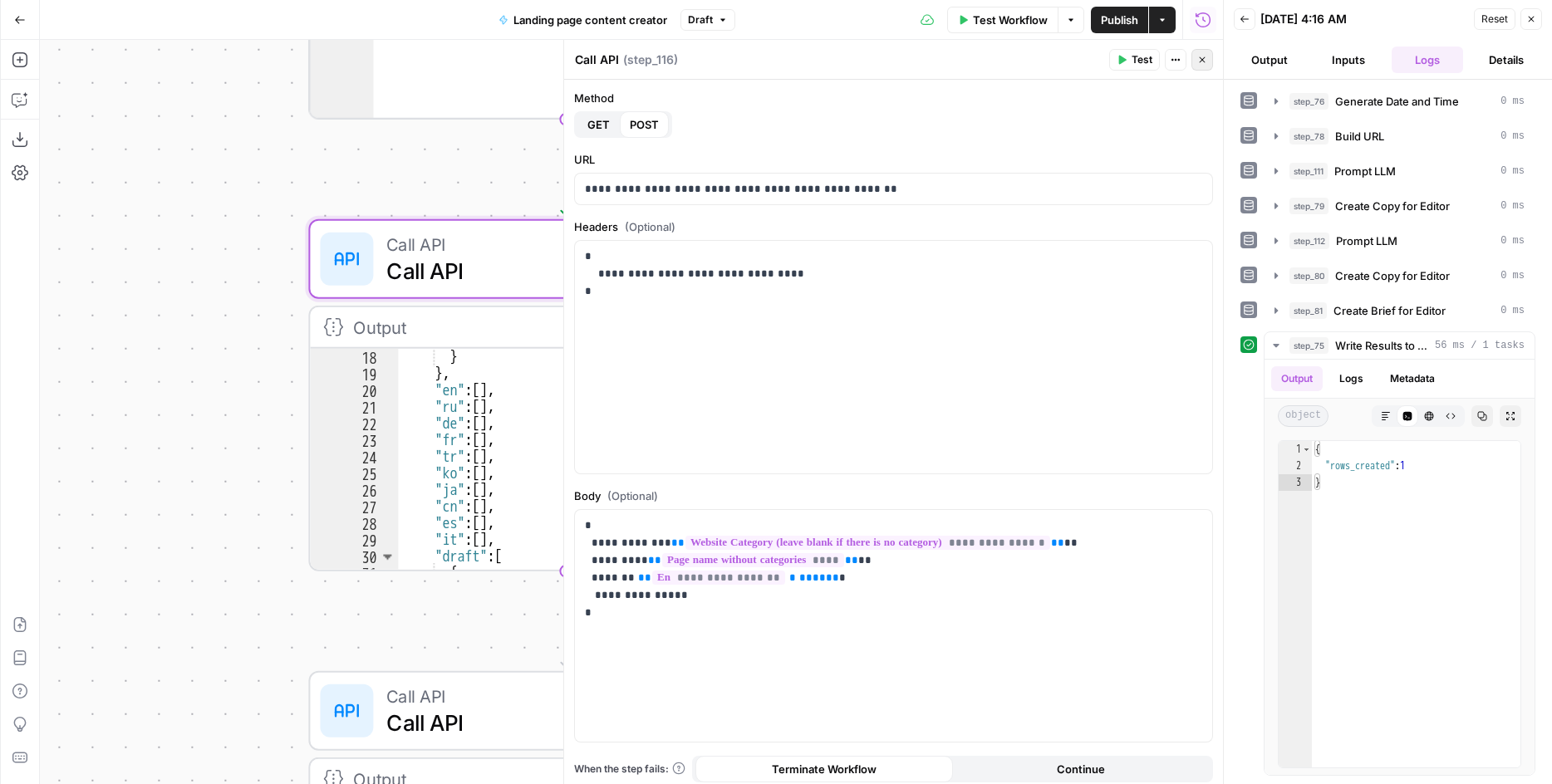 click on "Close" at bounding box center [1202, 60] 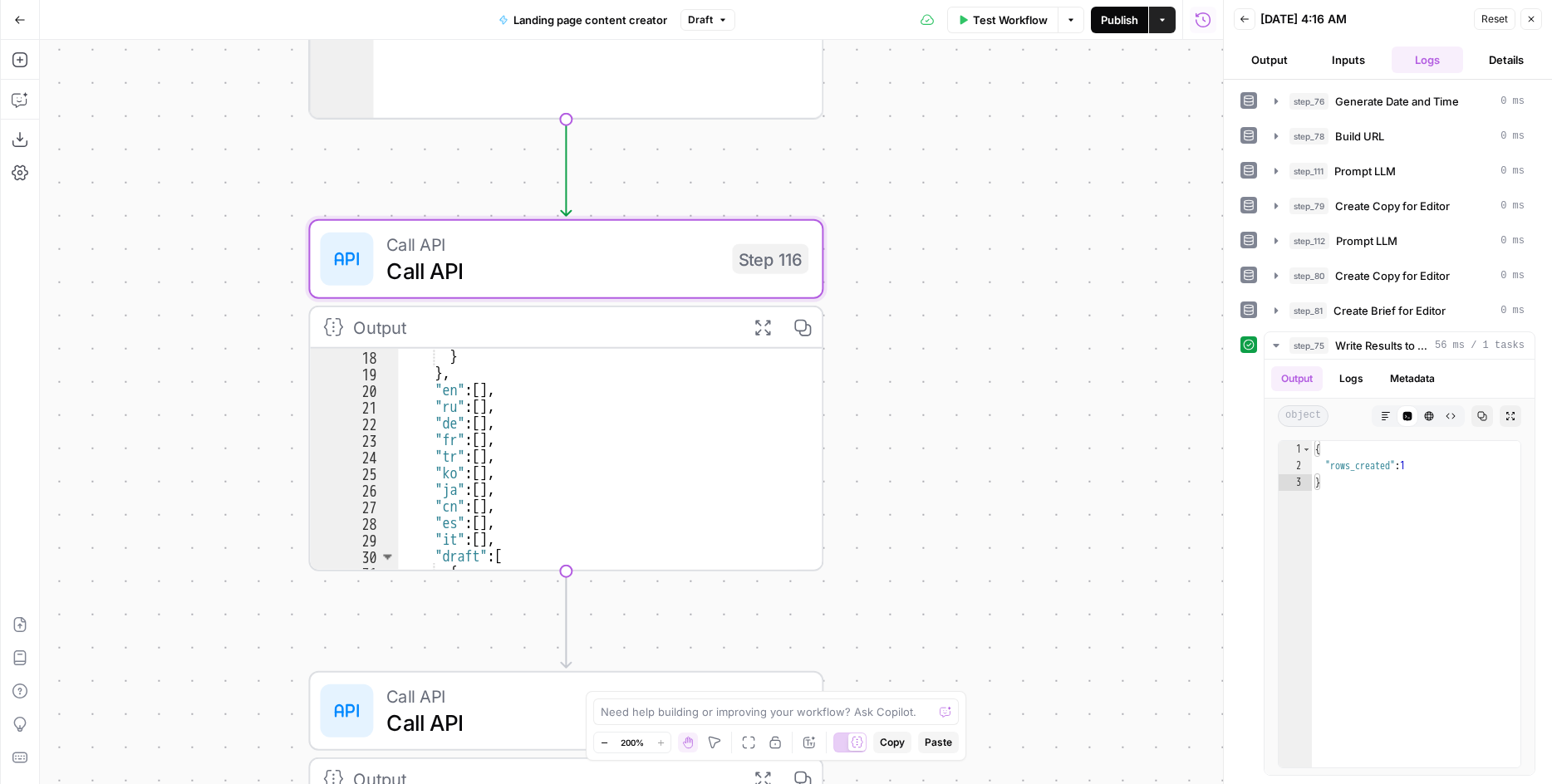 click on "Publish" at bounding box center (1119, 20) 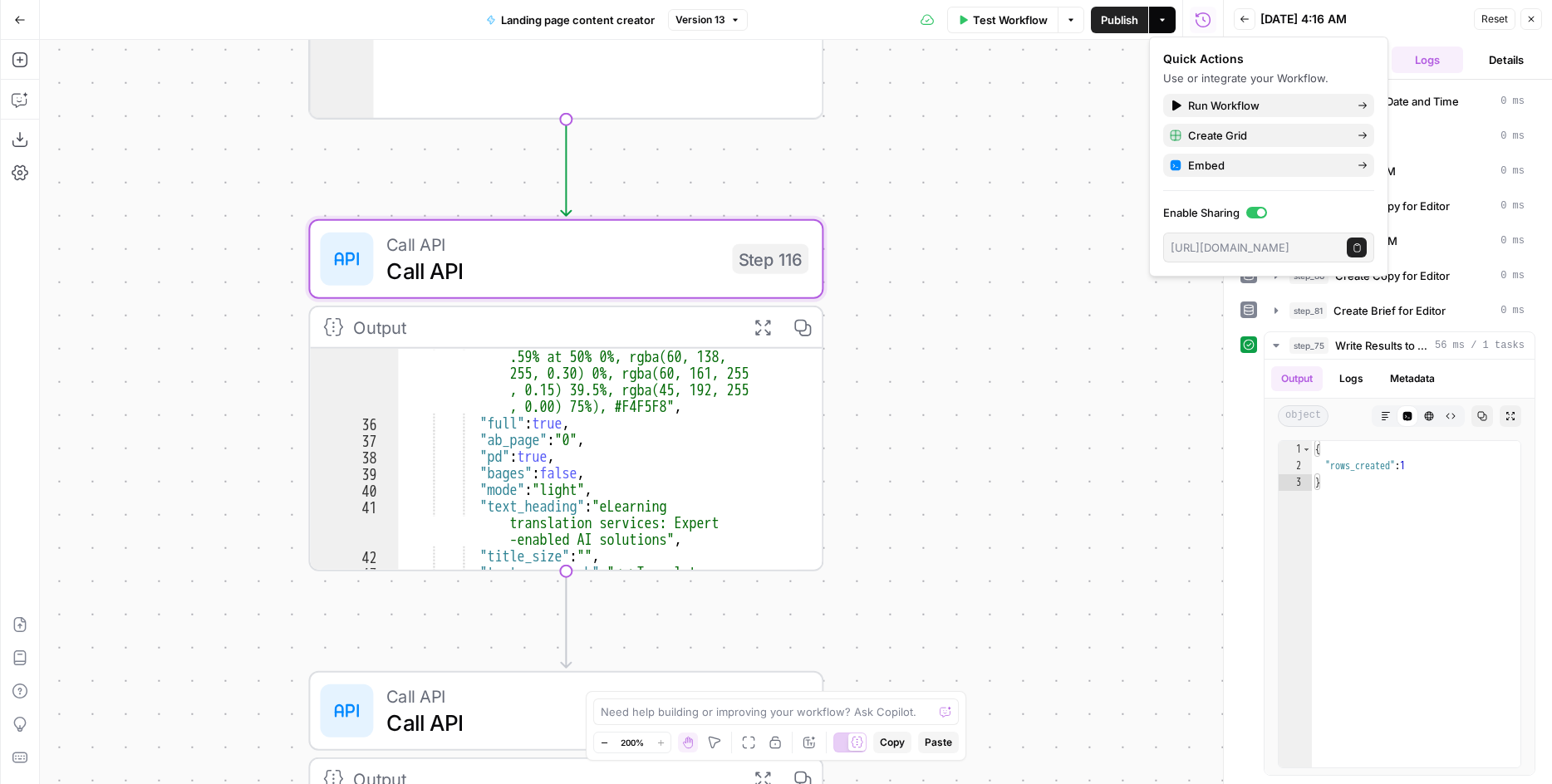 scroll, scrollTop: 399, scrollLeft: 0, axis: vertical 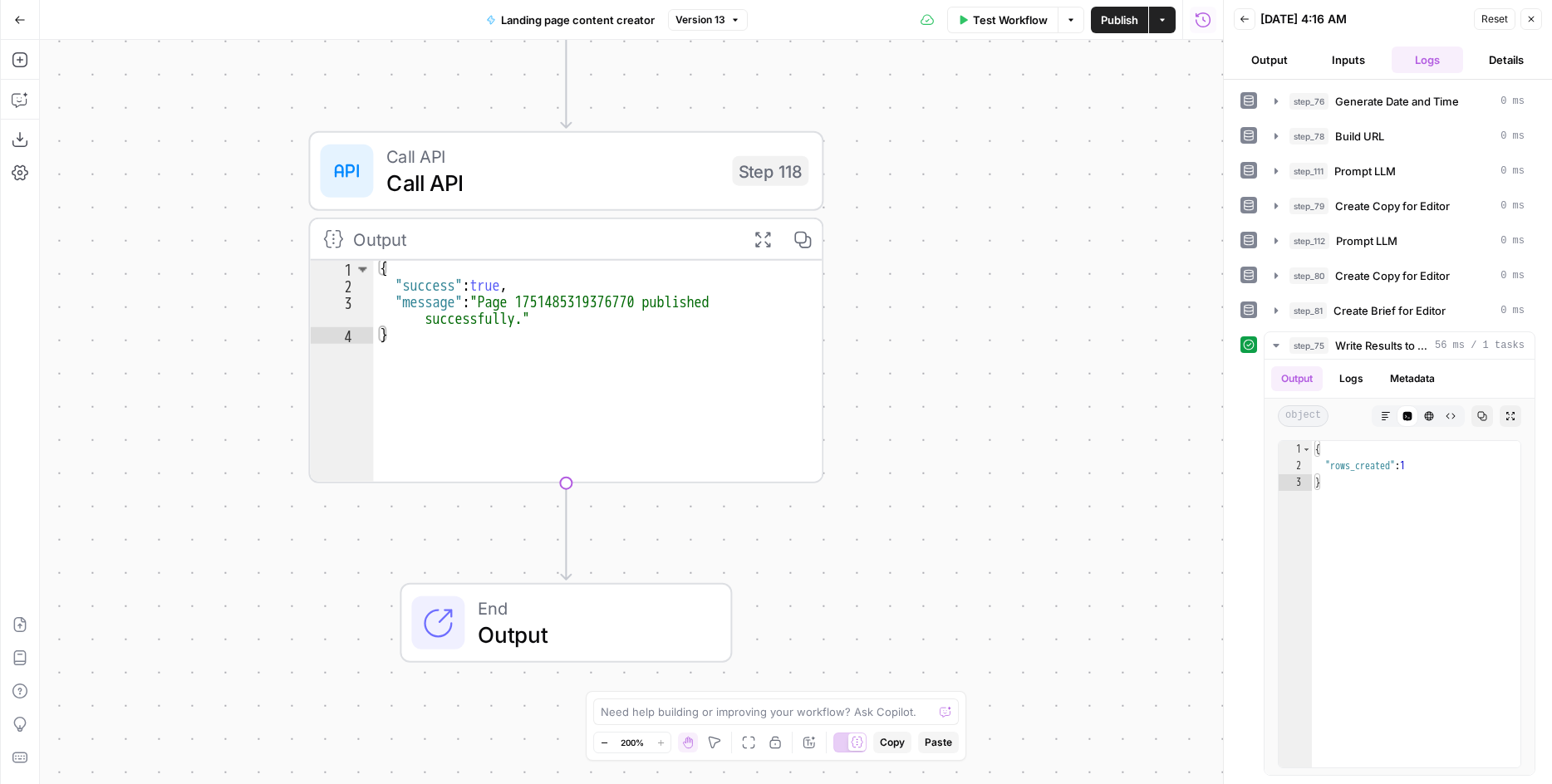 click on "Go Back" at bounding box center [20, 19] 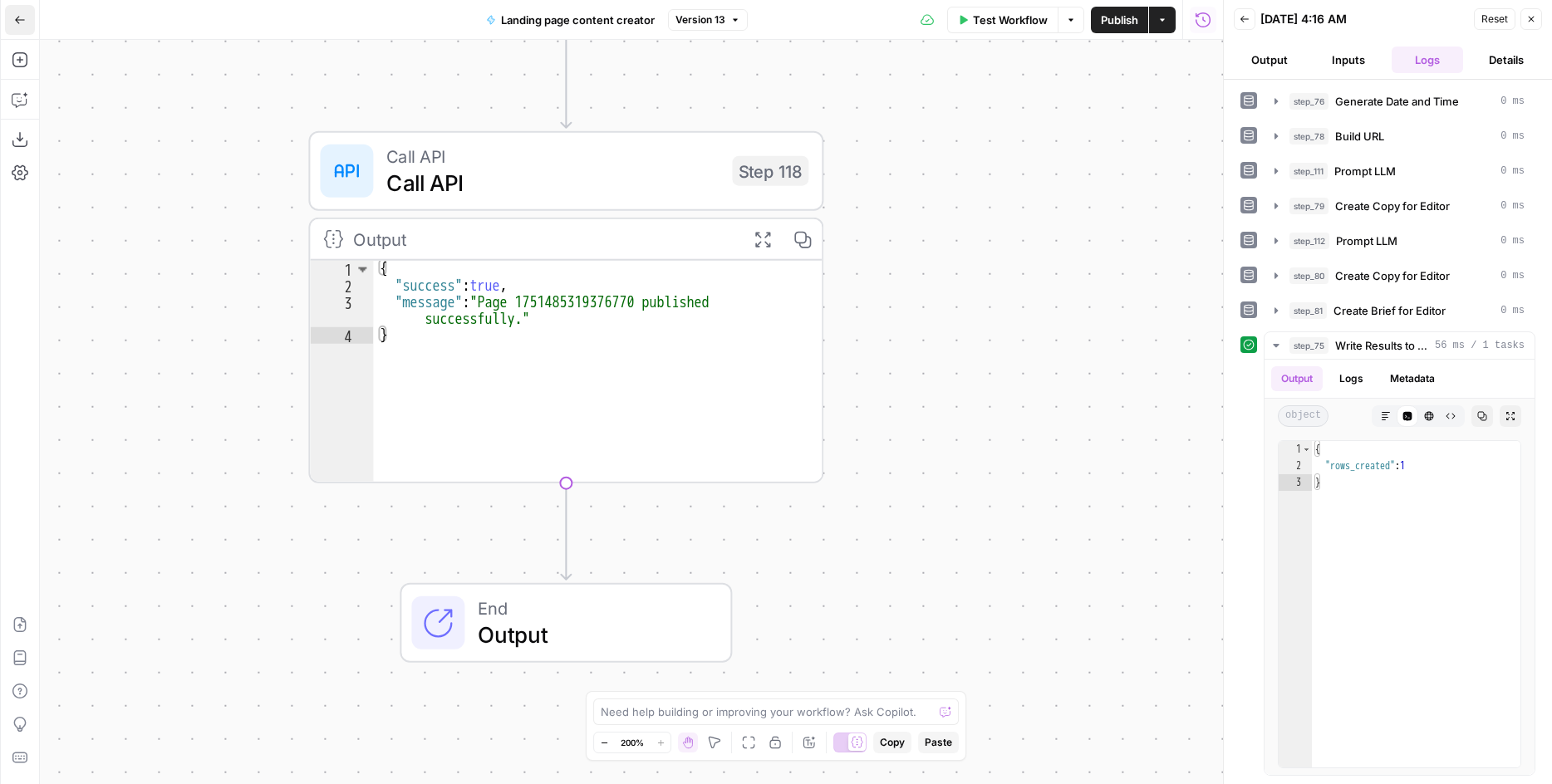 click 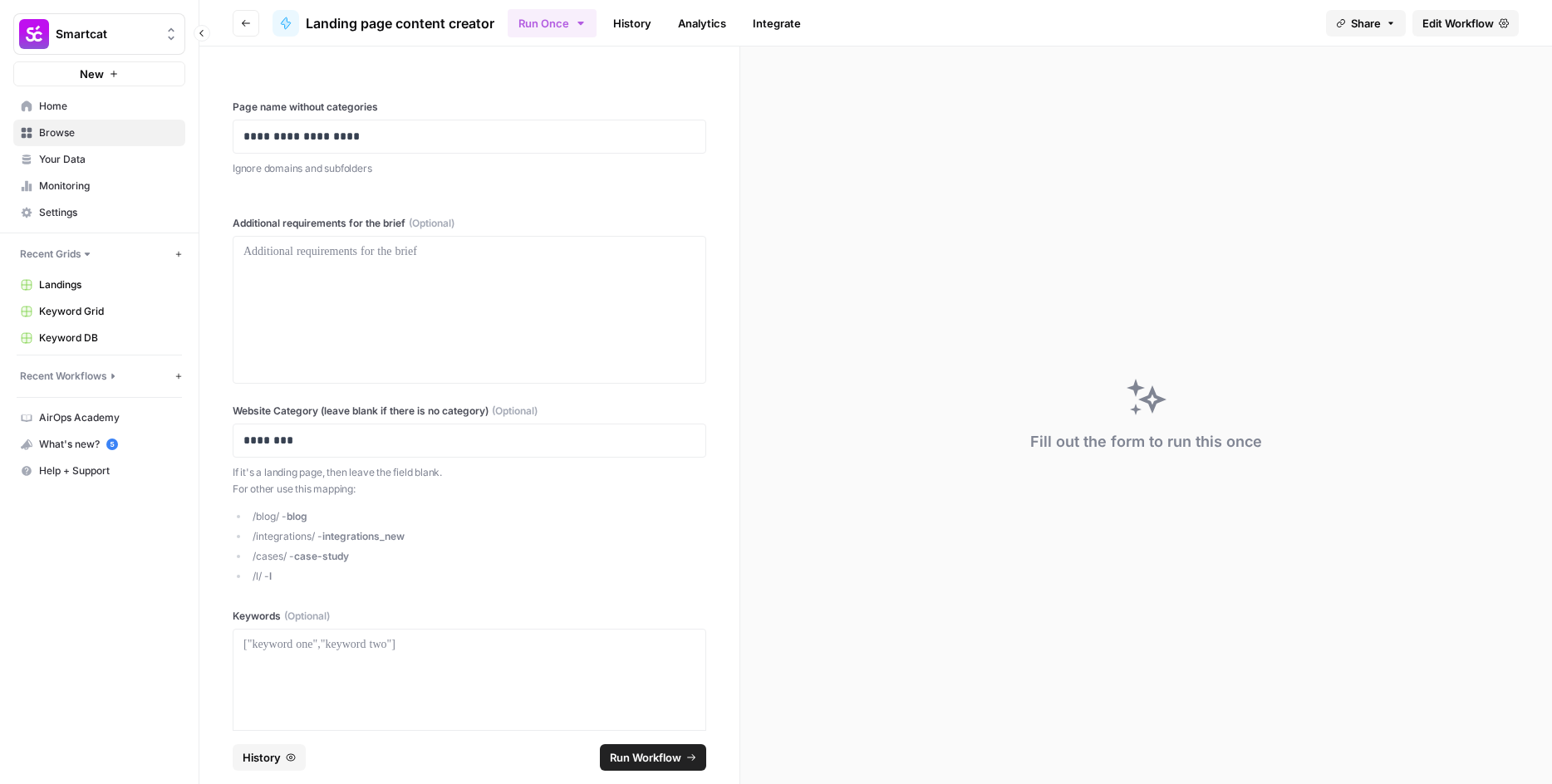 click on "Browse" at bounding box center [108, 133] 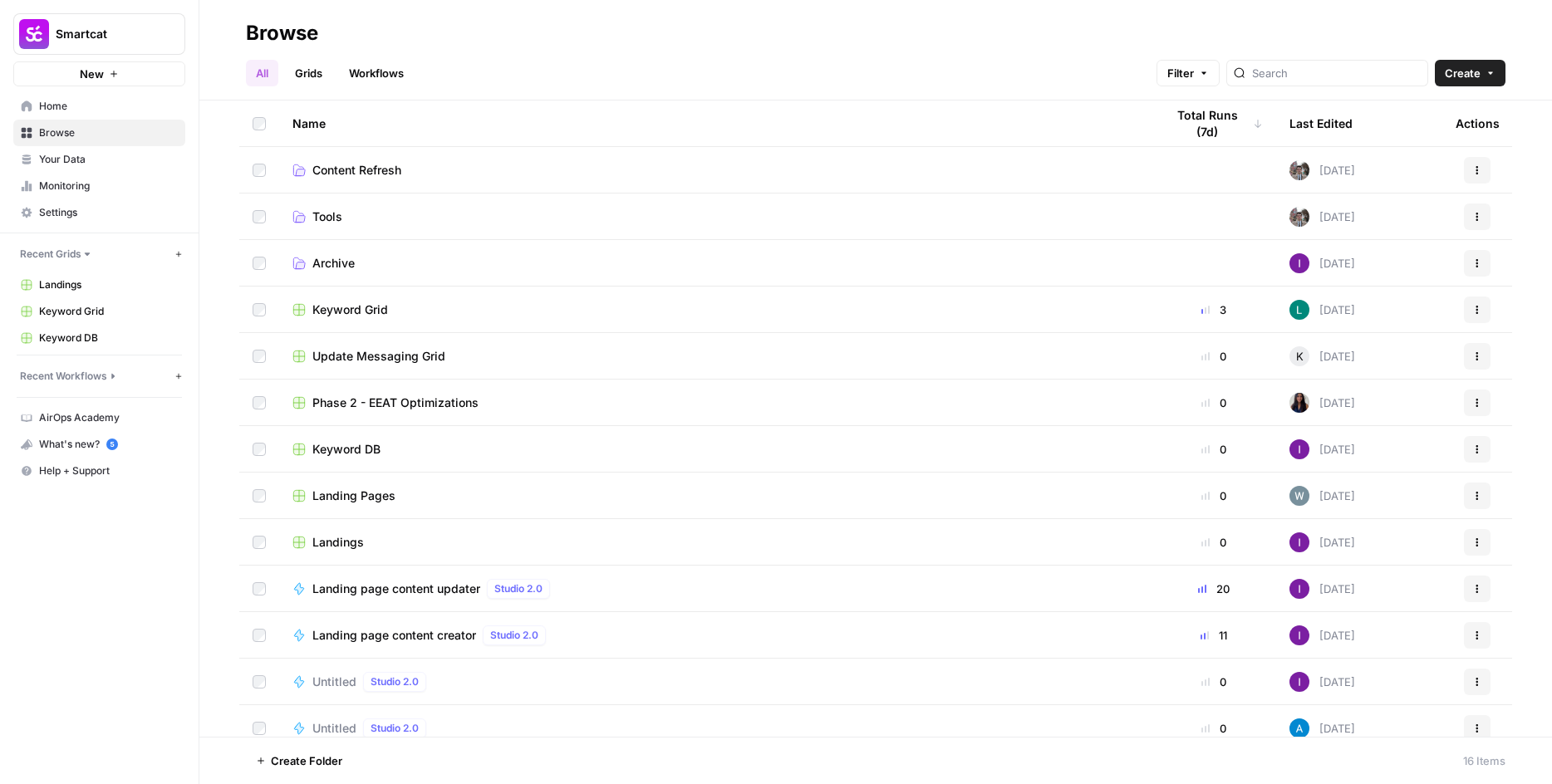 click on "Landing page content creator" at bounding box center [394, 635] 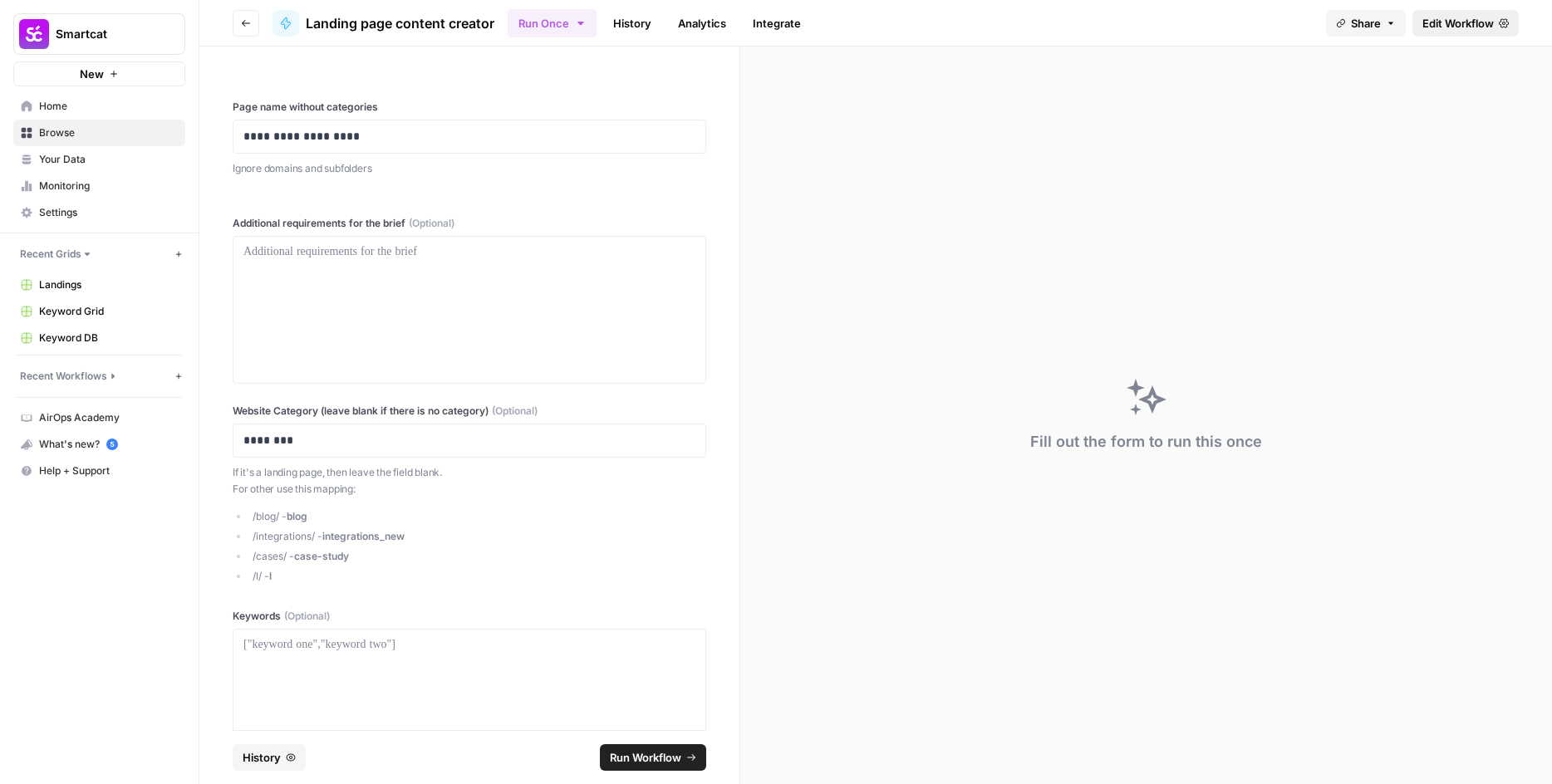 click on "Edit Workflow" at bounding box center [1458, 23] 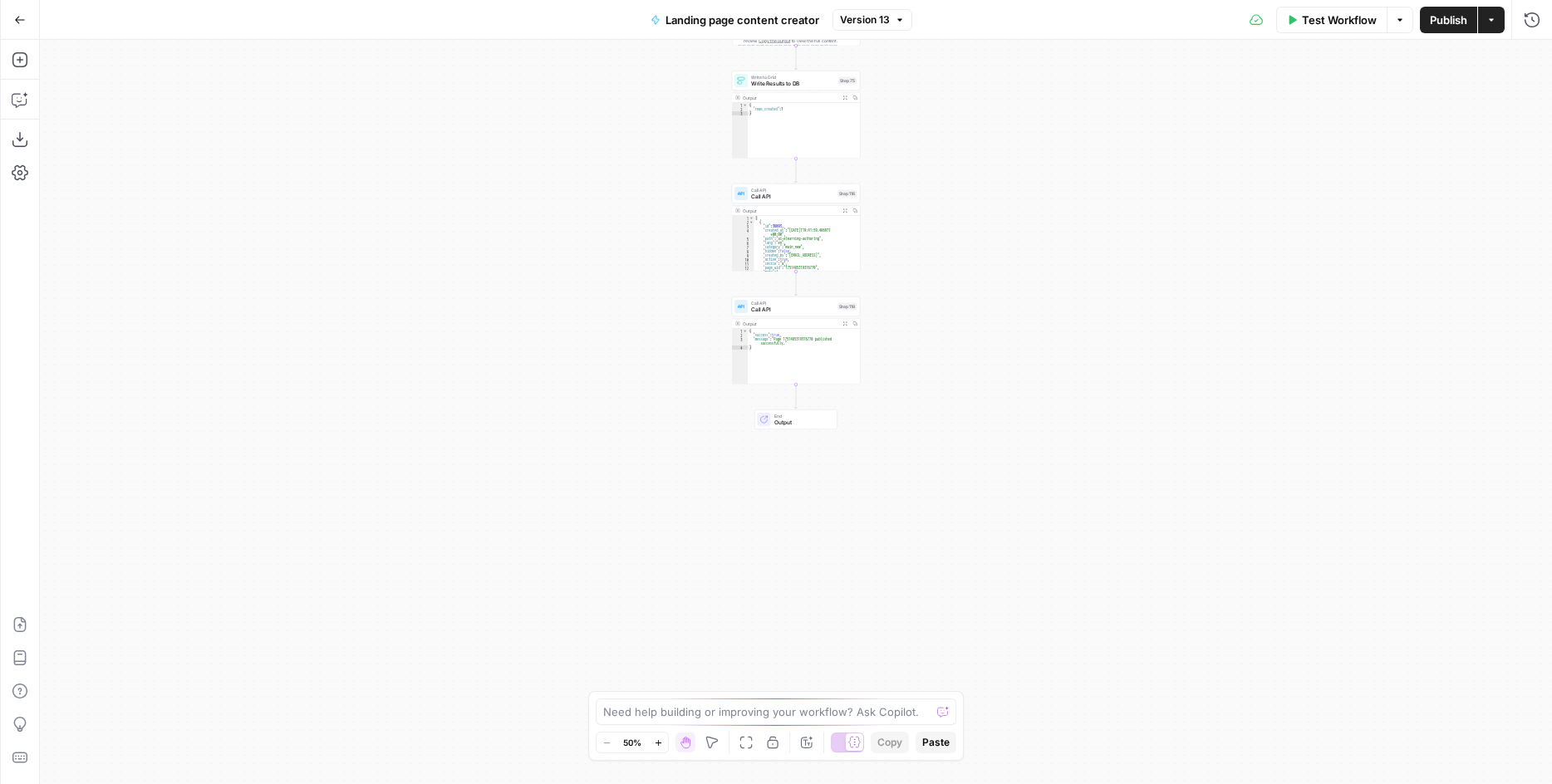 click on "Call API" at bounding box center (793, 197) 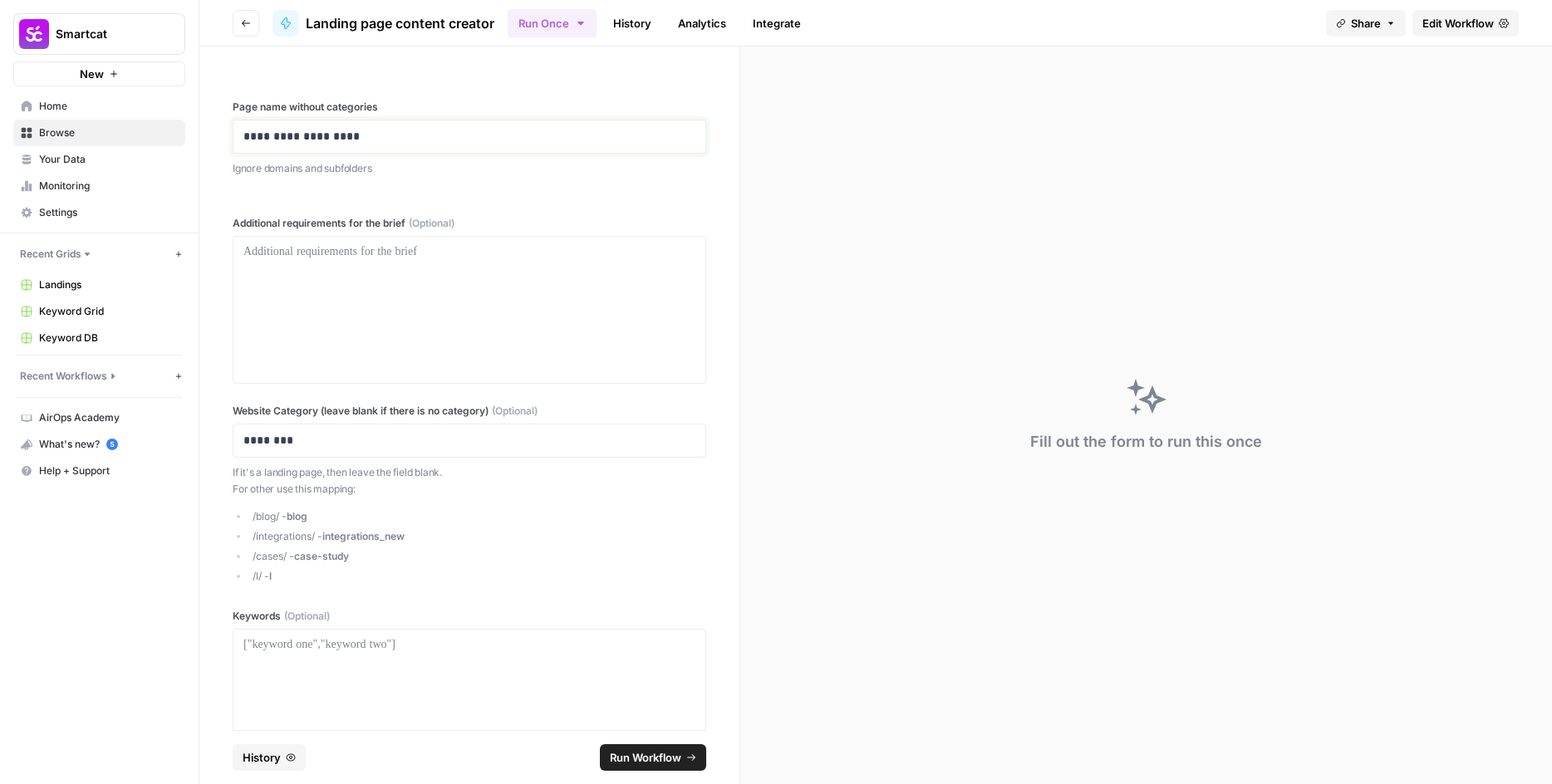 click on "**********" at bounding box center (463, 136) 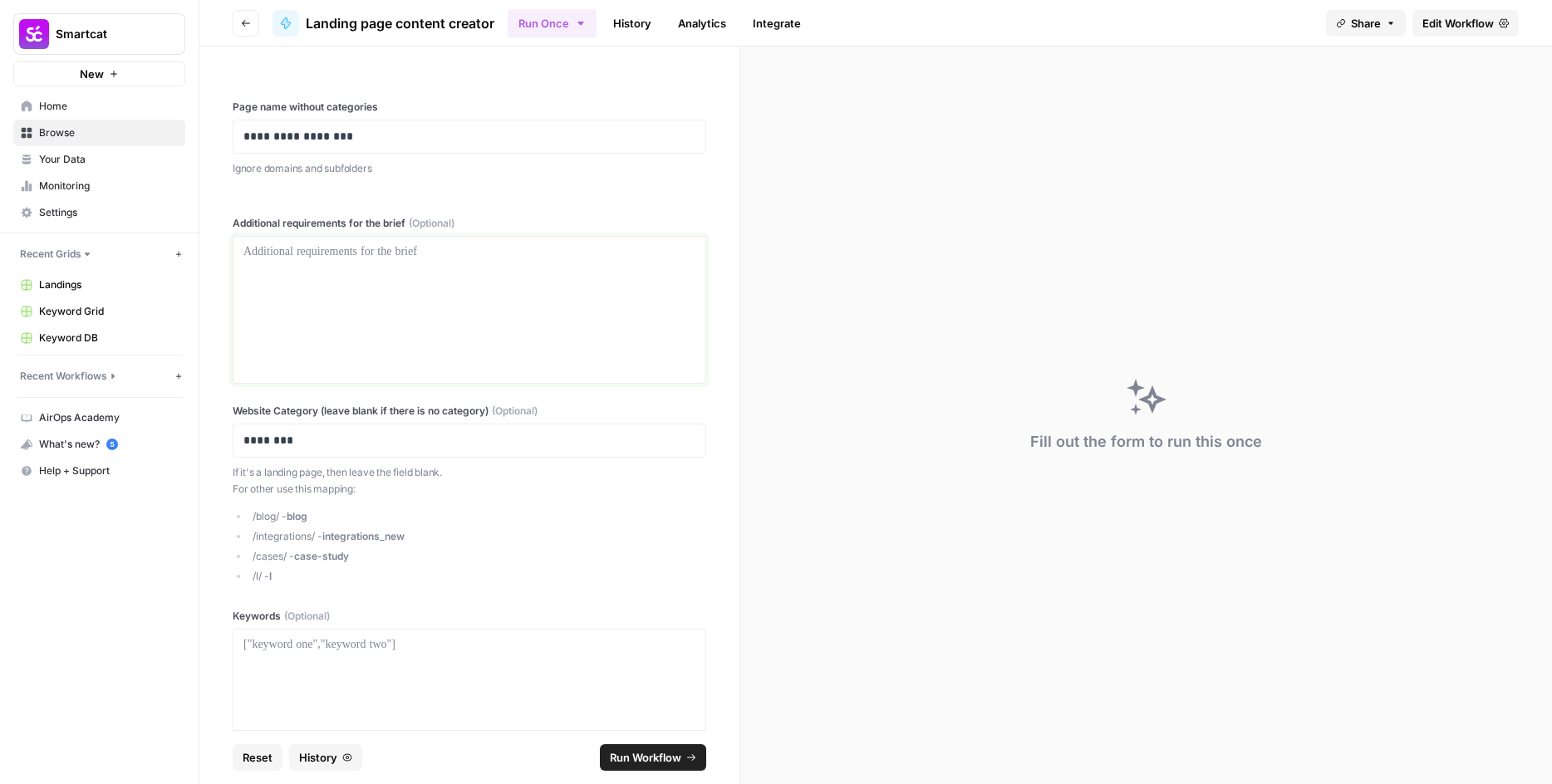click at bounding box center (469, 310) 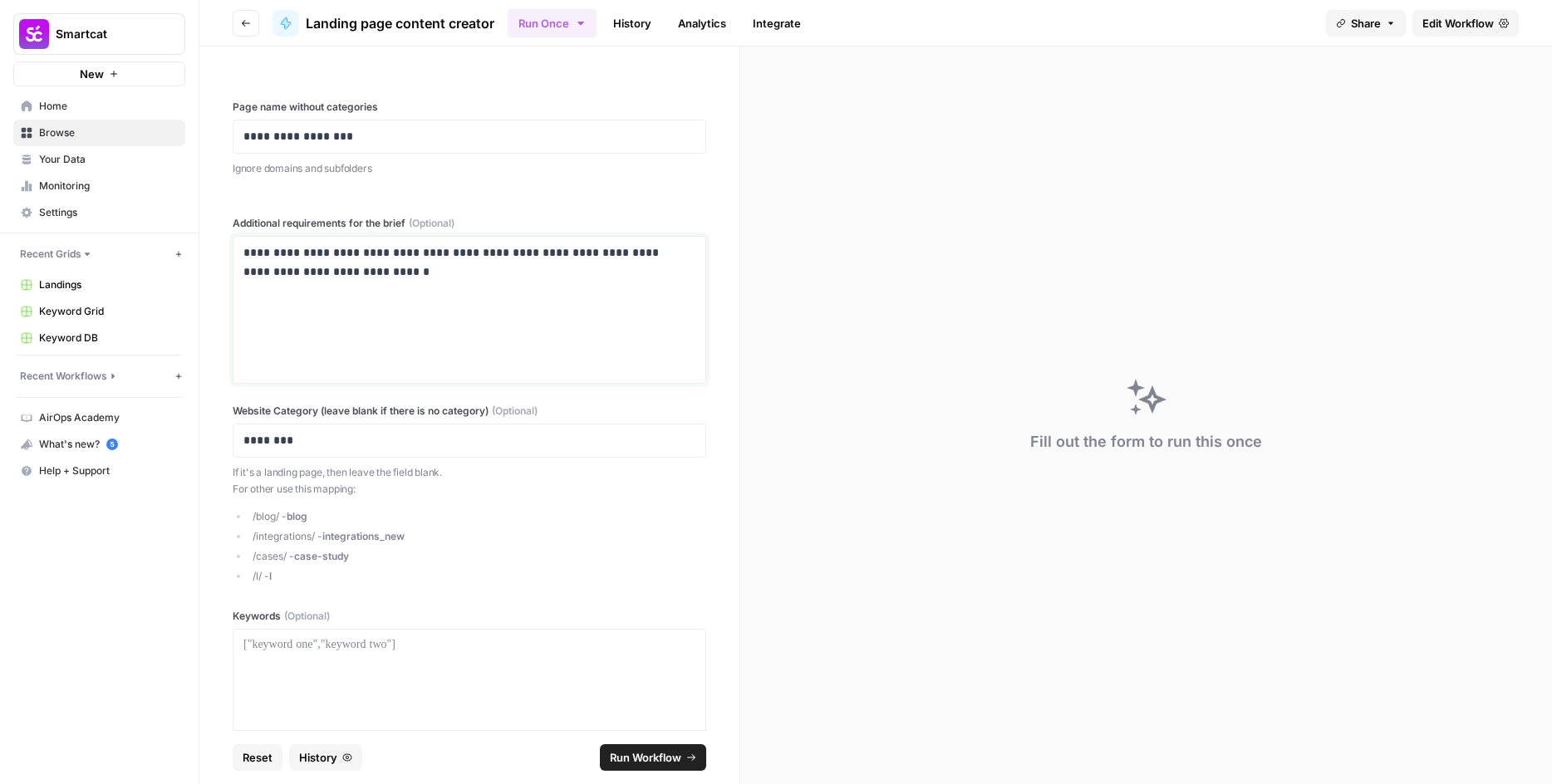 drag, startPoint x: 361, startPoint y: 251, endPoint x: 377, endPoint y: 274, distance: 28.01785 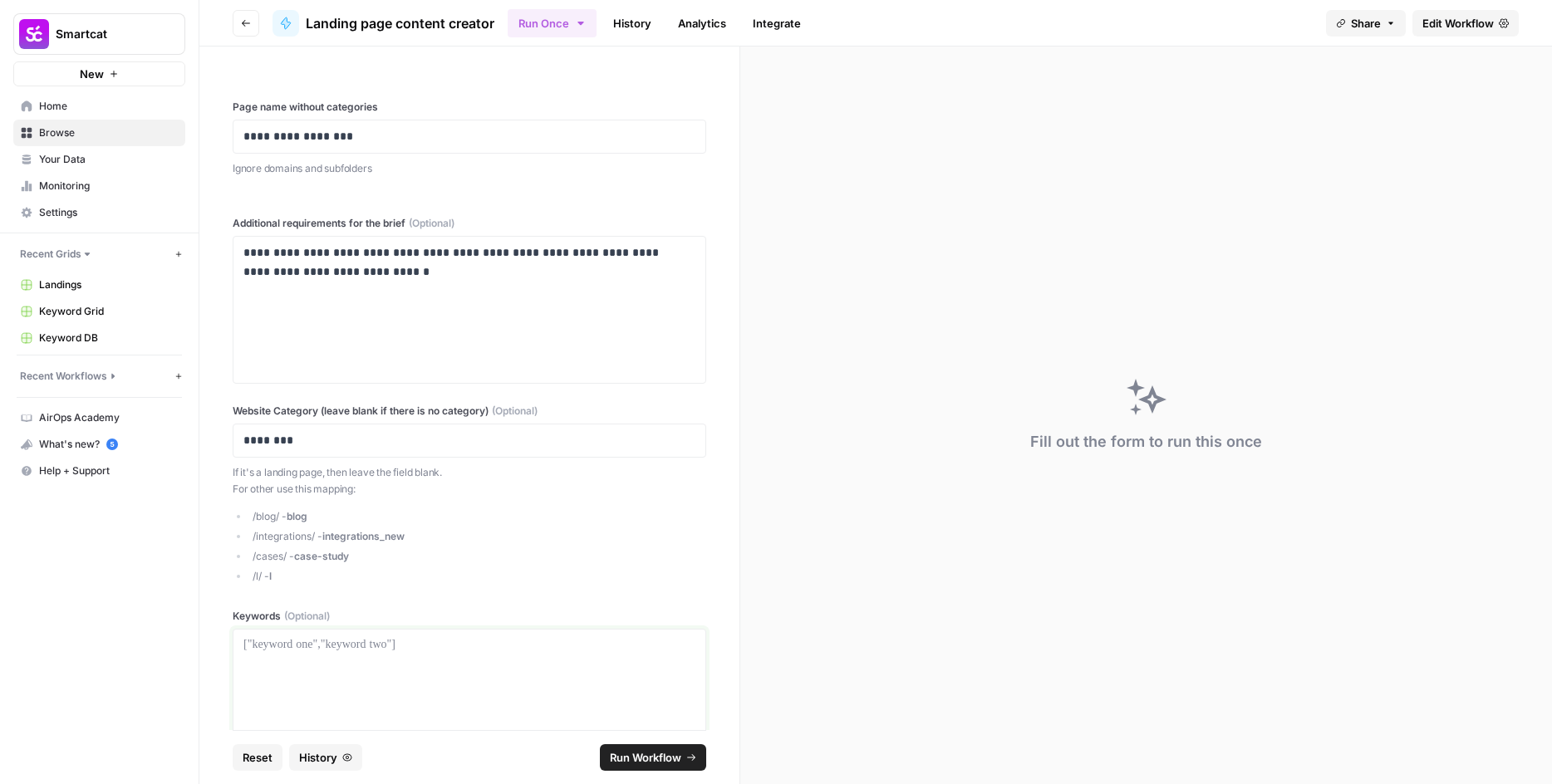 click at bounding box center (469, 703) 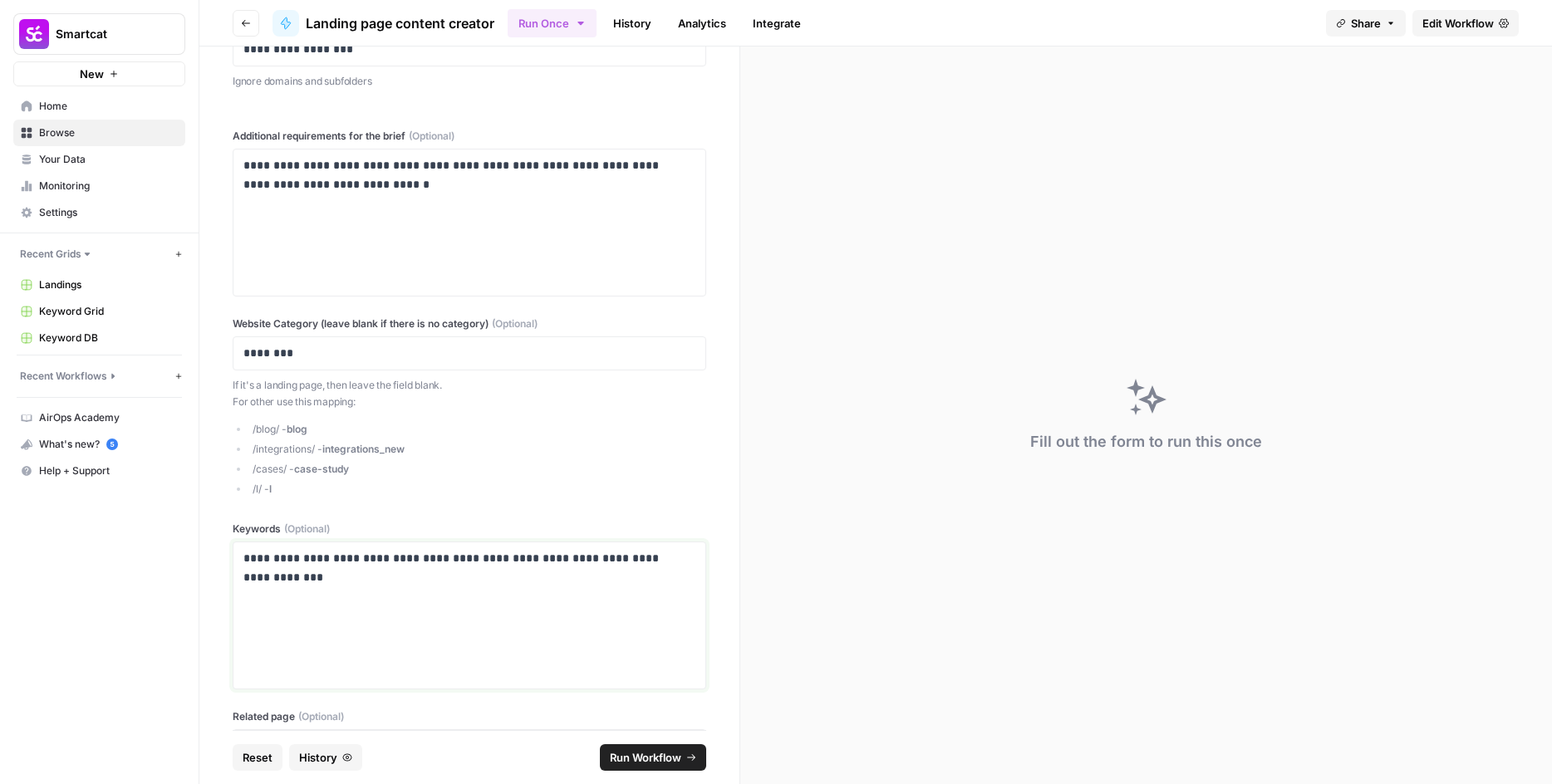 scroll, scrollTop: 163, scrollLeft: 0, axis: vertical 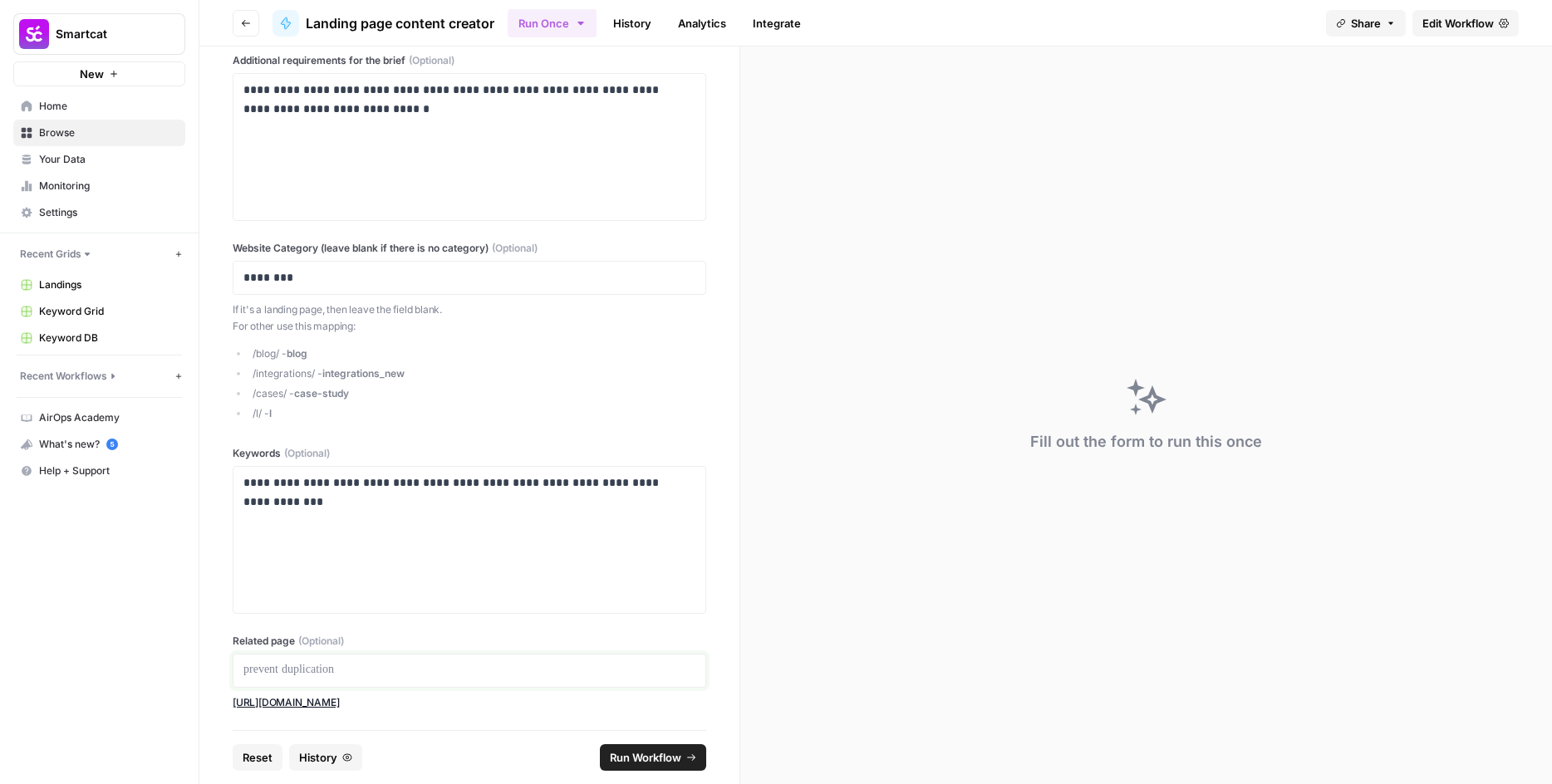 click at bounding box center [469, 670] 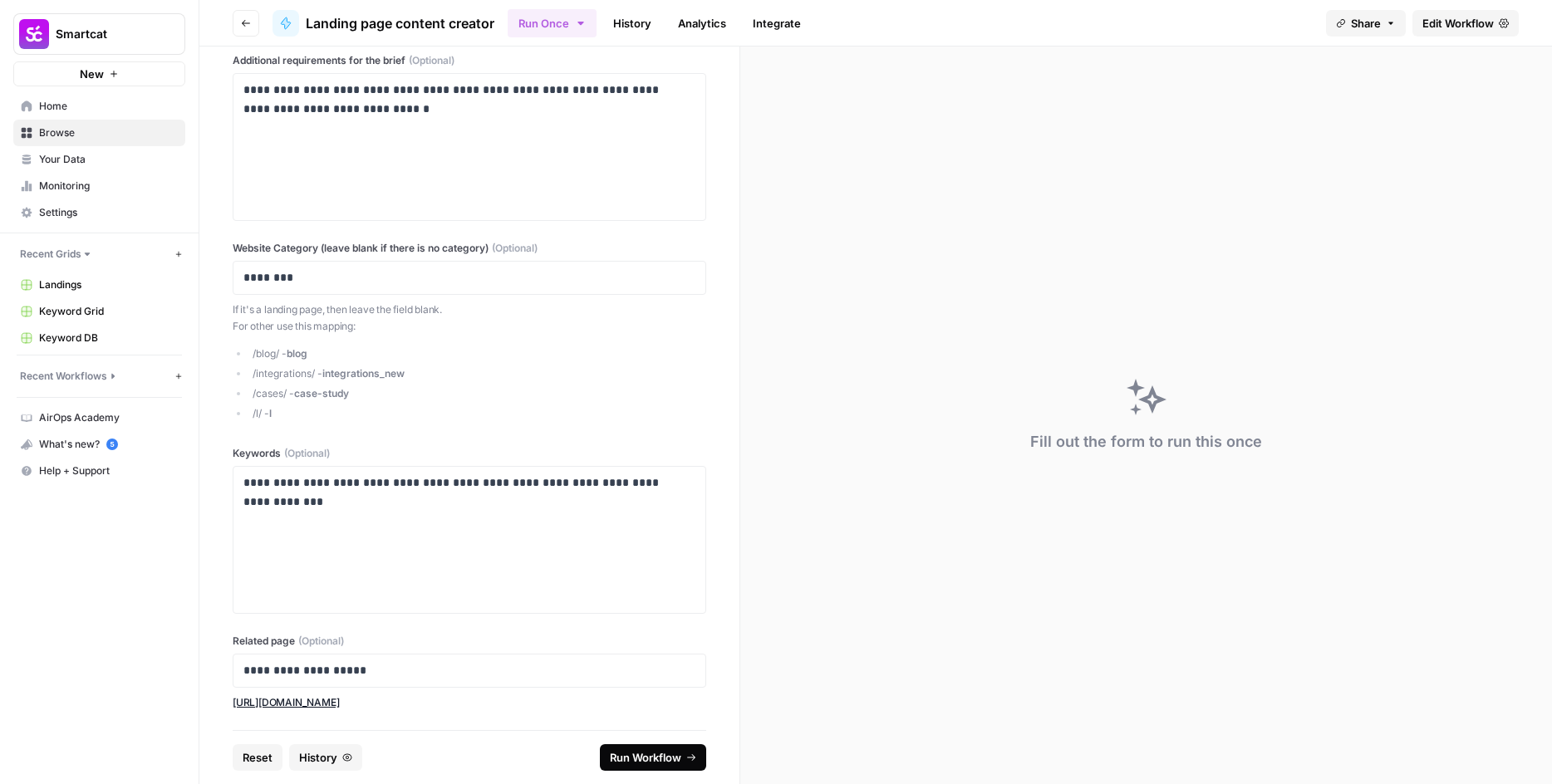 click on "Run Workflow" at bounding box center [646, 757] 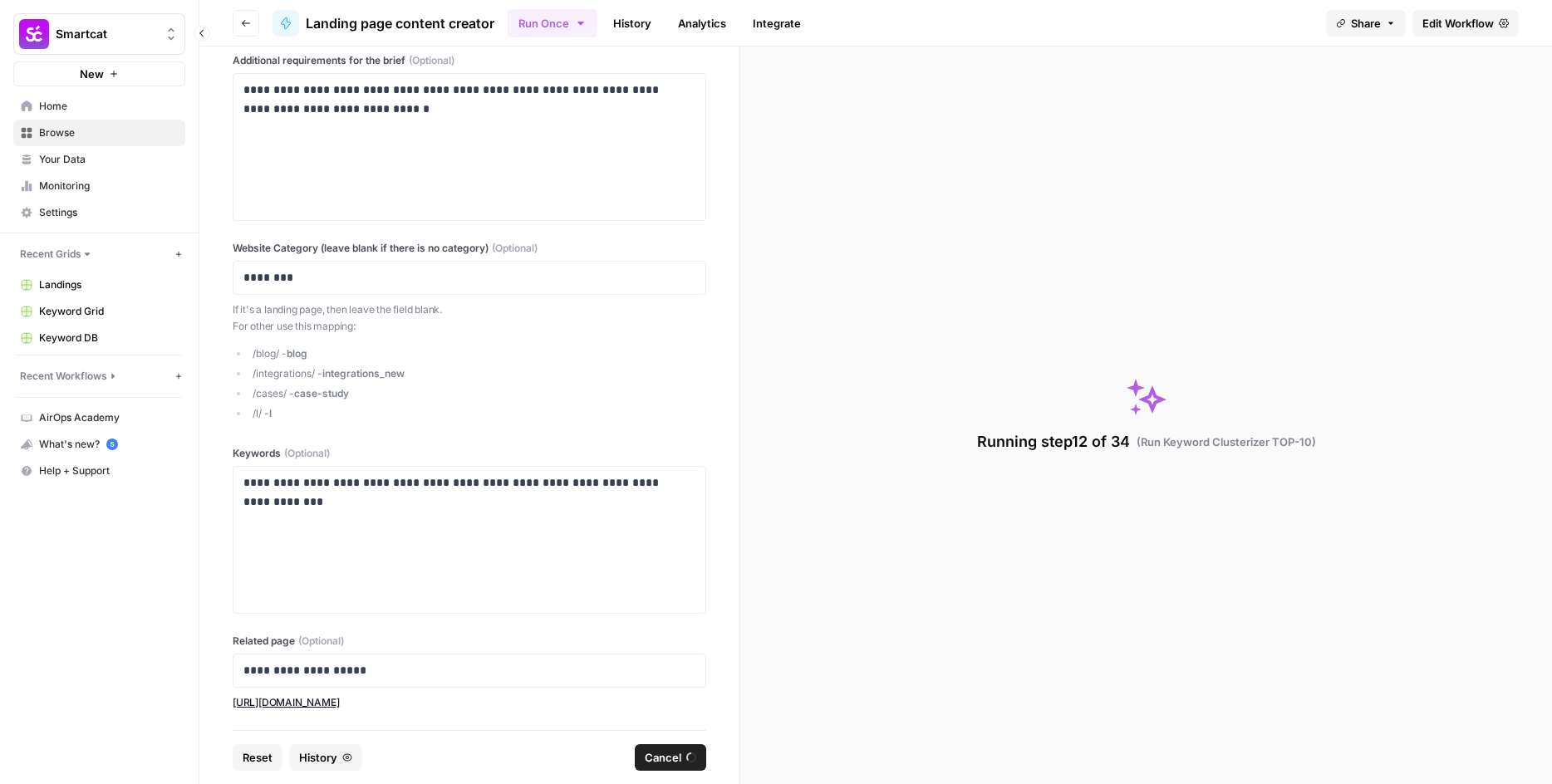 click on "Browse" at bounding box center (99, 133) 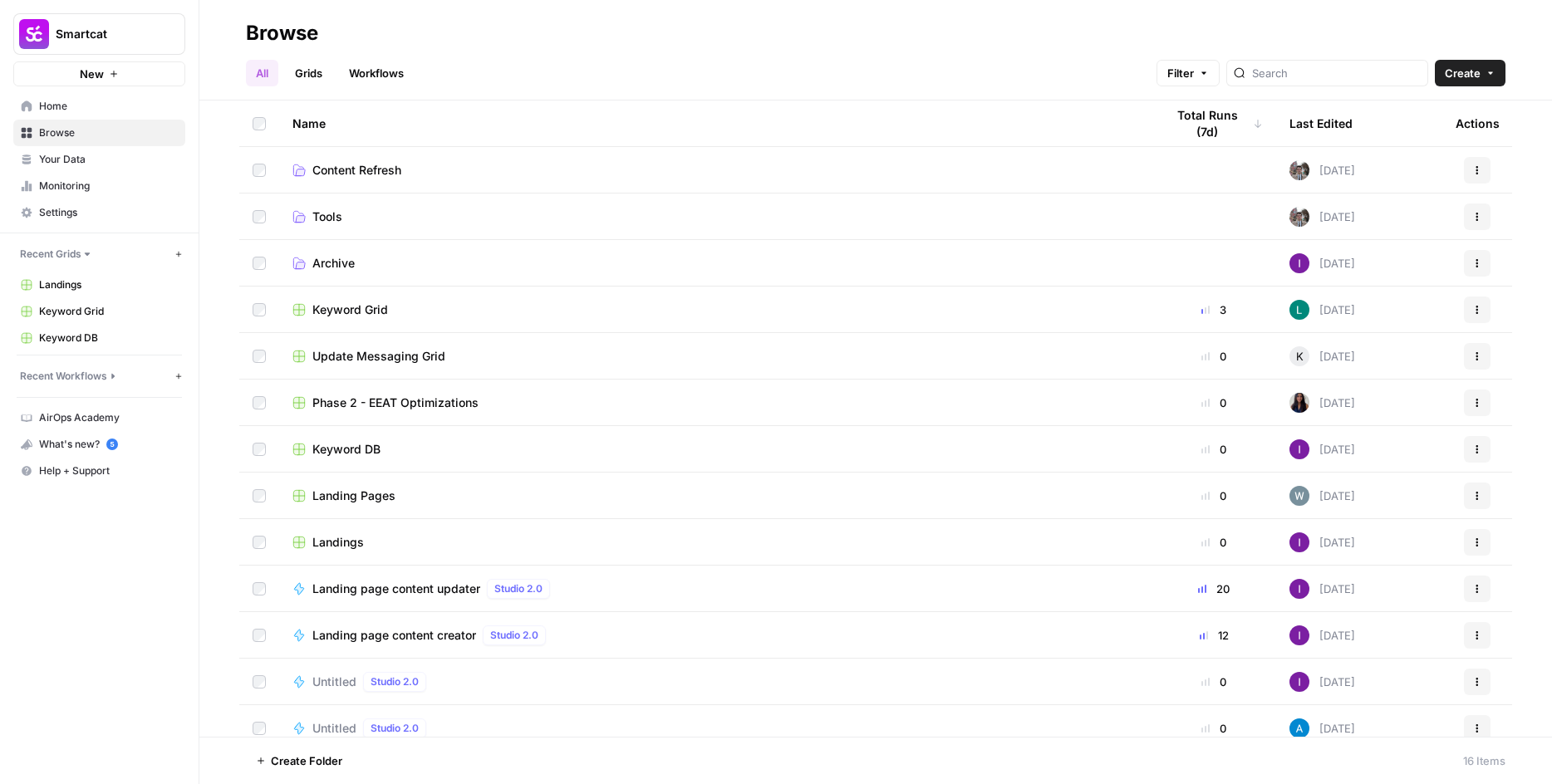 click on "Studio 2.0" at bounding box center (514, 635) 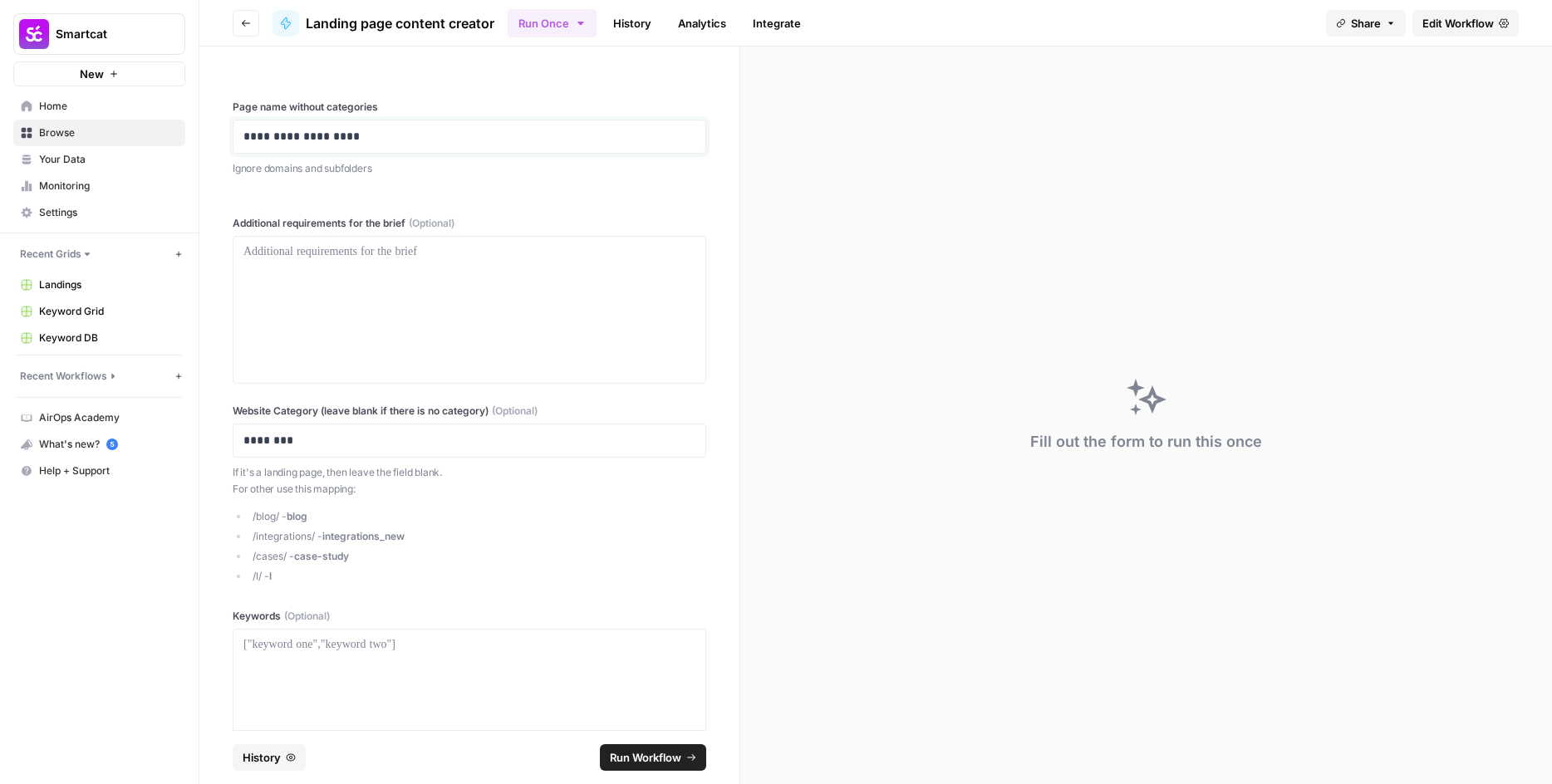 click on "**********" at bounding box center (463, 136) 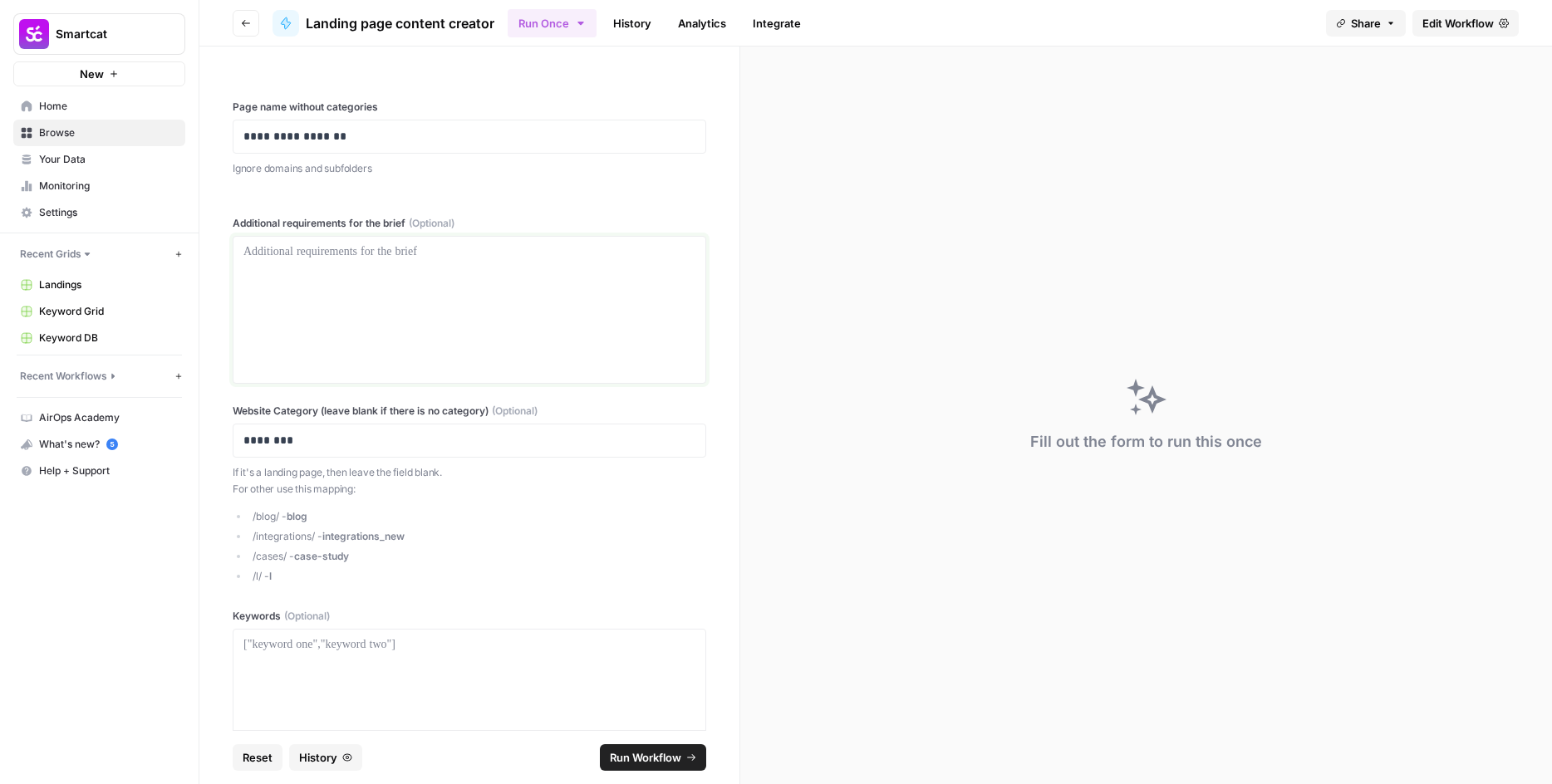 click at bounding box center (469, 310) 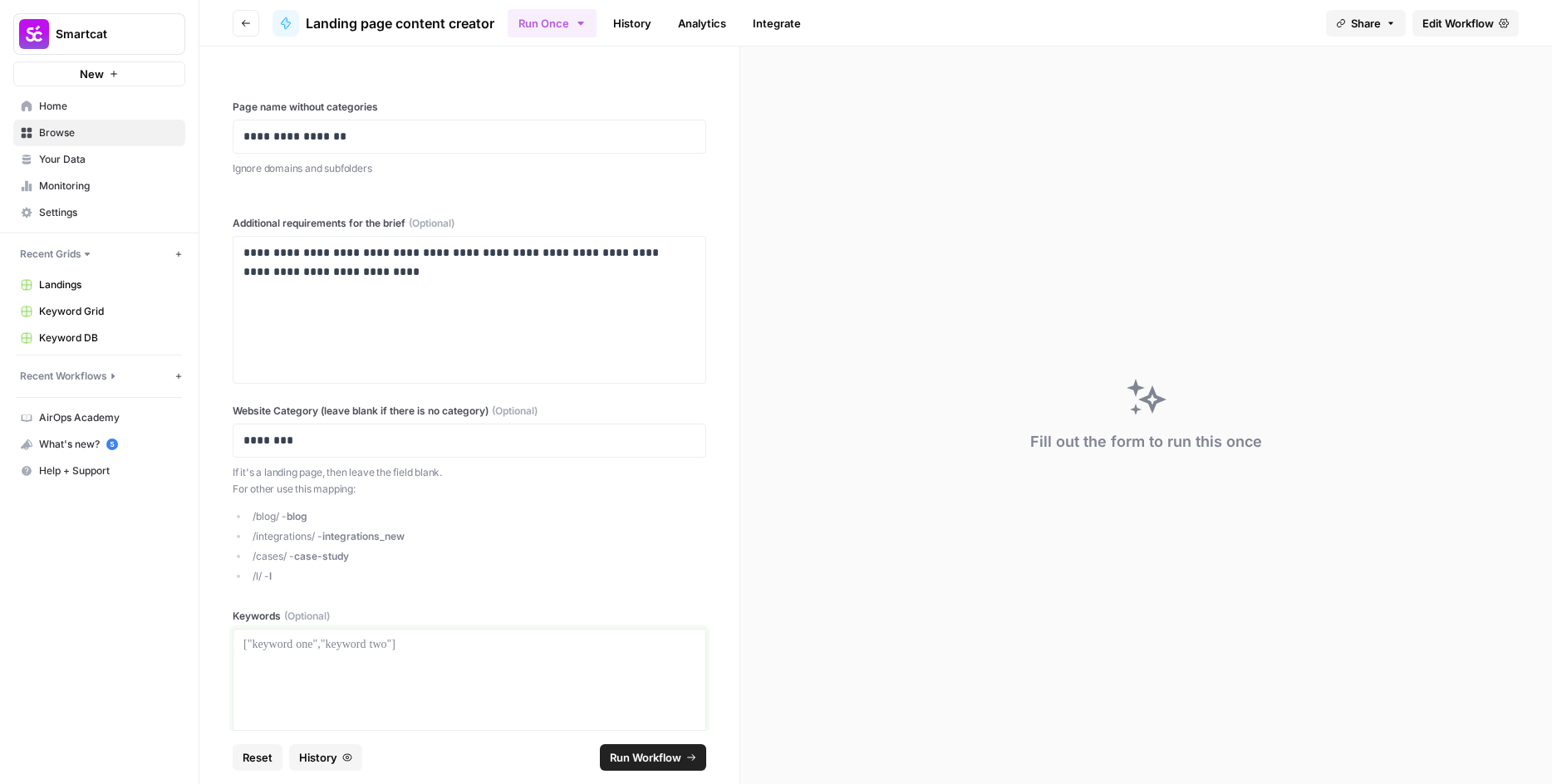 click at bounding box center [469, 703] 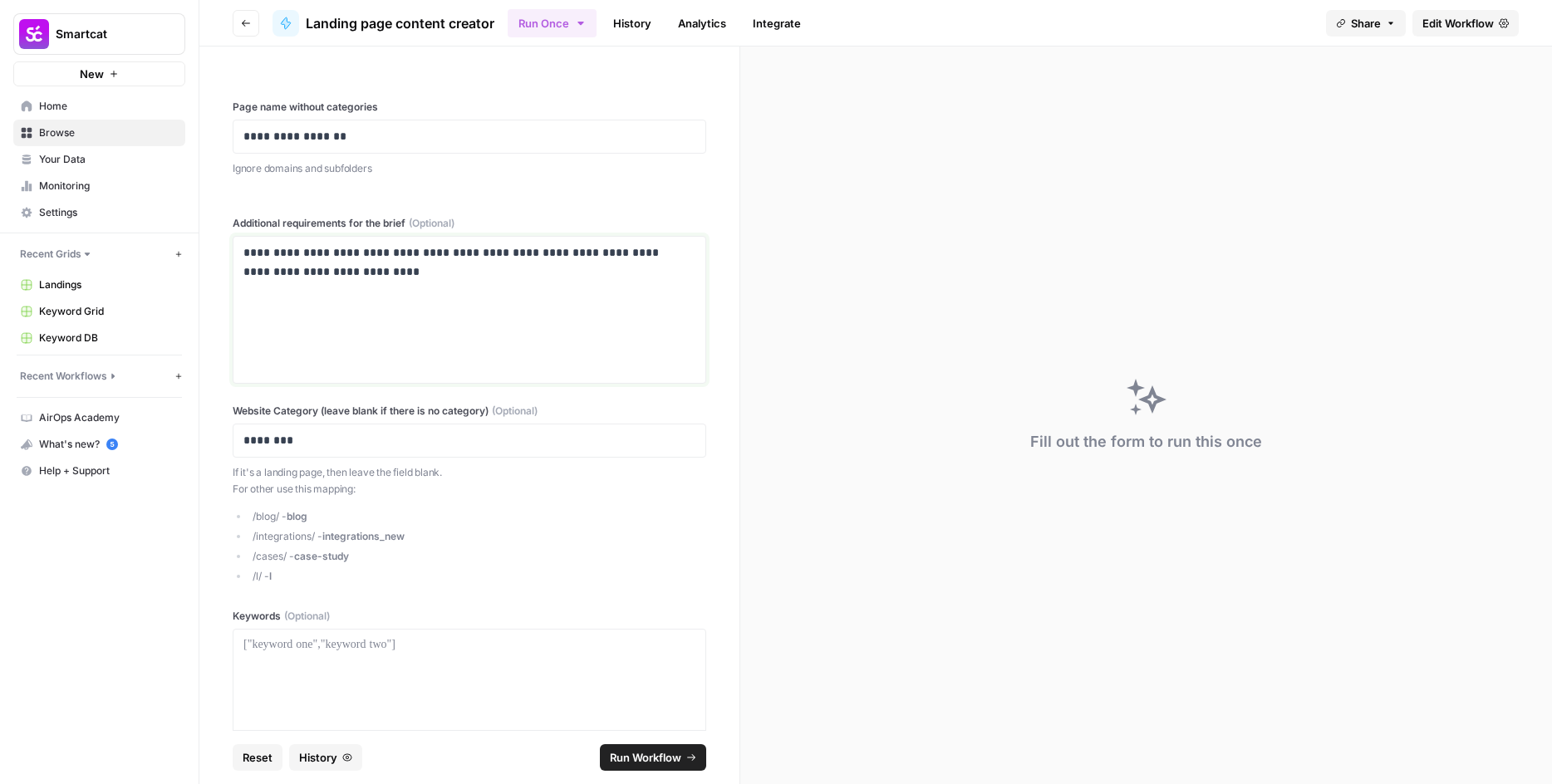 drag, startPoint x: 362, startPoint y: 251, endPoint x: 381, endPoint y: 267, distance: 24.839485 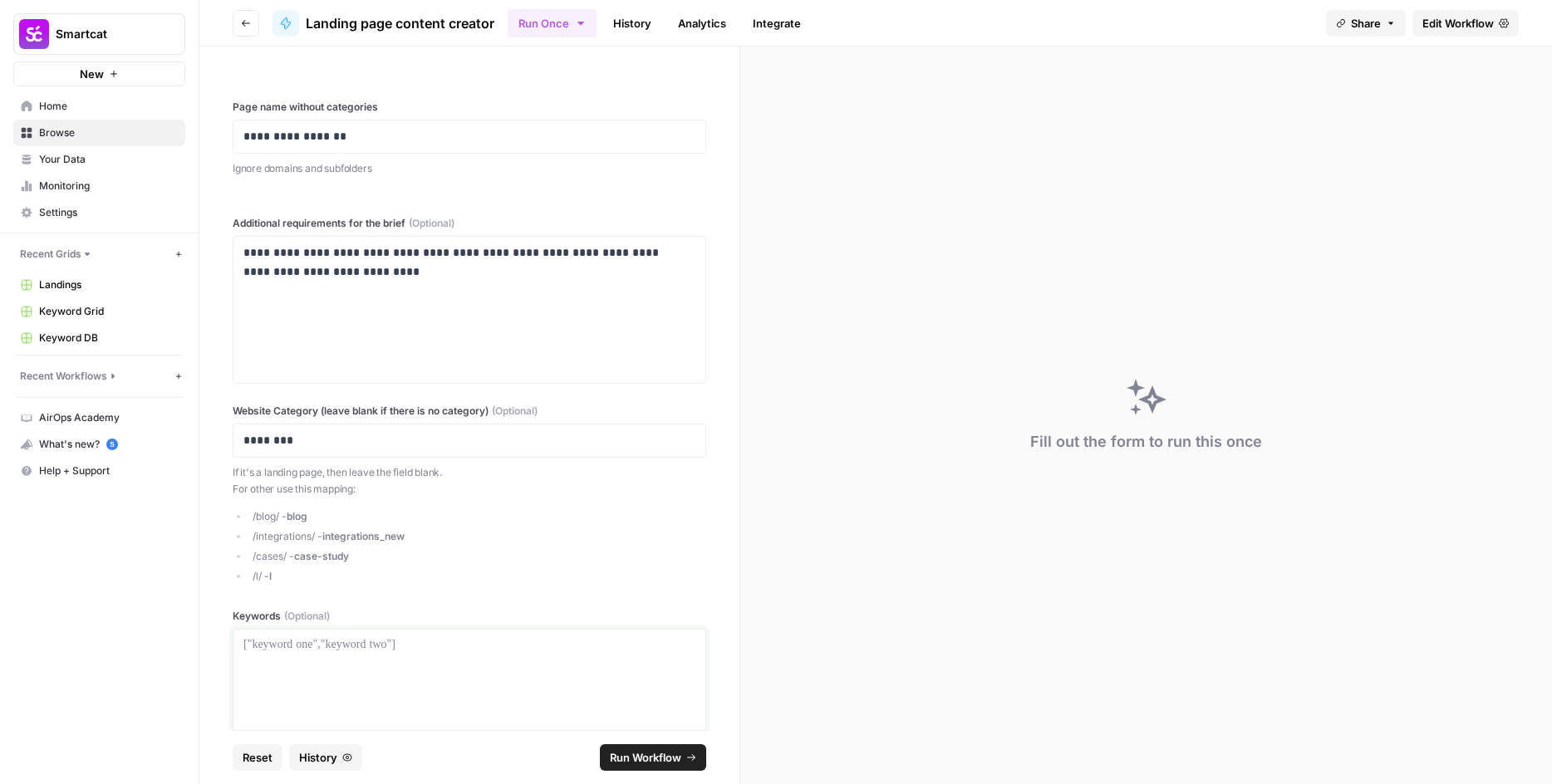 click at bounding box center [469, 703] 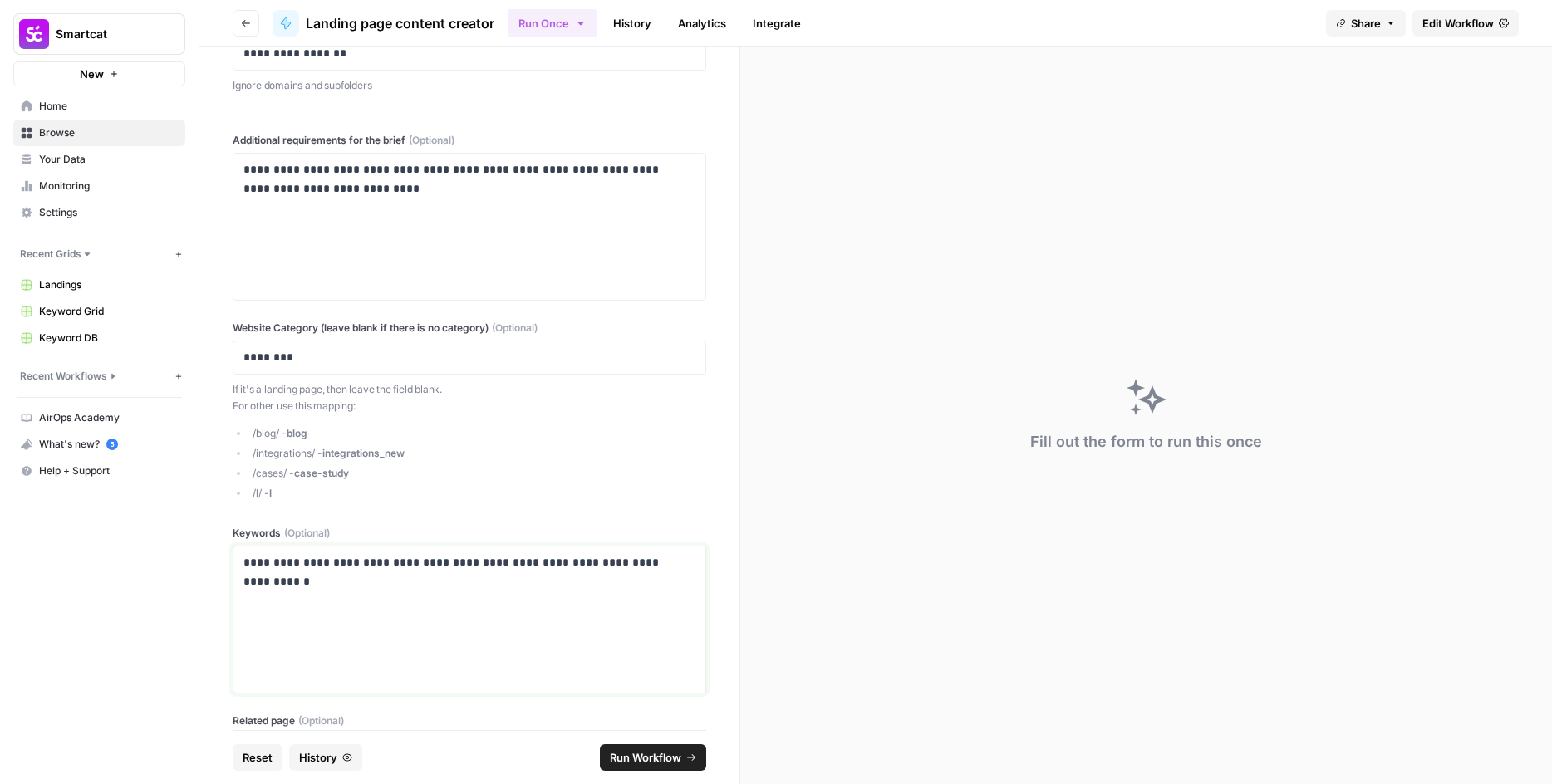 scroll, scrollTop: 163, scrollLeft: 0, axis: vertical 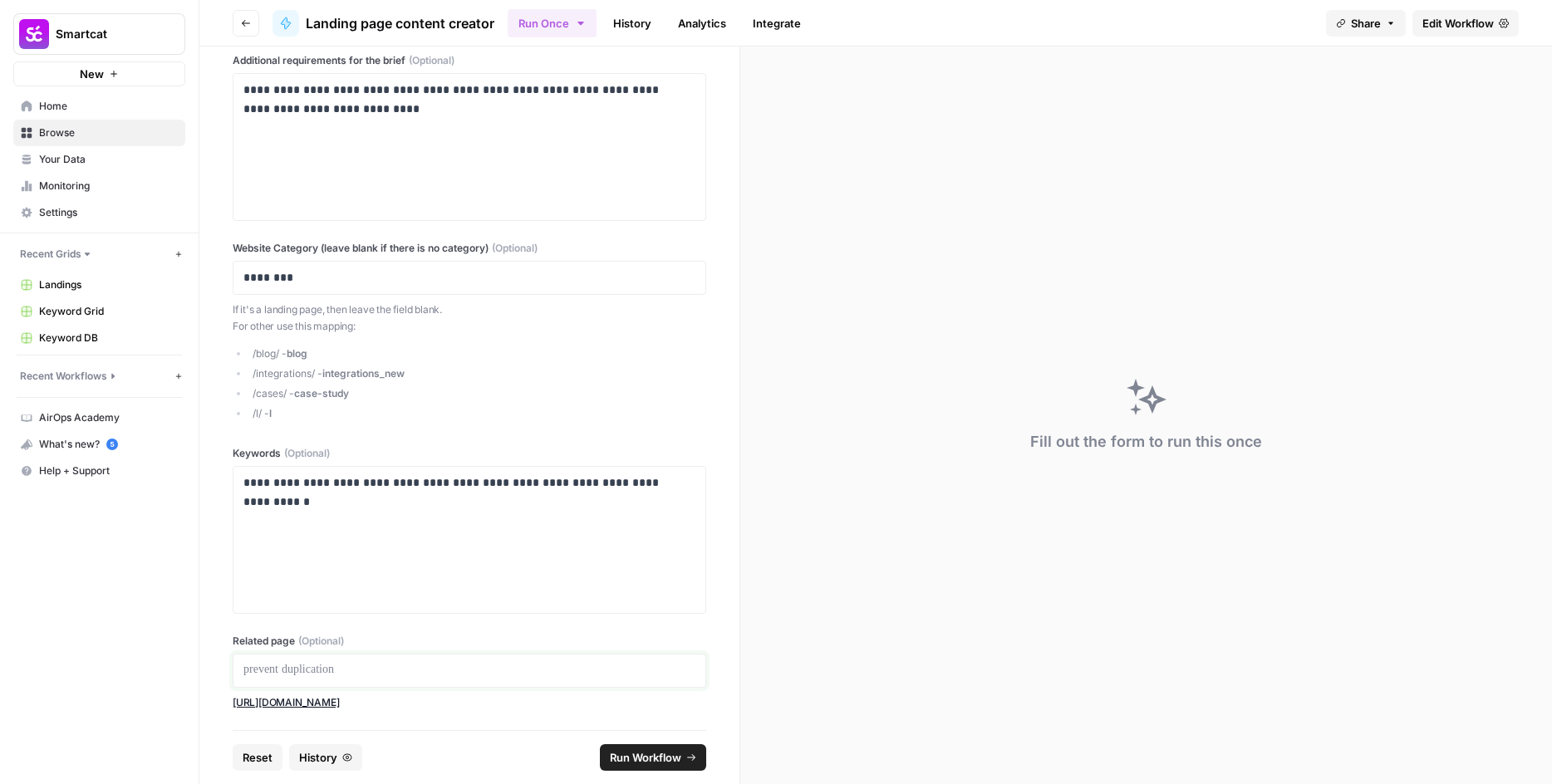 click at bounding box center (469, 670) 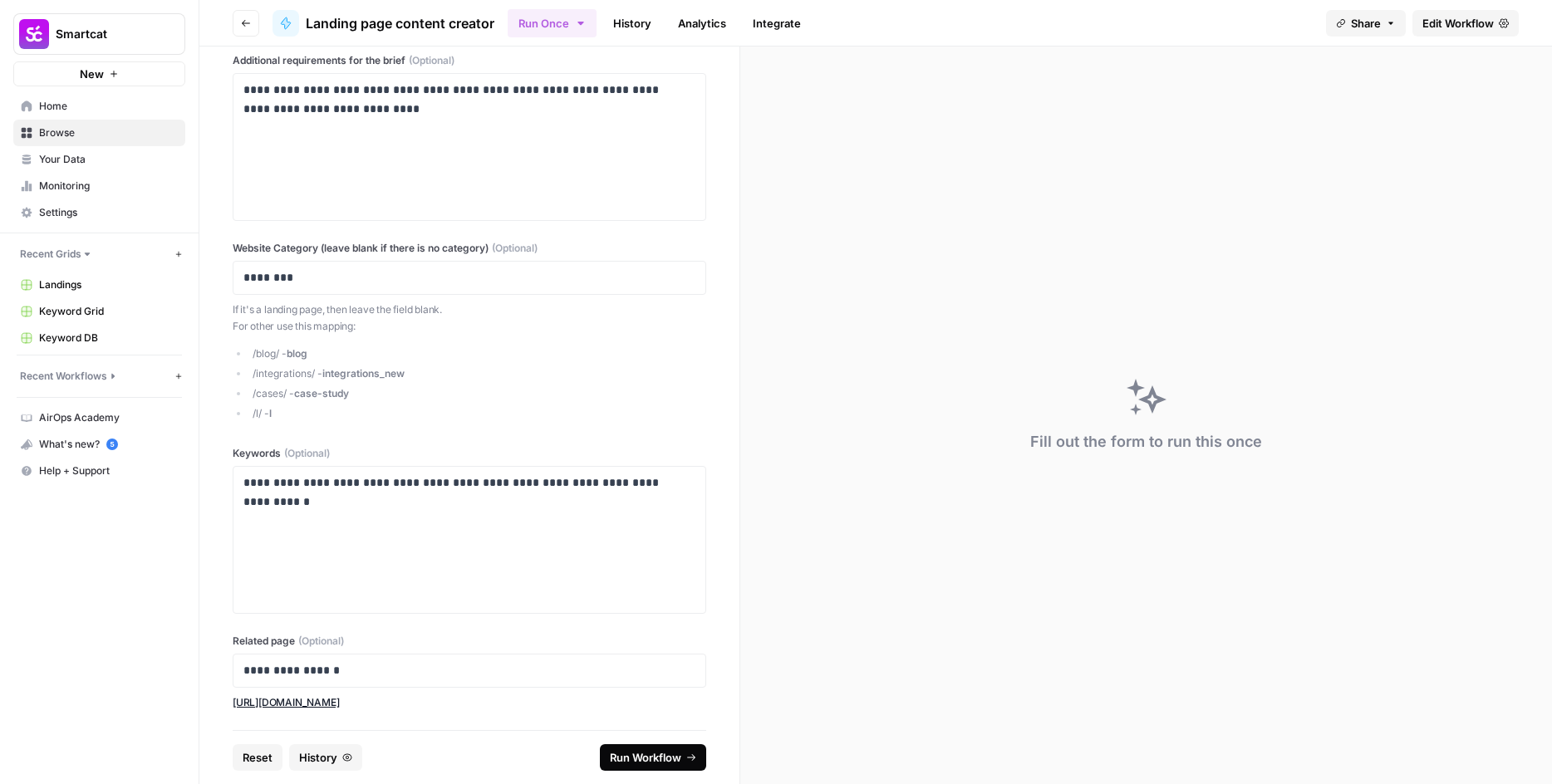 click on "Run Workflow" at bounding box center [646, 757] 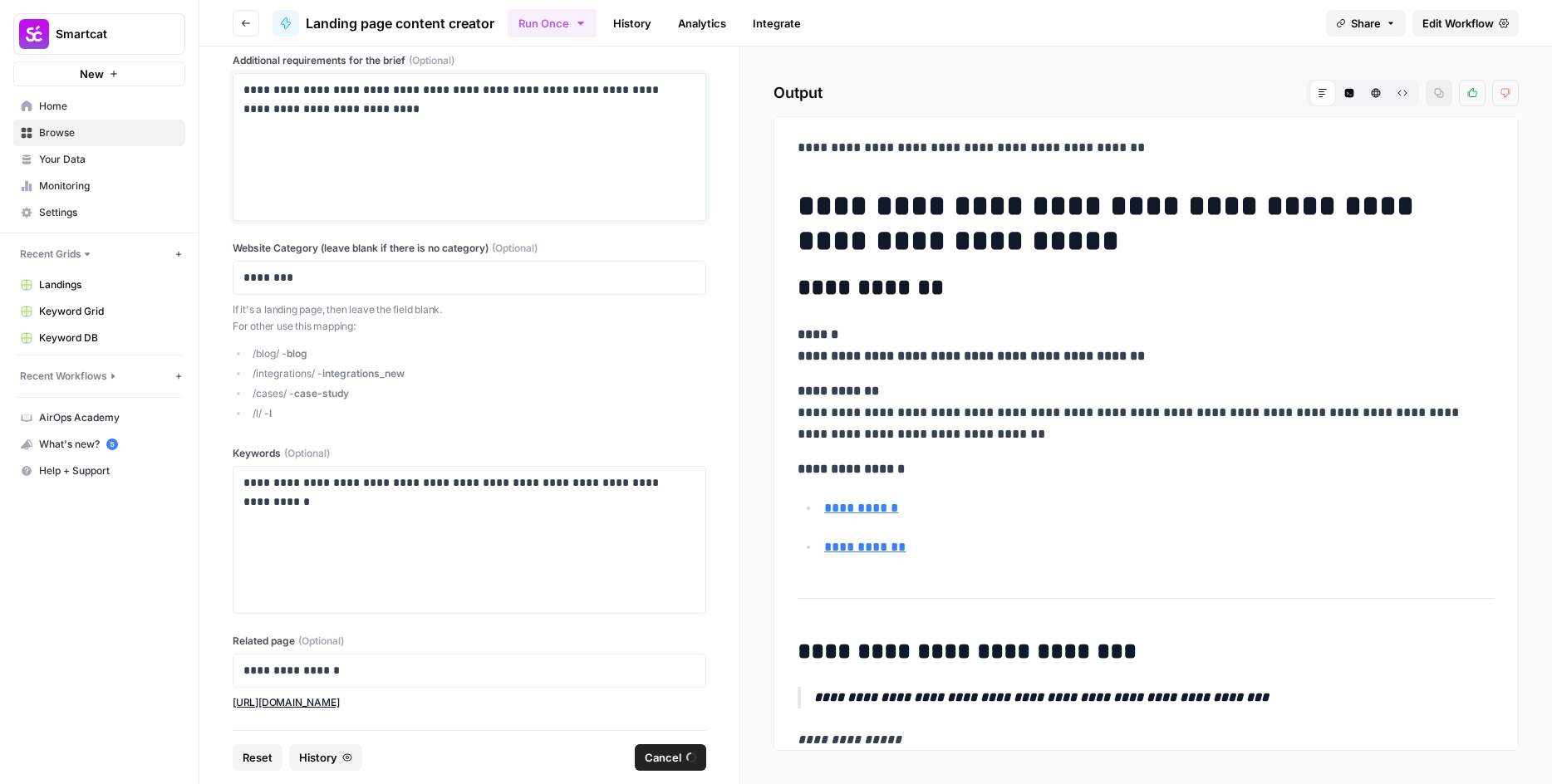 click on "**********" at bounding box center [469, 147] 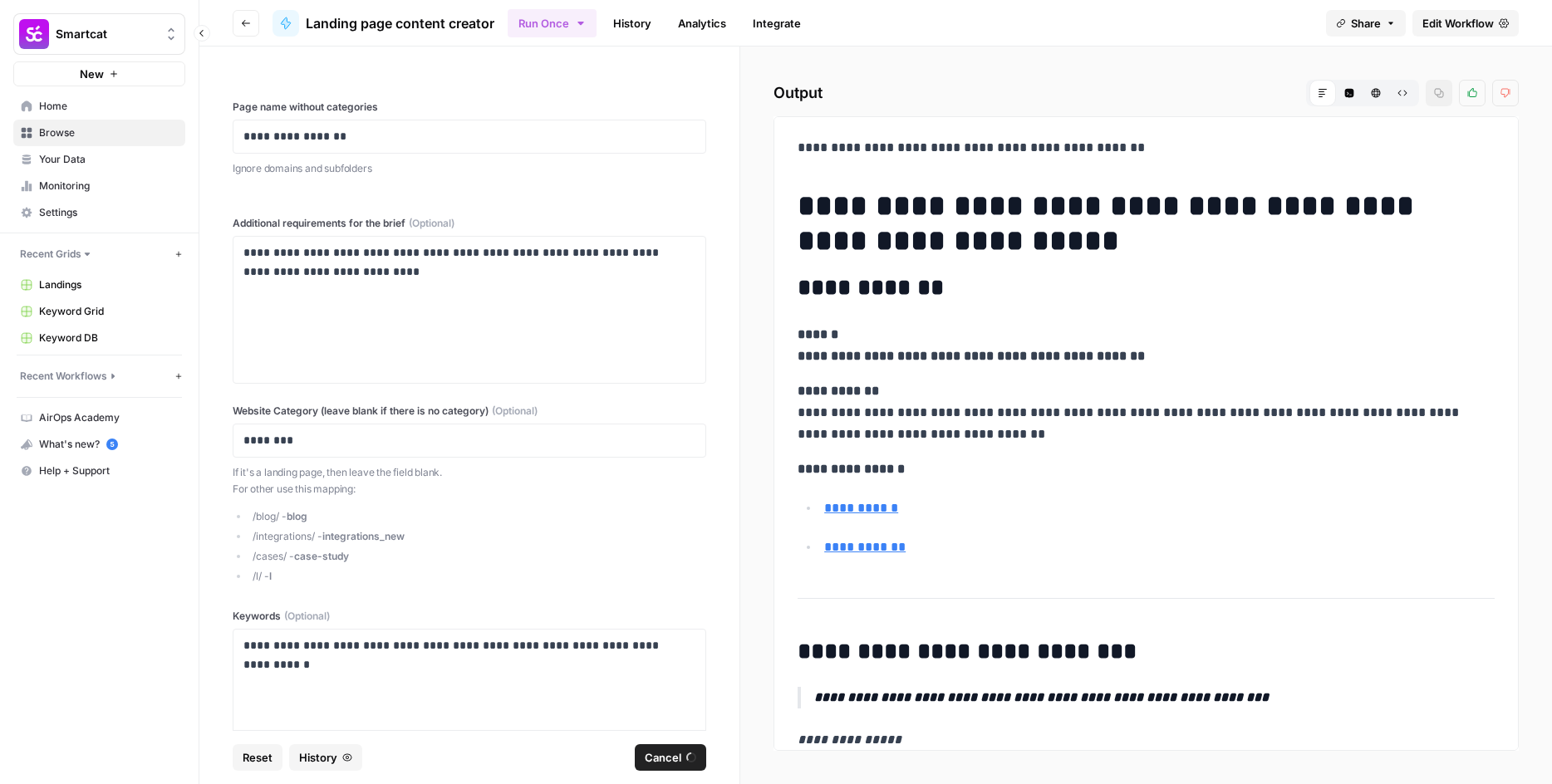 click on "Browse" at bounding box center [108, 133] 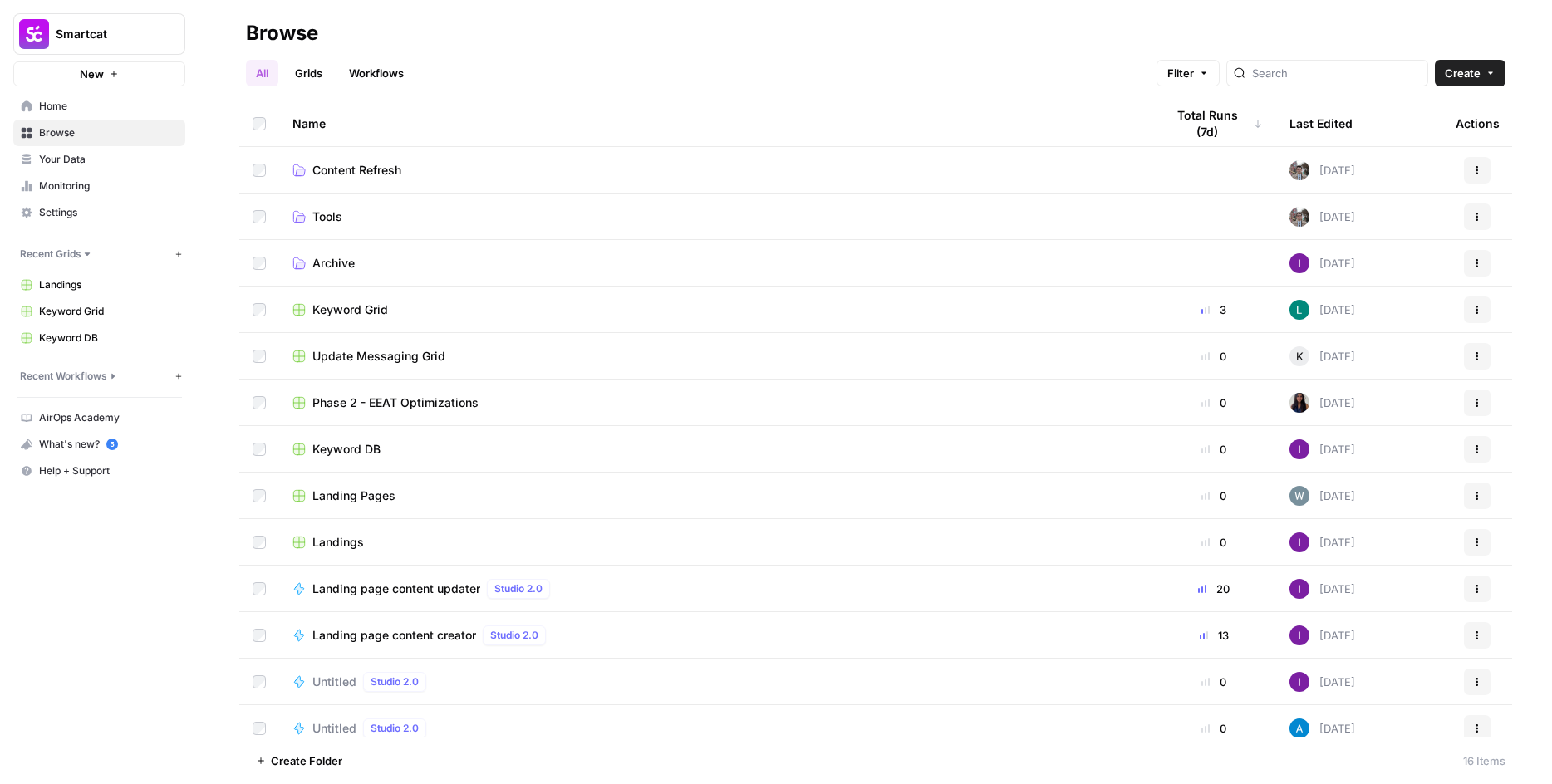 click on "Landing page content creator" at bounding box center (394, 635) 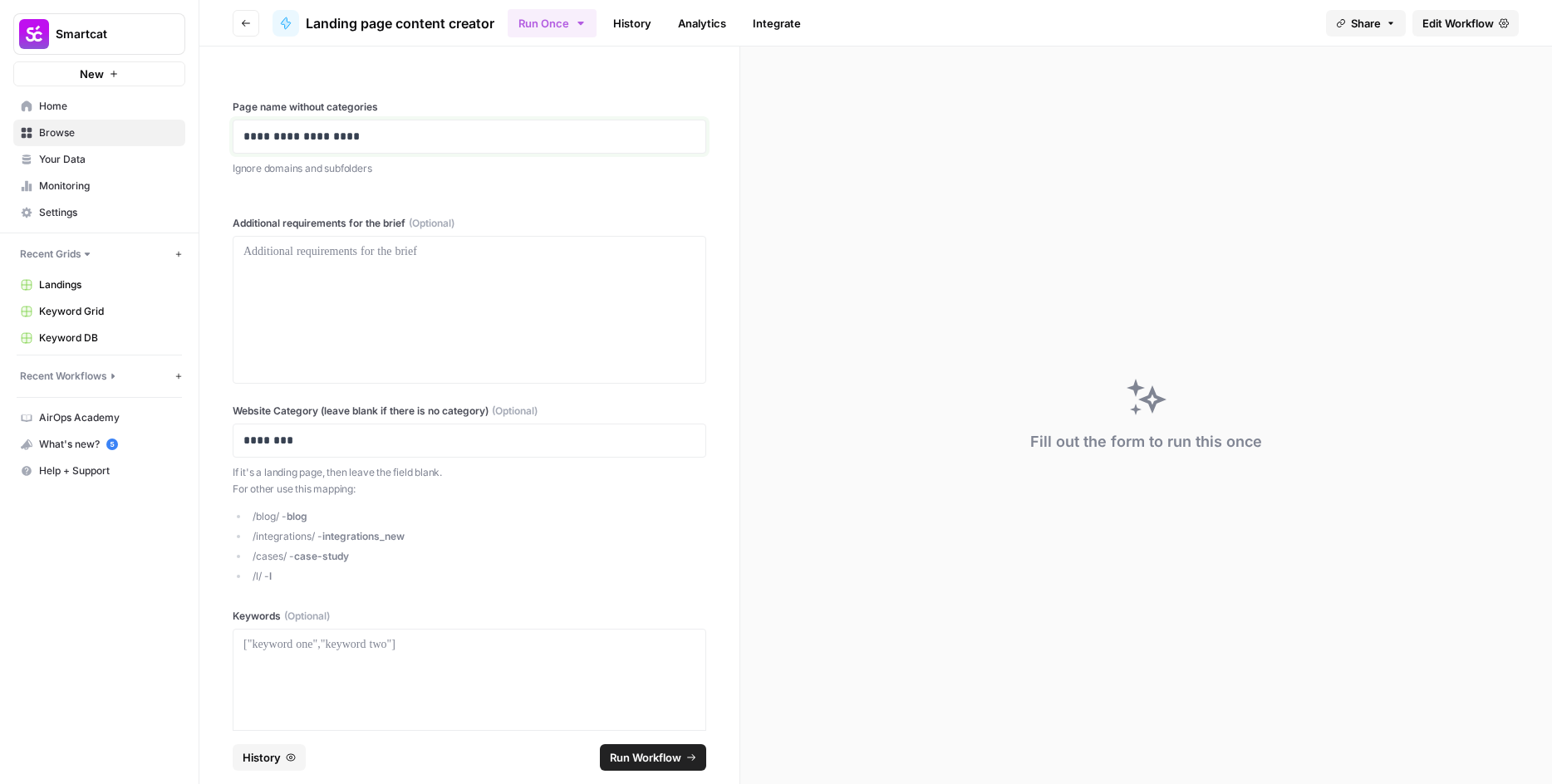 click on "**********" at bounding box center [463, 136] 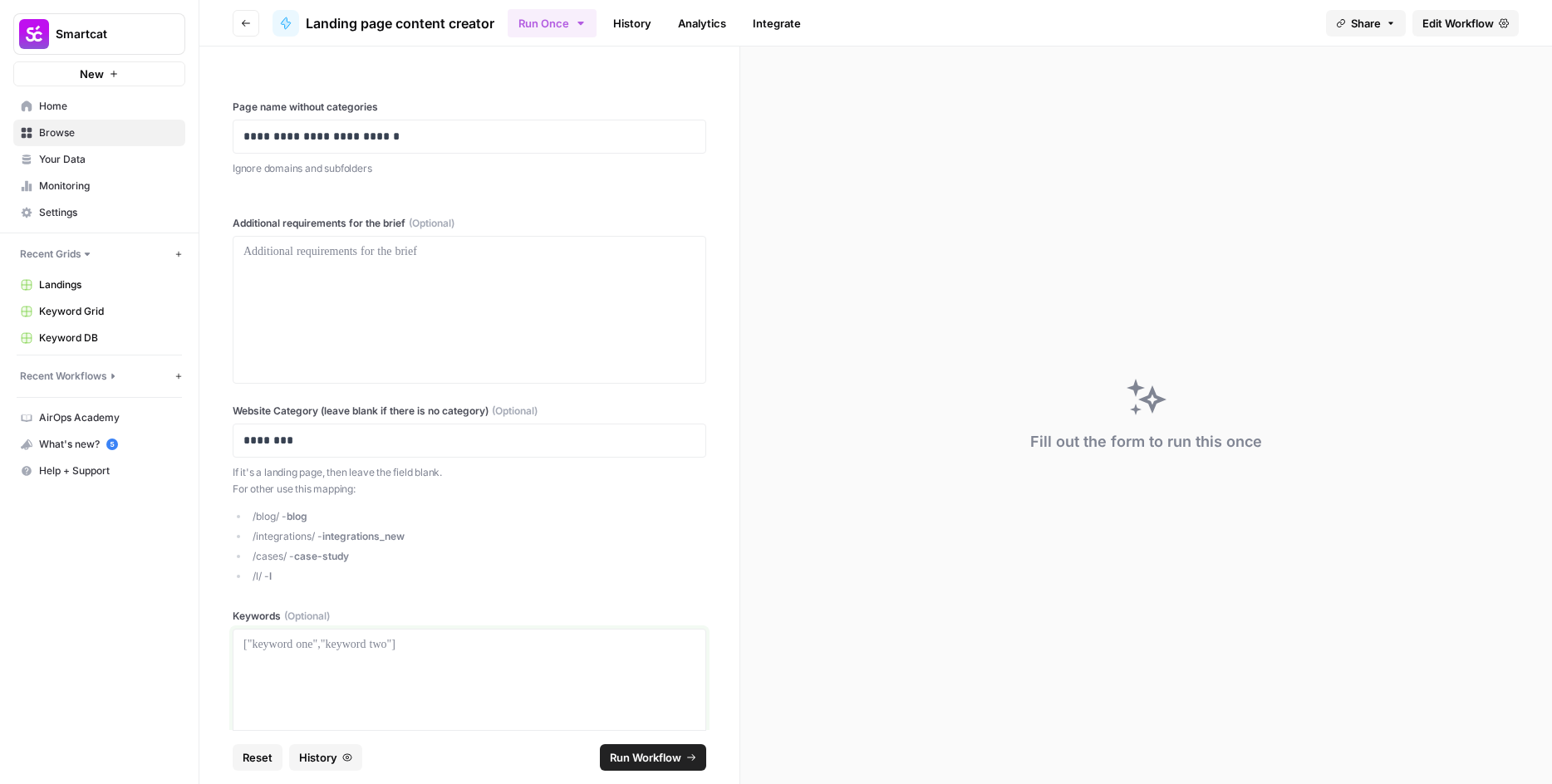 click at bounding box center [469, 645] 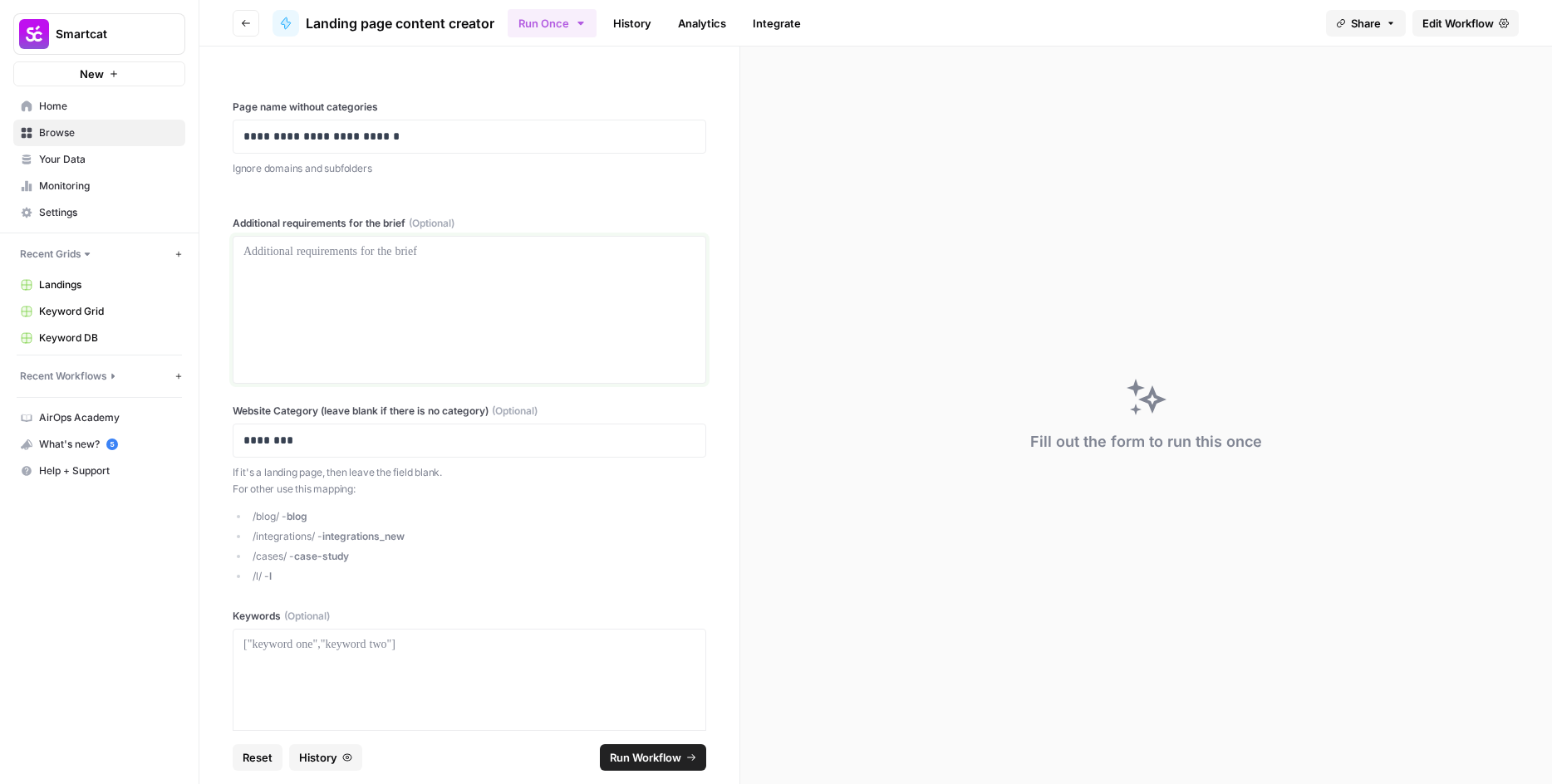 click at bounding box center [469, 310] 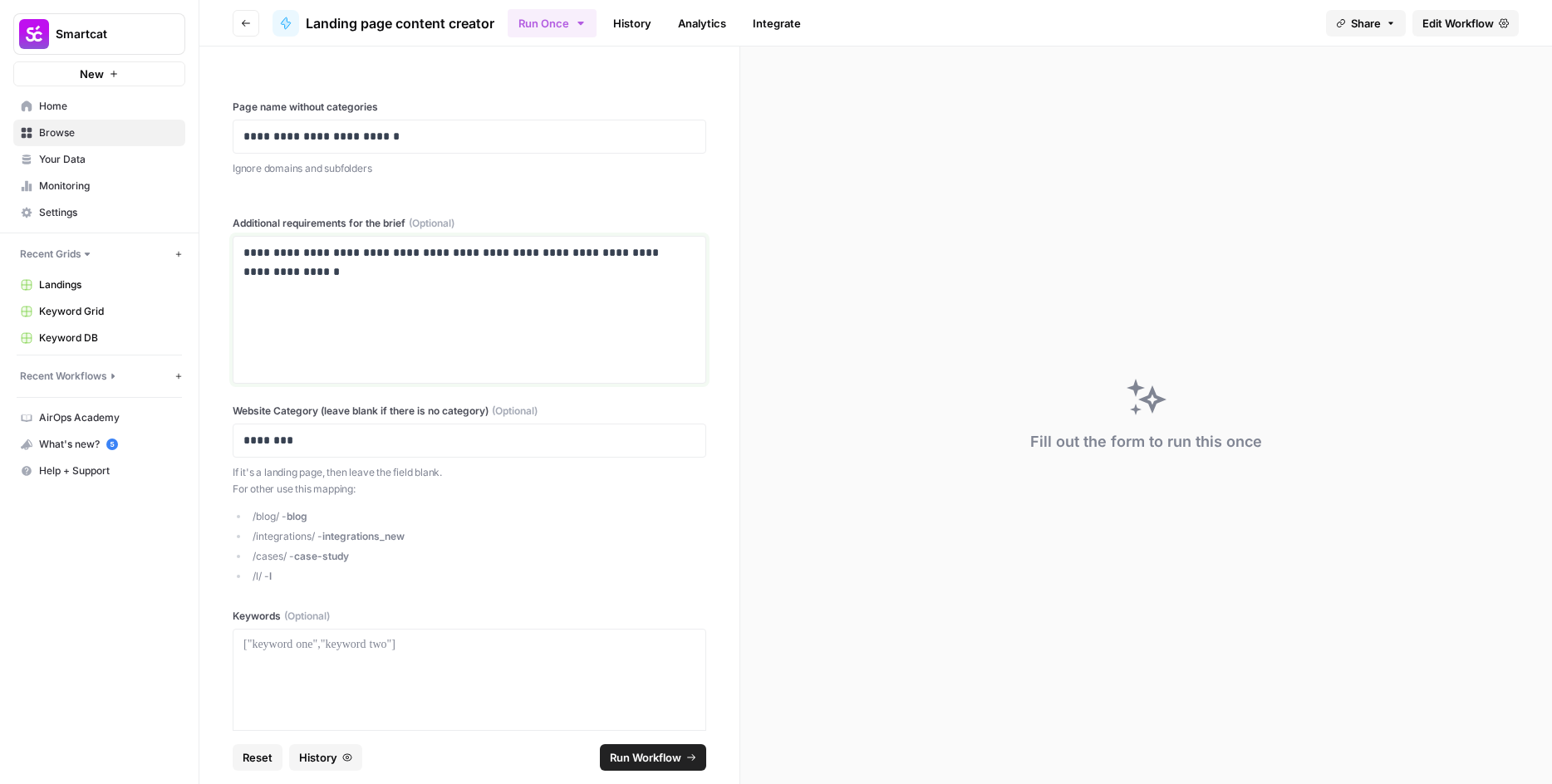 drag, startPoint x: 361, startPoint y: 255, endPoint x: 388, endPoint y: 284, distance: 39.623226 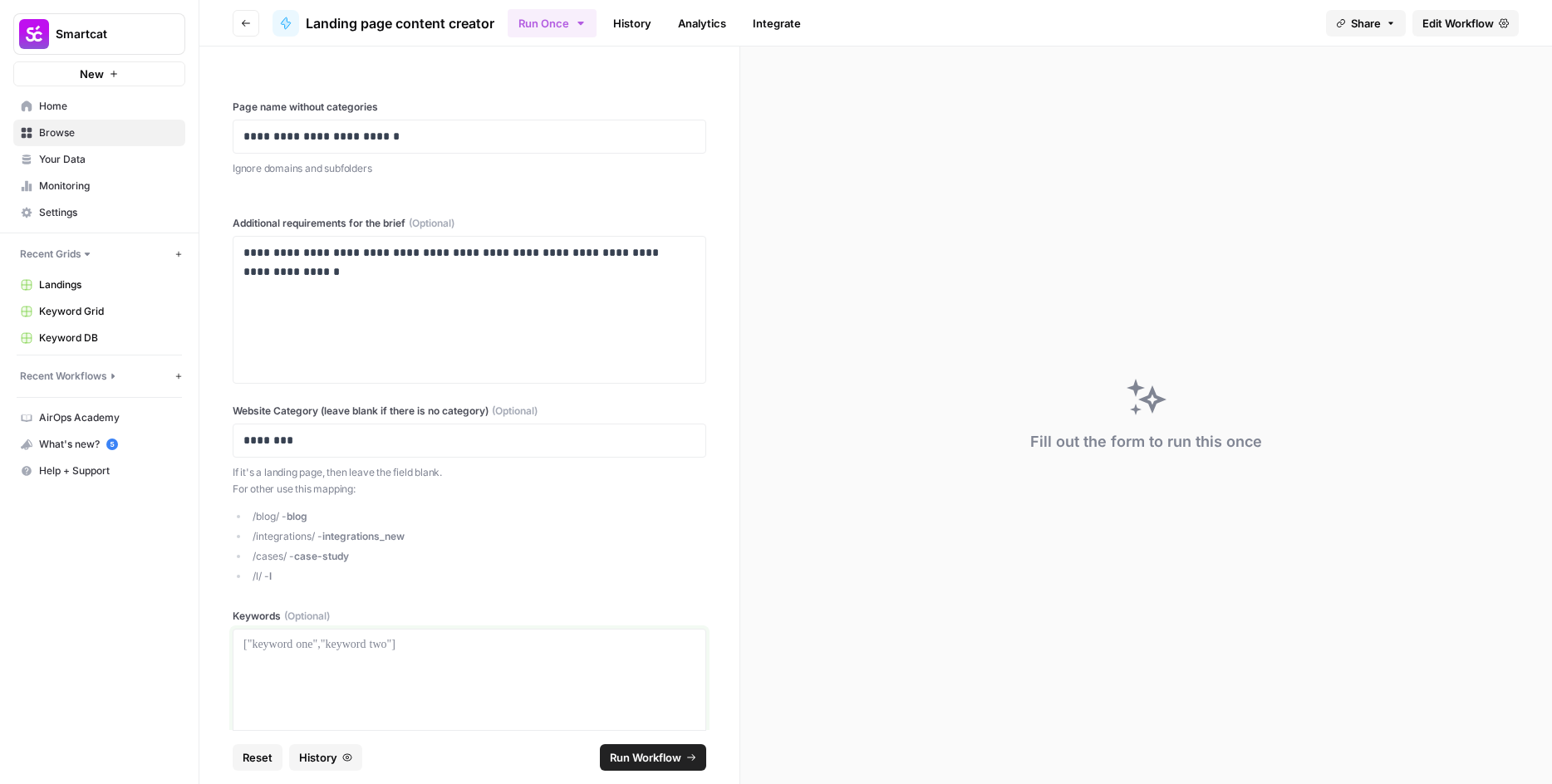 click at bounding box center (469, 703) 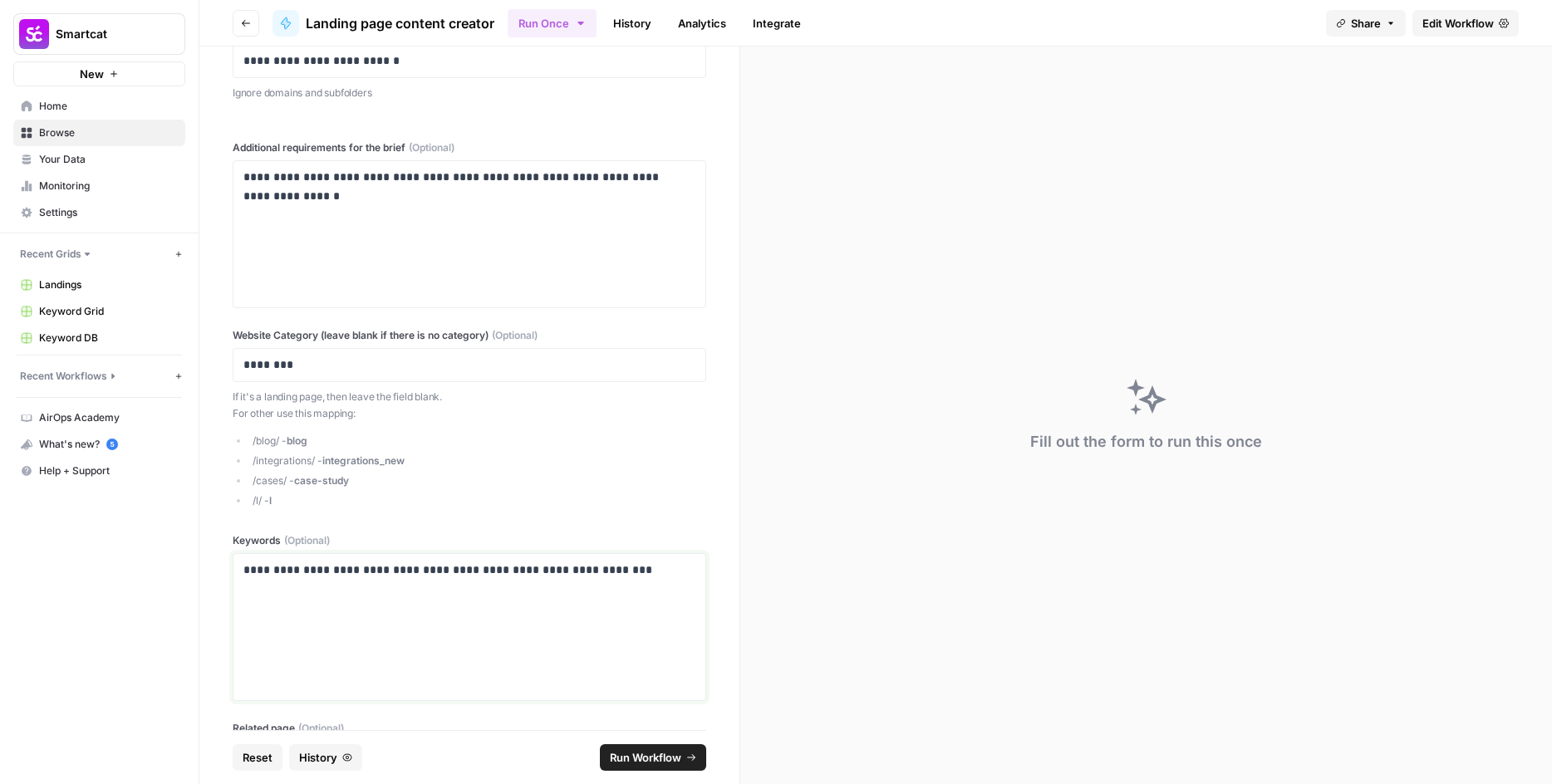 scroll, scrollTop: 163, scrollLeft: 0, axis: vertical 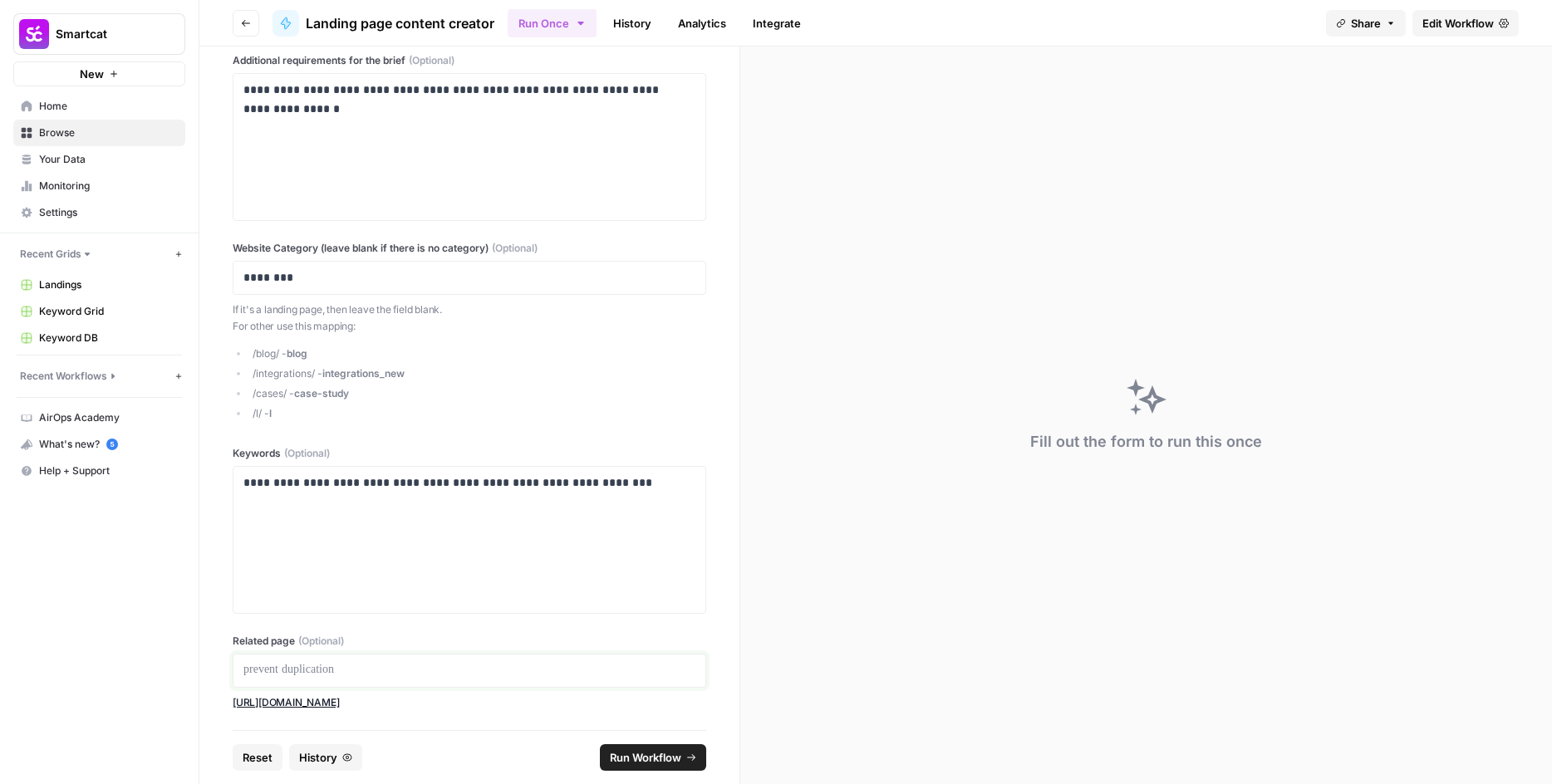 click at bounding box center [469, 670] 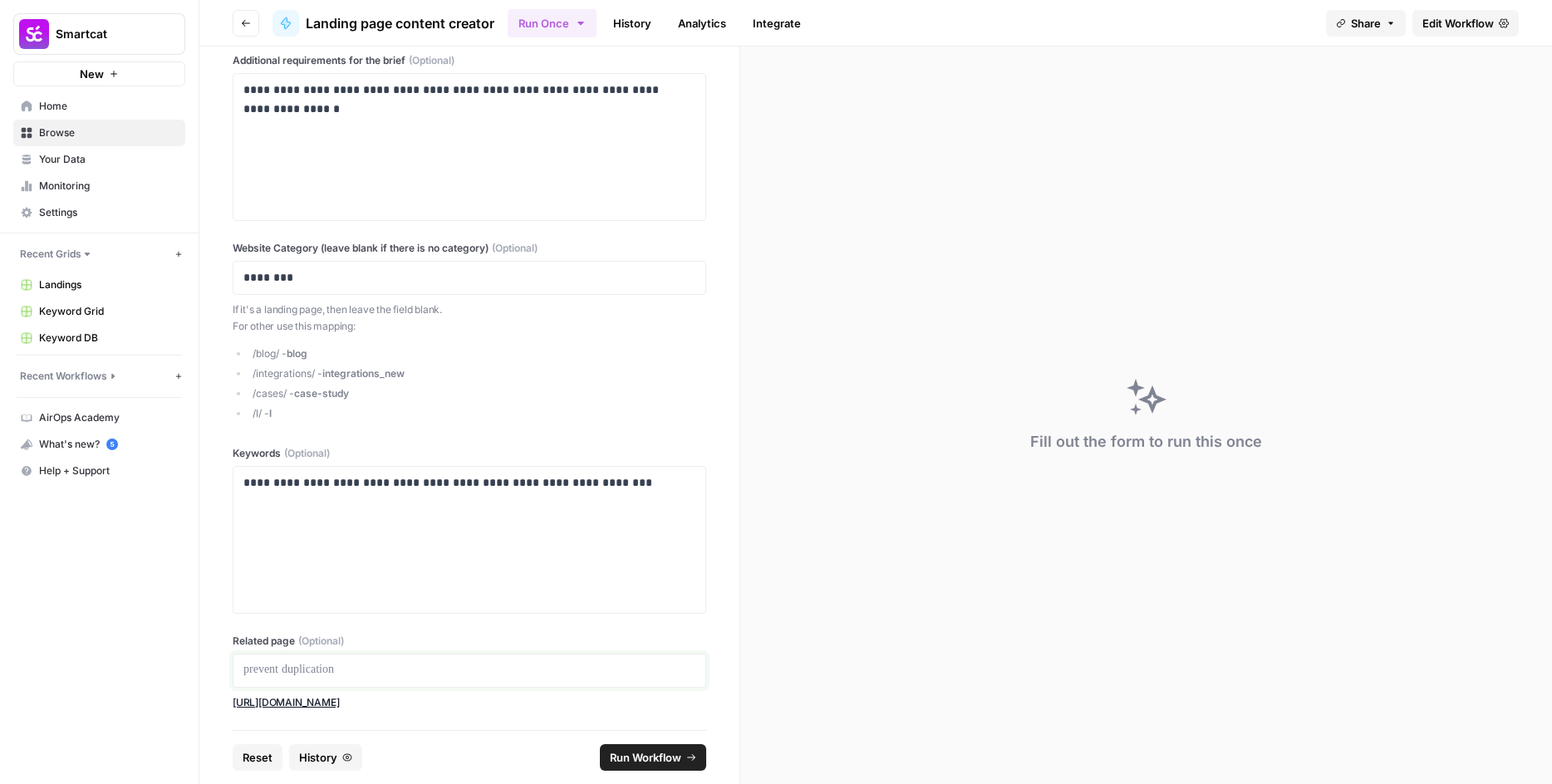 click at bounding box center (469, 670) 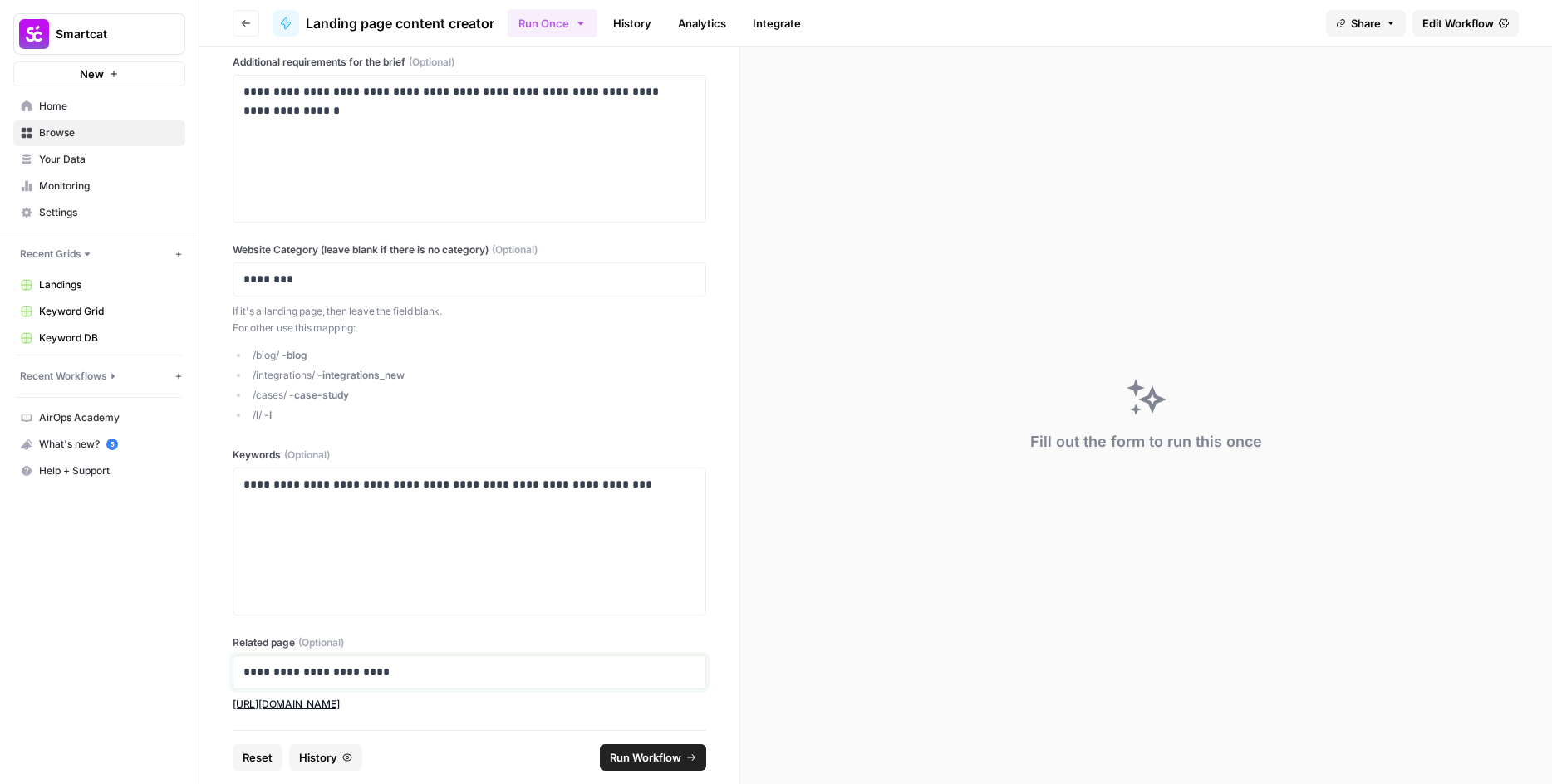 scroll, scrollTop: 163, scrollLeft: 0, axis: vertical 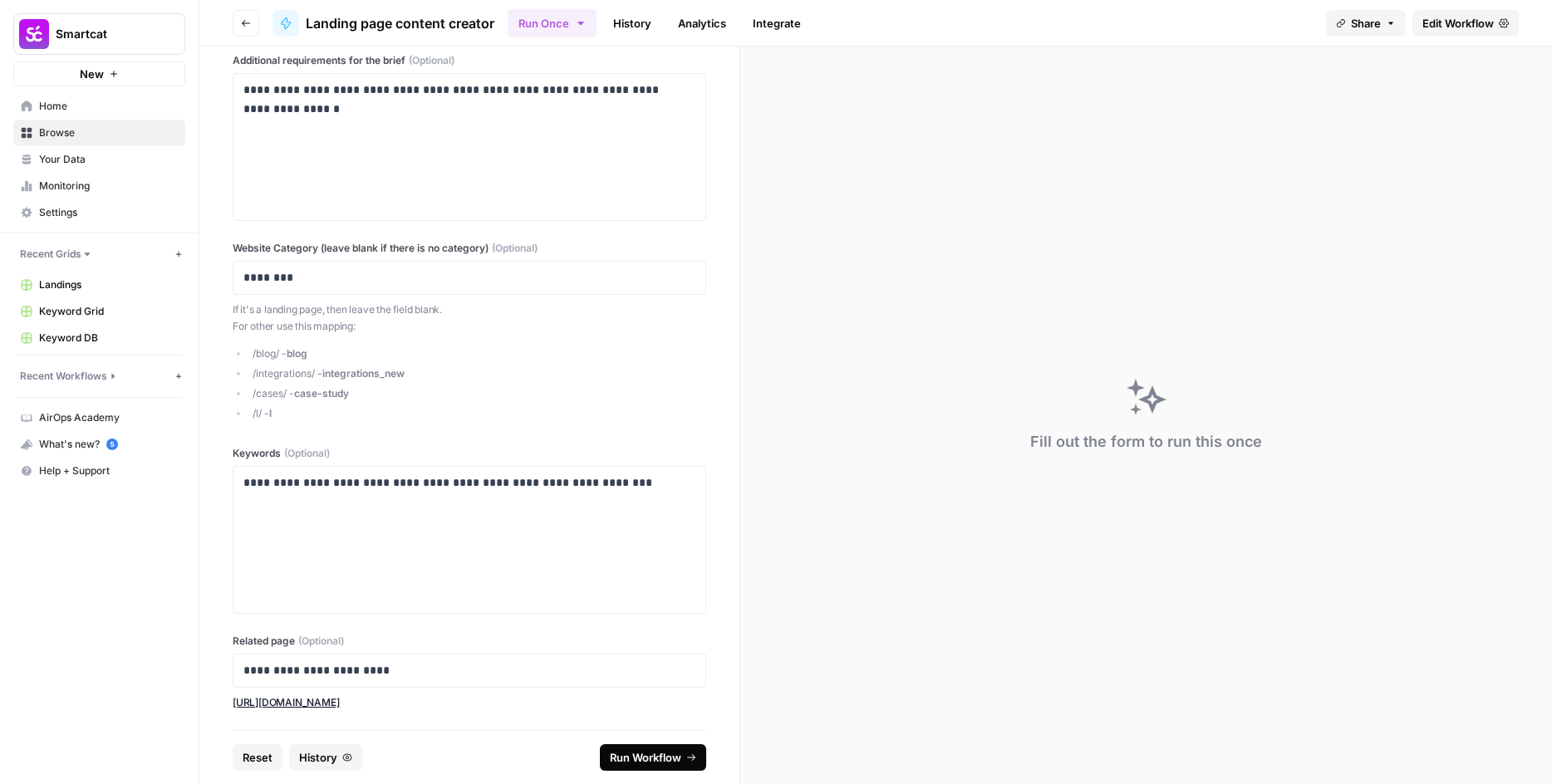 click on "Run Workflow" at bounding box center [646, 757] 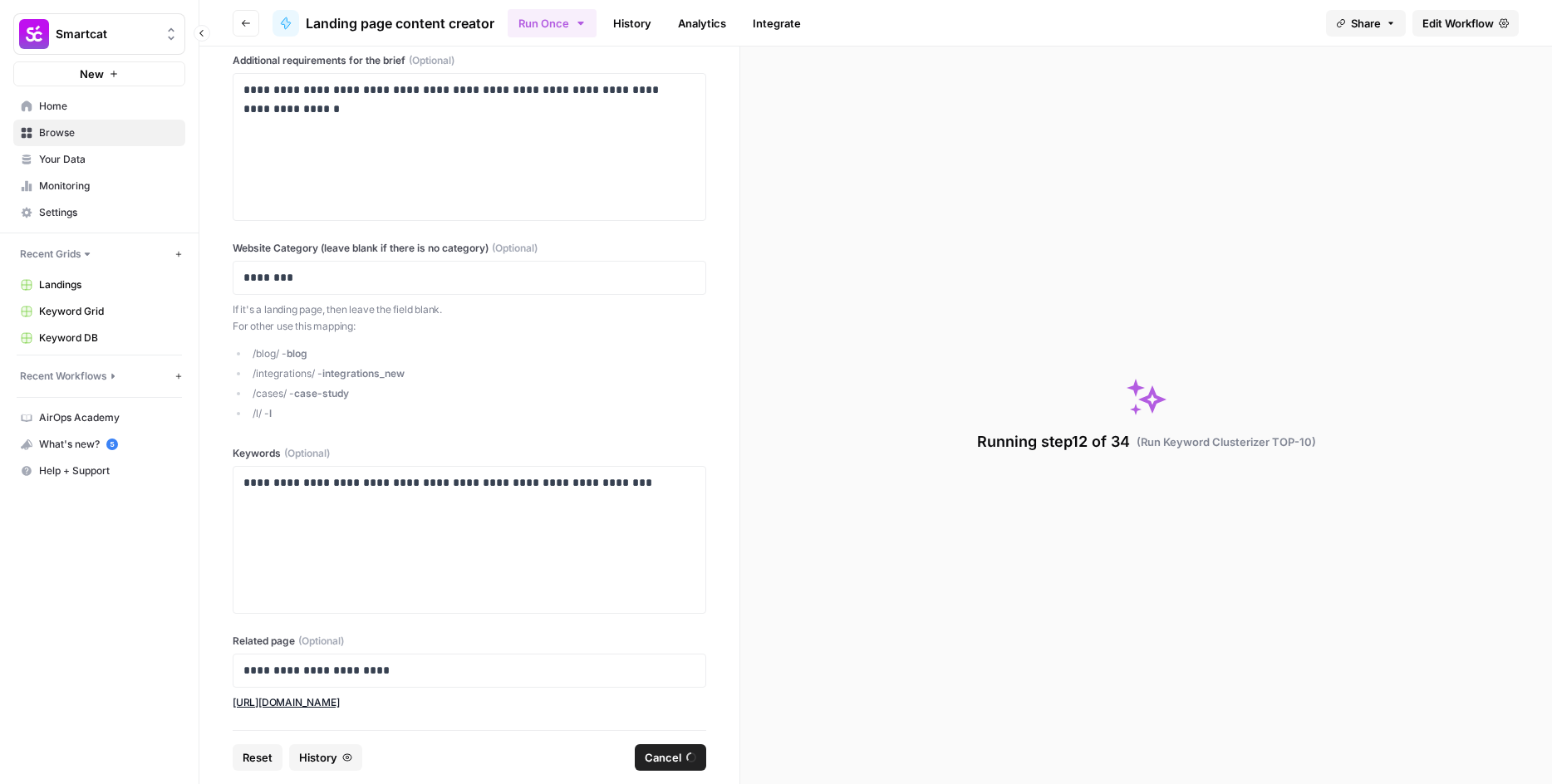 click on "Smartcat New Home Browse Your Data Monitoring Settings Recent Grids New grid Landings Keyword Grid Keyword DB Recent Workflows New Workflow Landing page content creator Landing page content updater Write Informational Article Body AirOps Academy What's new?
5
Help + Support" at bounding box center (99, 392) 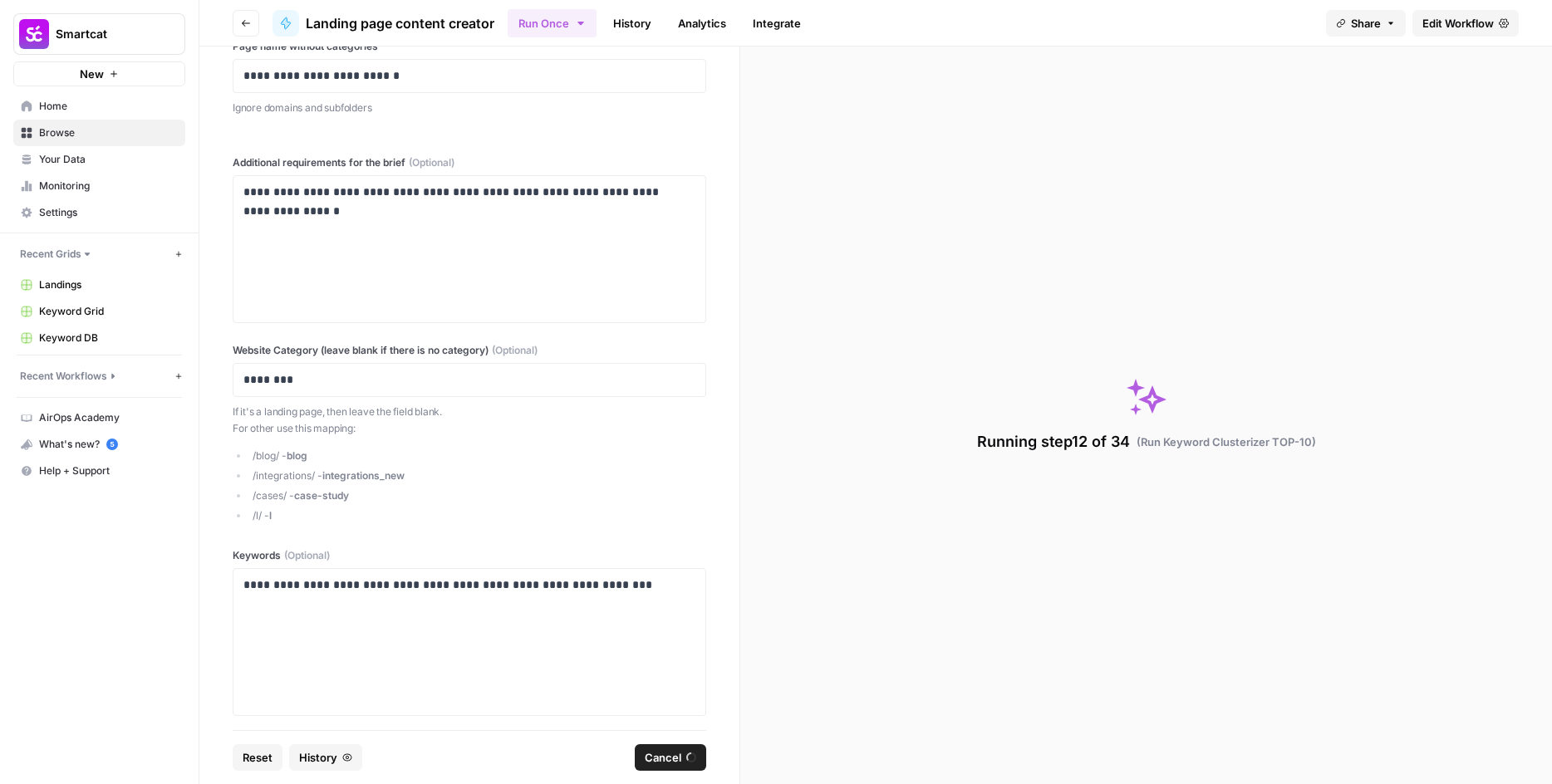 scroll, scrollTop: 0, scrollLeft: 0, axis: both 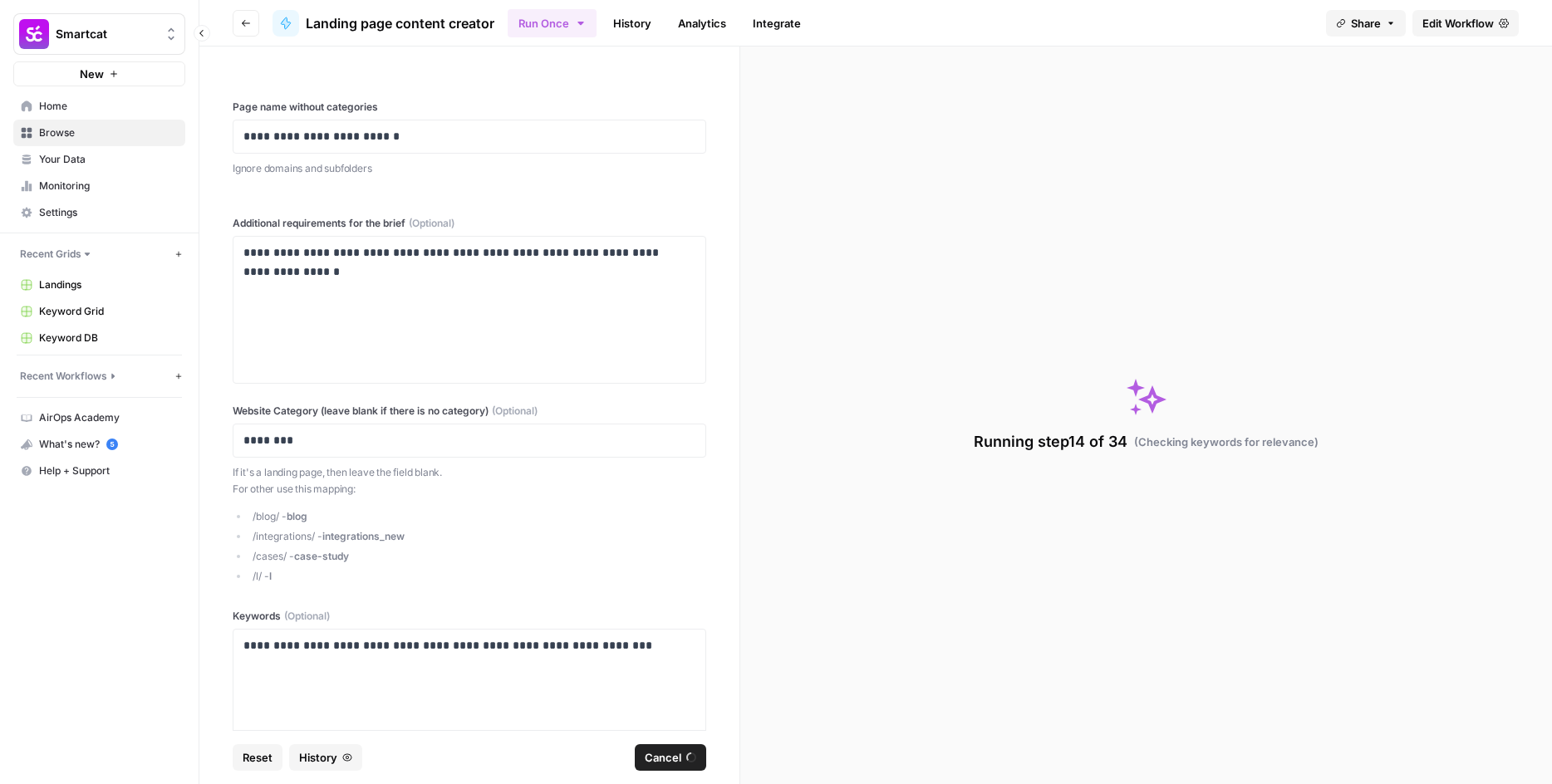 click on "Browse" at bounding box center [108, 133] 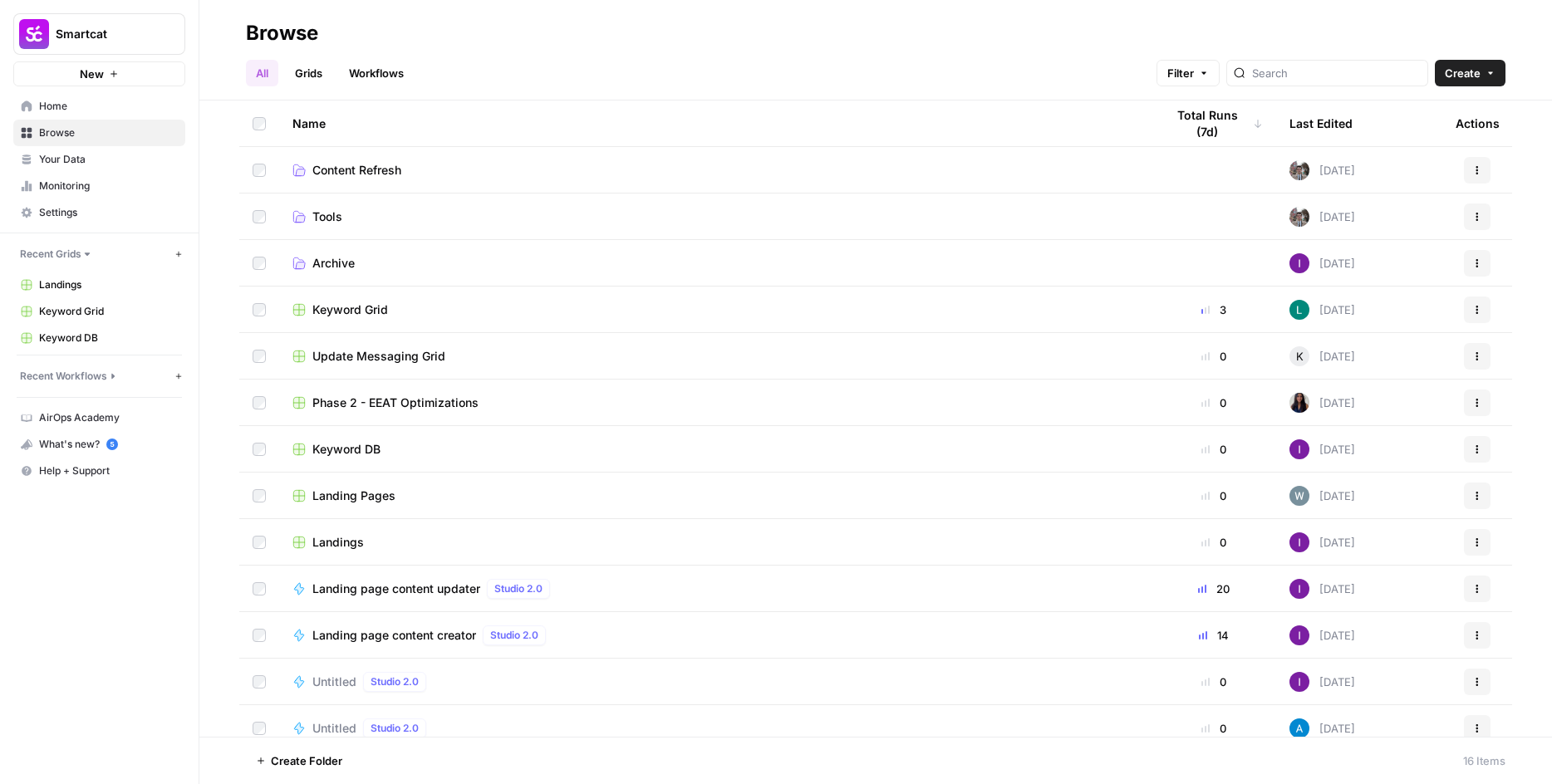 click on "Landing page content creator" at bounding box center [394, 635] 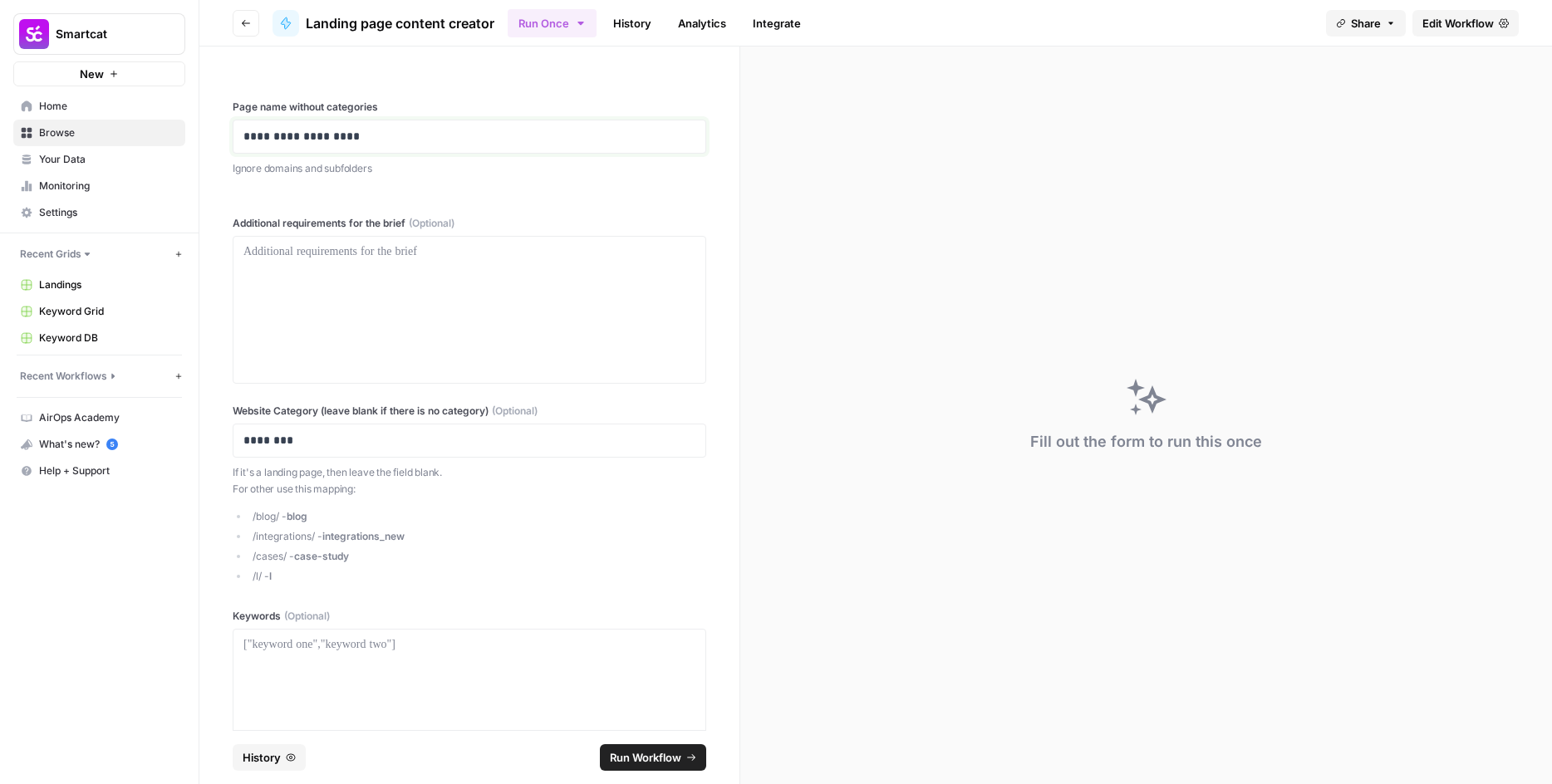 click on "**********" at bounding box center (463, 136) 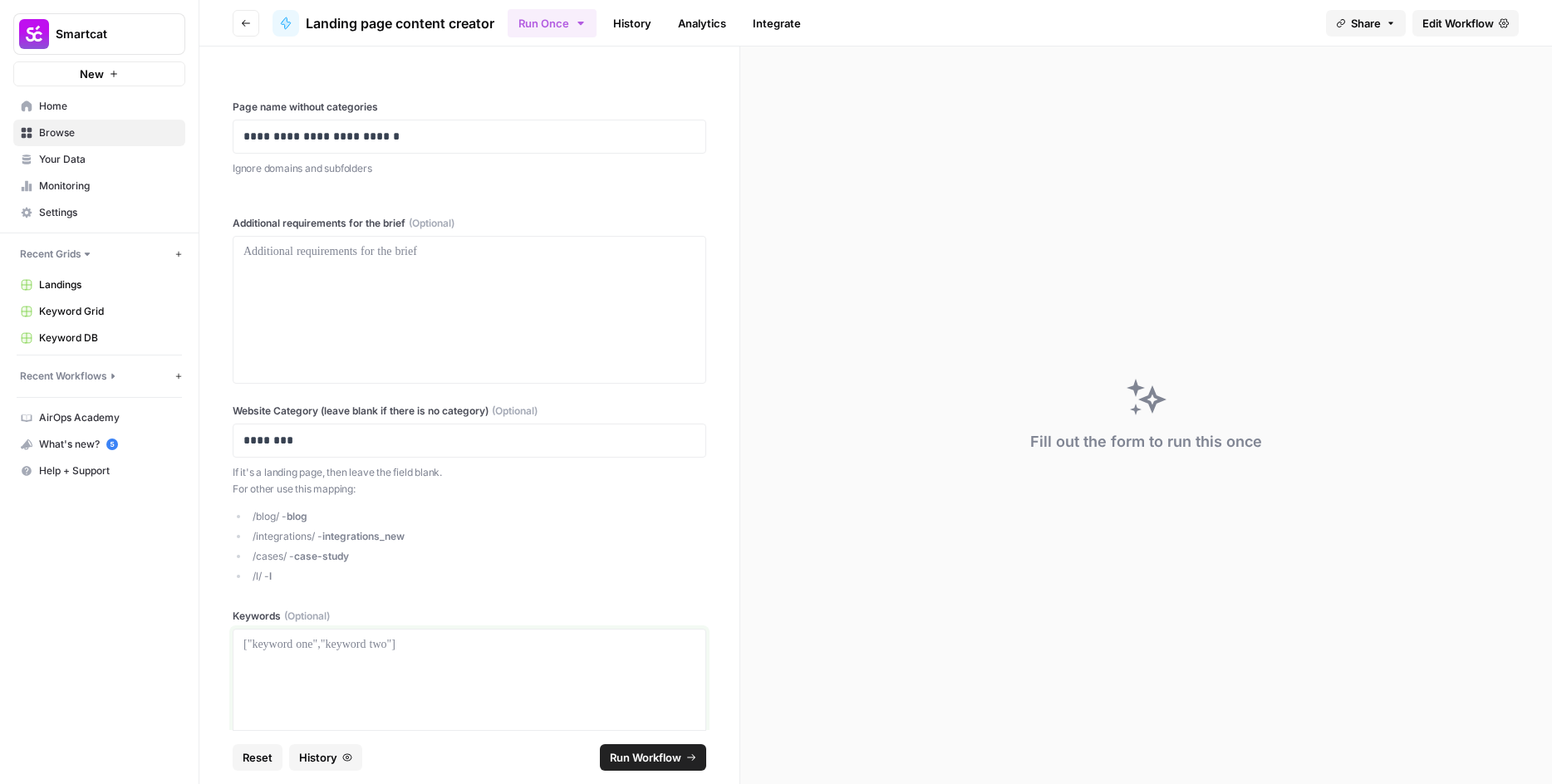 click at bounding box center [469, 645] 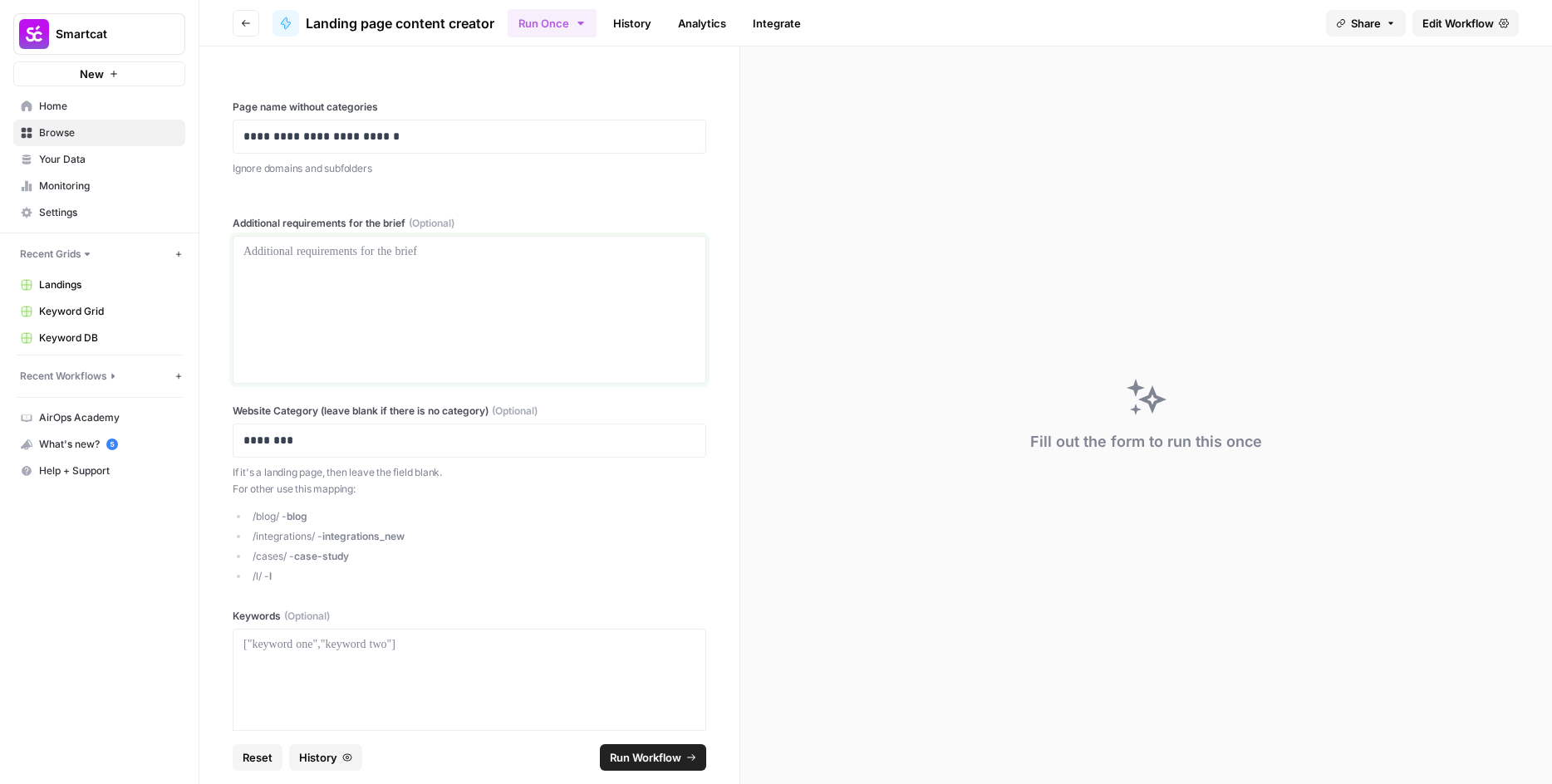 click at bounding box center [469, 310] 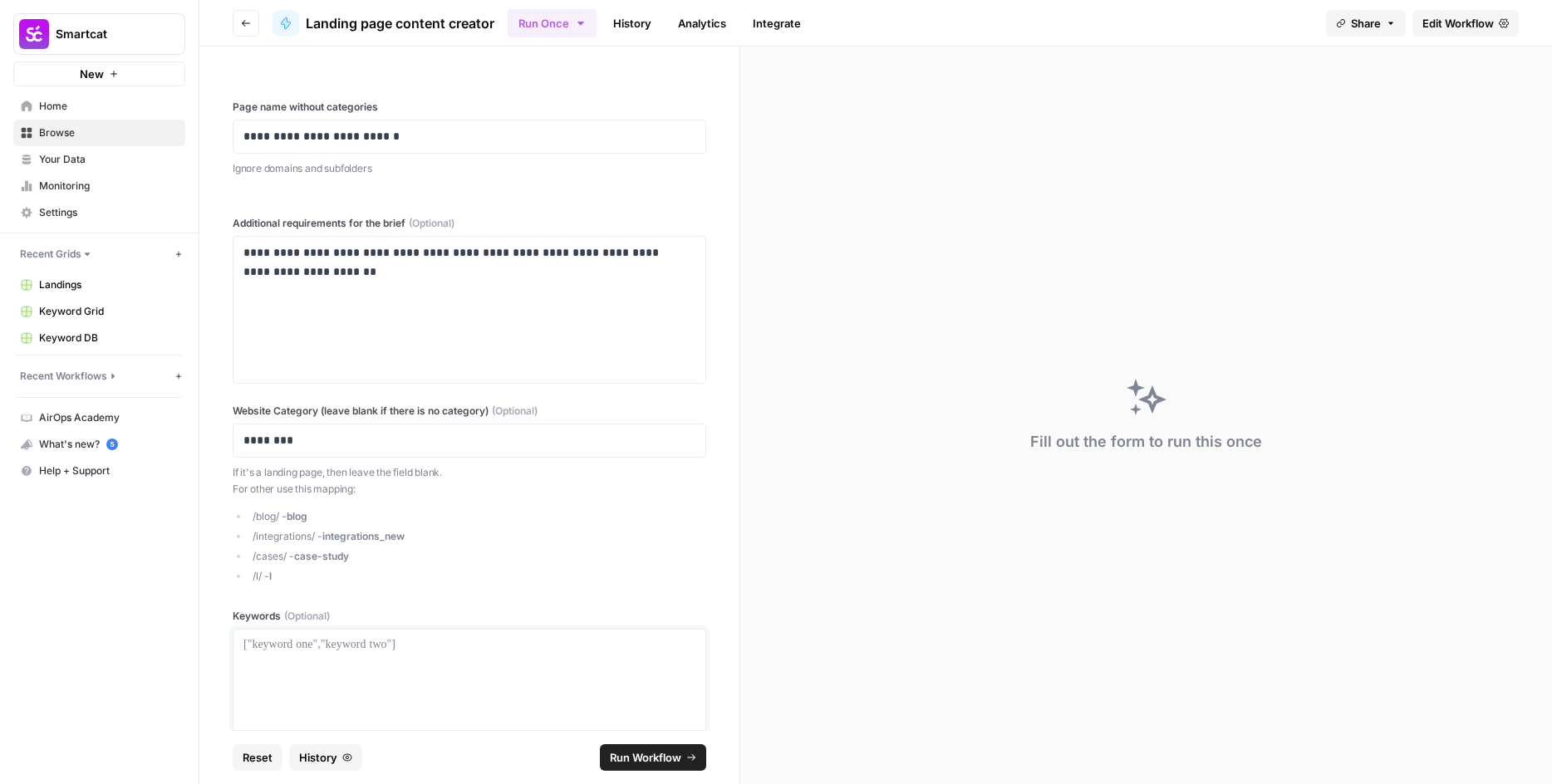 click at bounding box center (469, 703) 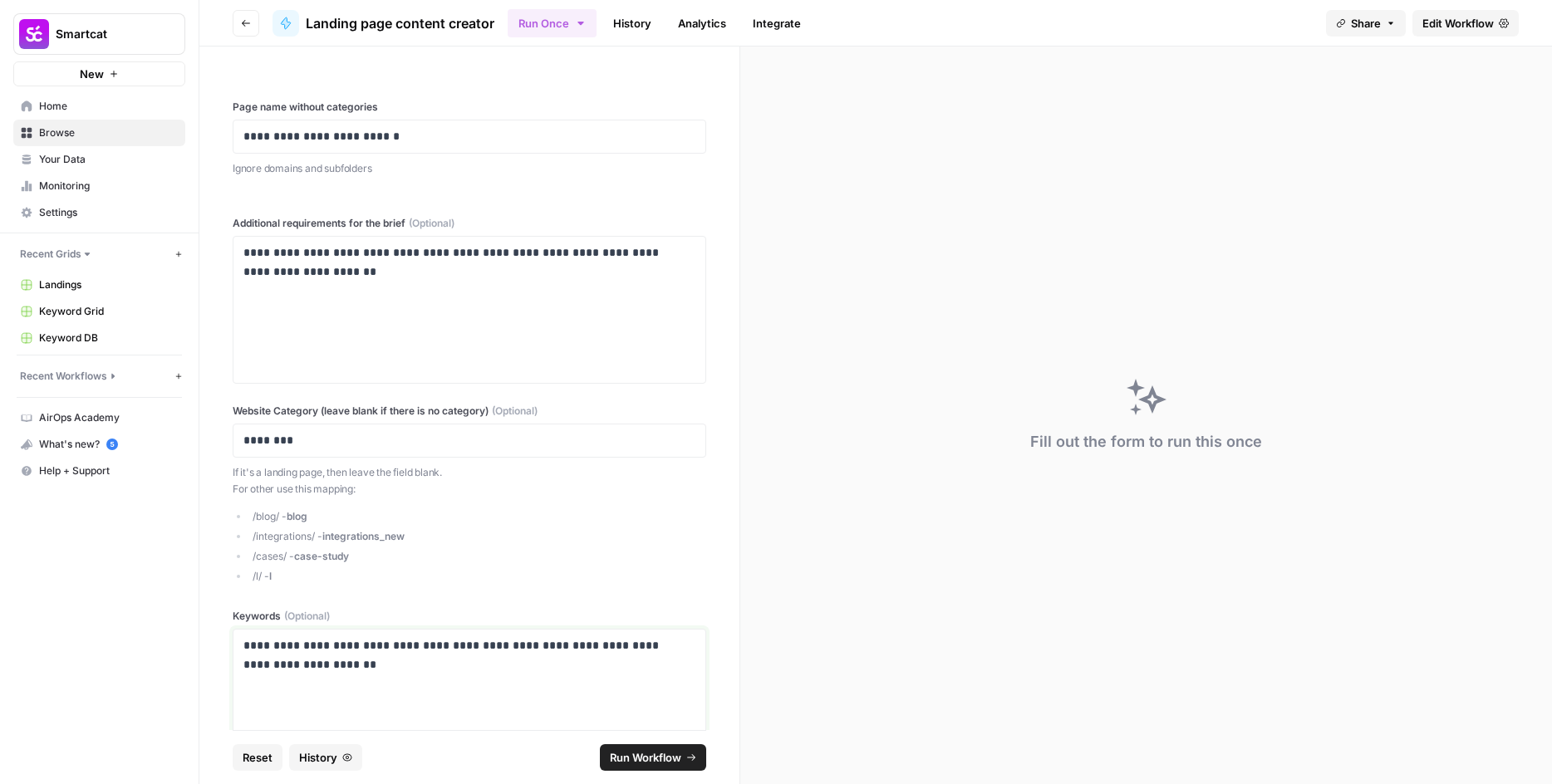 drag, startPoint x: 361, startPoint y: 646, endPoint x: 221, endPoint y: 635, distance: 140.43148 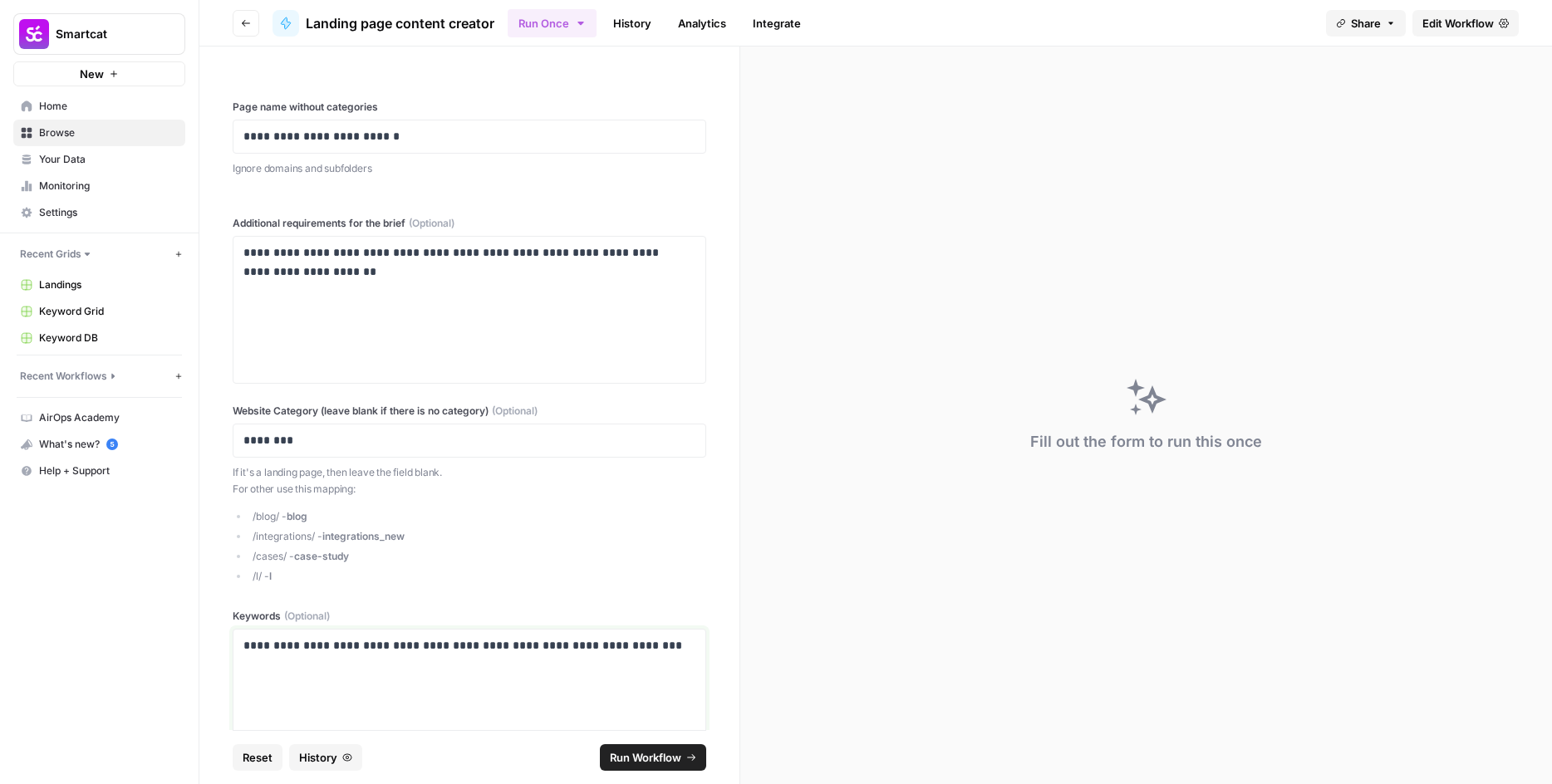 click on "**********" at bounding box center (463, 645) 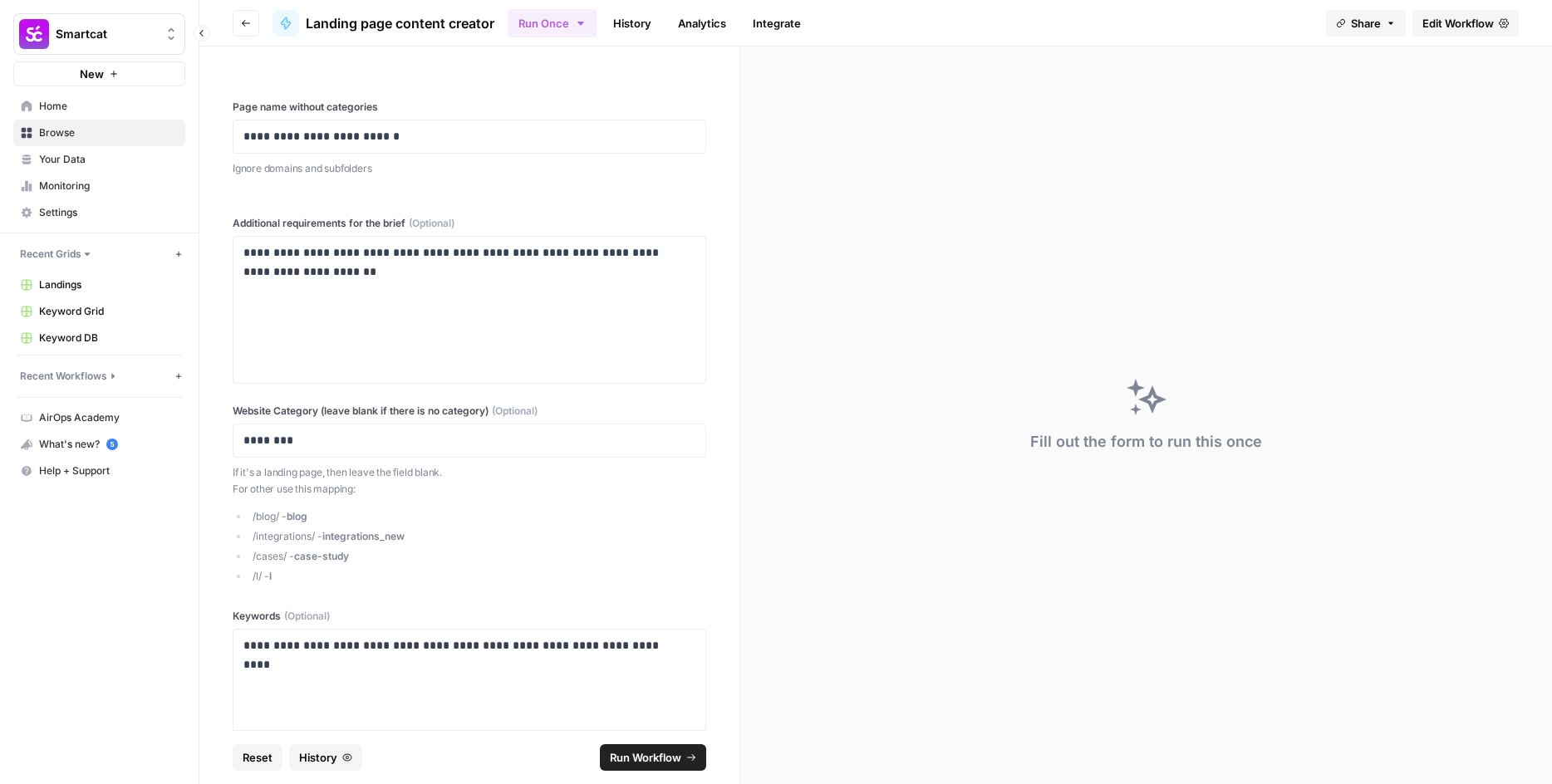 click on "Smartcat New Home Browse Your Data Monitoring Settings Recent Grids New grid Landings Keyword Grid Keyword DB Recent Workflows New Workflow Landing page content creator Landing page content updater Write Informational Article Body AirOps Academy What's new?
5
Help + Support" at bounding box center (99, 392) 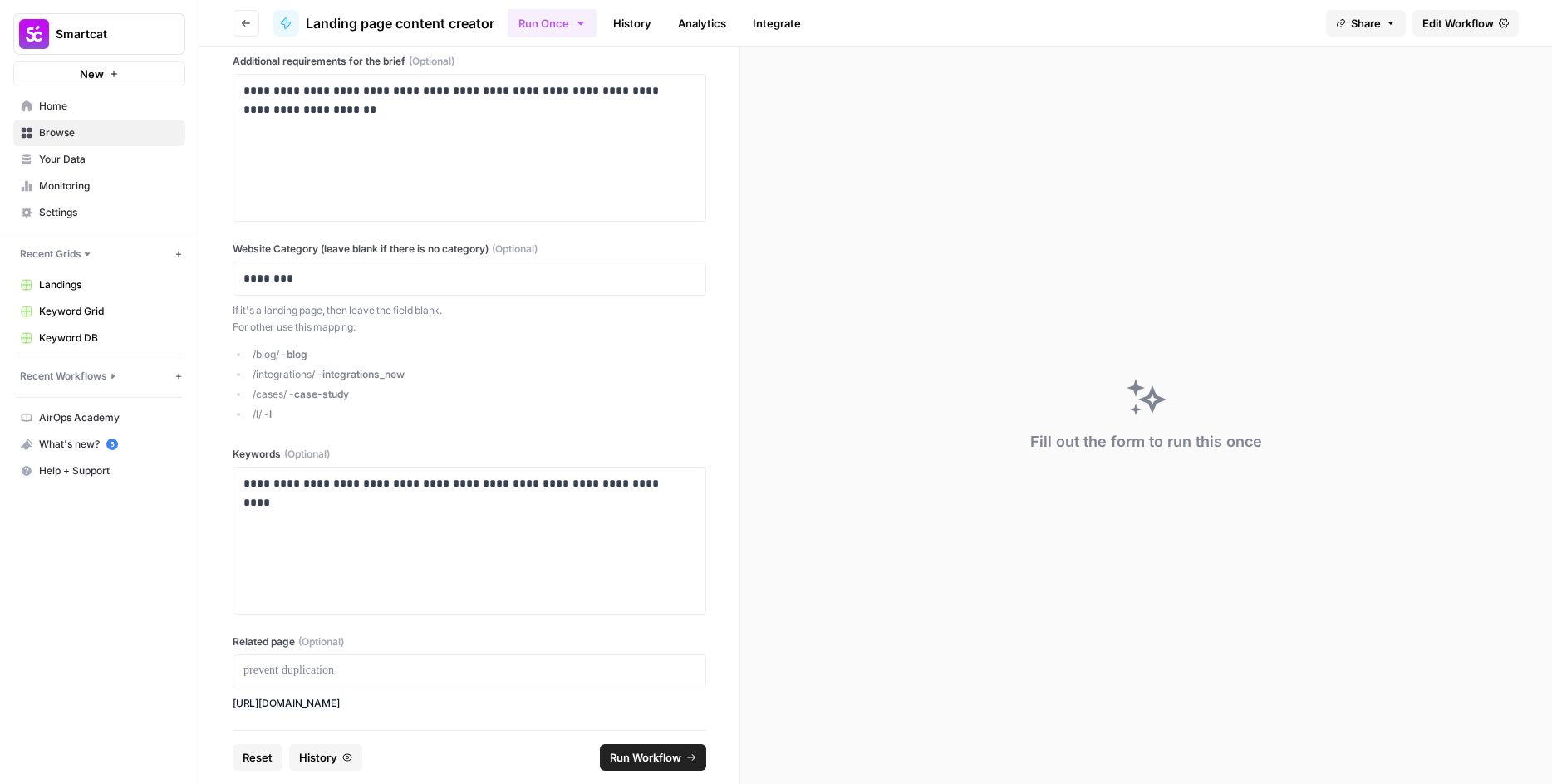scroll, scrollTop: 163, scrollLeft: 0, axis: vertical 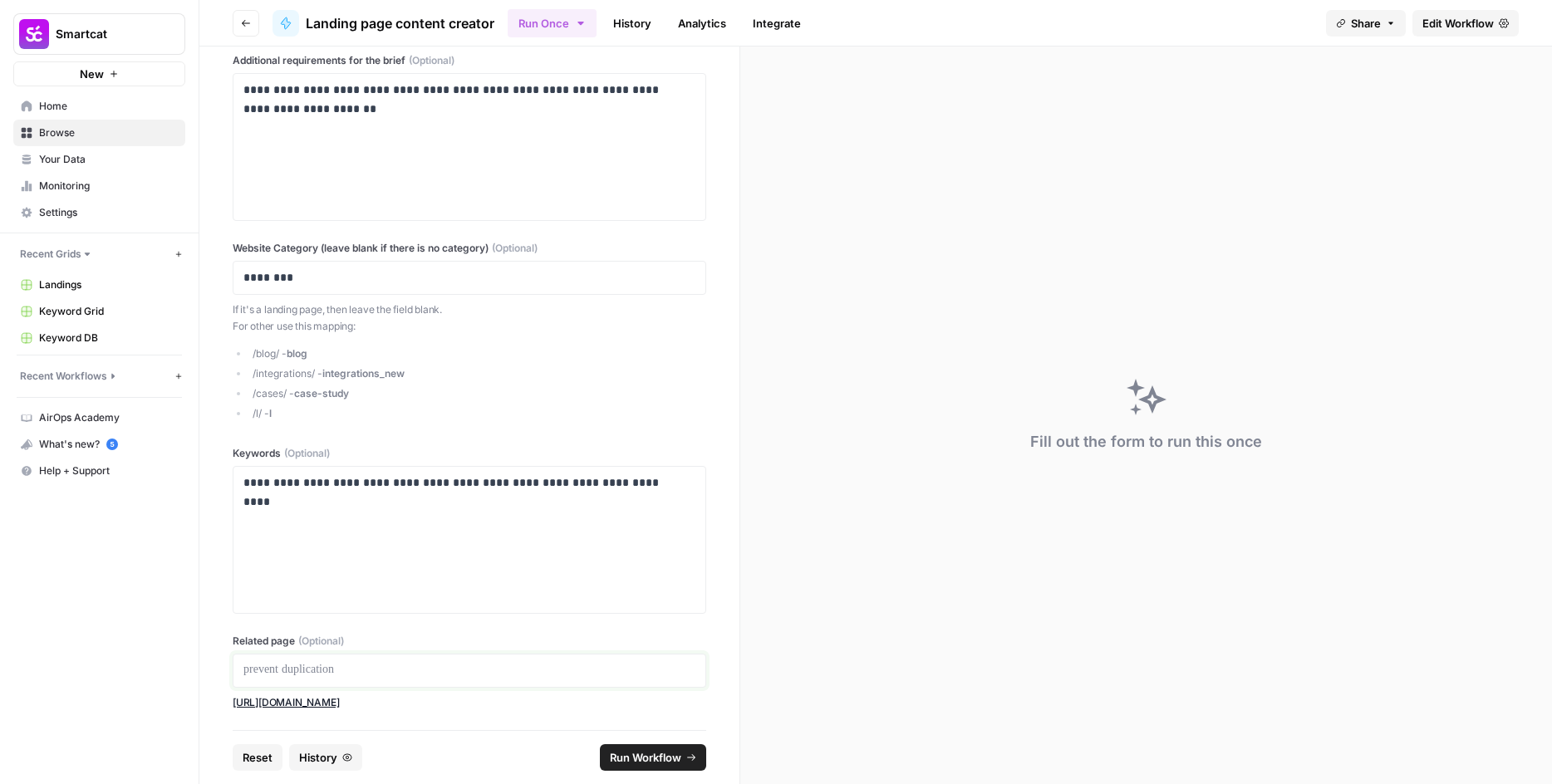 click at bounding box center (469, 670) 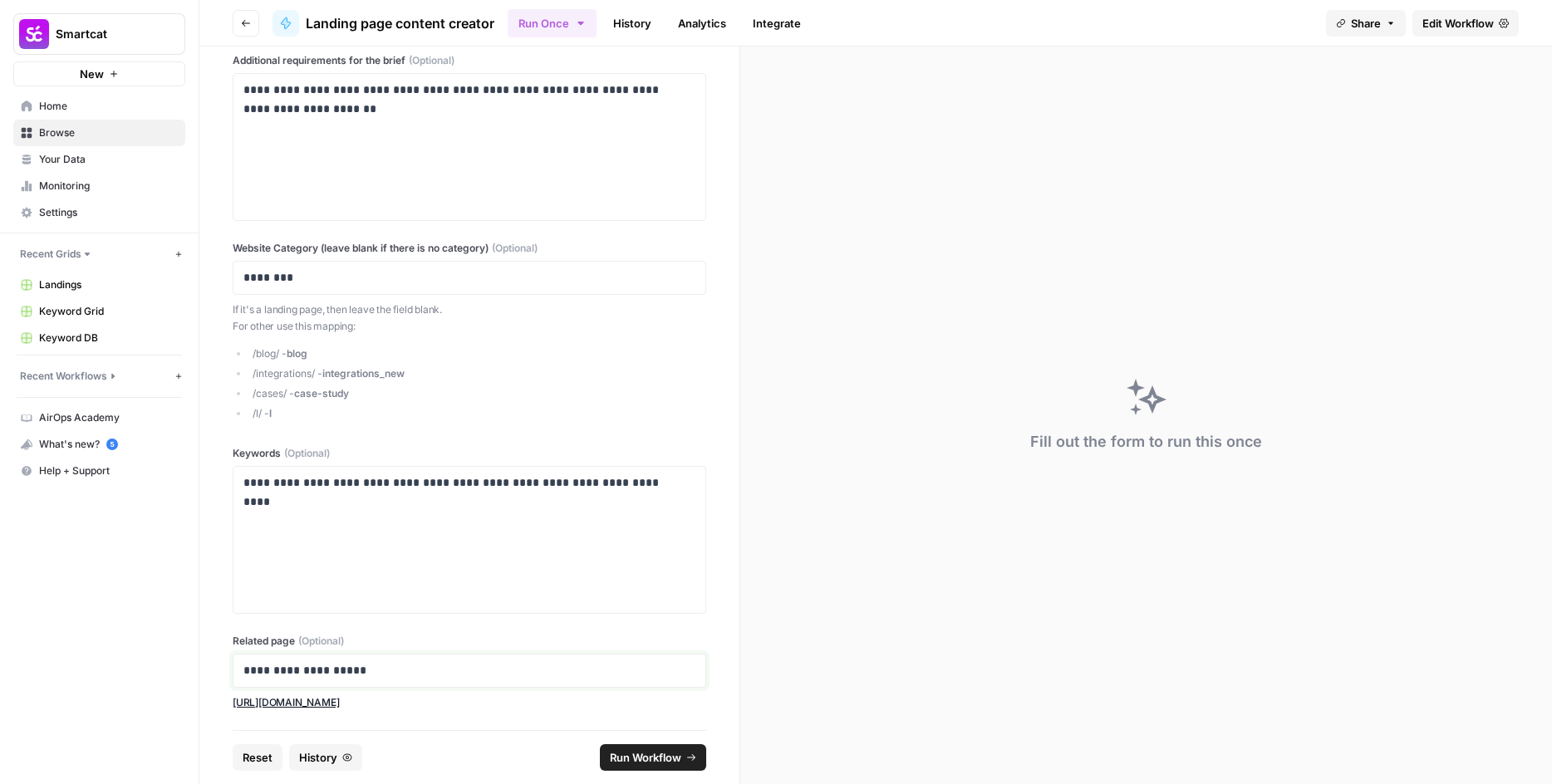 scroll, scrollTop: 0, scrollLeft: 0, axis: both 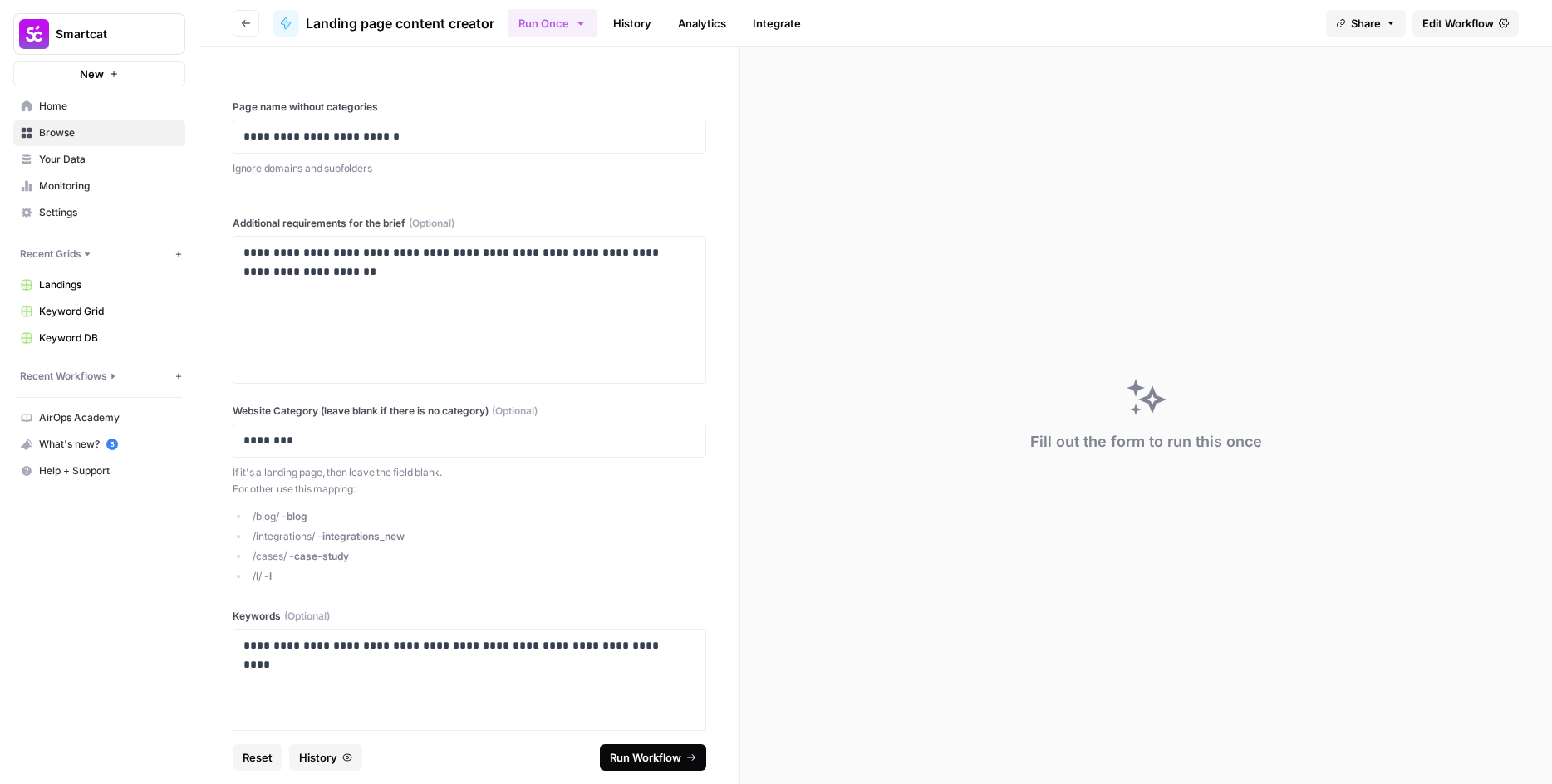 click on "Run Workflow" at bounding box center (646, 757) 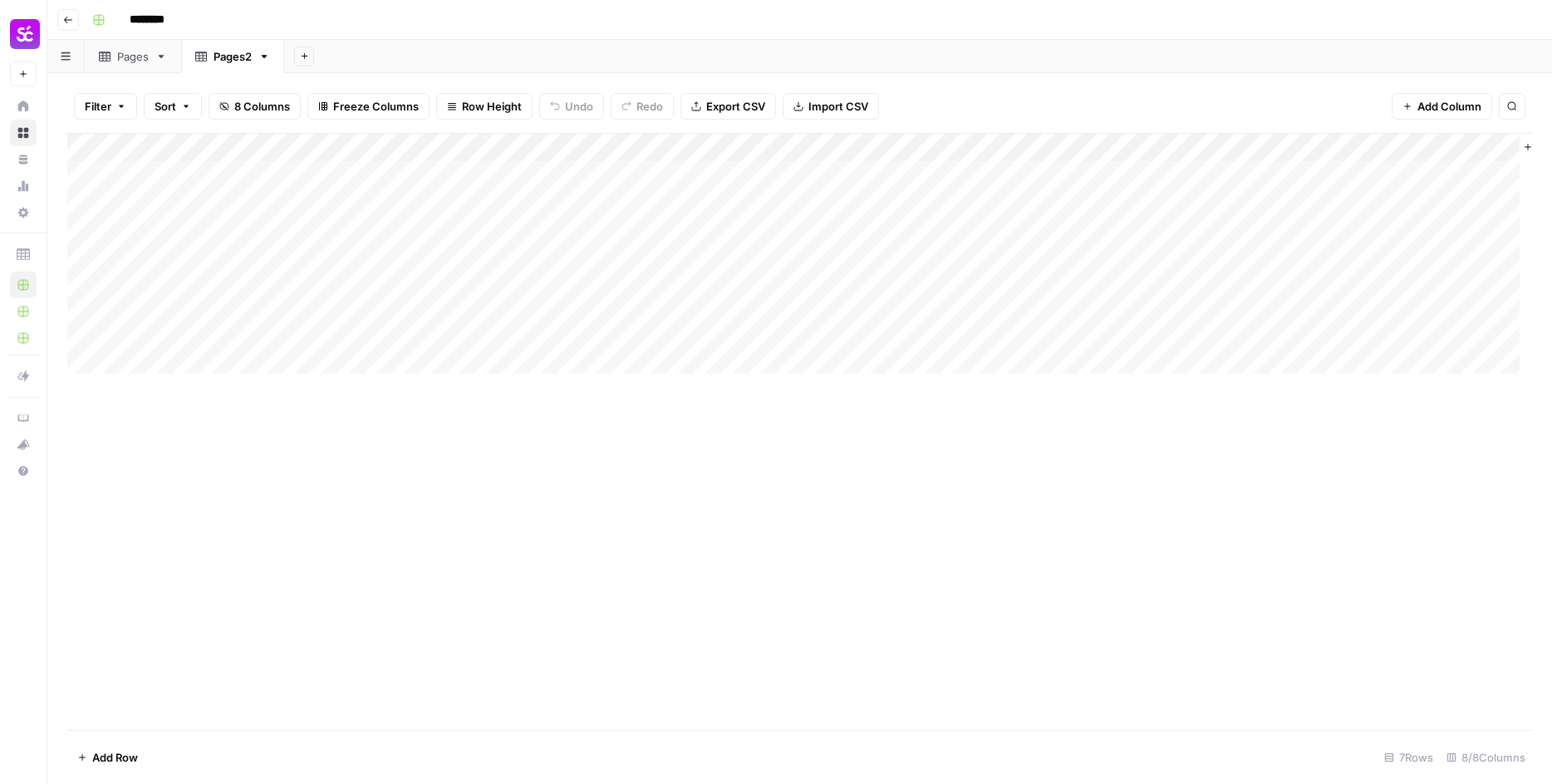scroll, scrollTop: 0, scrollLeft: 0, axis: both 